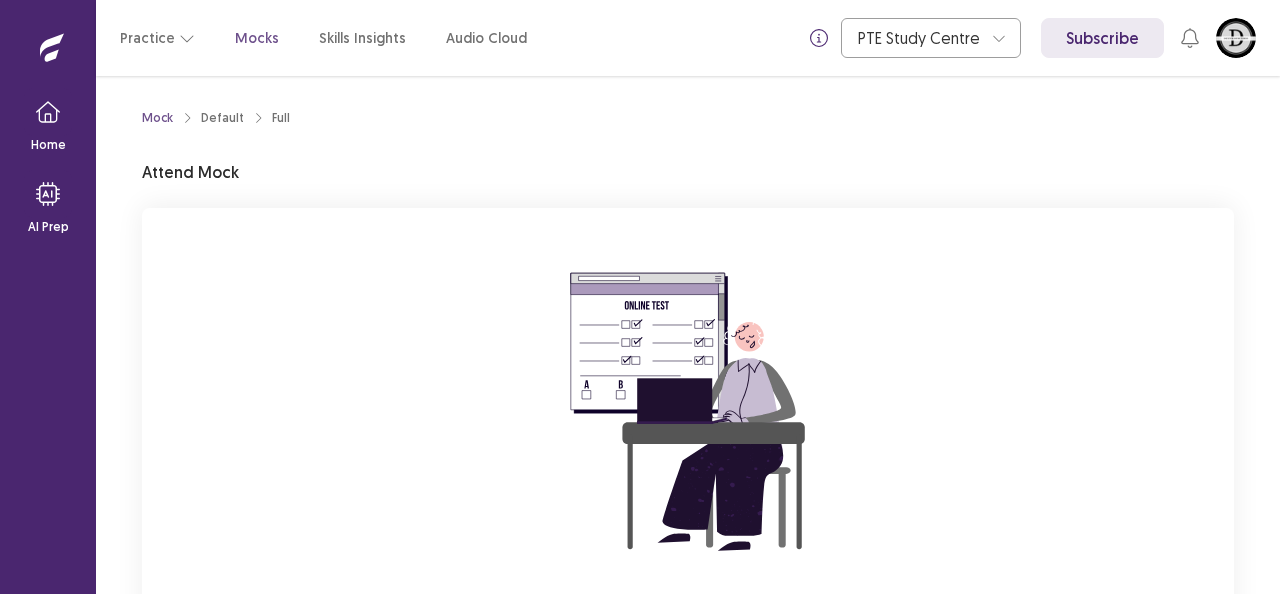 scroll, scrollTop: 0, scrollLeft: 0, axis: both 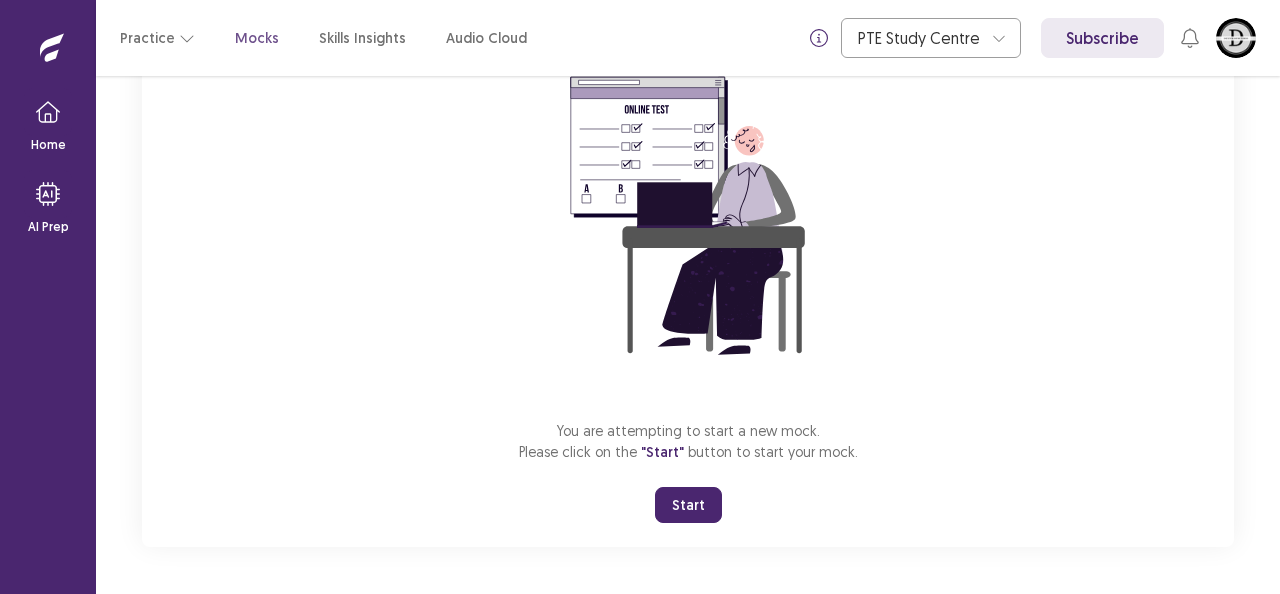 click on "Start" at bounding box center (688, 505) 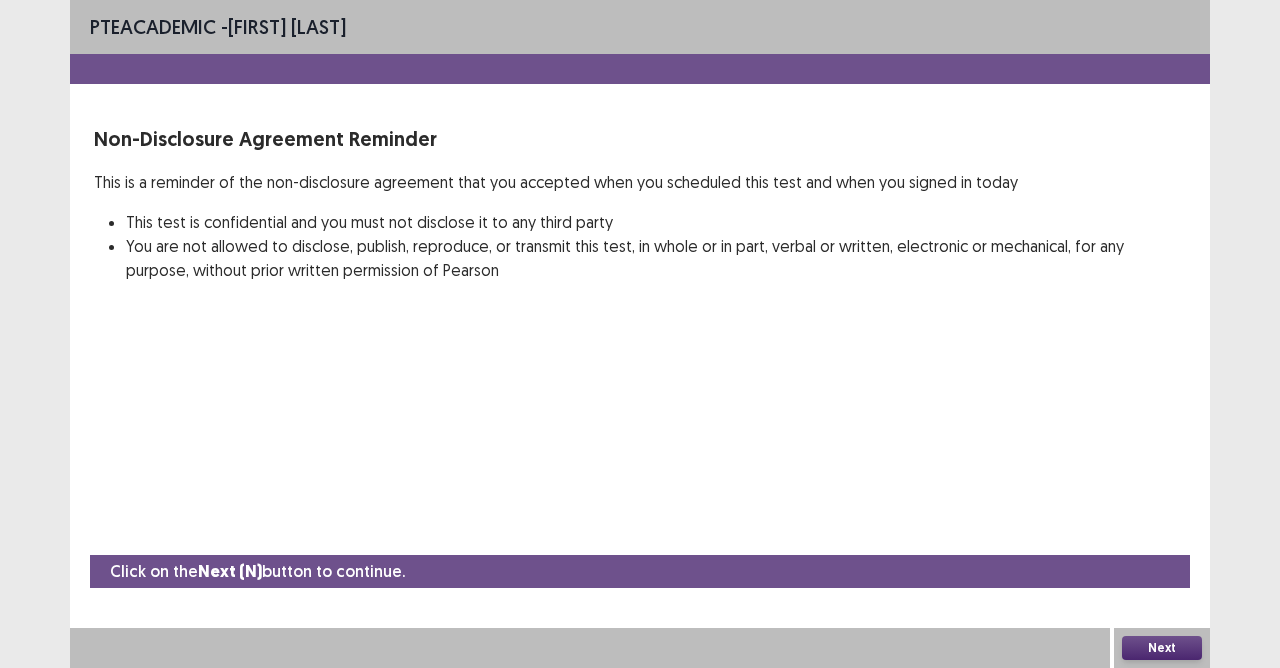click on "Next" at bounding box center (1162, 648) 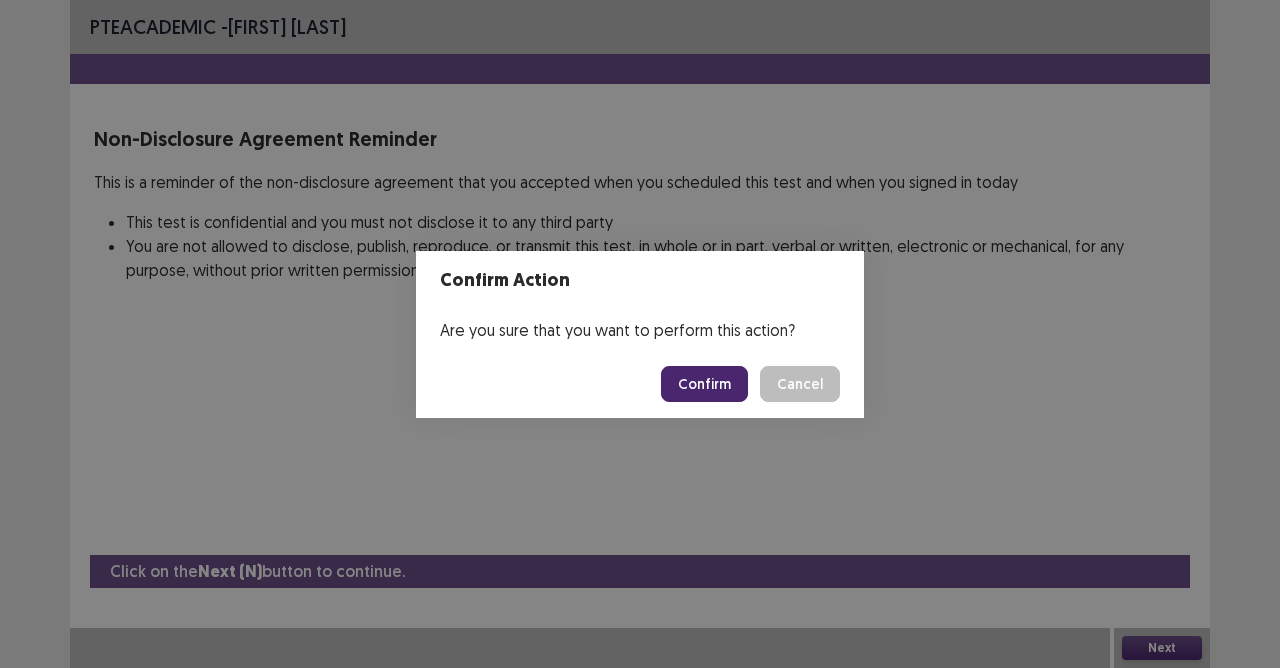 click on "Confirm" at bounding box center [704, 384] 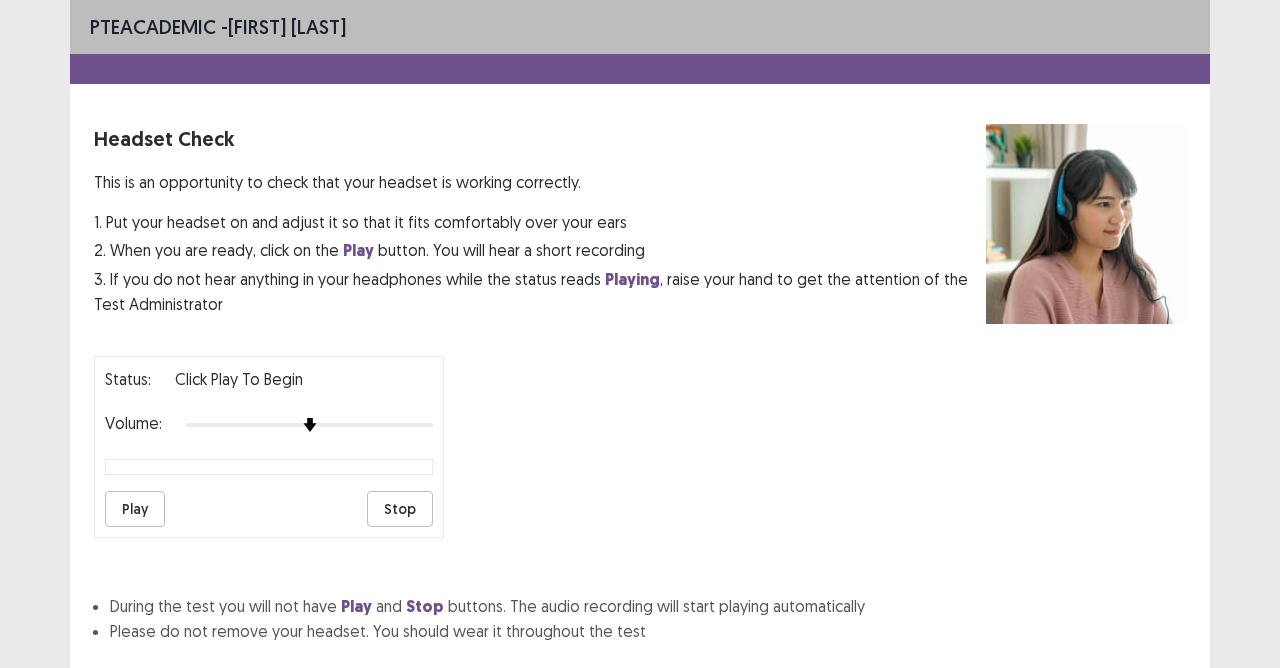 scroll, scrollTop: 126, scrollLeft: 0, axis: vertical 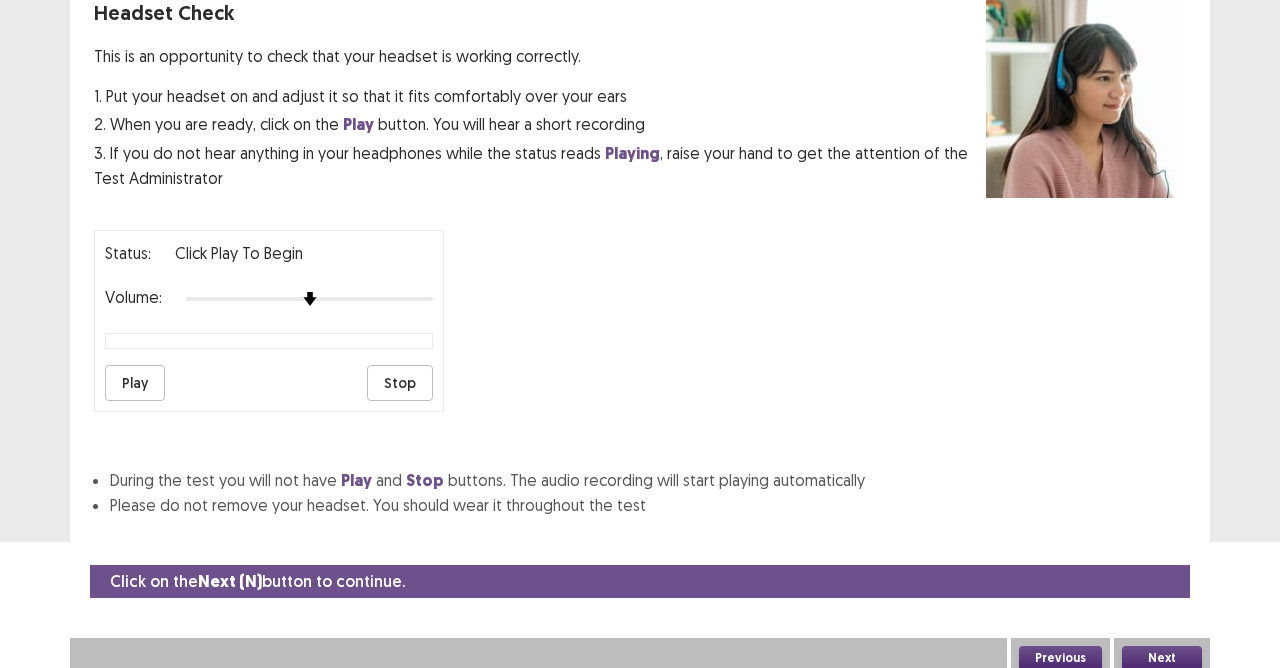 click on "Play" at bounding box center [135, 383] 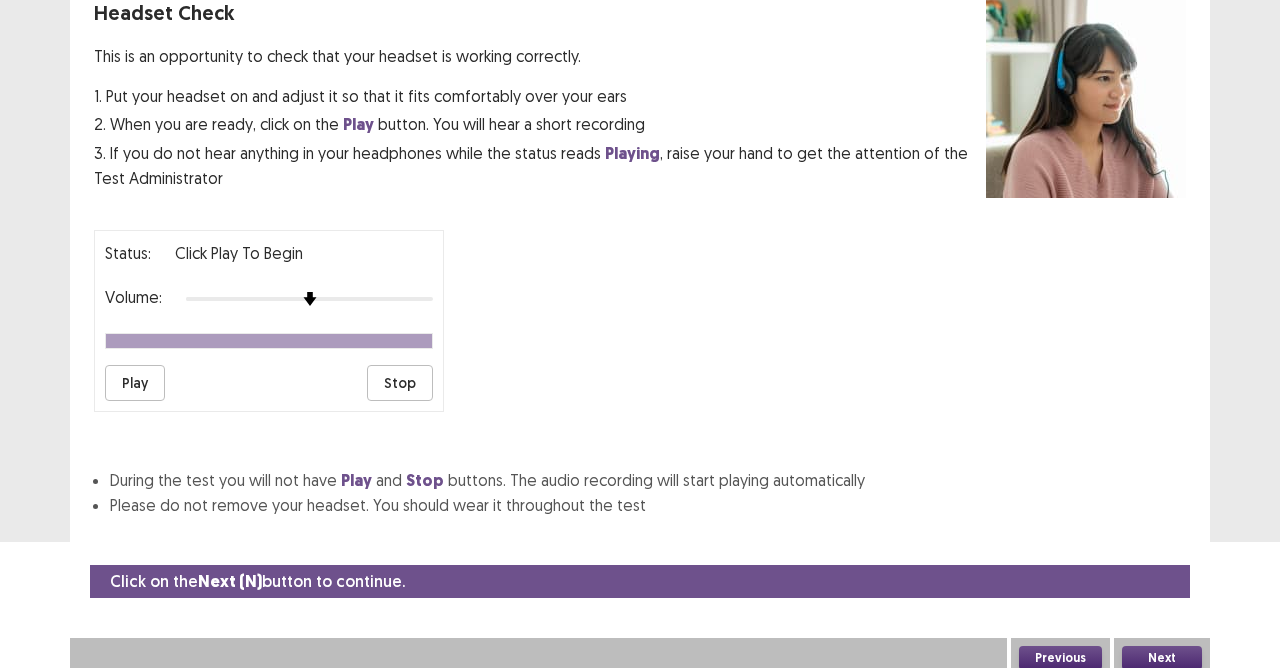 click on "Play" at bounding box center [135, 383] 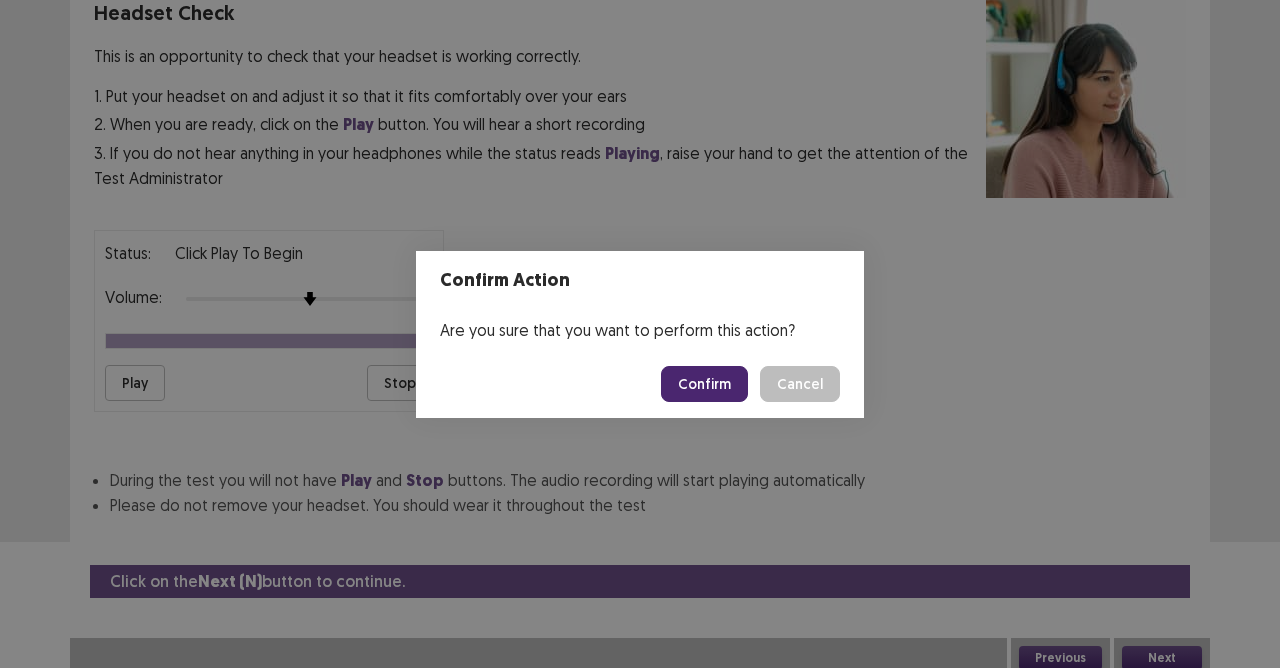 click on "Confirm" at bounding box center [704, 384] 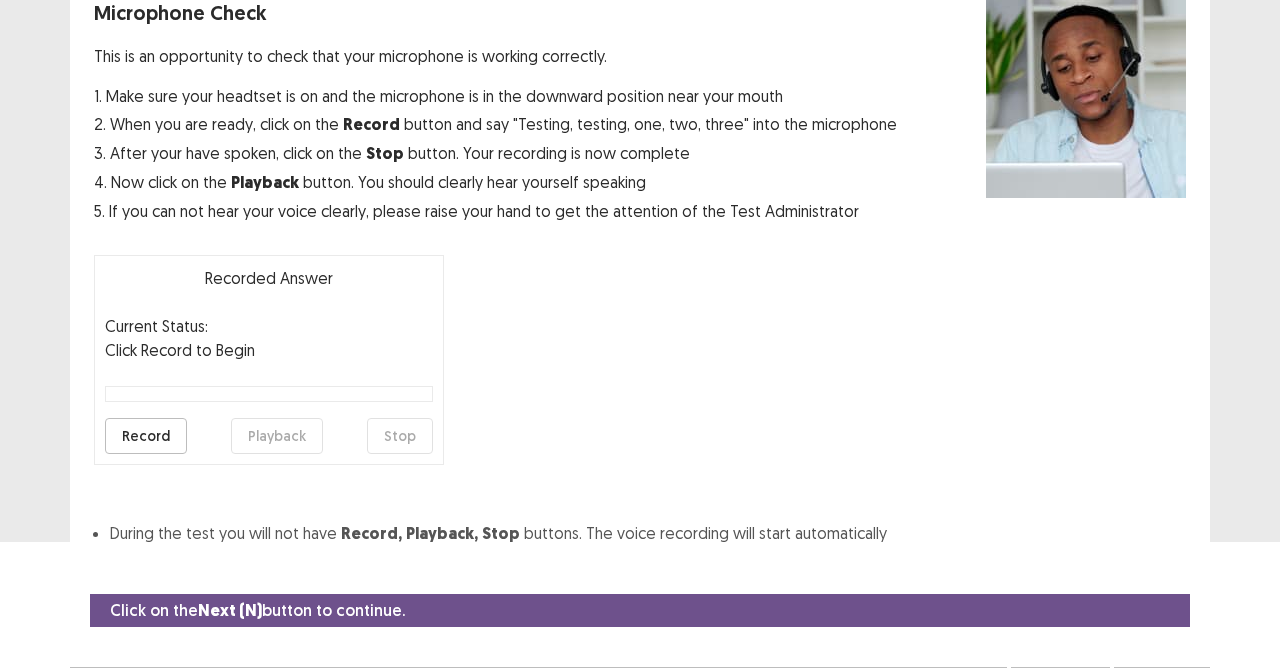 scroll, scrollTop: 162, scrollLeft: 0, axis: vertical 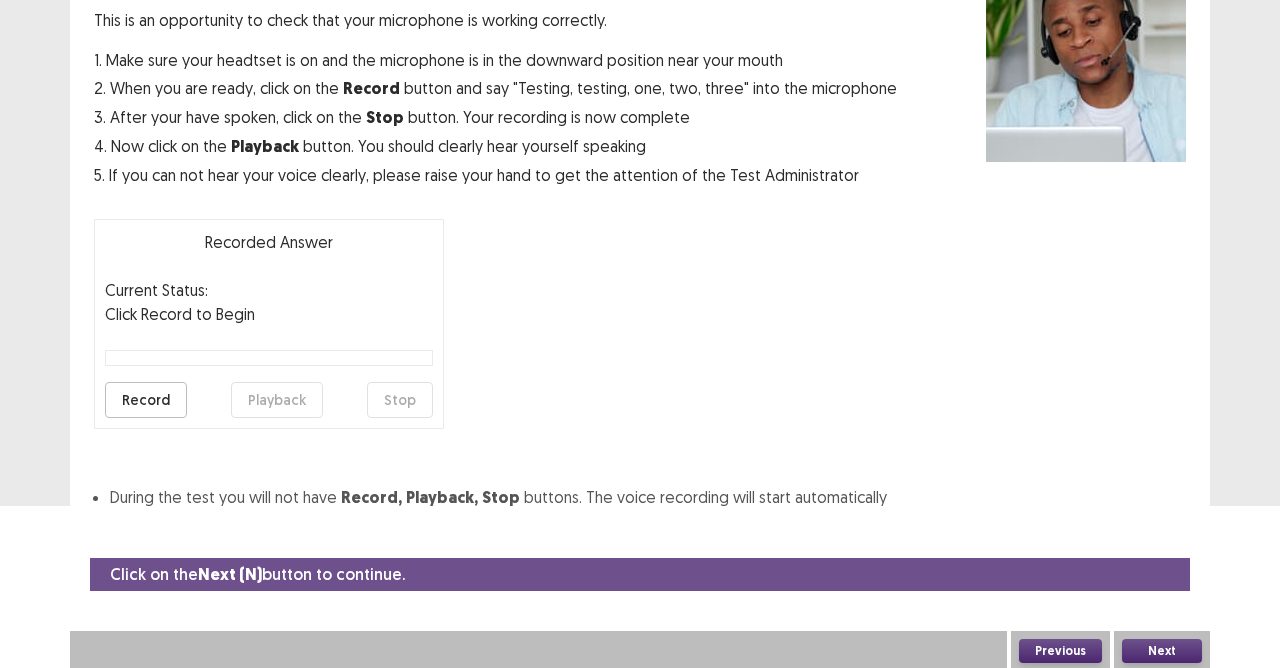 click on "Record" at bounding box center (146, 400) 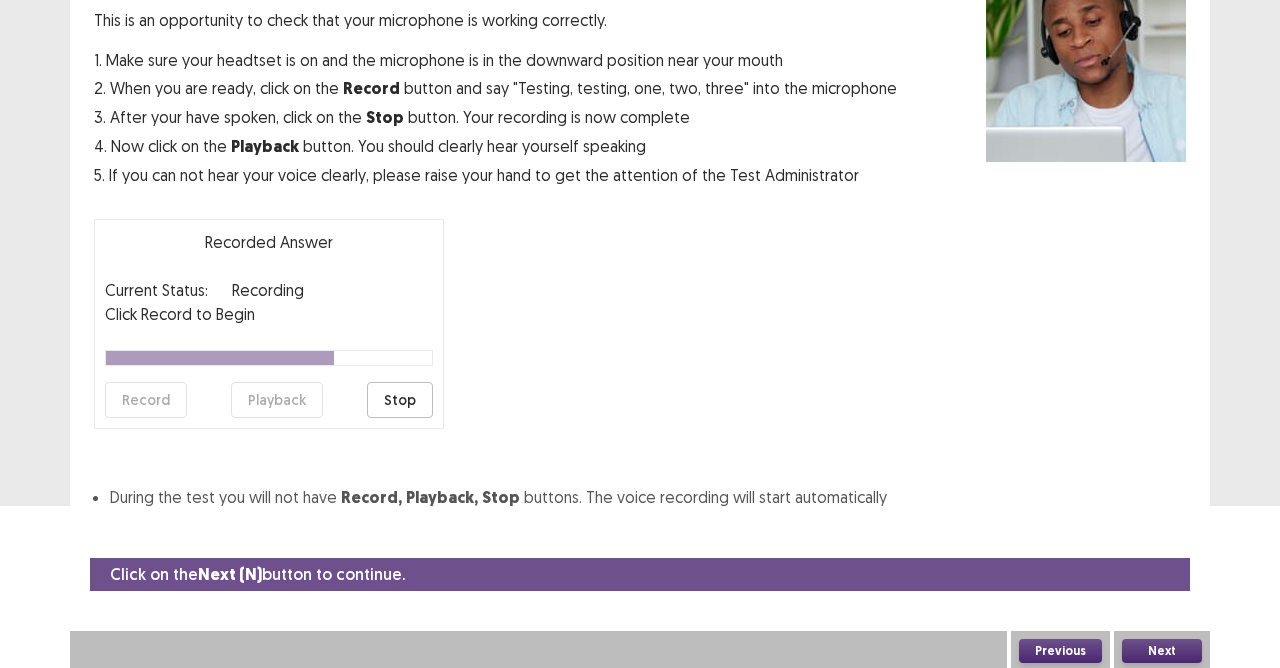 click on "Stop" at bounding box center [400, 400] 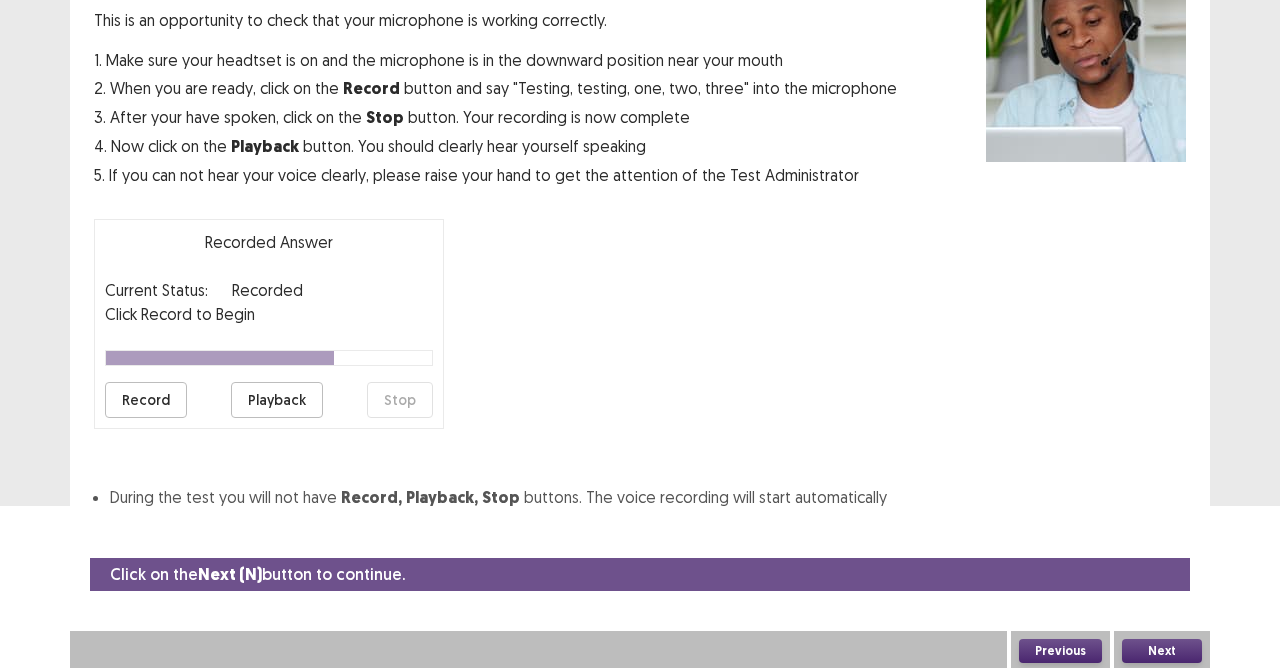 click on "Playback" at bounding box center (277, 400) 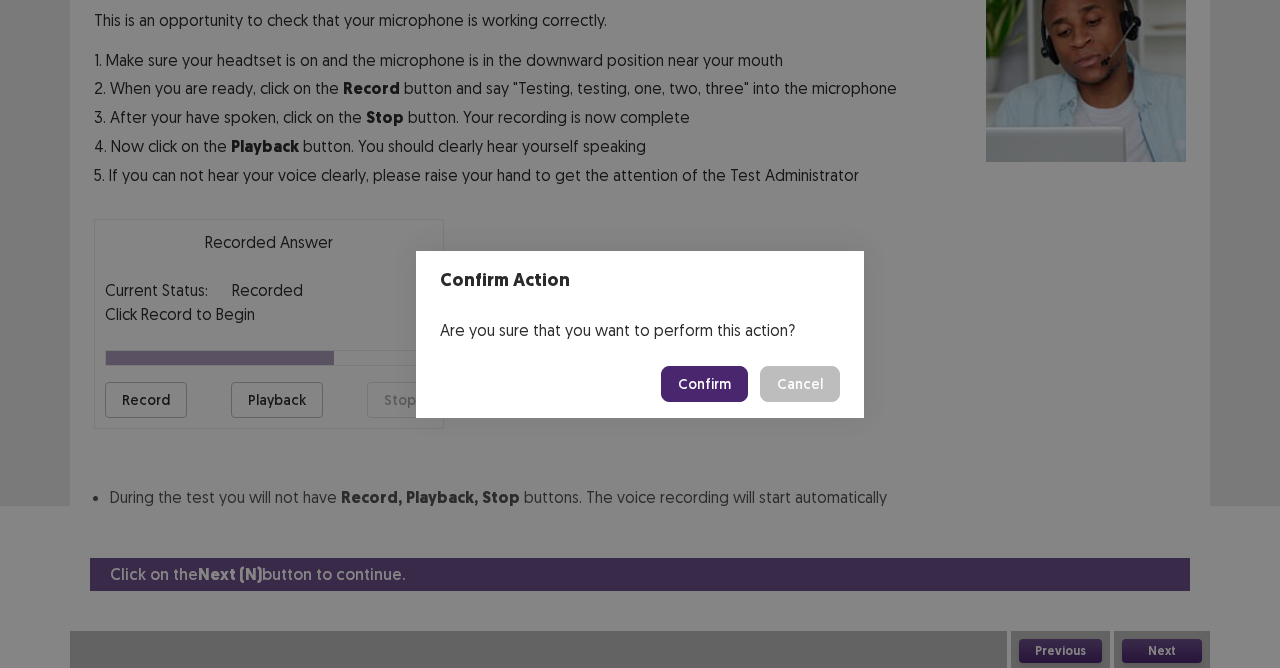 click on "Confirm Cancel" at bounding box center [640, 384] 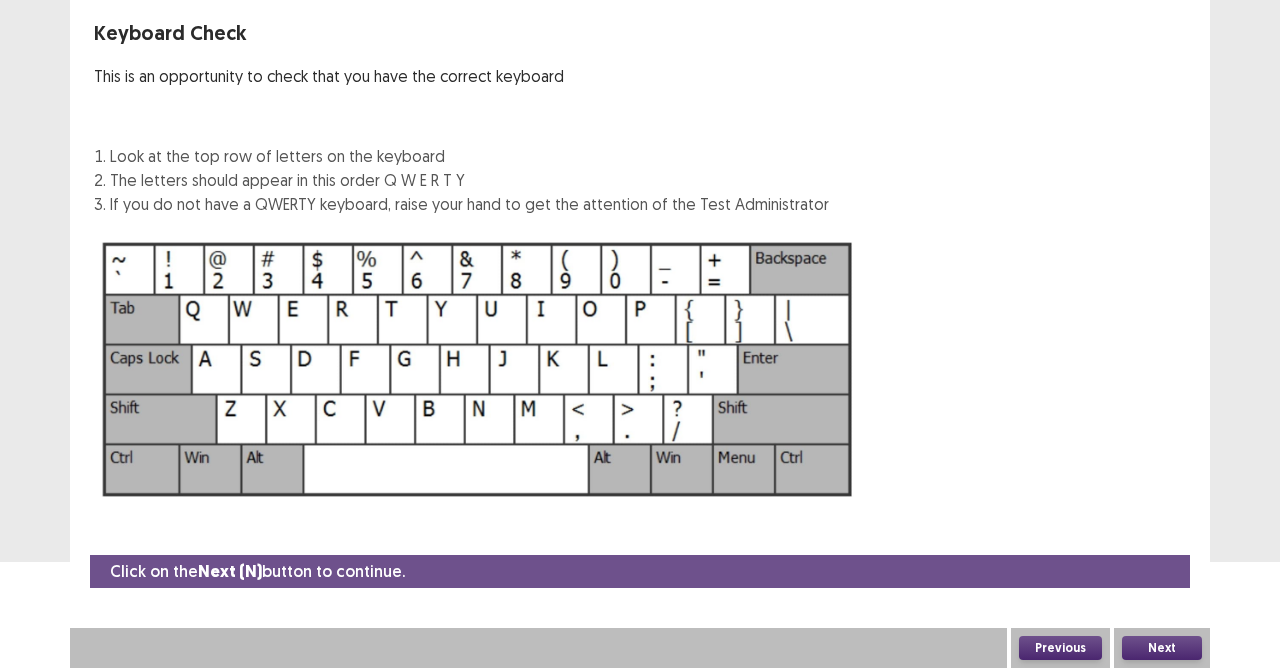 scroll, scrollTop: 106, scrollLeft: 0, axis: vertical 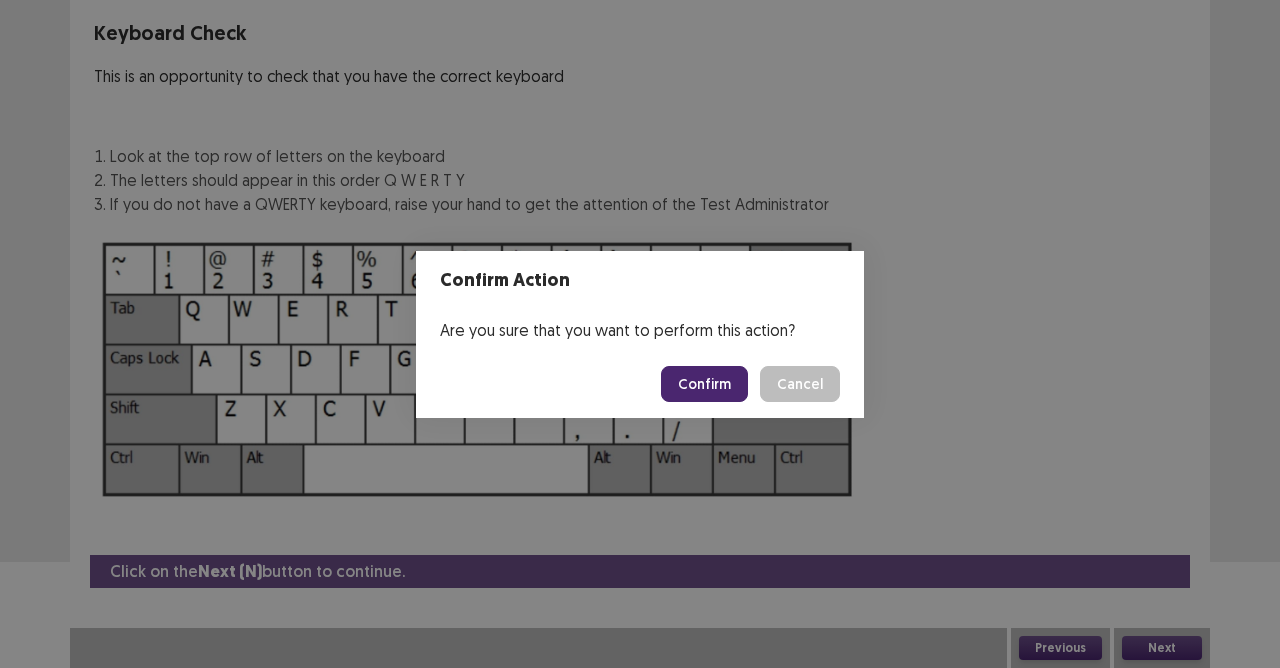 click on "Confirm" at bounding box center [704, 384] 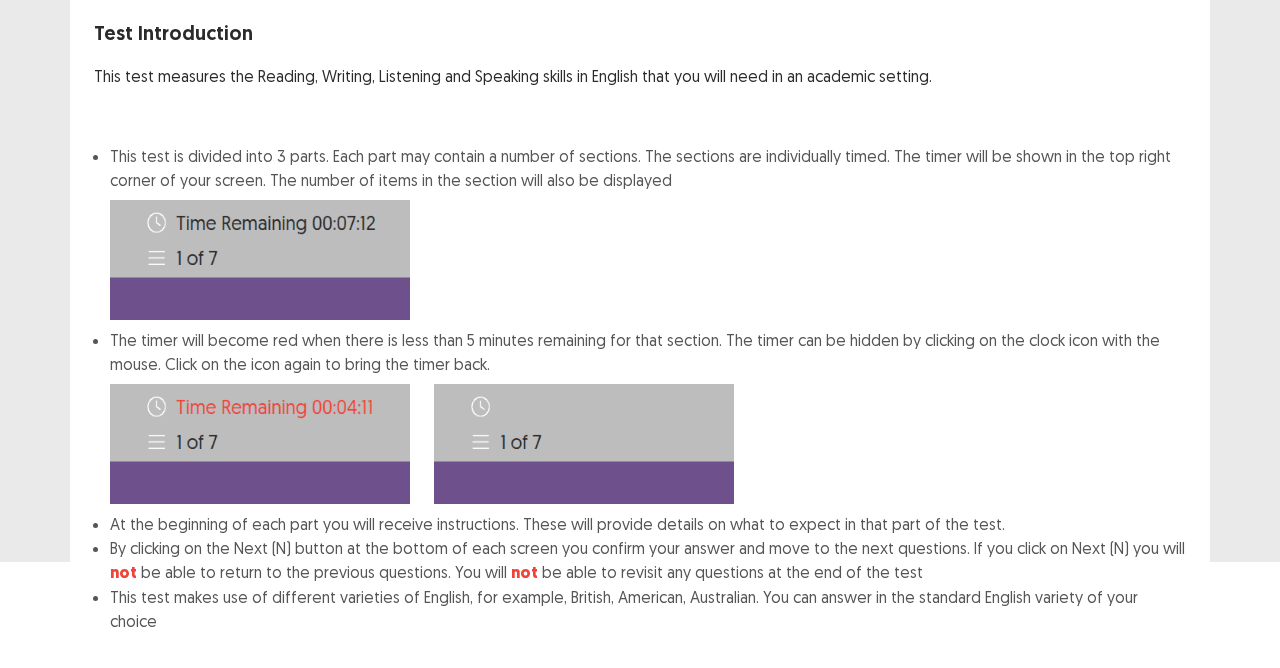 scroll, scrollTop: 207, scrollLeft: 0, axis: vertical 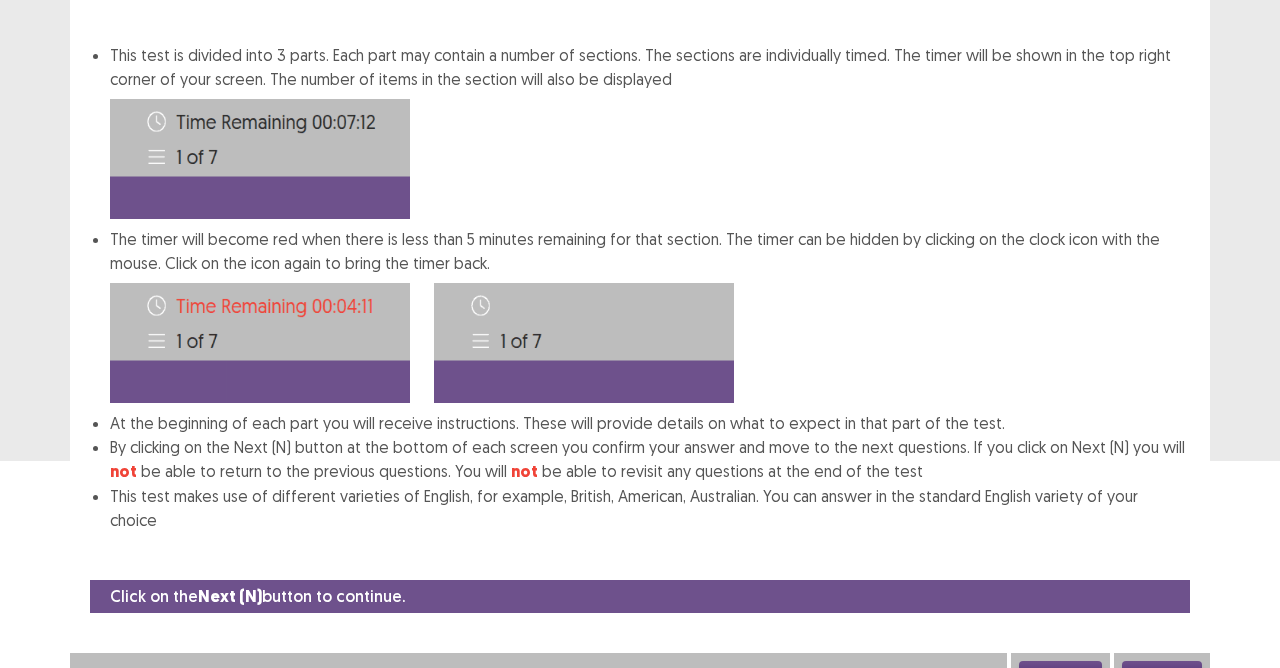 click on "Next" at bounding box center (1162, 673) 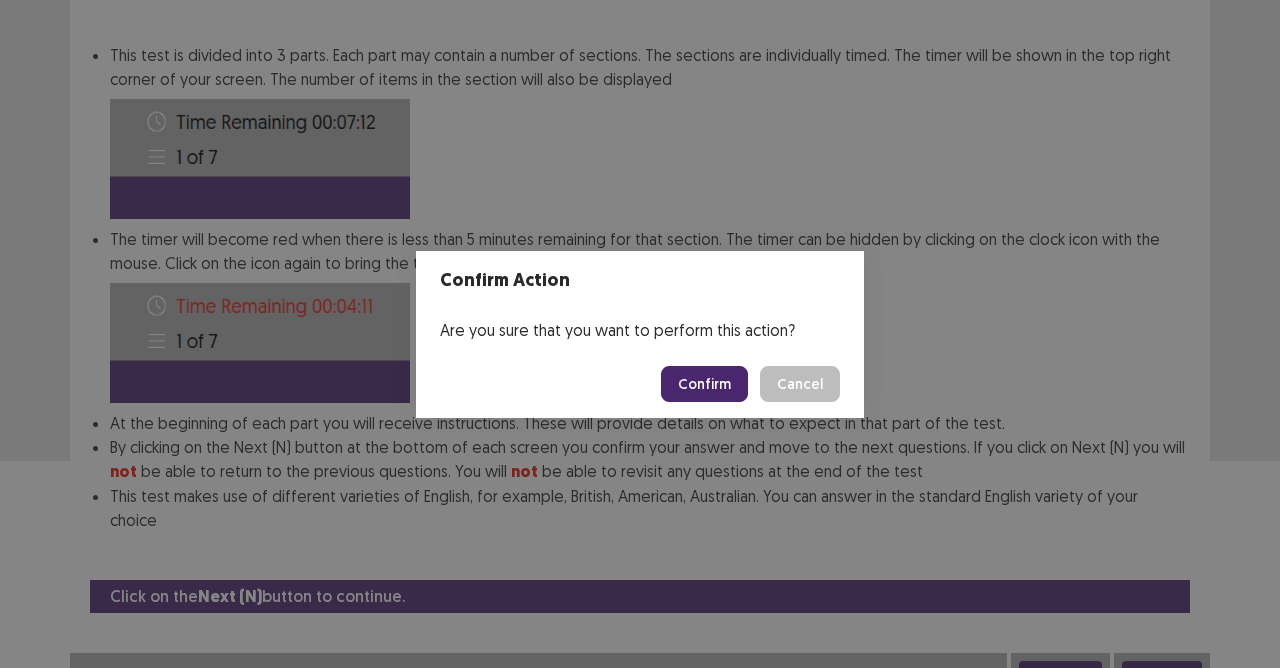 click on "Confirm" at bounding box center (704, 384) 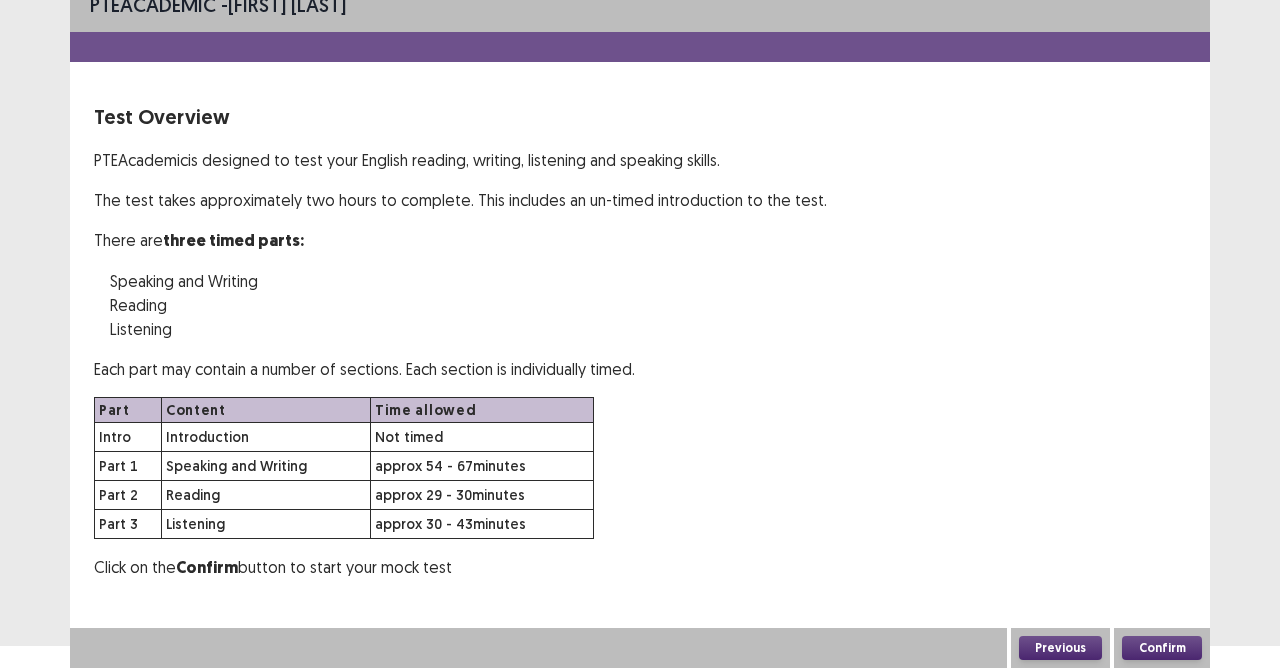 scroll, scrollTop: 19, scrollLeft: 0, axis: vertical 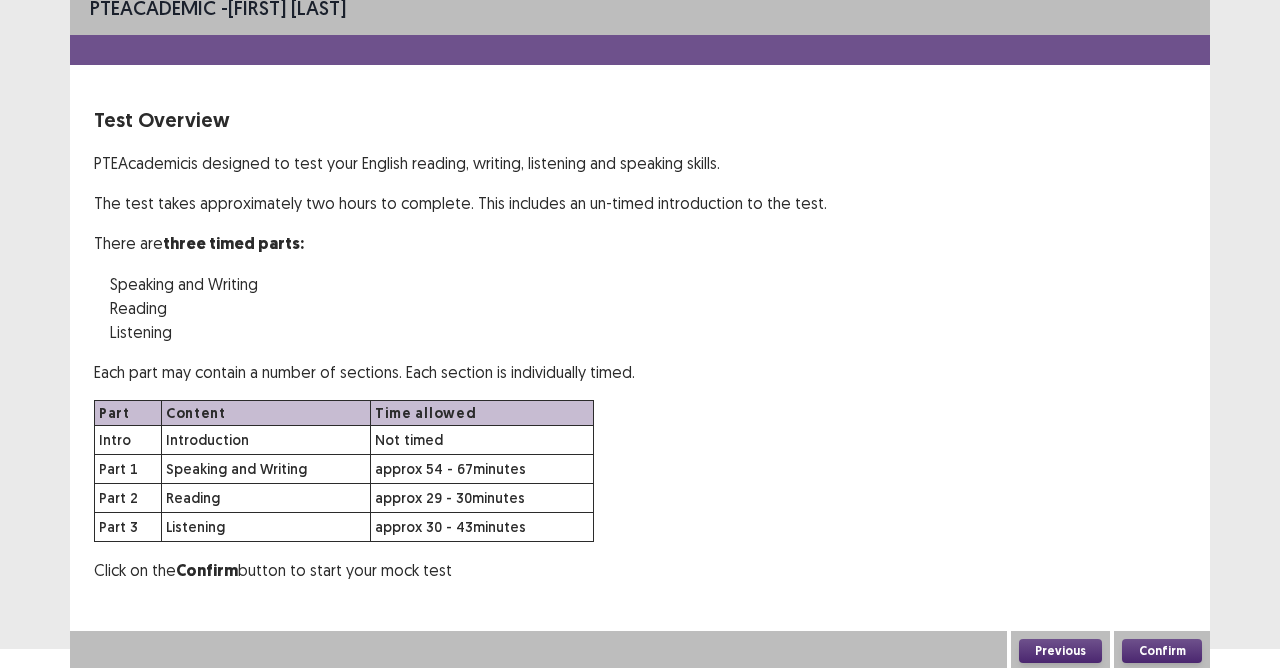 click on "Confirm" at bounding box center (1162, 651) 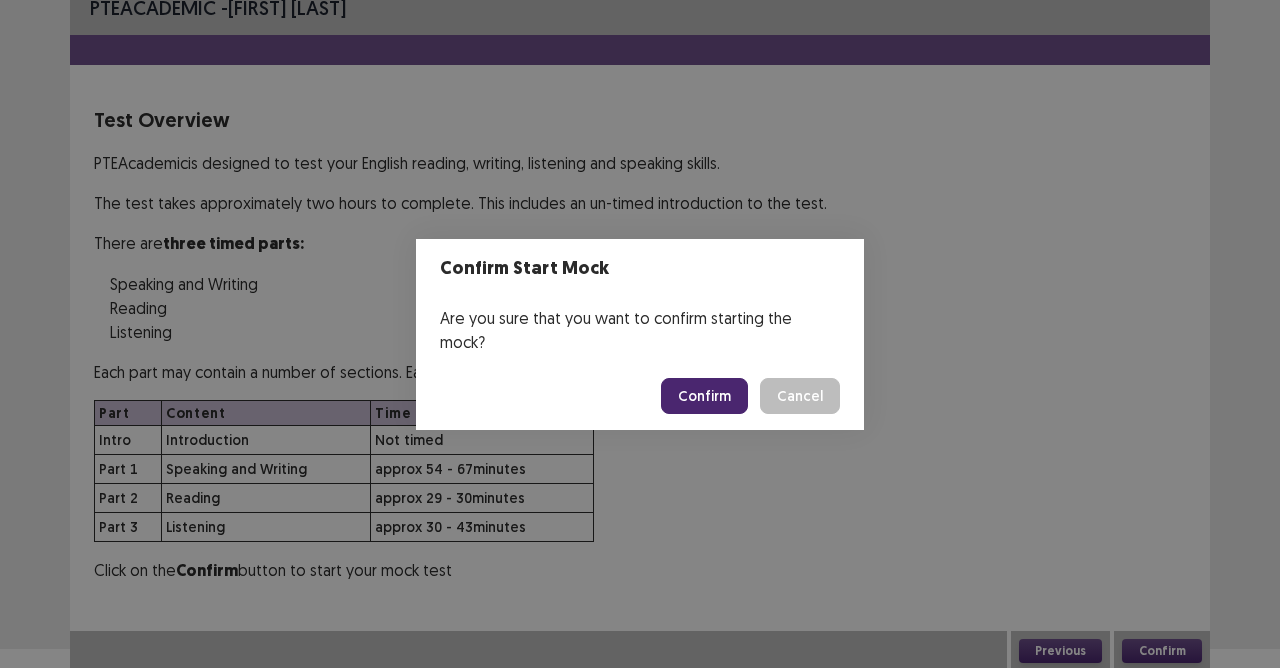 click on "Confirm" at bounding box center (704, 396) 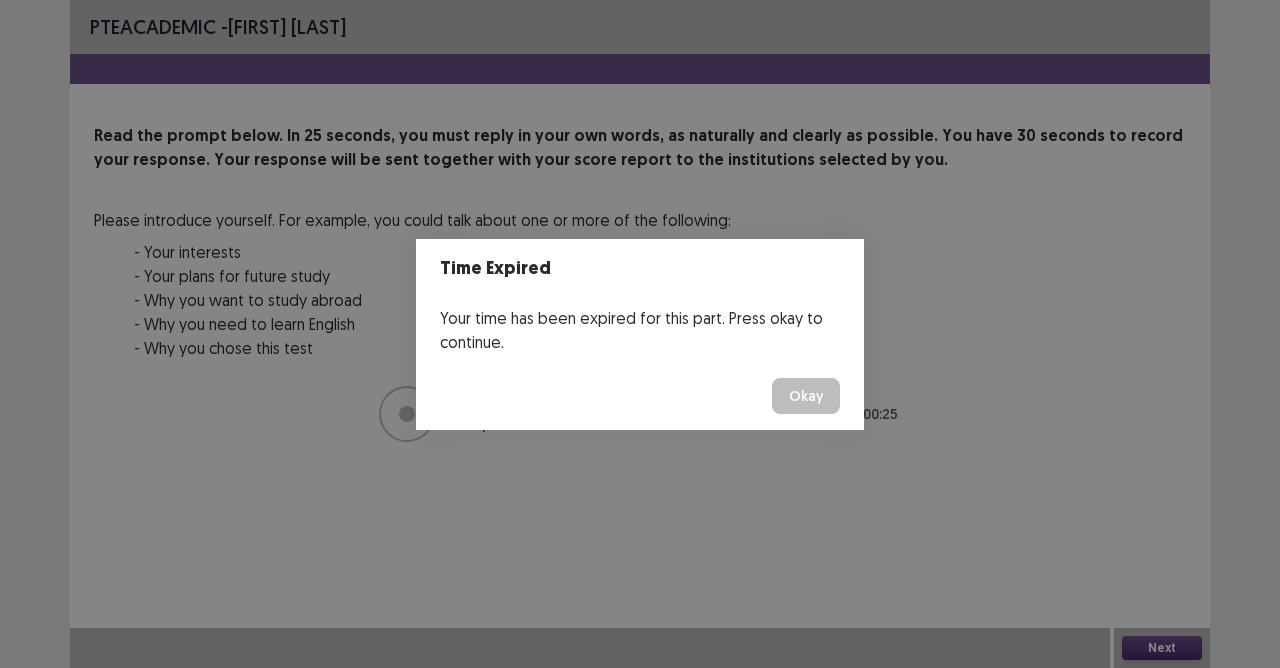click on "Okay" at bounding box center [806, 396] 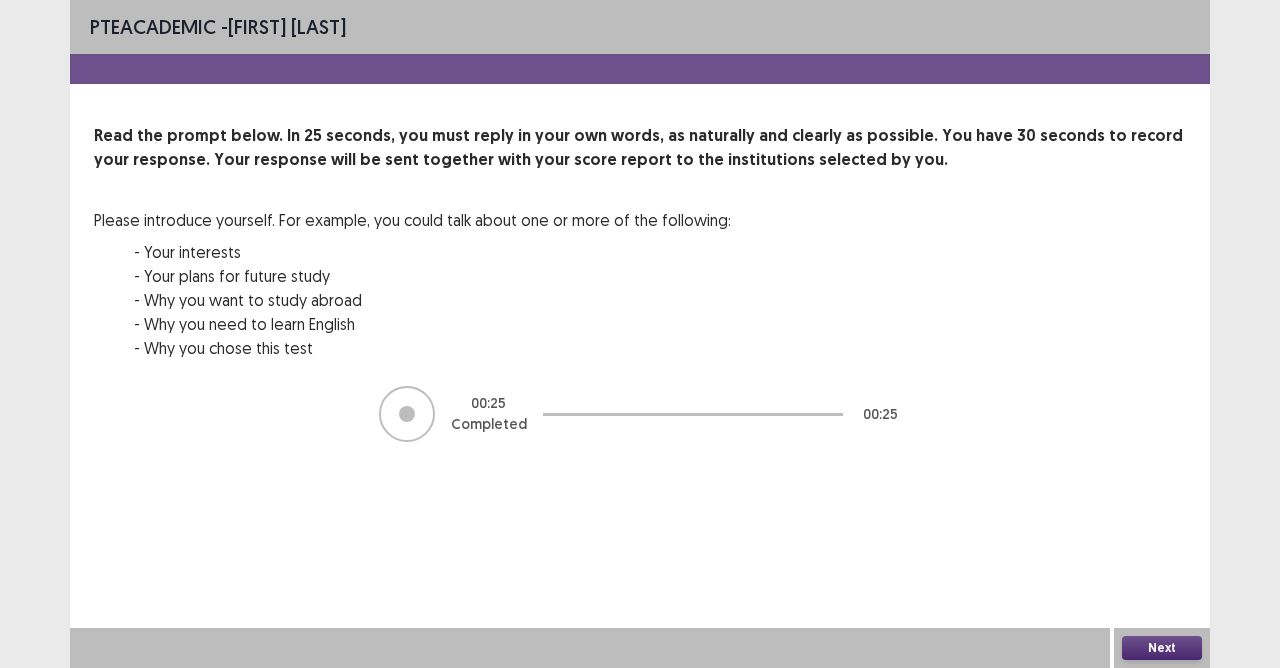 click on "Next" at bounding box center [1162, 648] 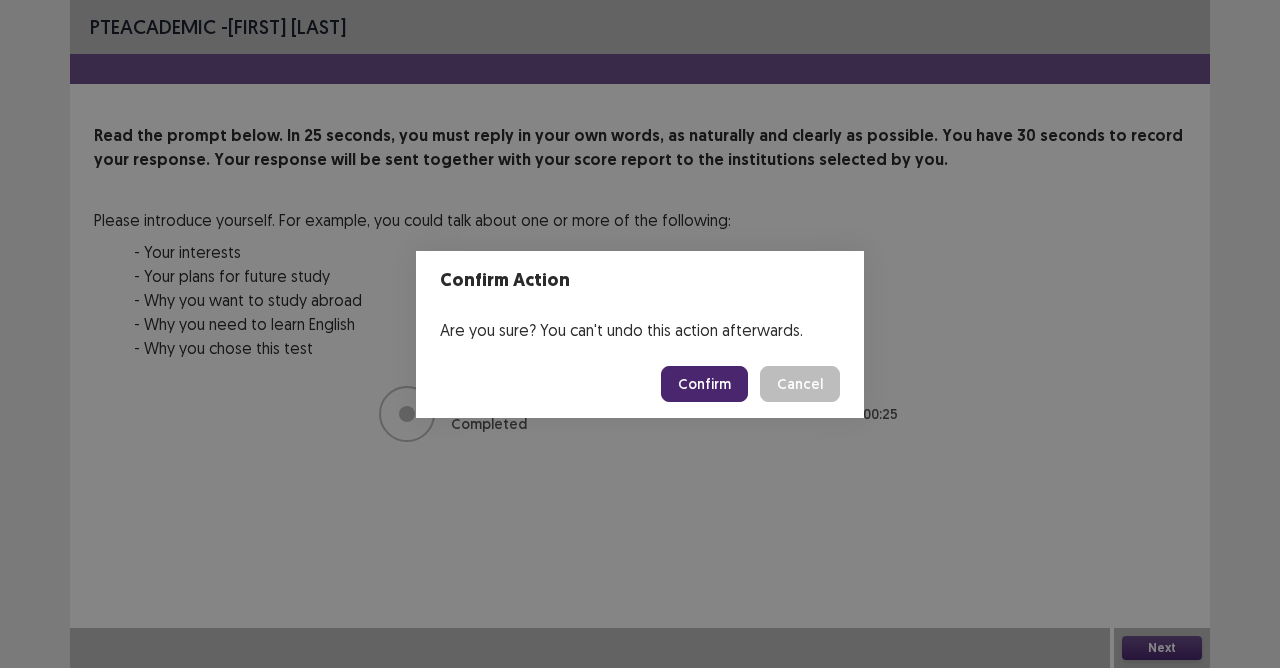 click on "Confirm" at bounding box center [704, 384] 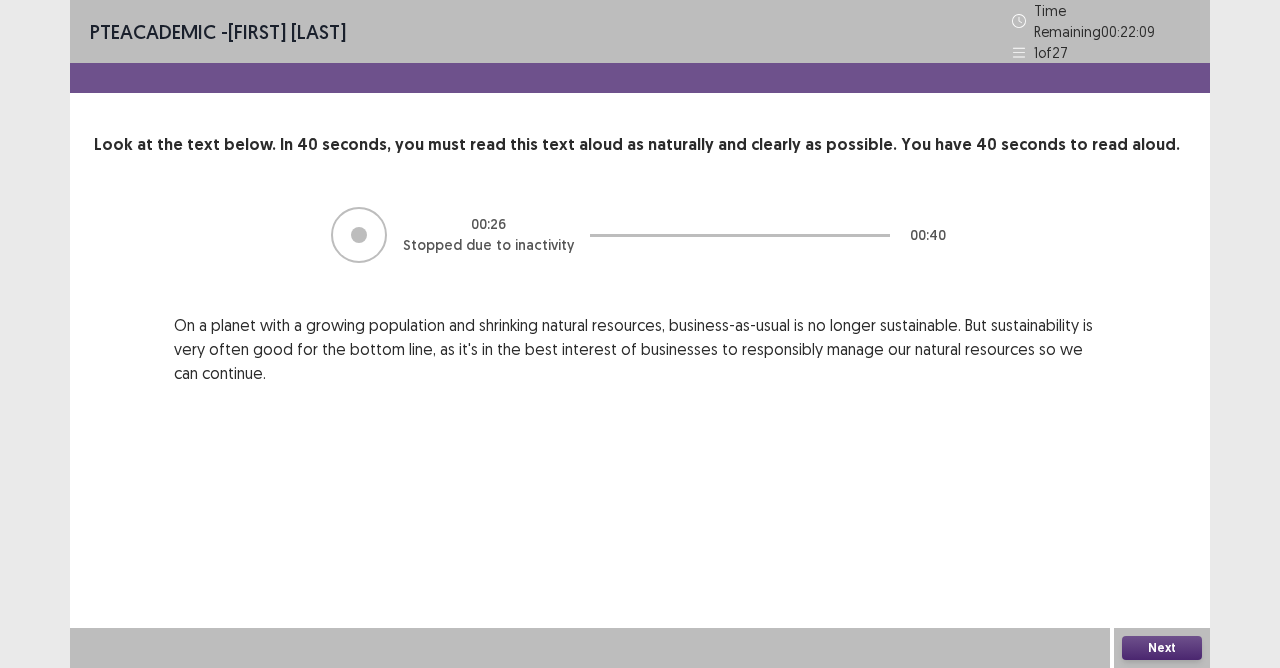 click on "Next" at bounding box center (1162, 648) 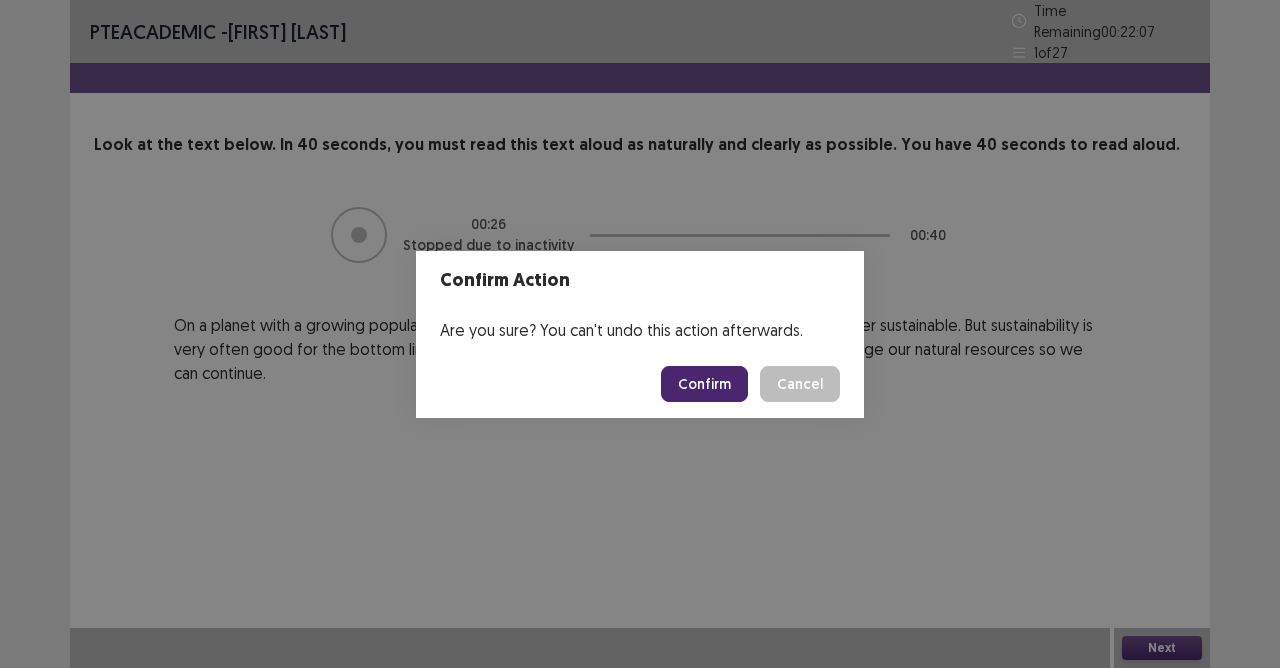 click on "Confirm" at bounding box center (704, 384) 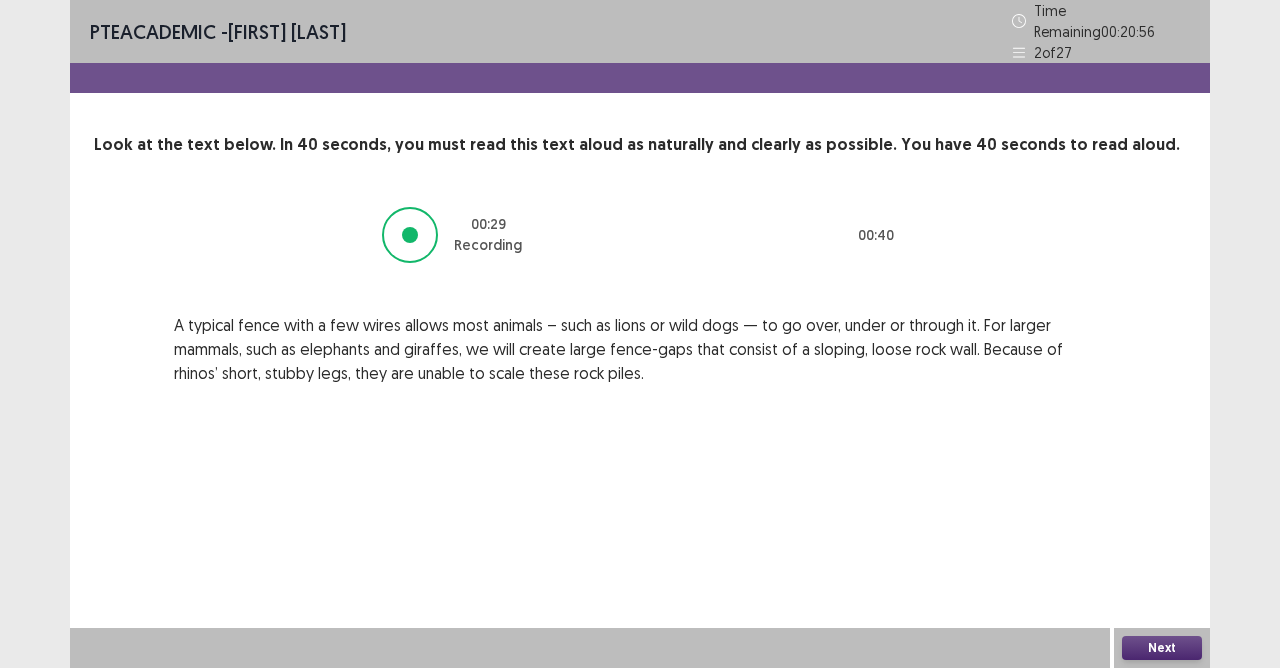 click on "Next" at bounding box center (1162, 648) 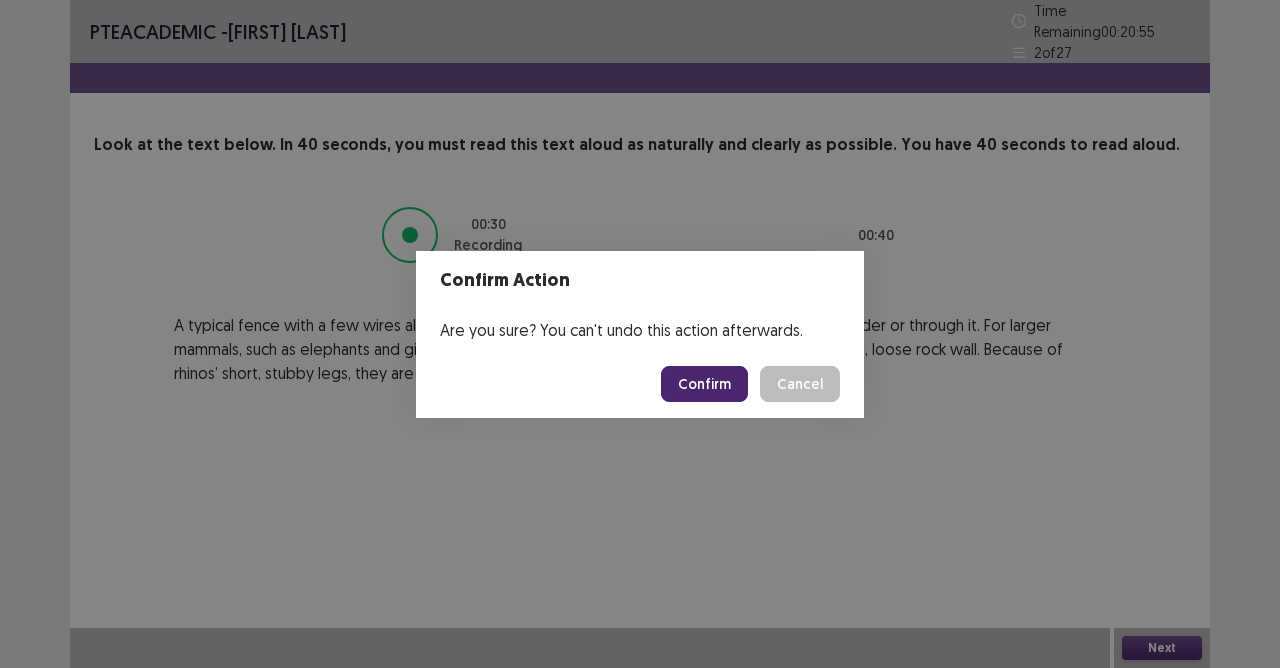 click on "Confirm" at bounding box center [704, 384] 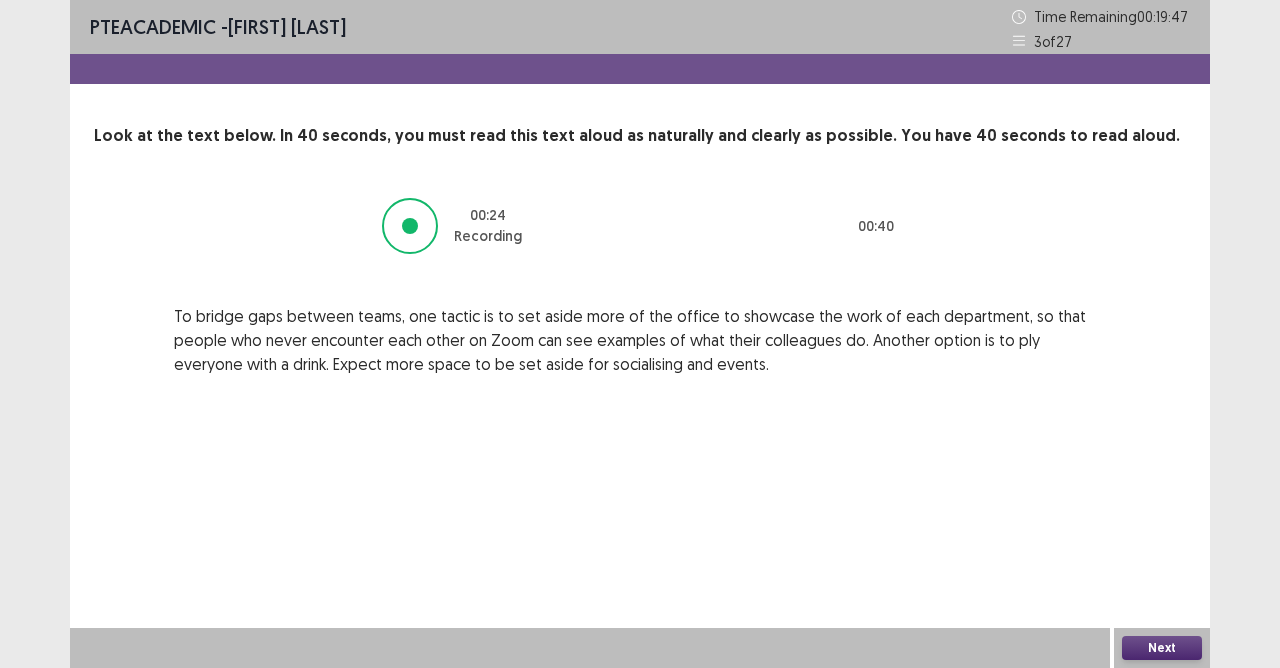click on "Next" at bounding box center (1162, 648) 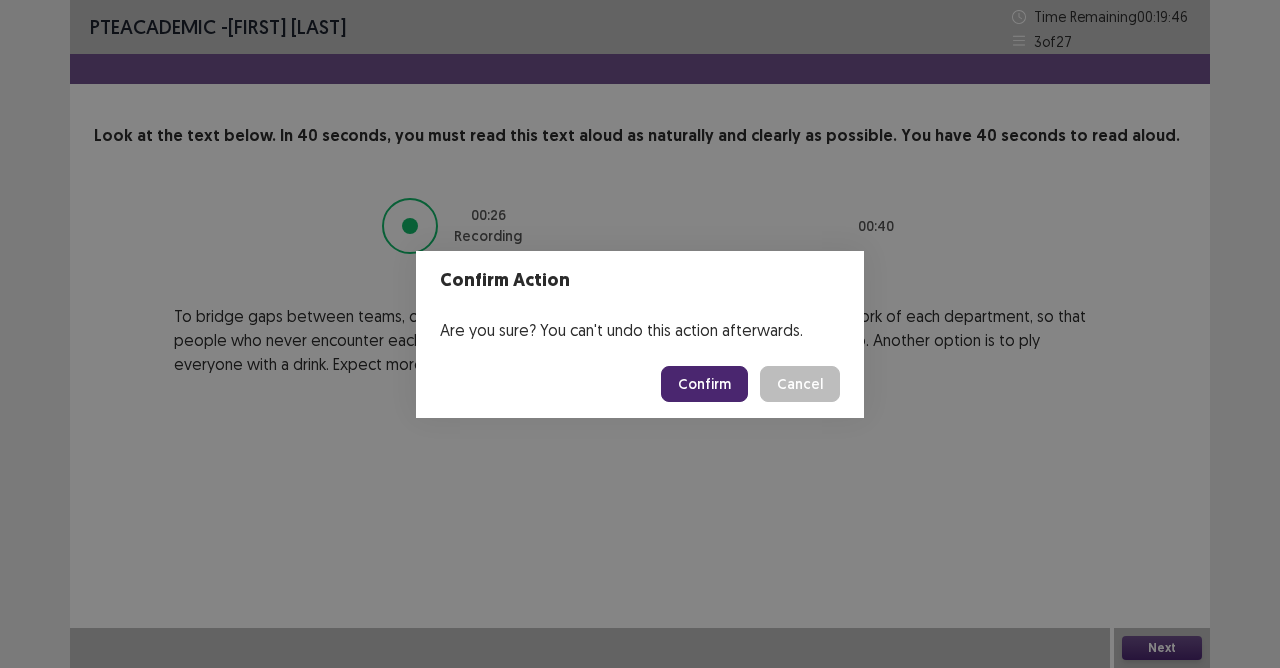 click on "Confirm" at bounding box center (704, 384) 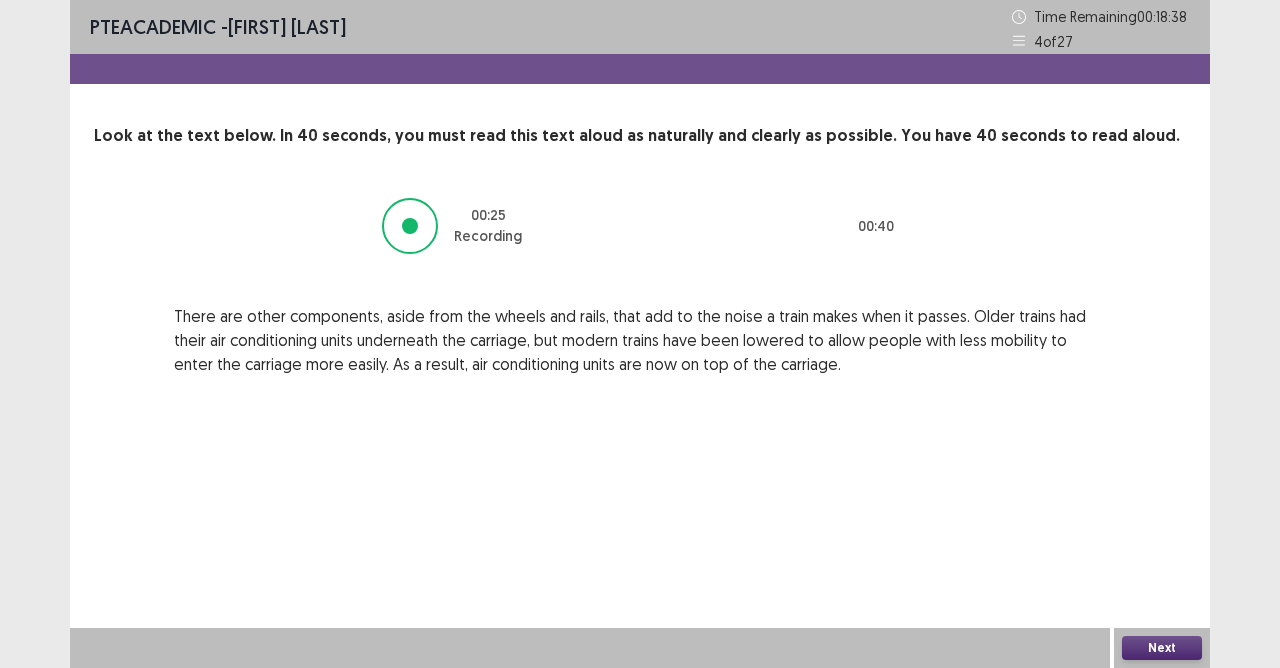click on "Next" at bounding box center (1162, 648) 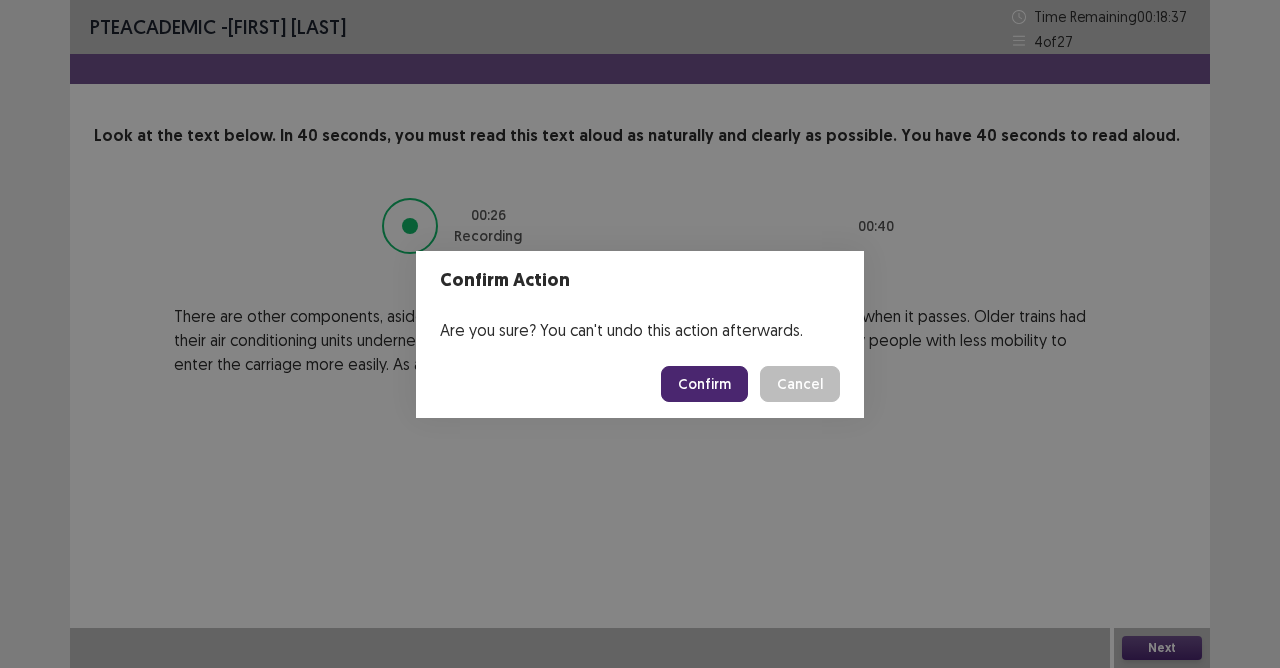 click on "Confirm" at bounding box center (704, 384) 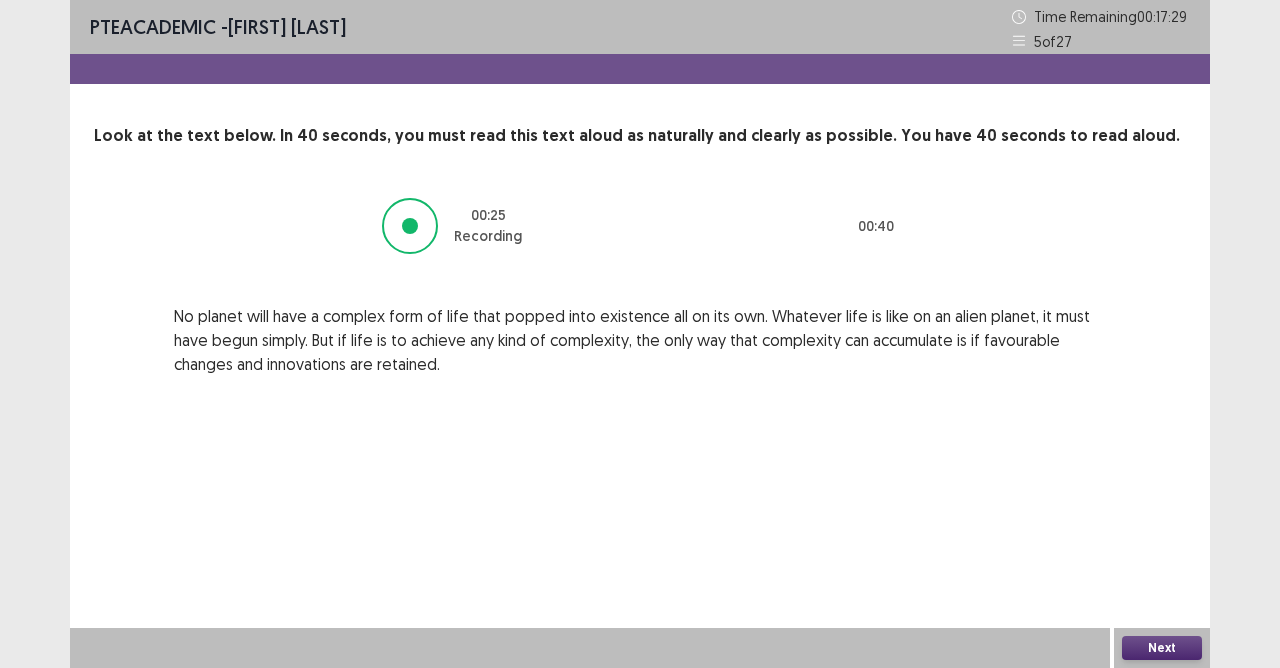 click on "Next" at bounding box center (1162, 648) 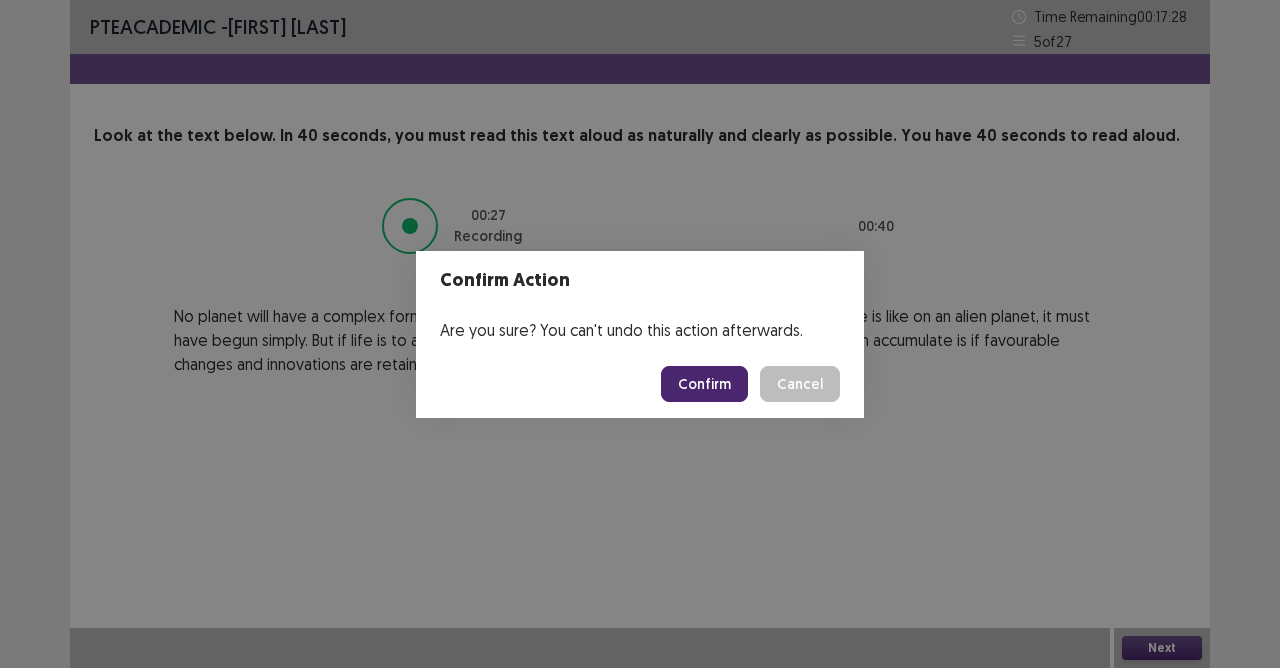 click on "Confirm" at bounding box center [704, 384] 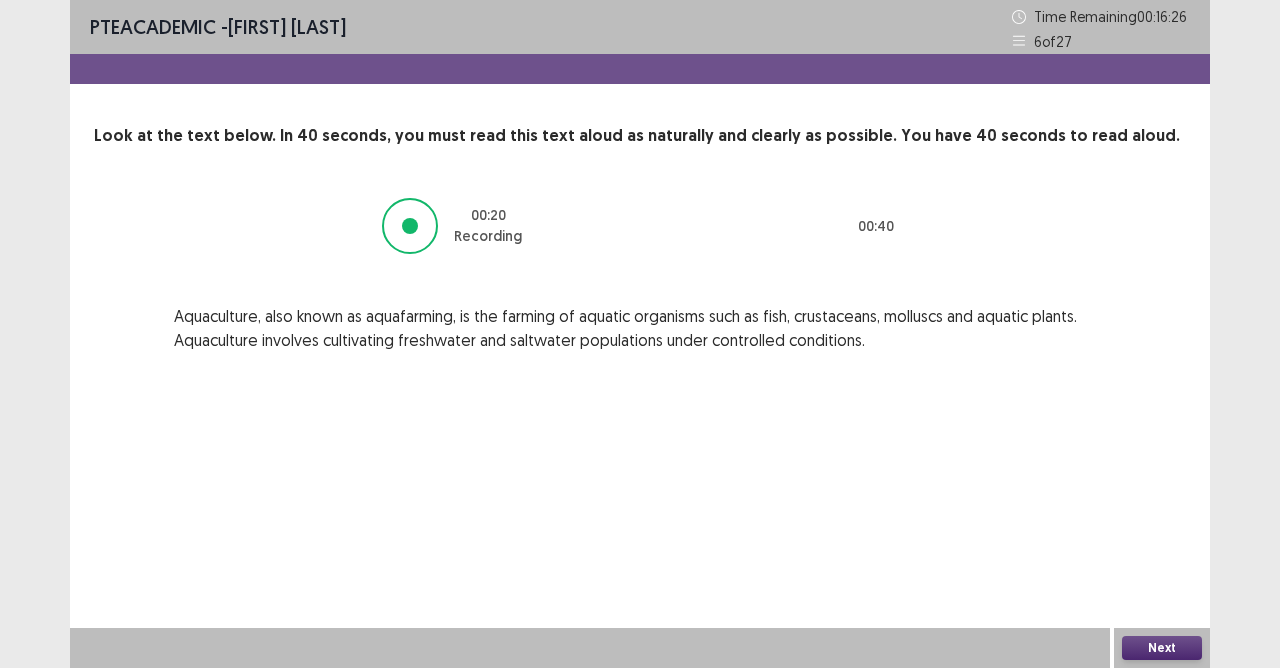 click on "Next" at bounding box center [1162, 648] 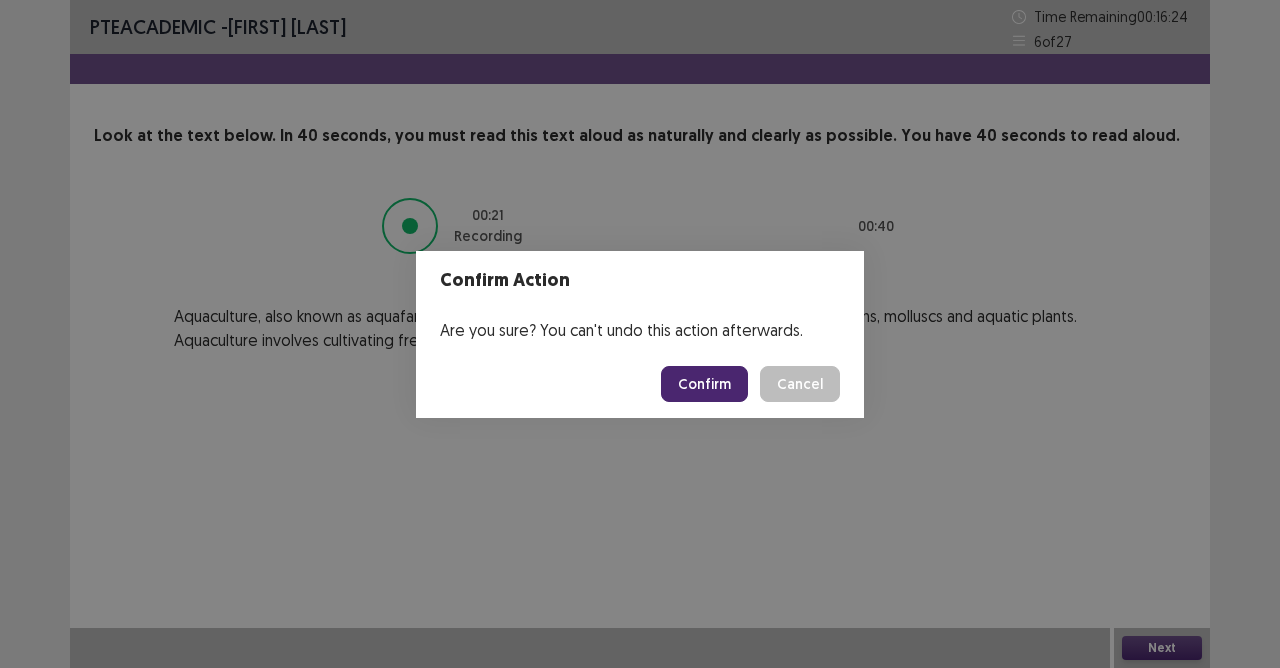 click on "Confirm" at bounding box center (704, 384) 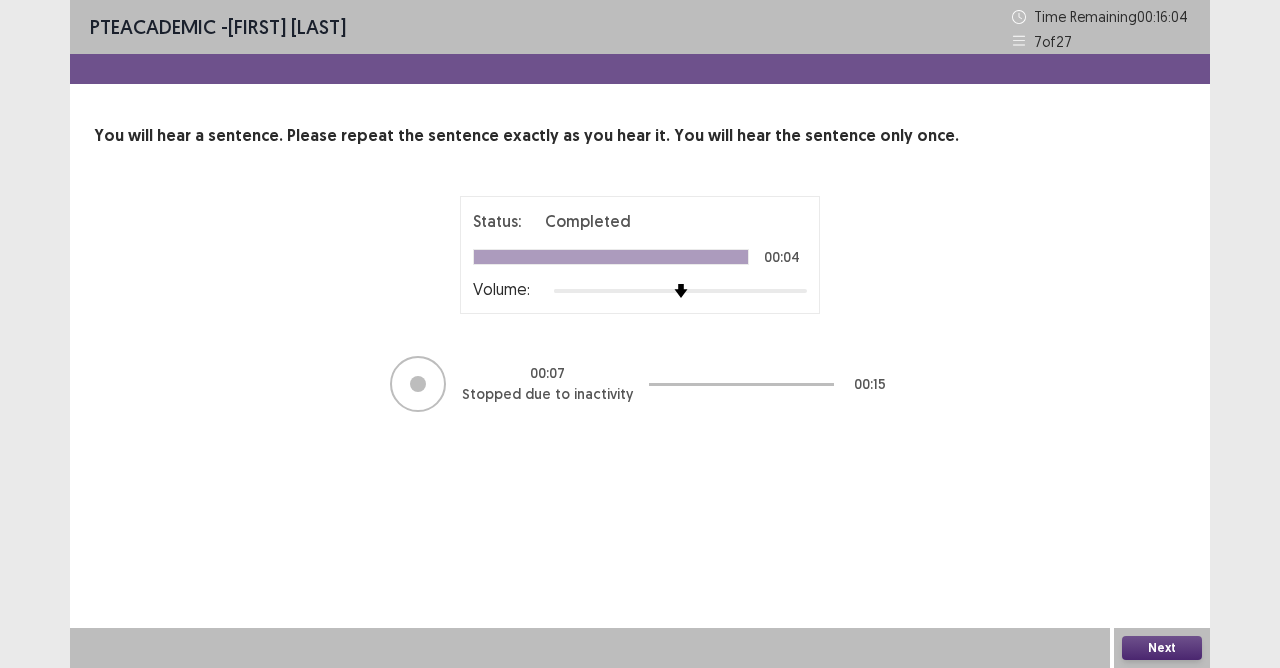 click on "Next" at bounding box center [1162, 648] 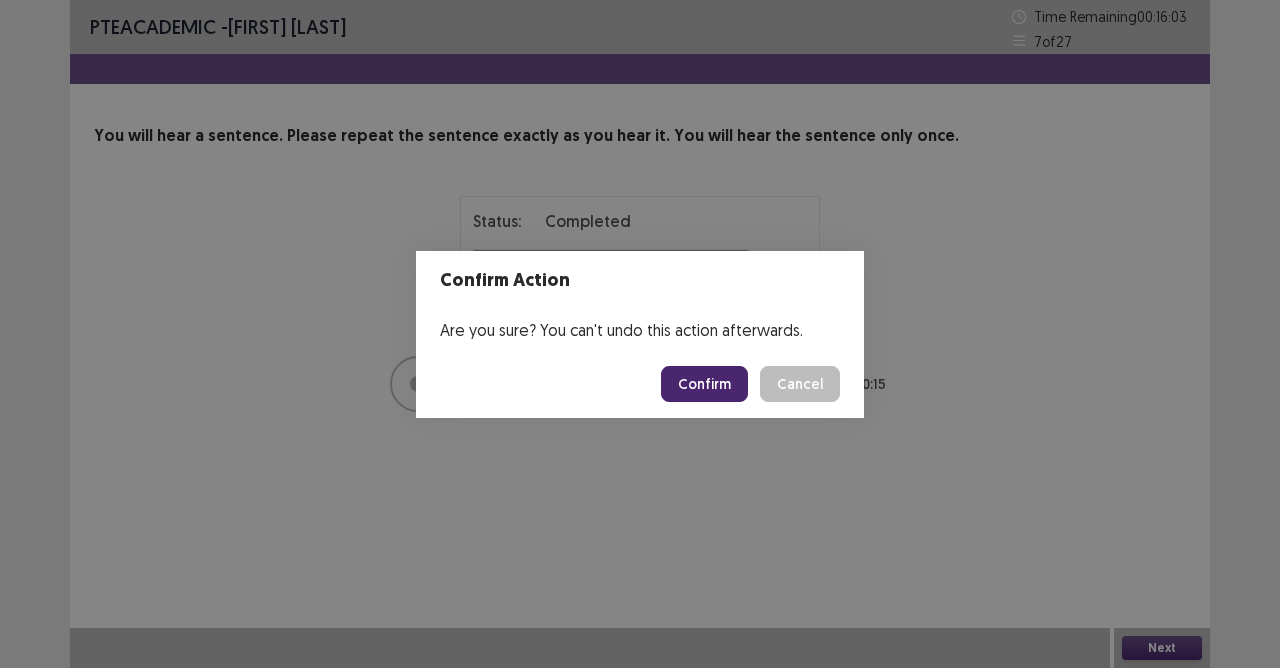 click on "Confirm" at bounding box center [704, 384] 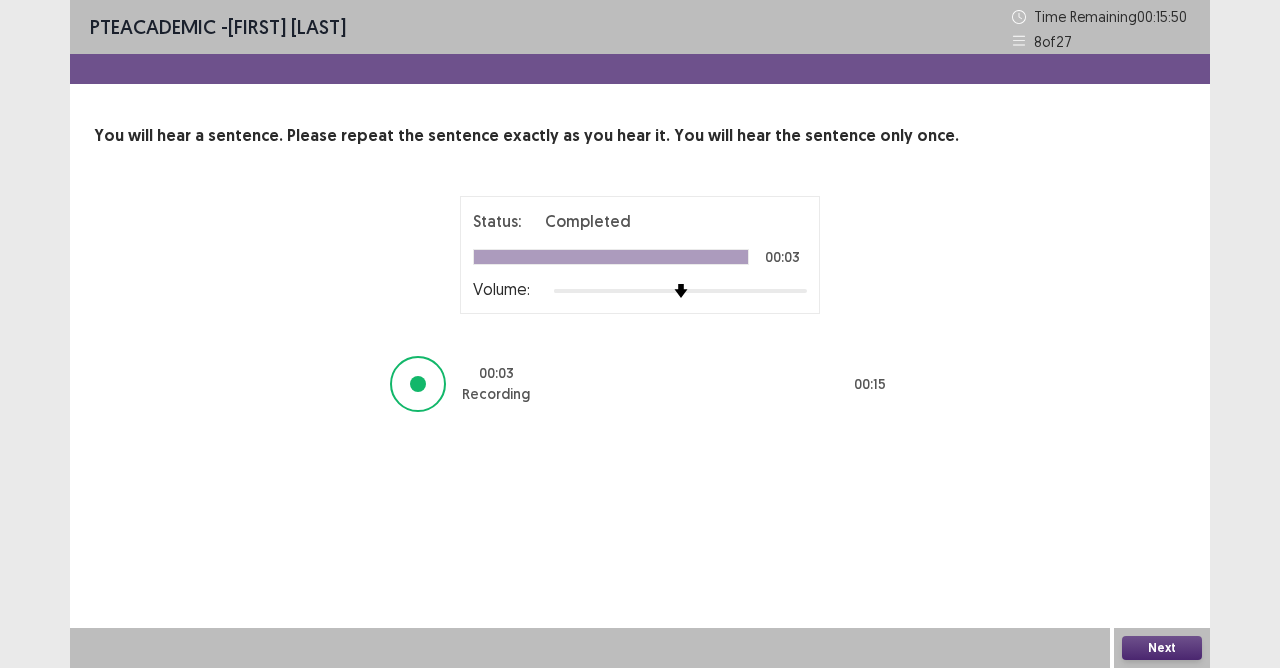 click on "Next" at bounding box center (1162, 648) 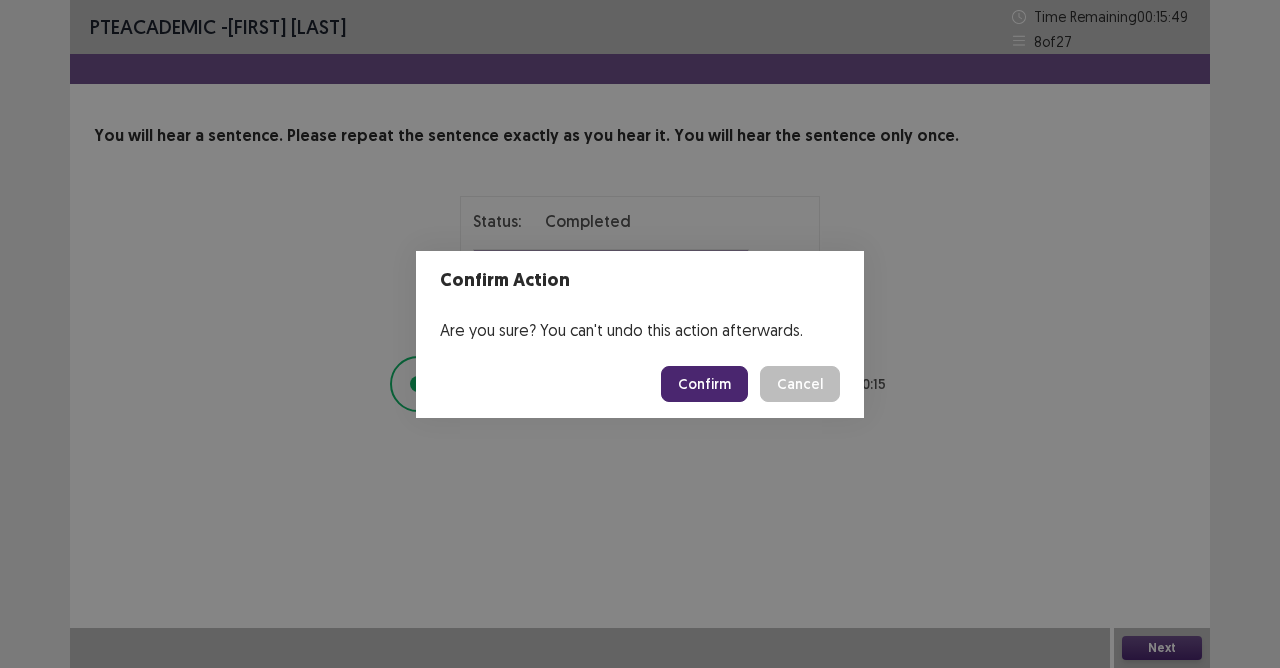 click on "Confirm" at bounding box center (704, 384) 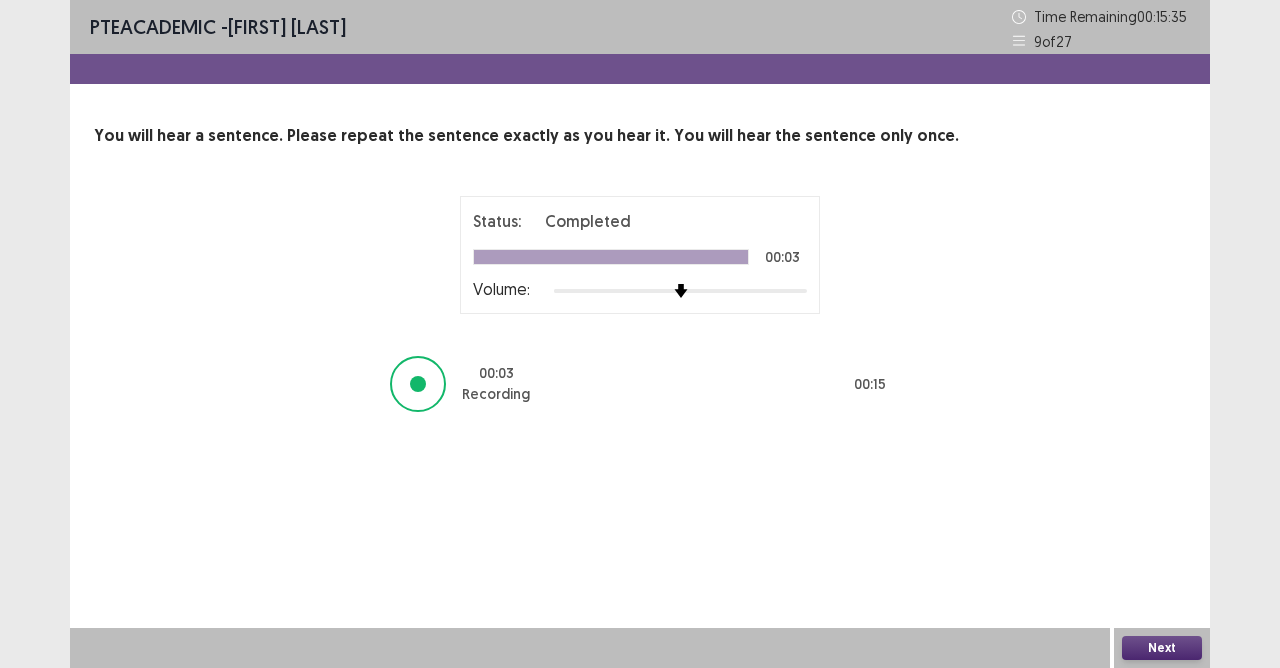 click on "Next" at bounding box center [1162, 648] 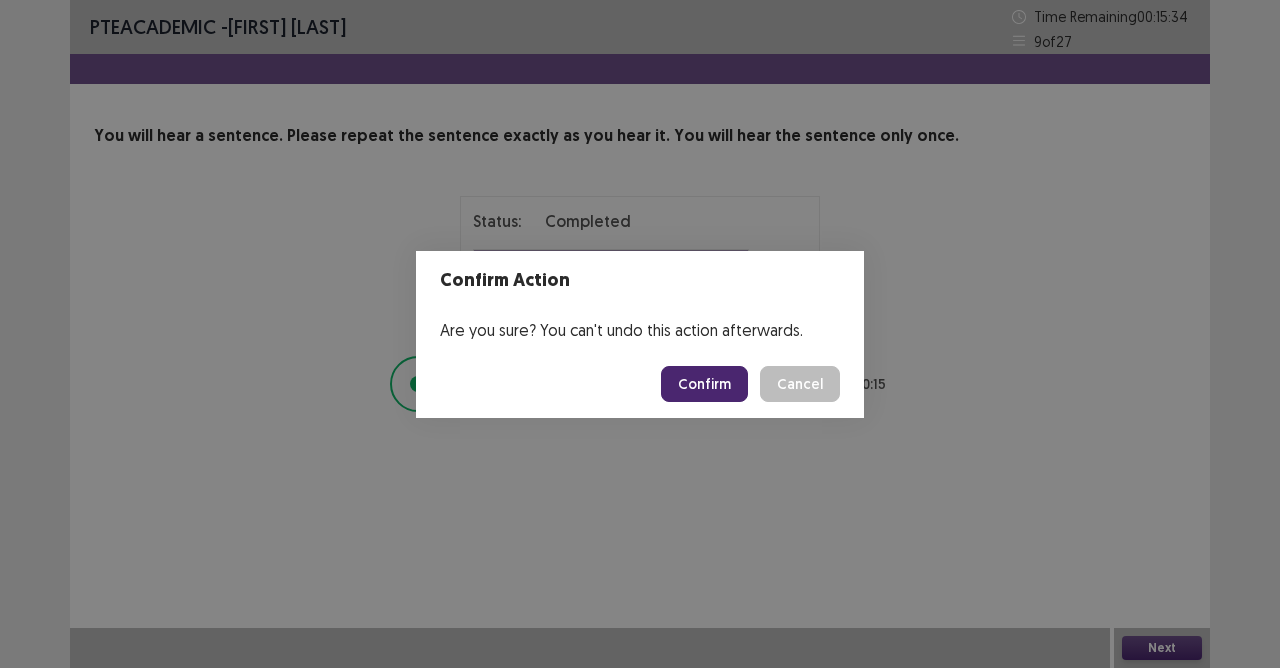 click on "Confirm Cancel" at bounding box center (640, 384) 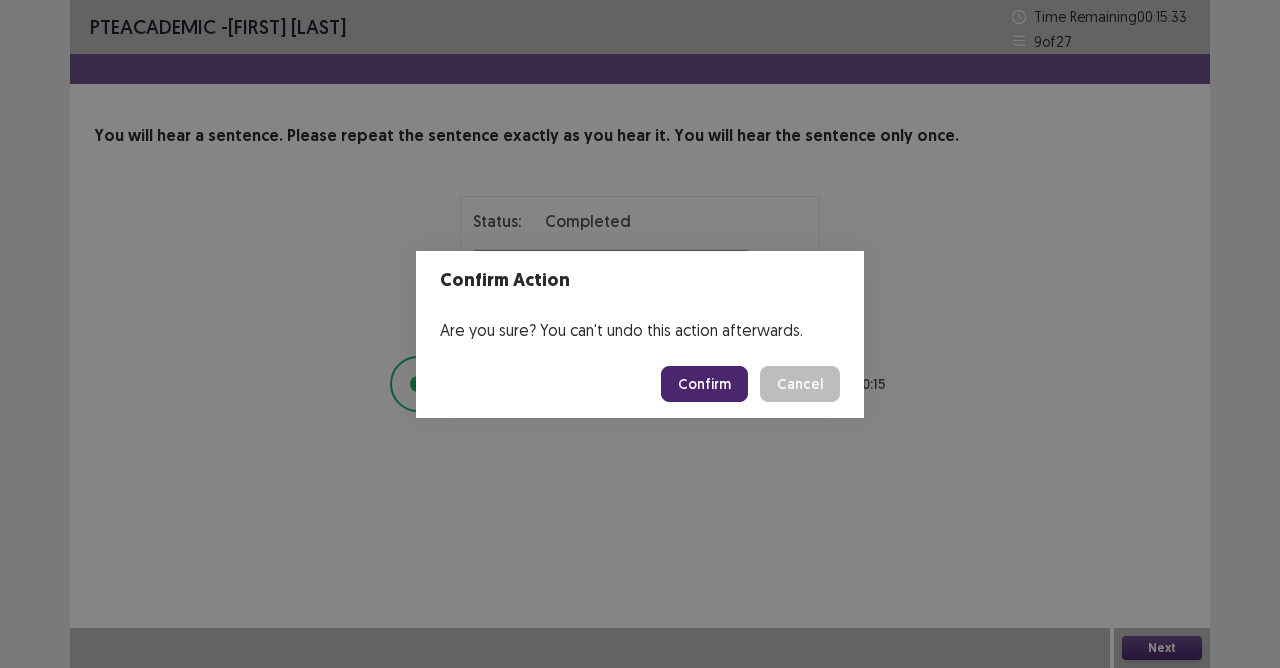 click on "Confirm" at bounding box center [704, 384] 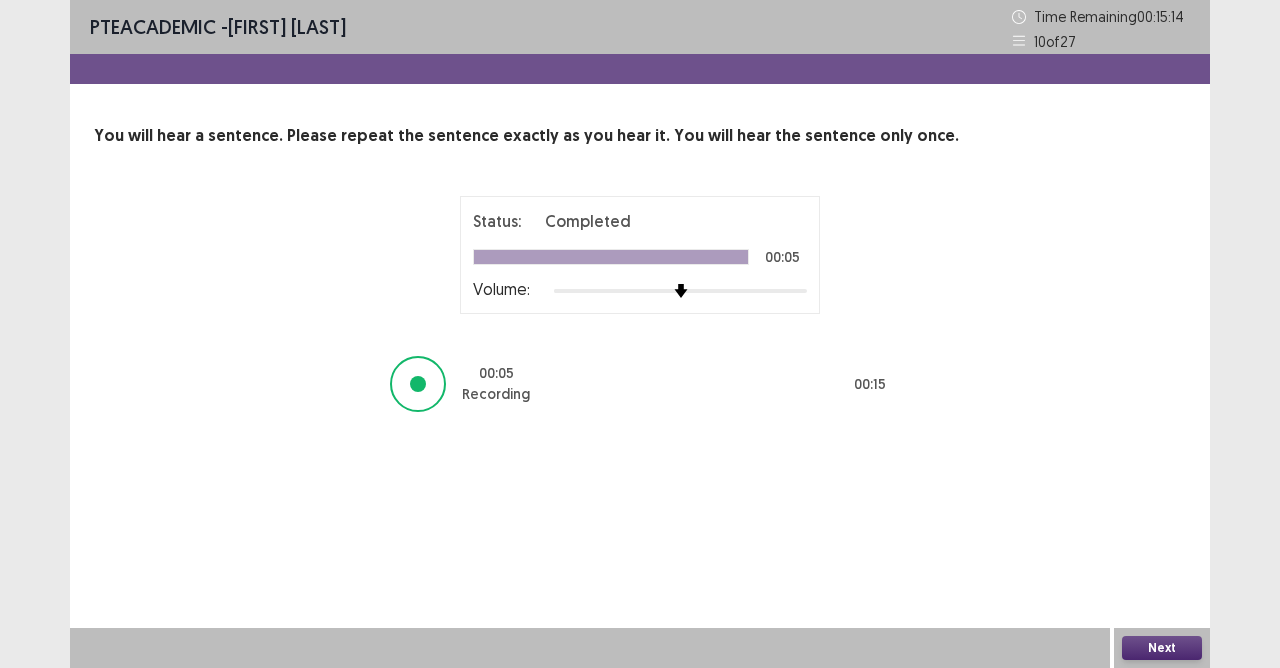 drag, startPoint x: 1139, startPoint y: 632, endPoint x: 1148, endPoint y: 652, distance: 21.931713 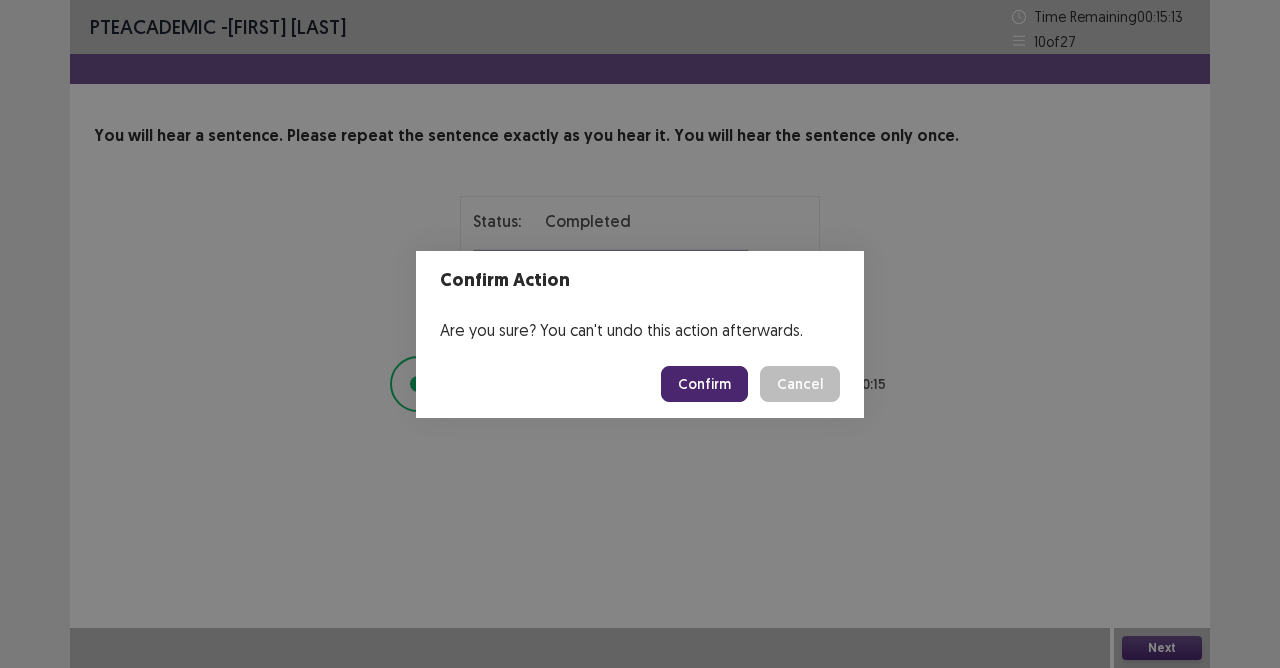 click on "Confirm" at bounding box center [704, 384] 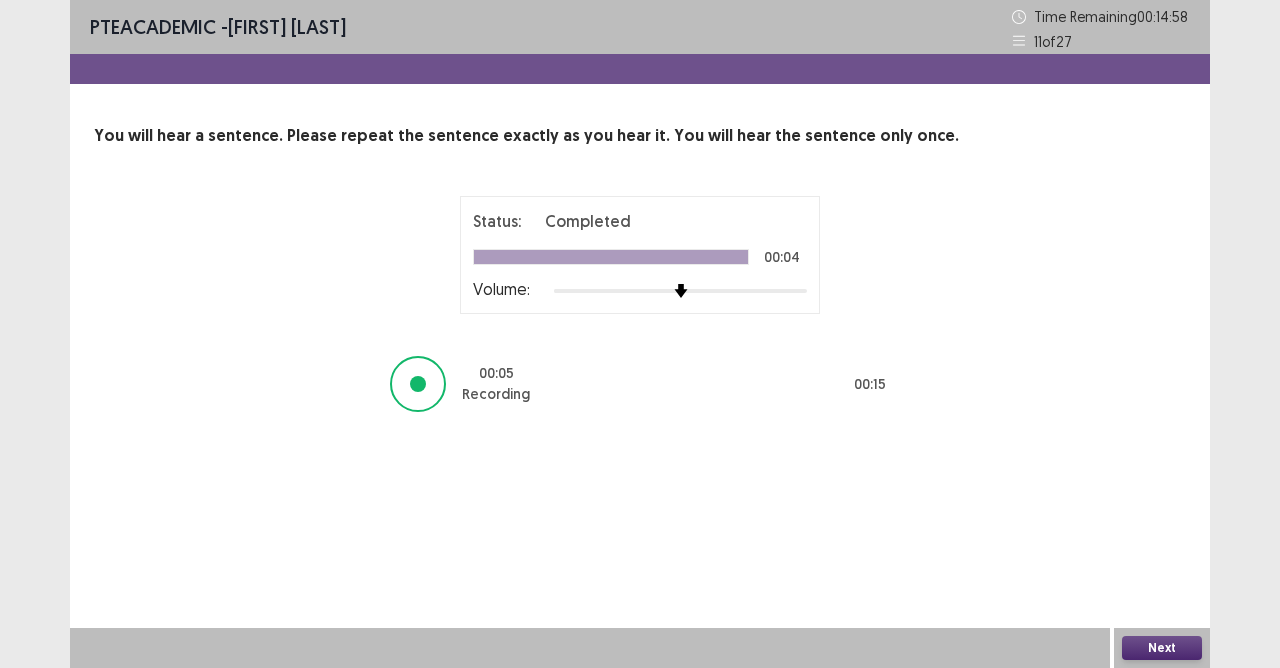 click on "Next" at bounding box center [1162, 648] 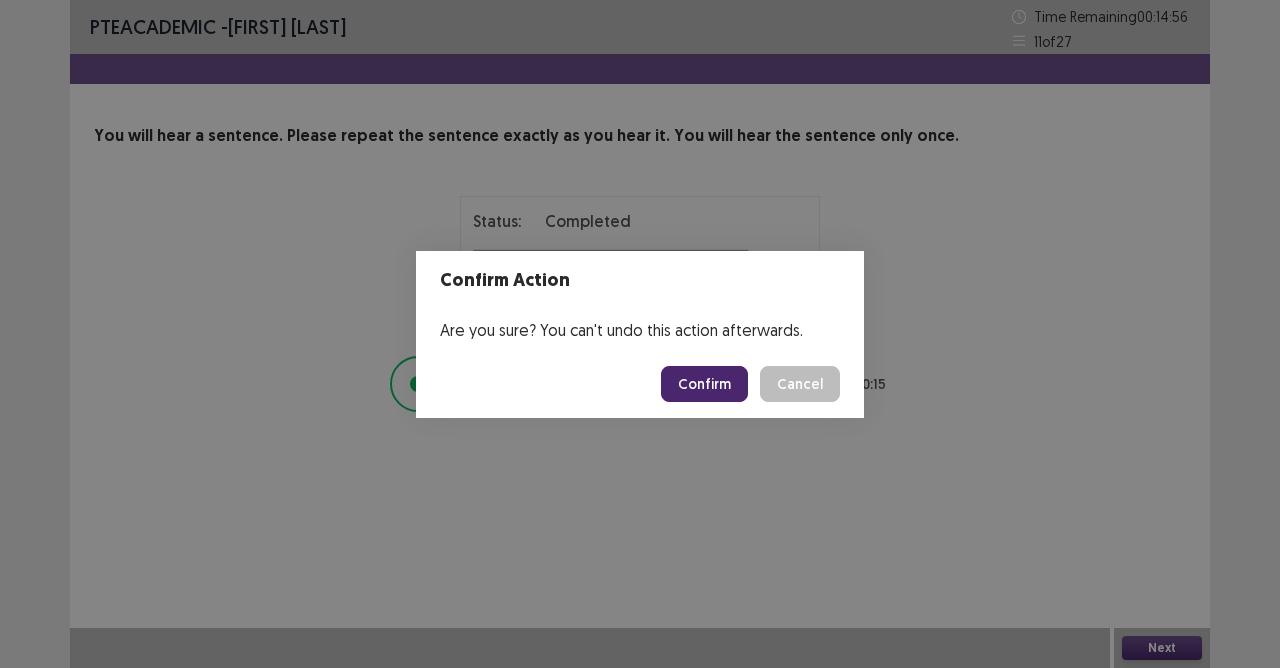 click on "Confirm" at bounding box center [704, 384] 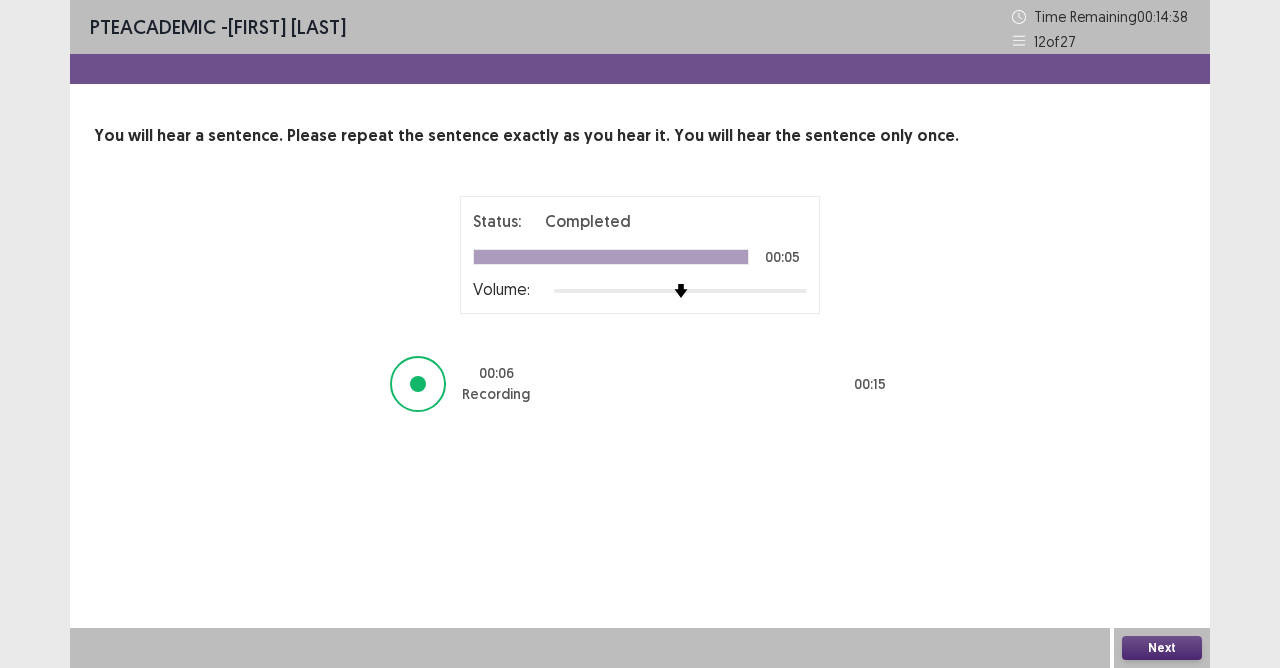 click on "Next" at bounding box center [1162, 648] 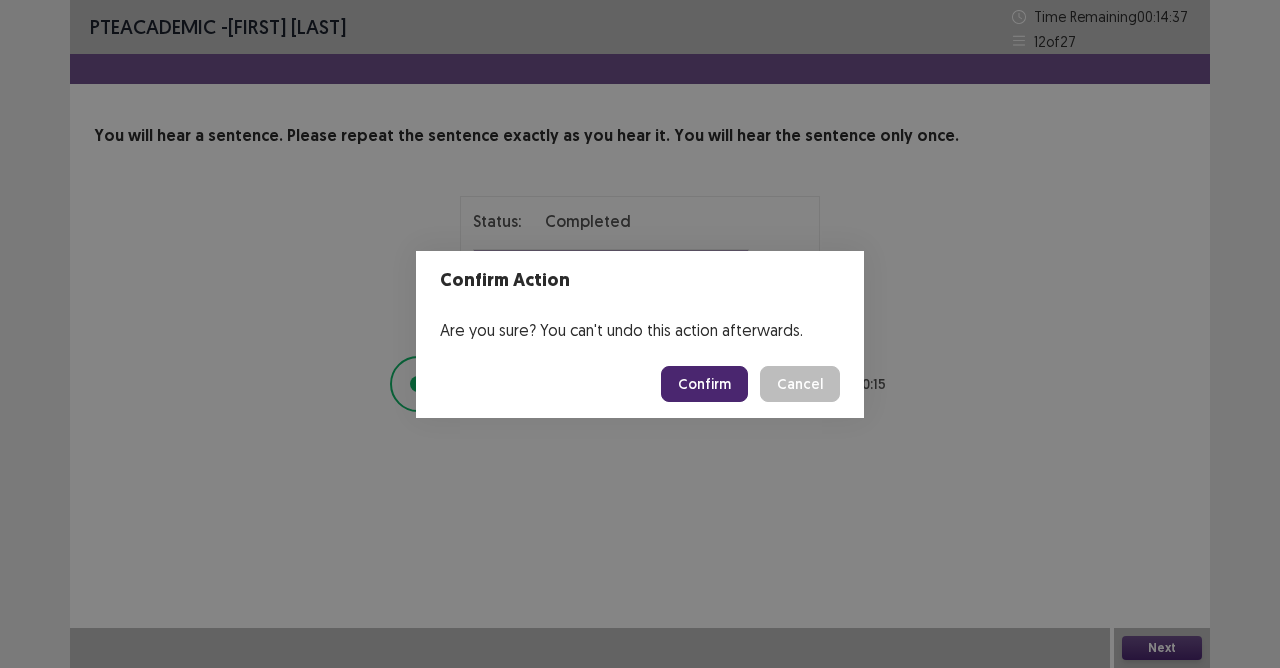 click on "Confirm" at bounding box center [704, 384] 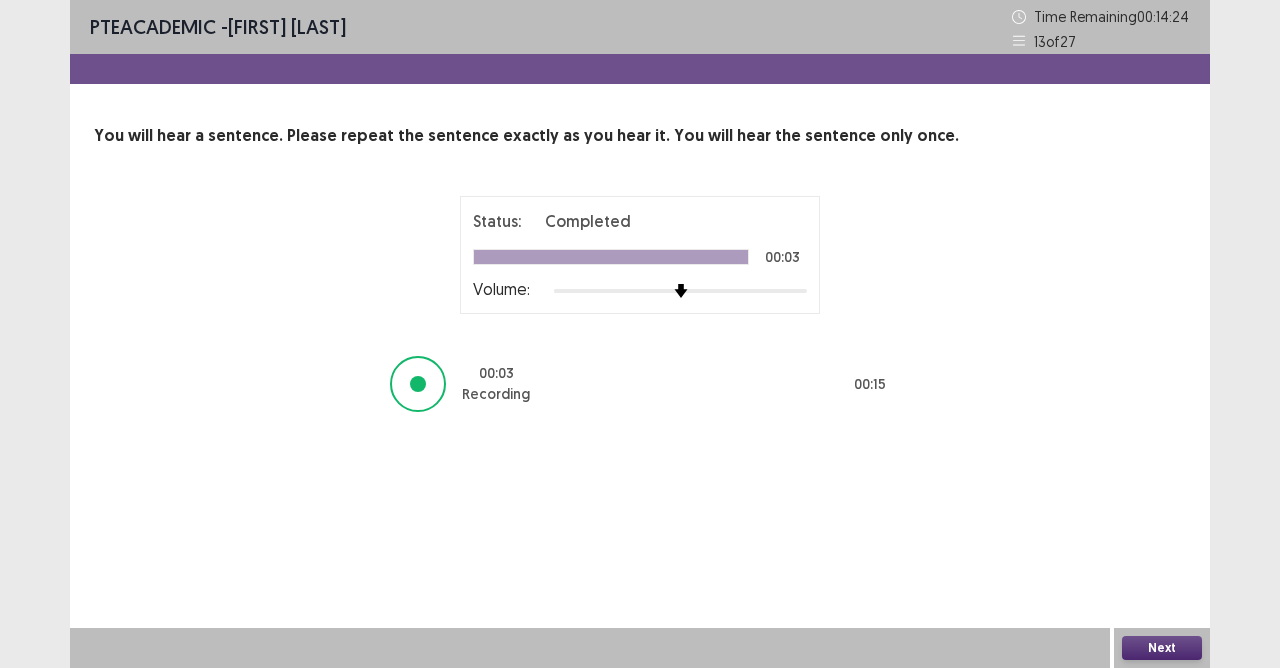 click on "Next" at bounding box center (1162, 648) 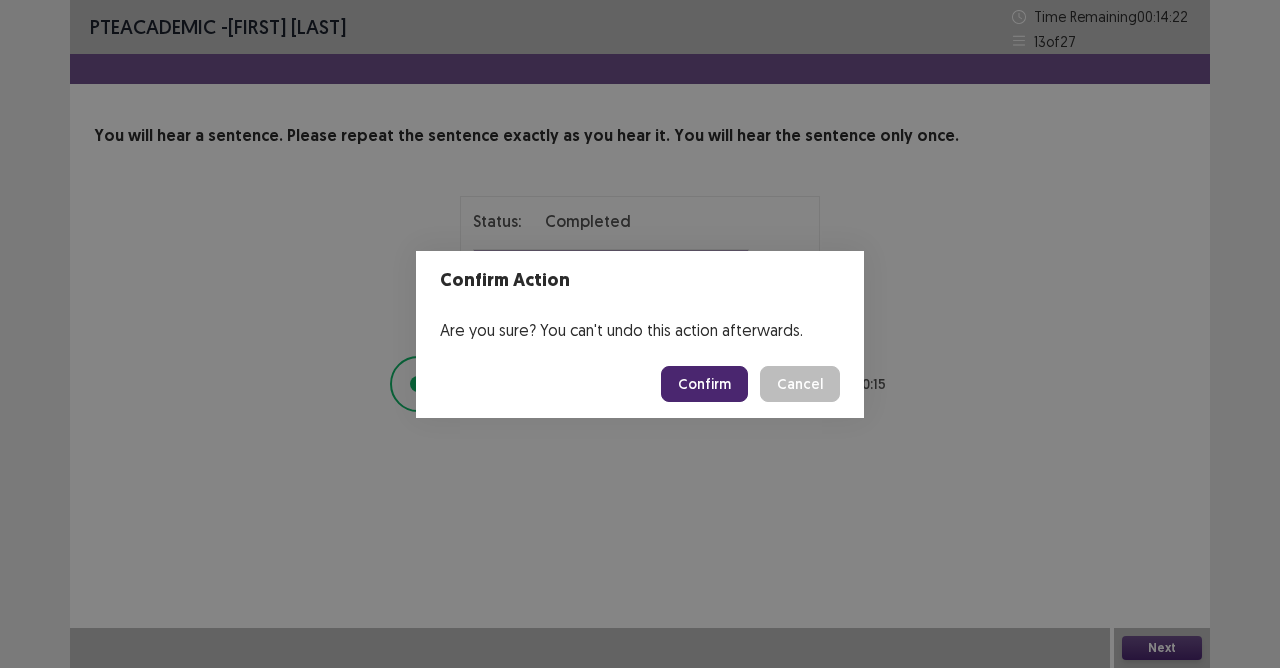 click on "Confirm" at bounding box center [704, 384] 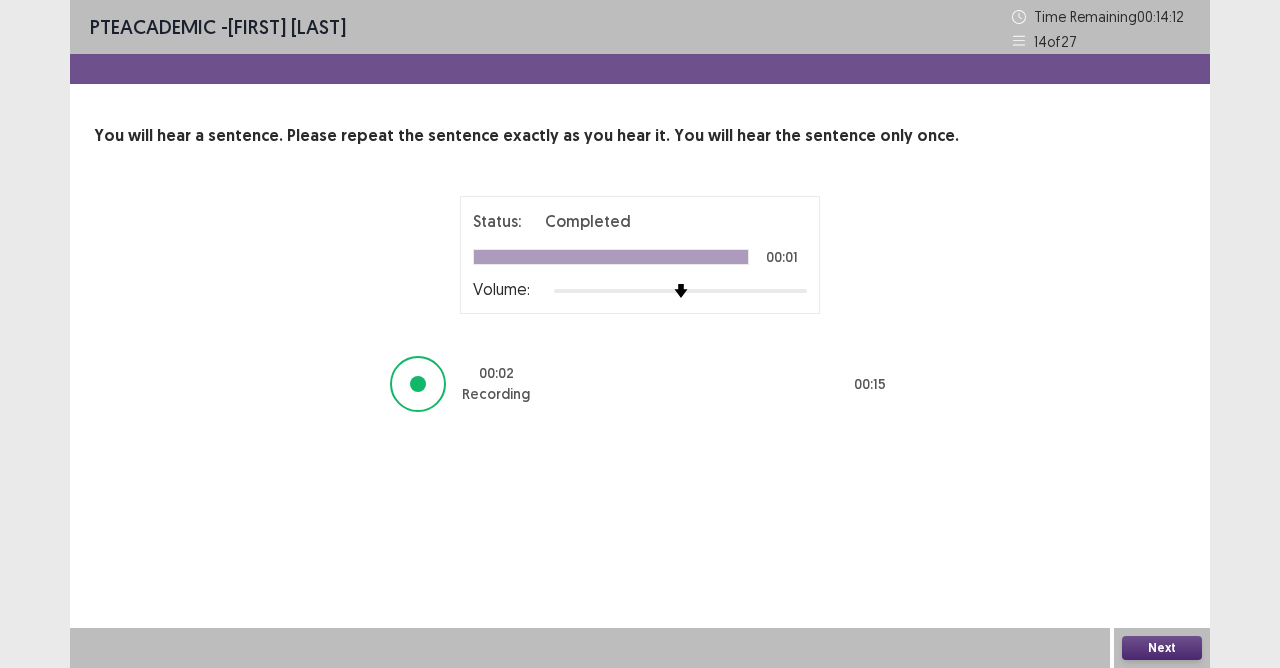 click on "Next" at bounding box center (1162, 648) 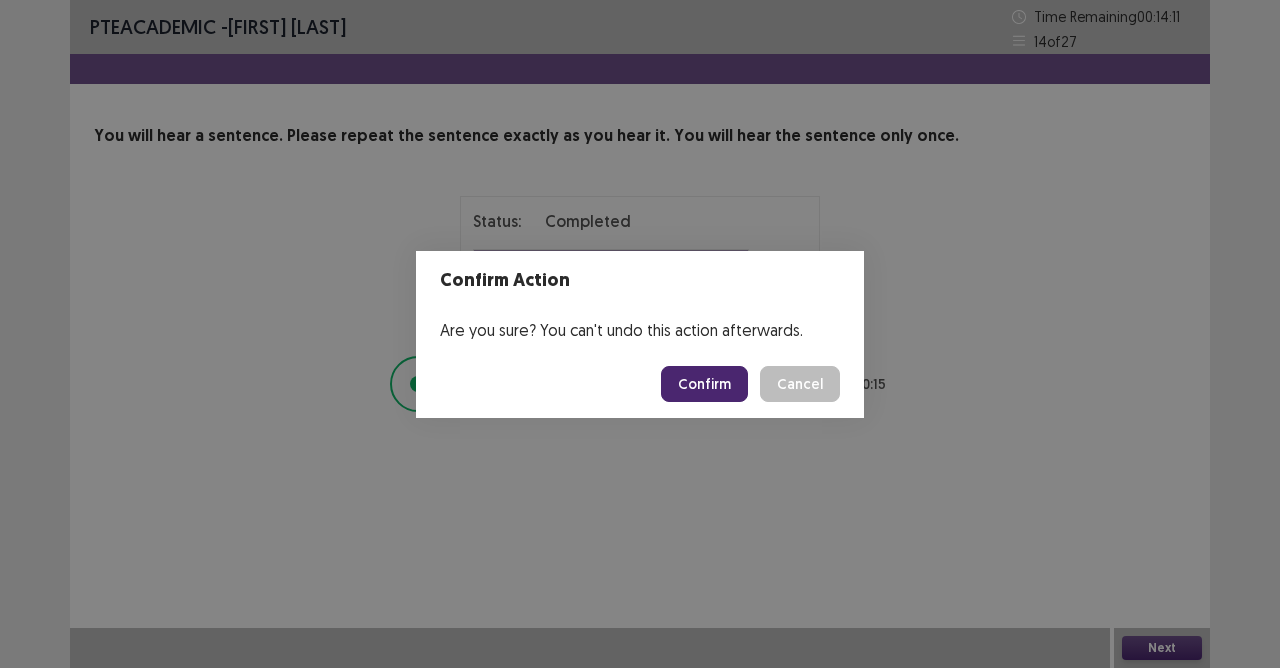 click on "Confirm" at bounding box center (704, 384) 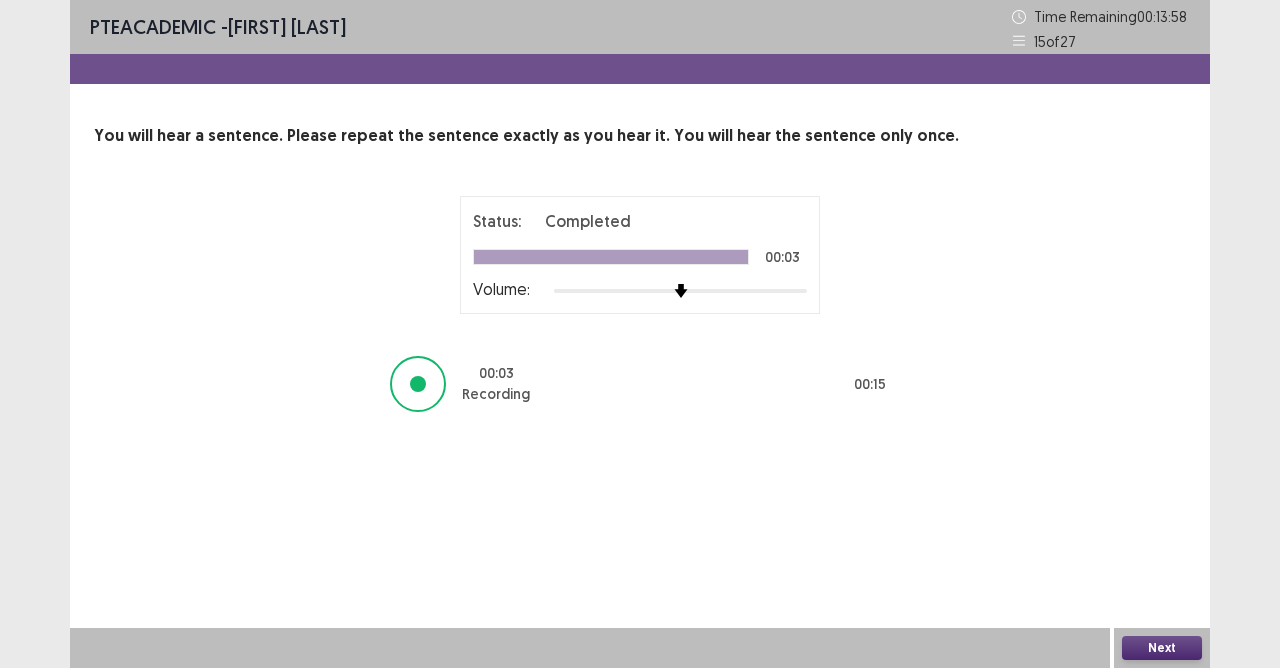 click on "Next" at bounding box center (1162, 648) 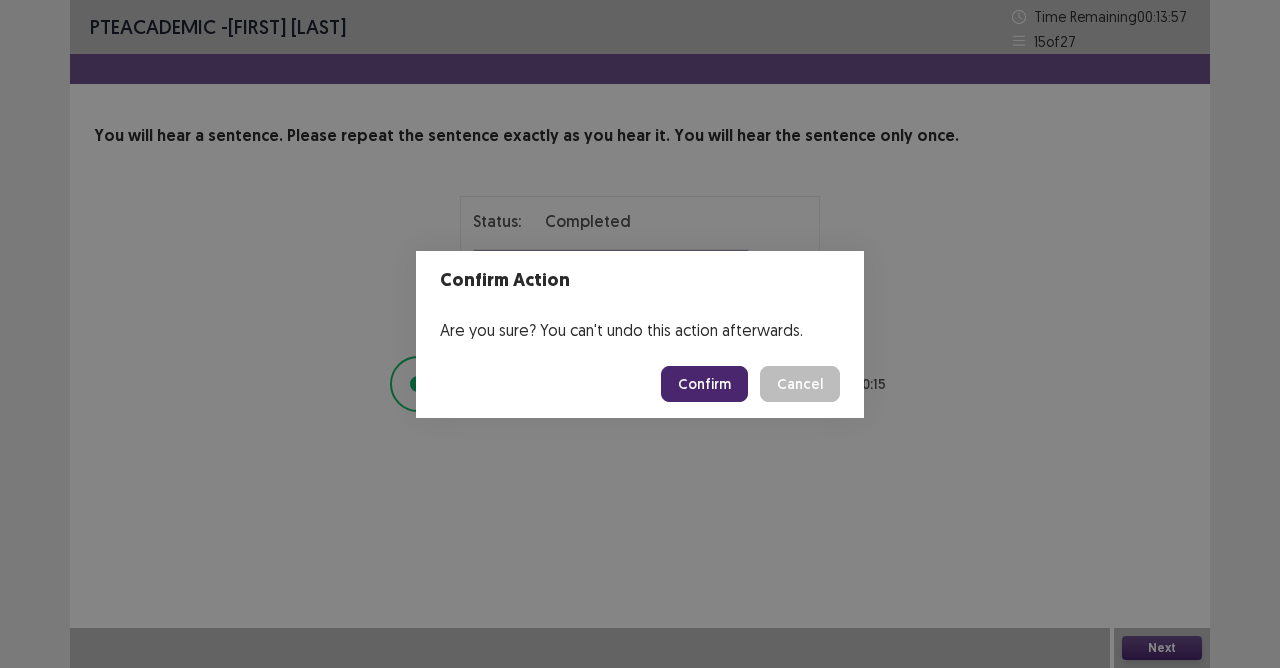 click on "Confirm" at bounding box center (704, 384) 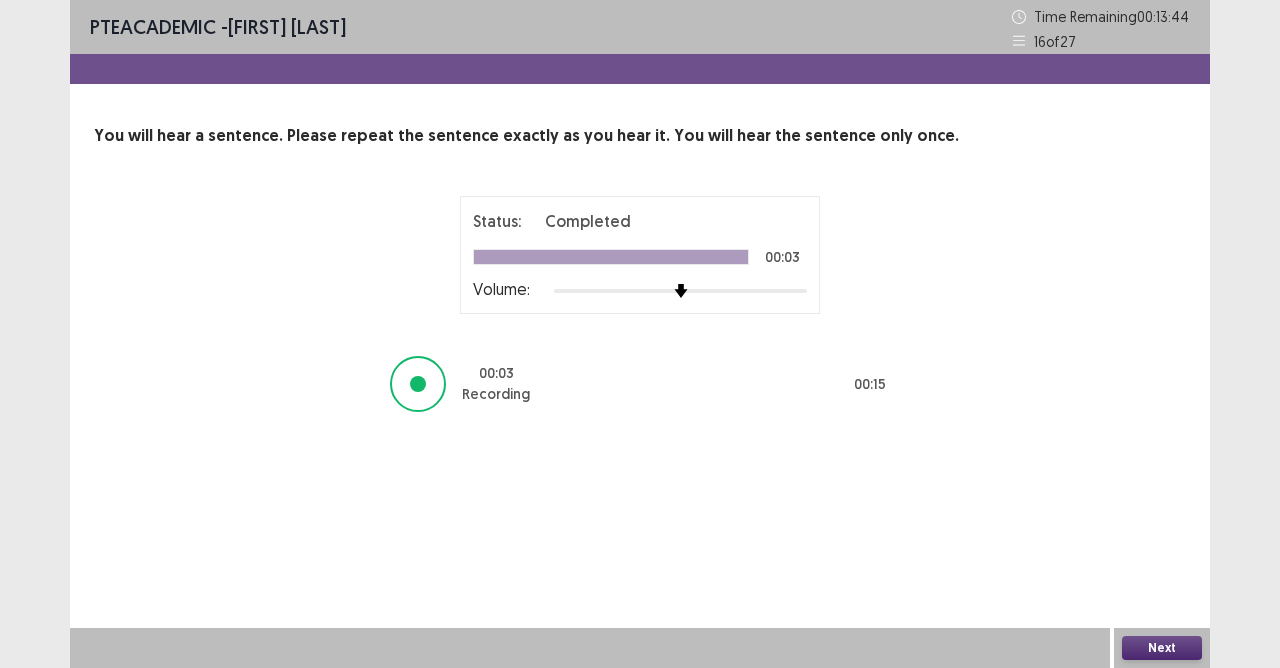 click on "Next" at bounding box center (1162, 648) 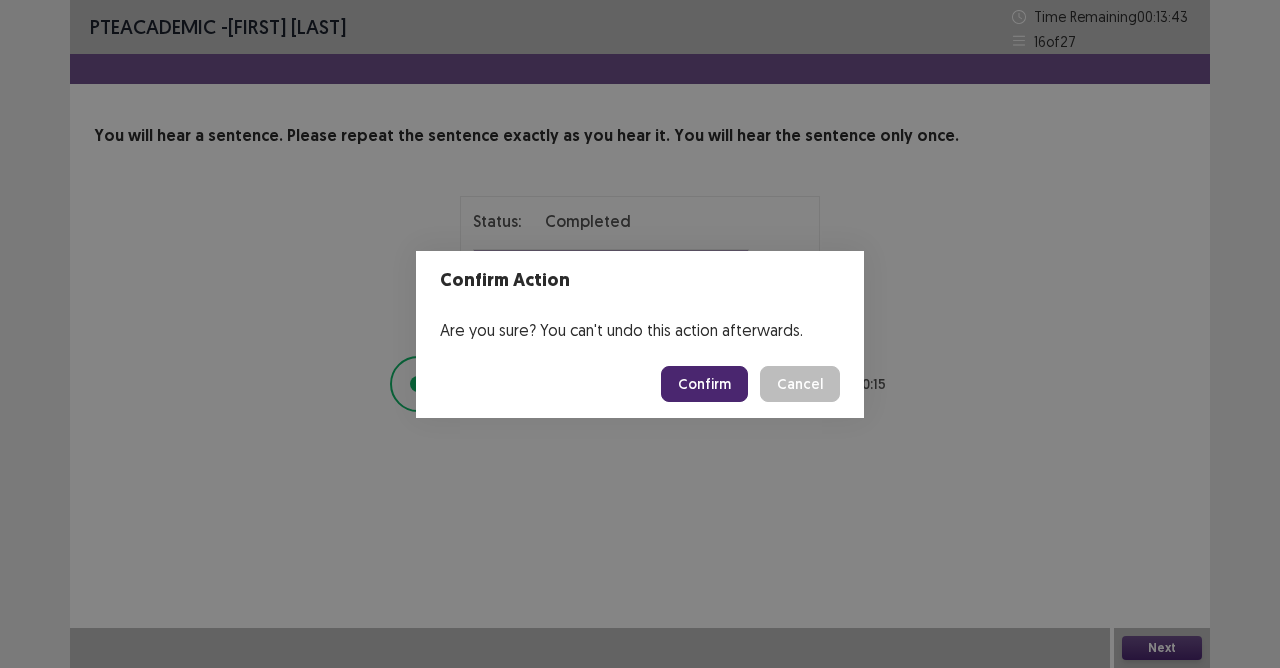 click on "Confirm" at bounding box center [704, 384] 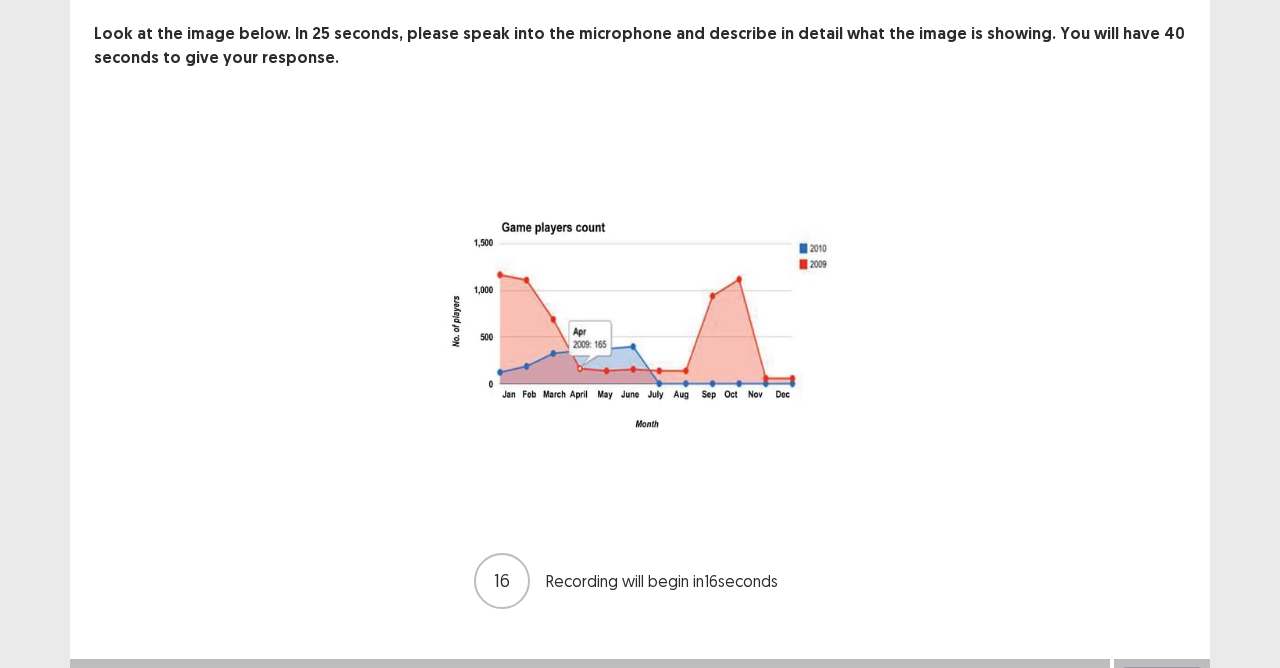 scroll, scrollTop: 133, scrollLeft: 0, axis: vertical 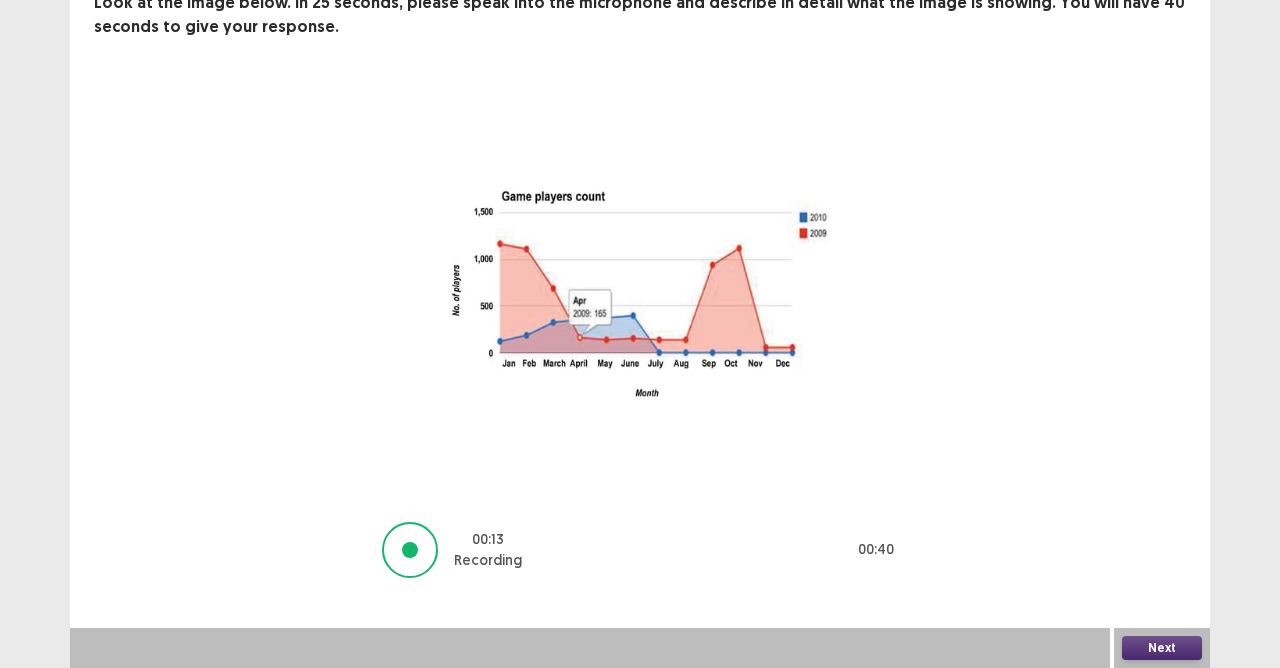 click on "Next" at bounding box center (1162, 648) 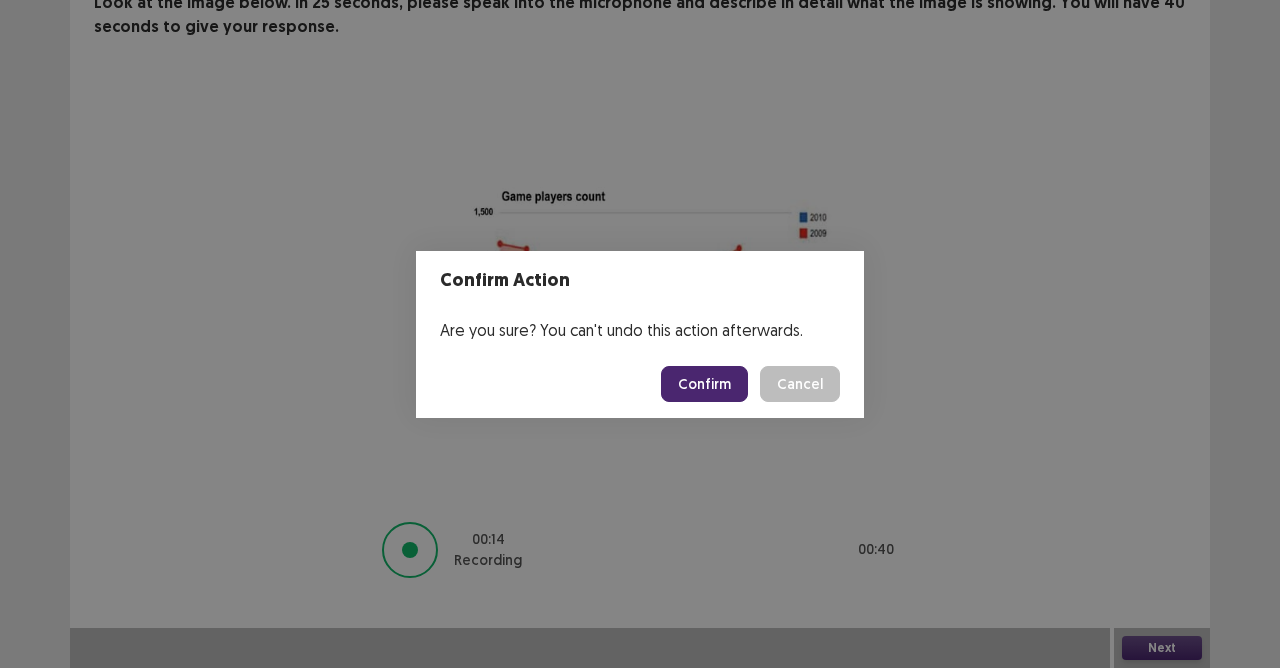 click on "Confirm" at bounding box center [704, 384] 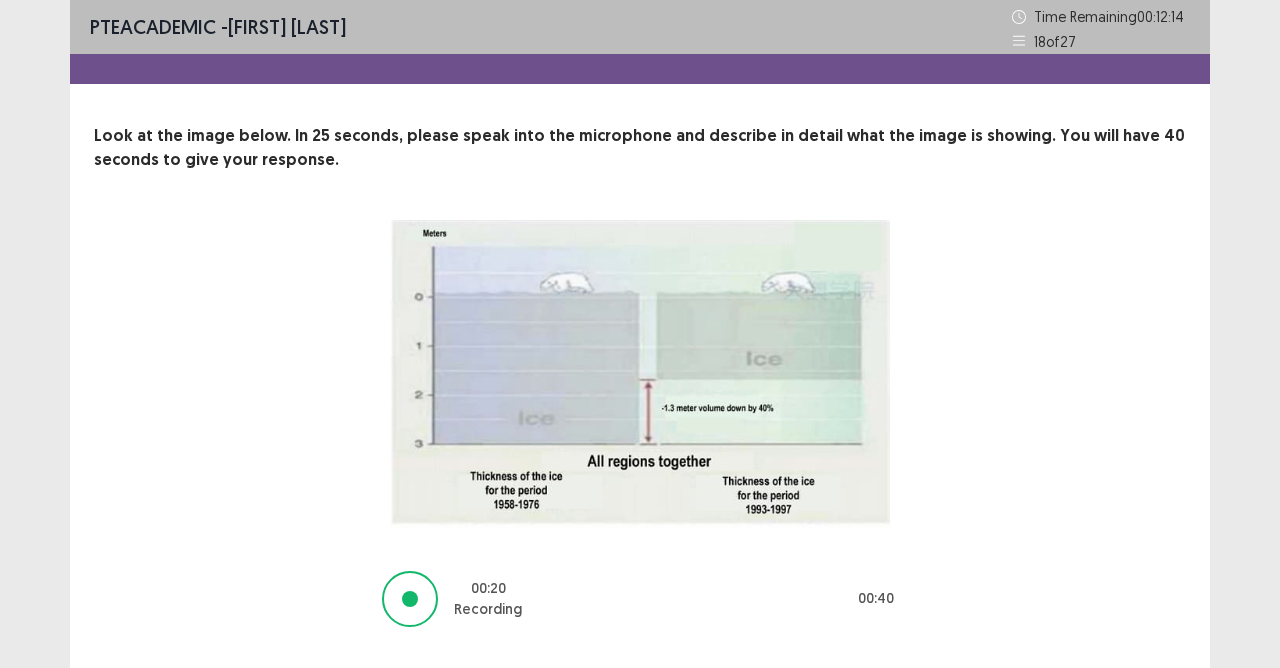 scroll, scrollTop: 48, scrollLeft: 0, axis: vertical 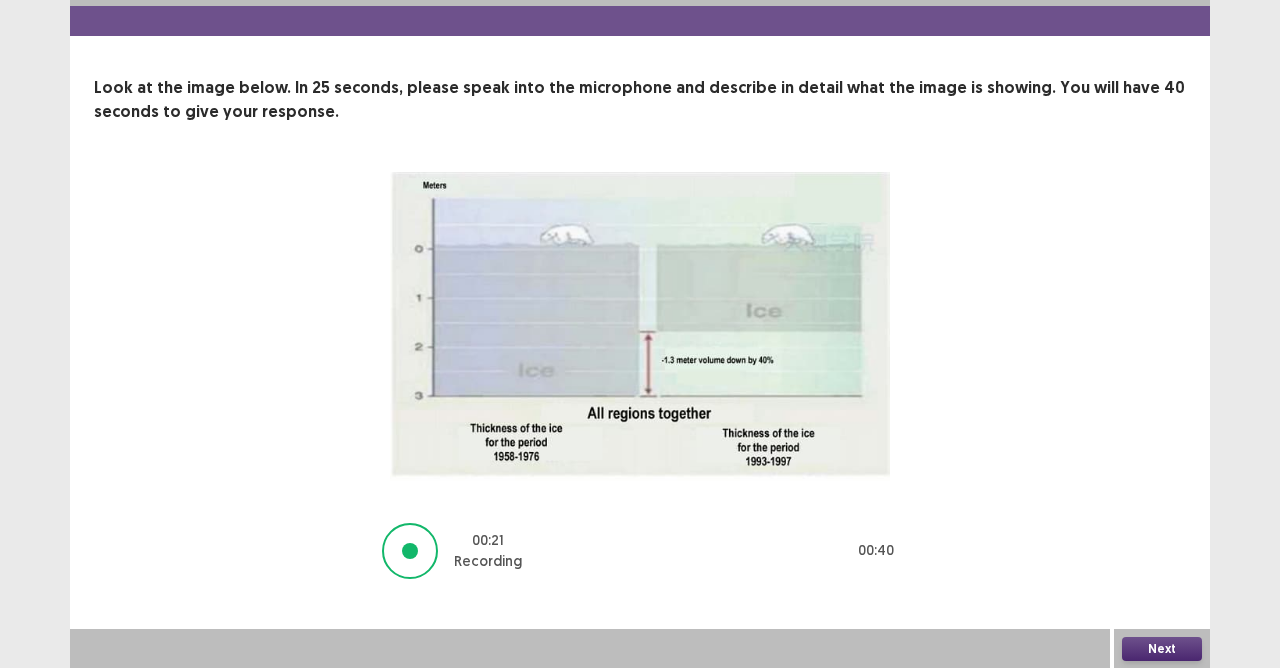click on "Next" at bounding box center (1162, 649) 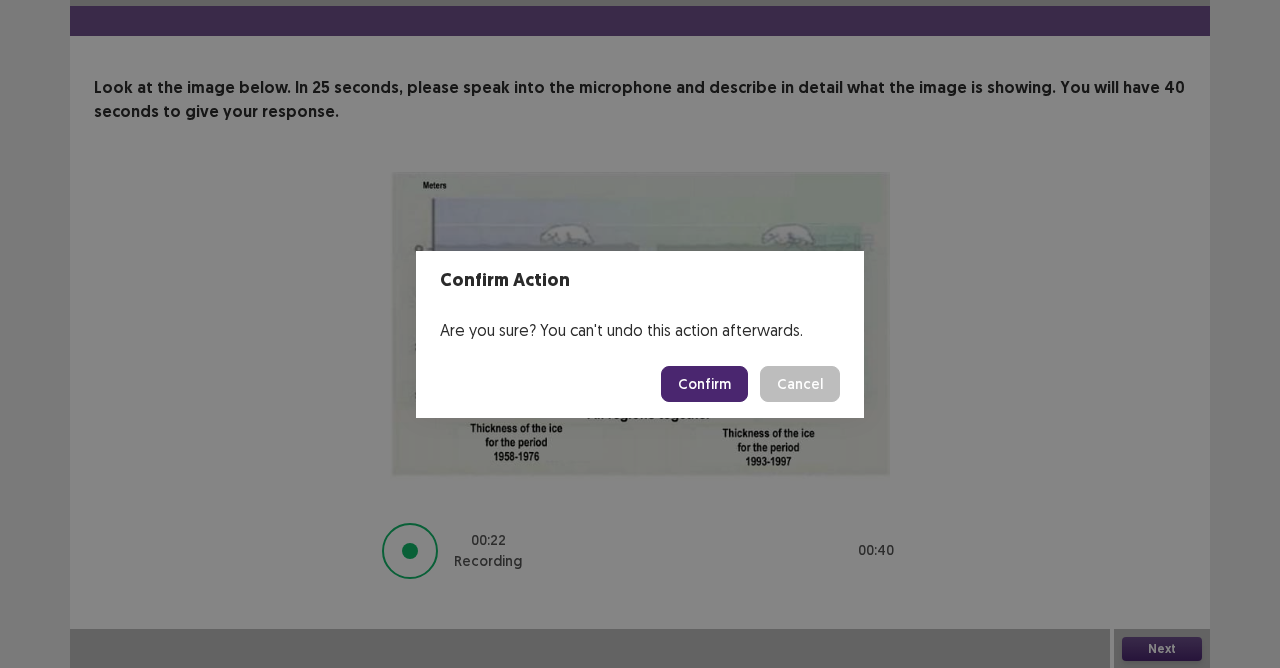 click on "Confirm" at bounding box center [704, 384] 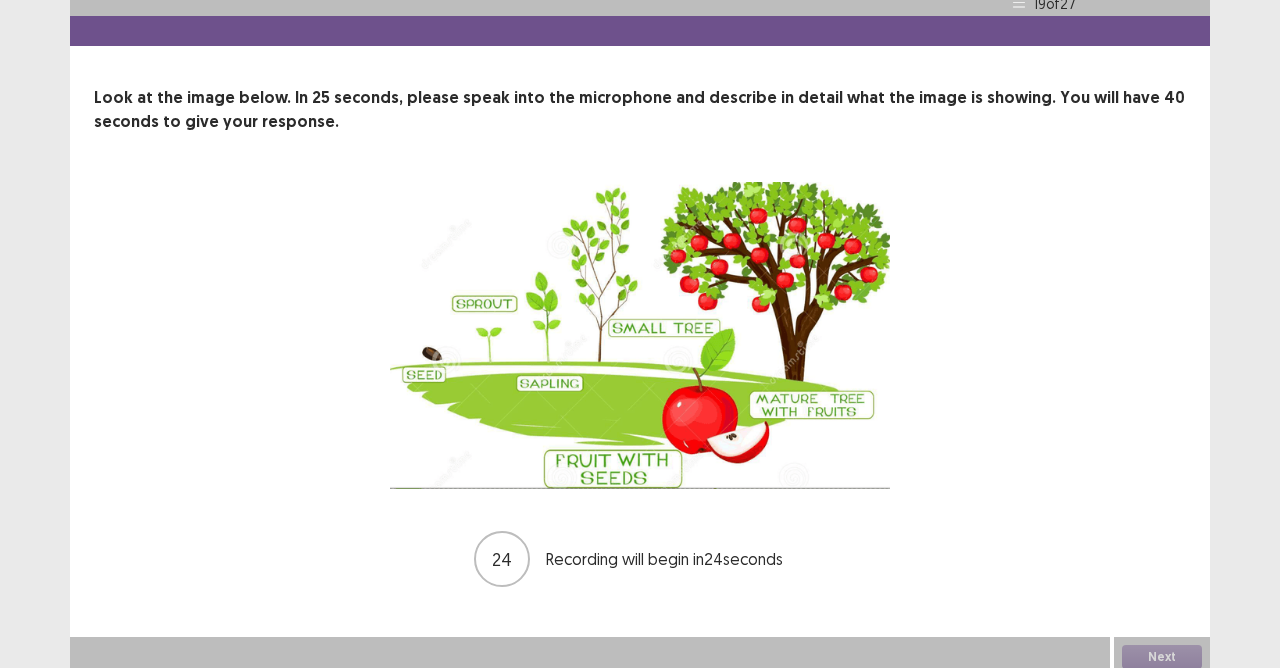 scroll, scrollTop: 40, scrollLeft: 0, axis: vertical 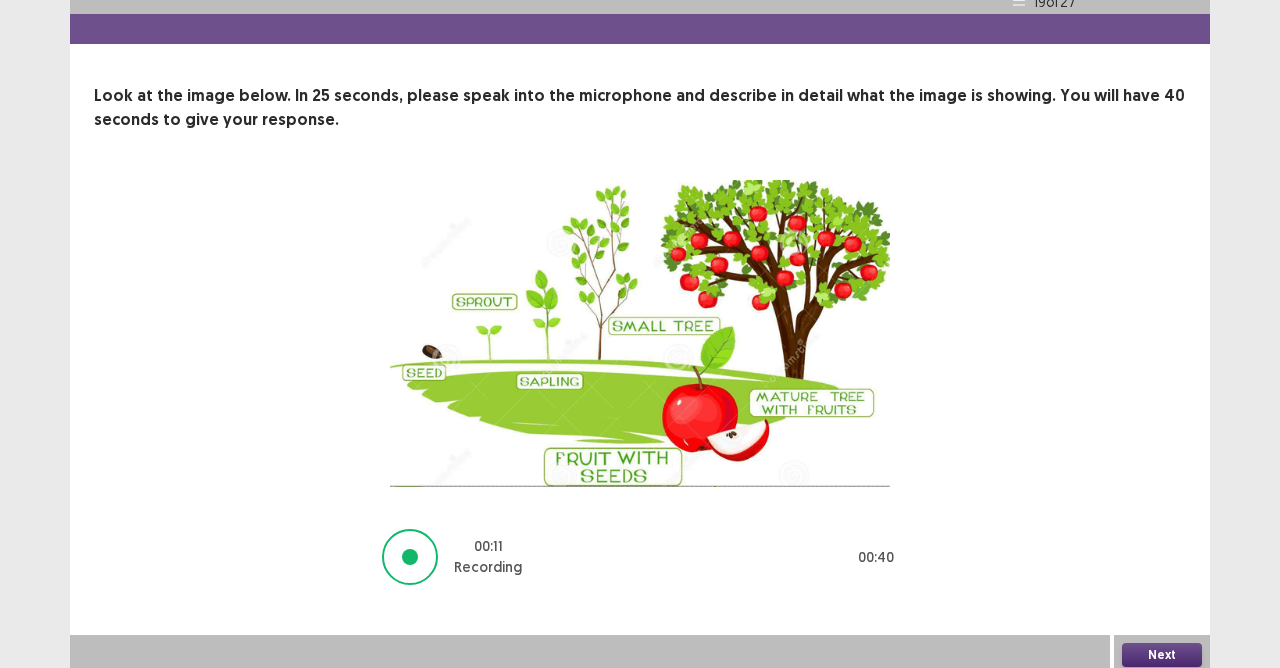click on "Next" at bounding box center [1162, 655] 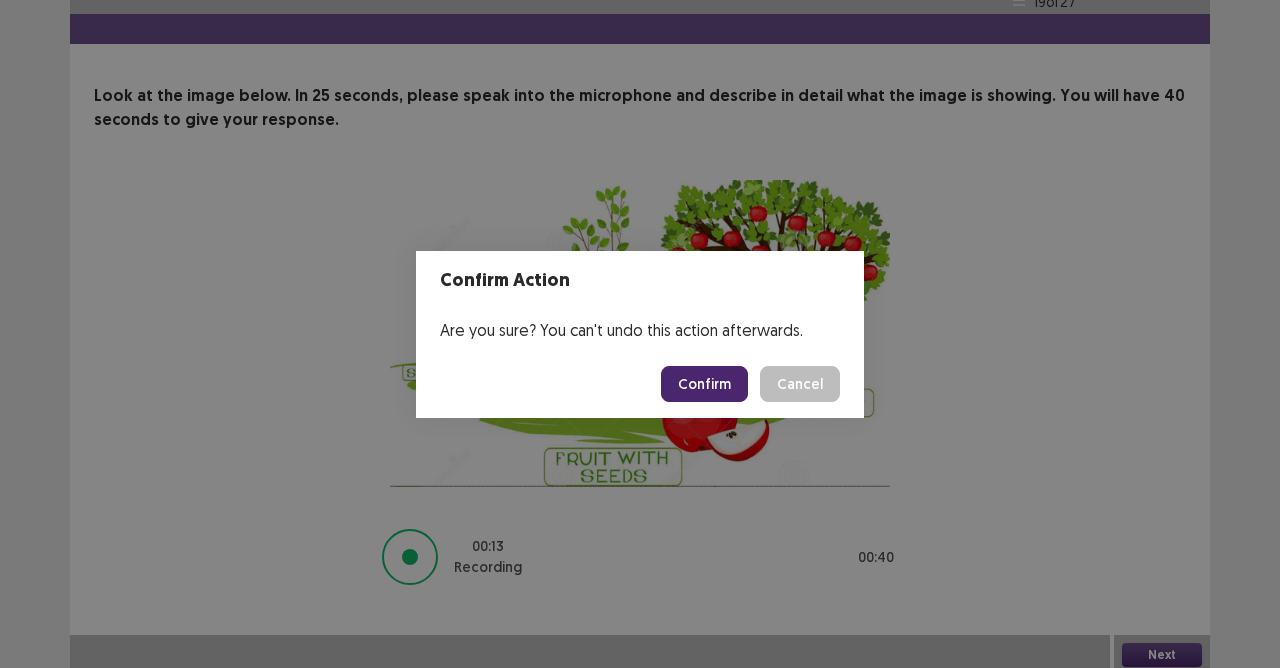 click on "Confirm" at bounding box center [704, 384] 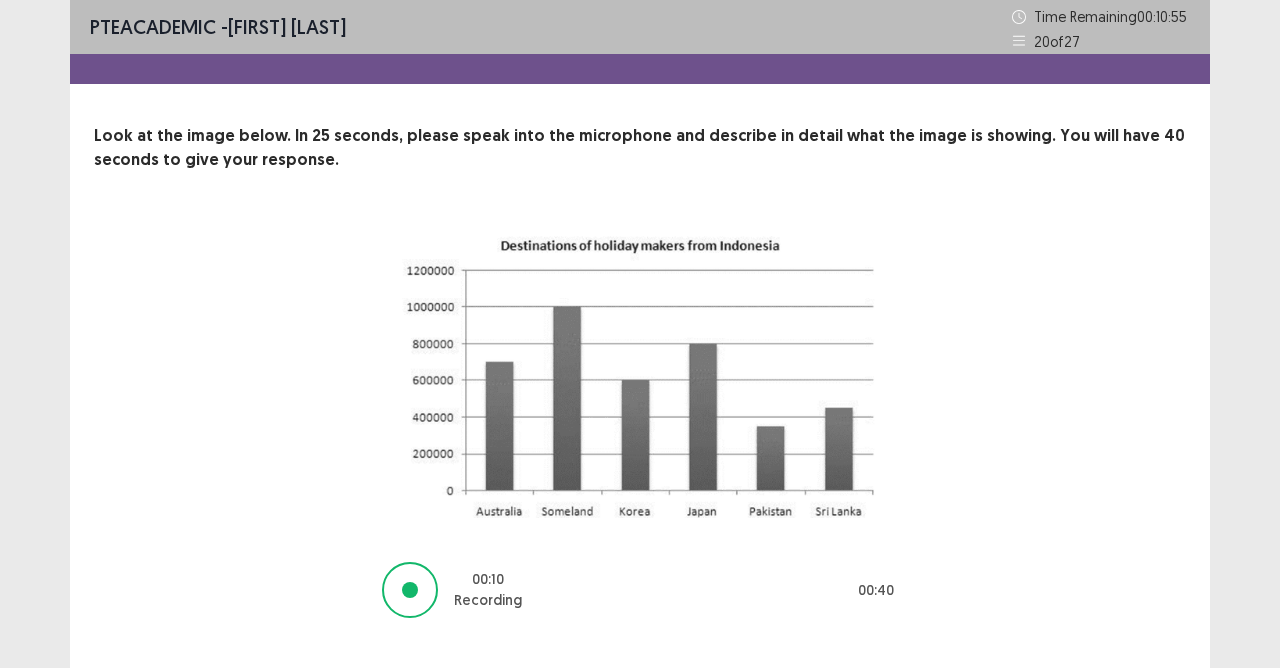 scroll, scrollTop: 40, scrollLeft: 0, axis: vertical 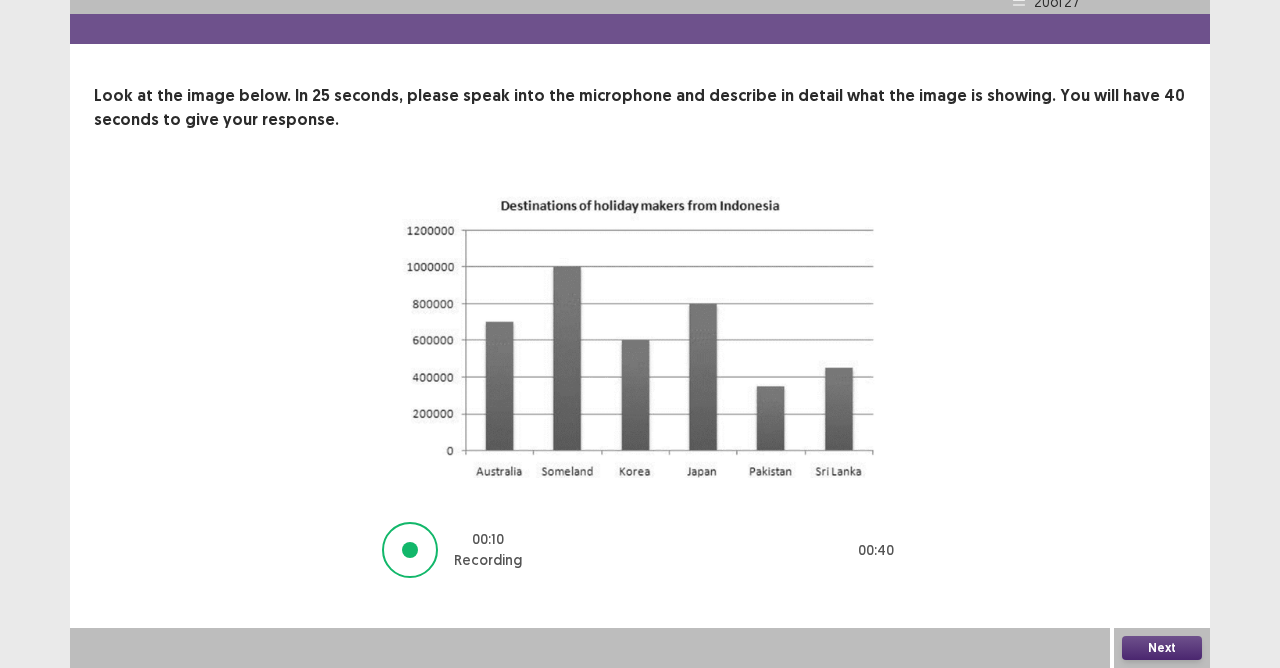 click on "Next" at bounding box center [1162, 648] 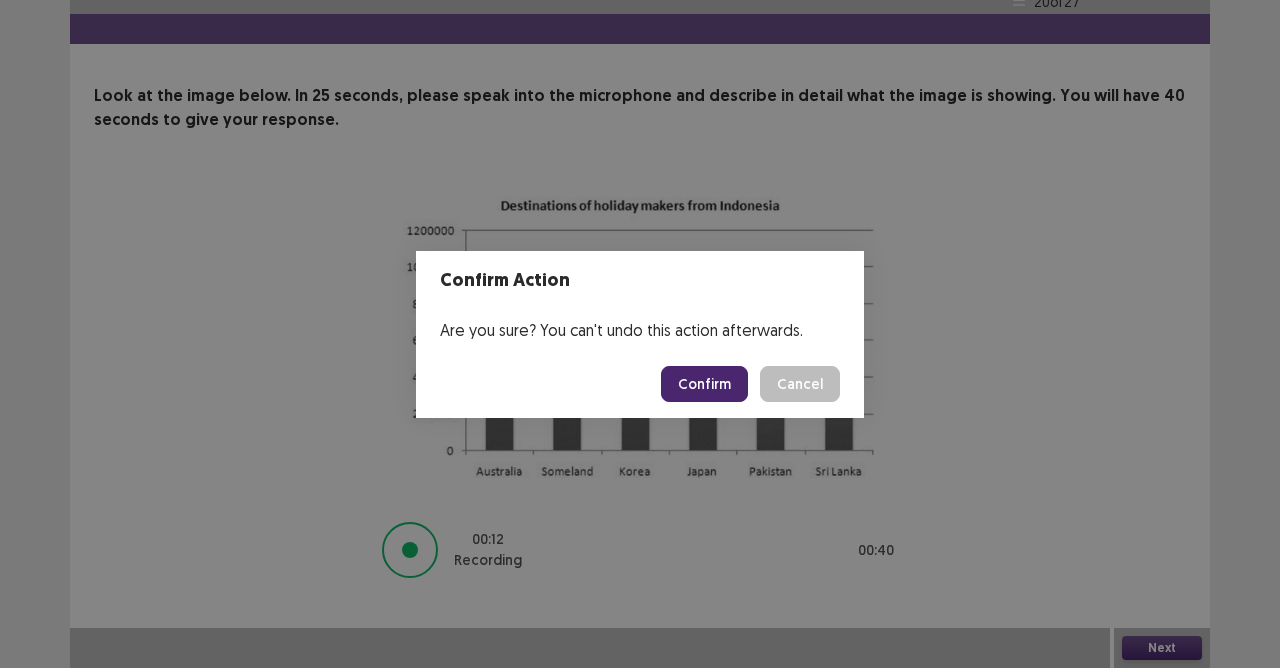 click on "Confirm" at bounding box center (704, 384) 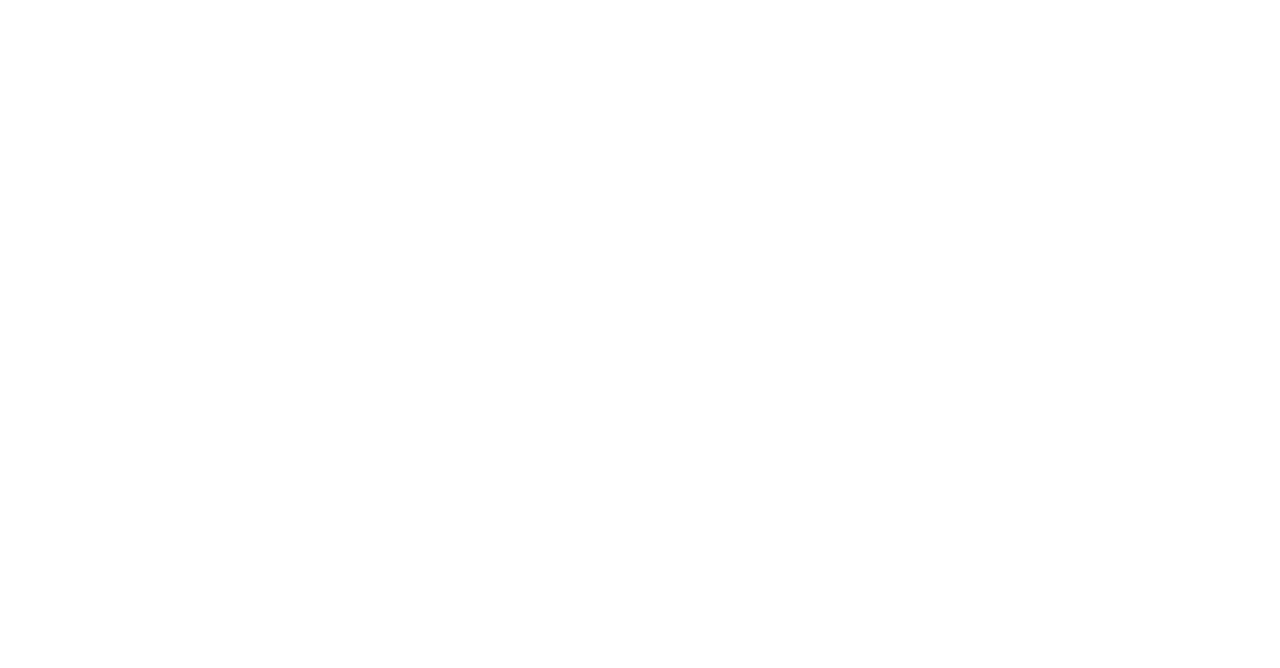 scroll, scrollTop: 0, scrollLeft: 0, axis: both 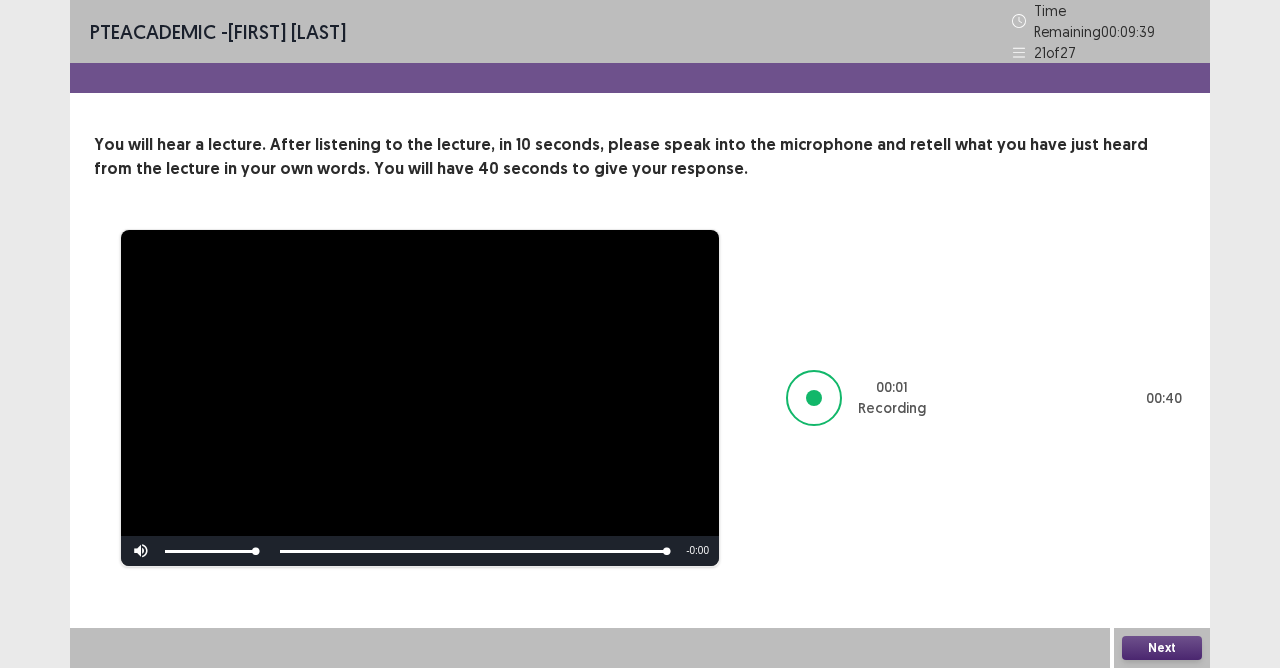 click on "Next" at bounding box center (1162, 648) 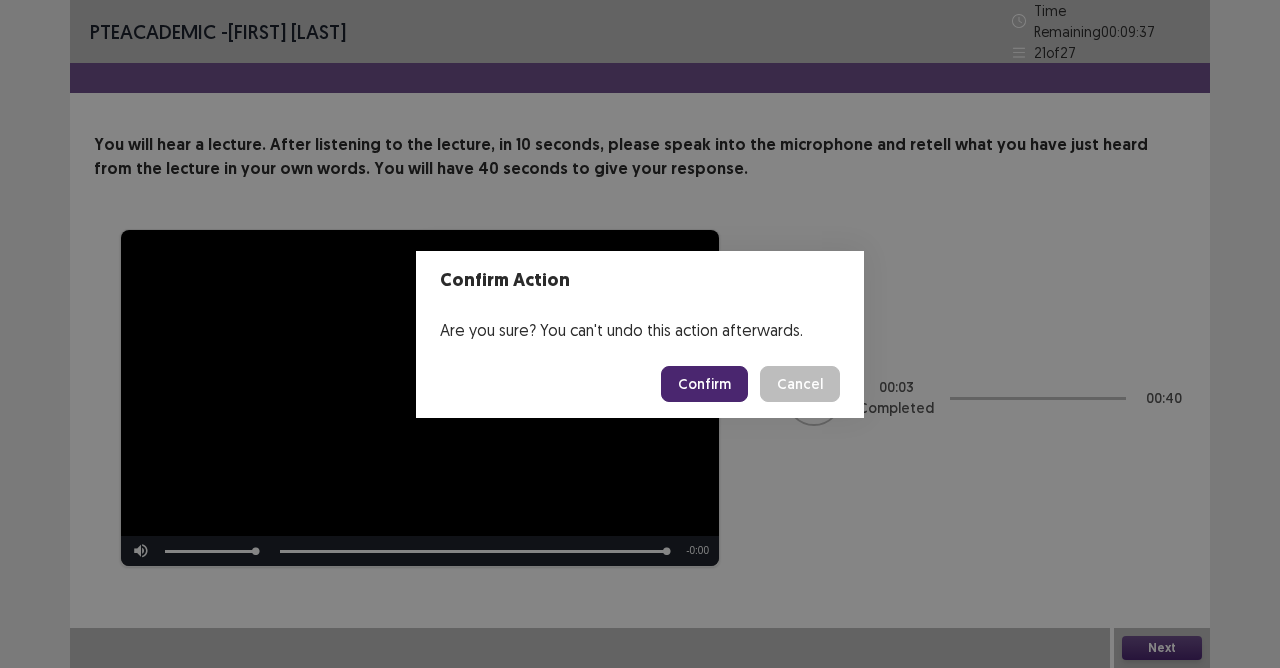 click on "Confirm" at bounding box center (704, 384) 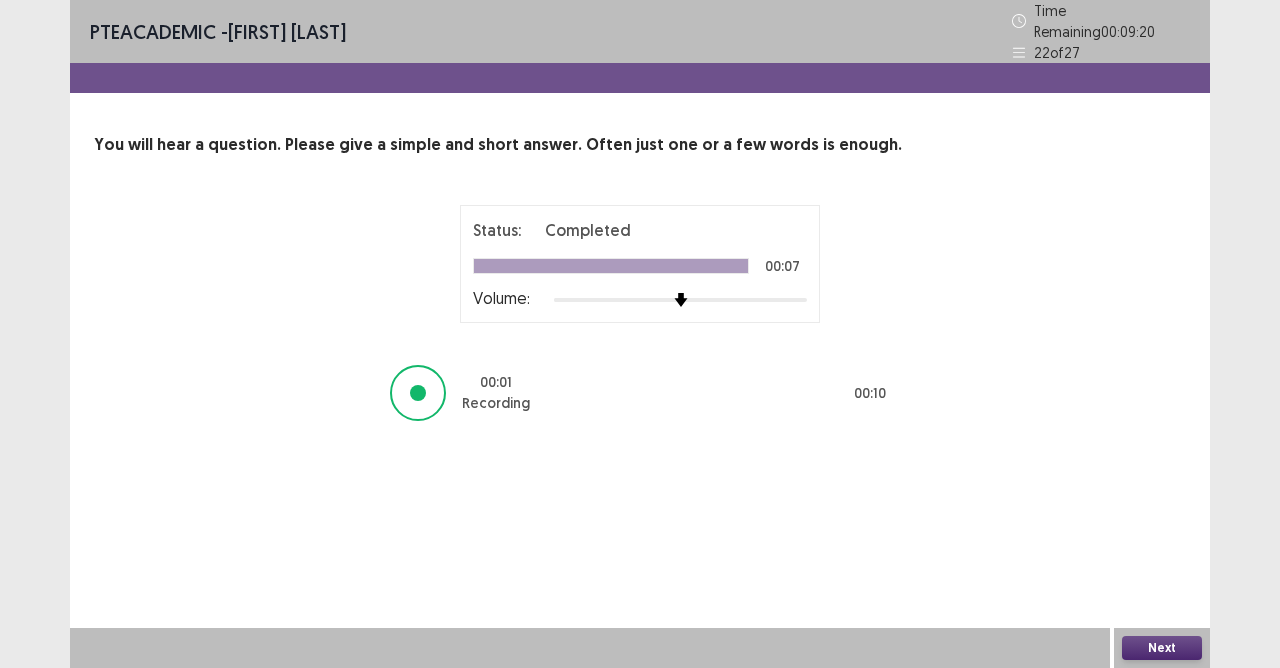 click on "Next" at bounding box center [1162, 648] 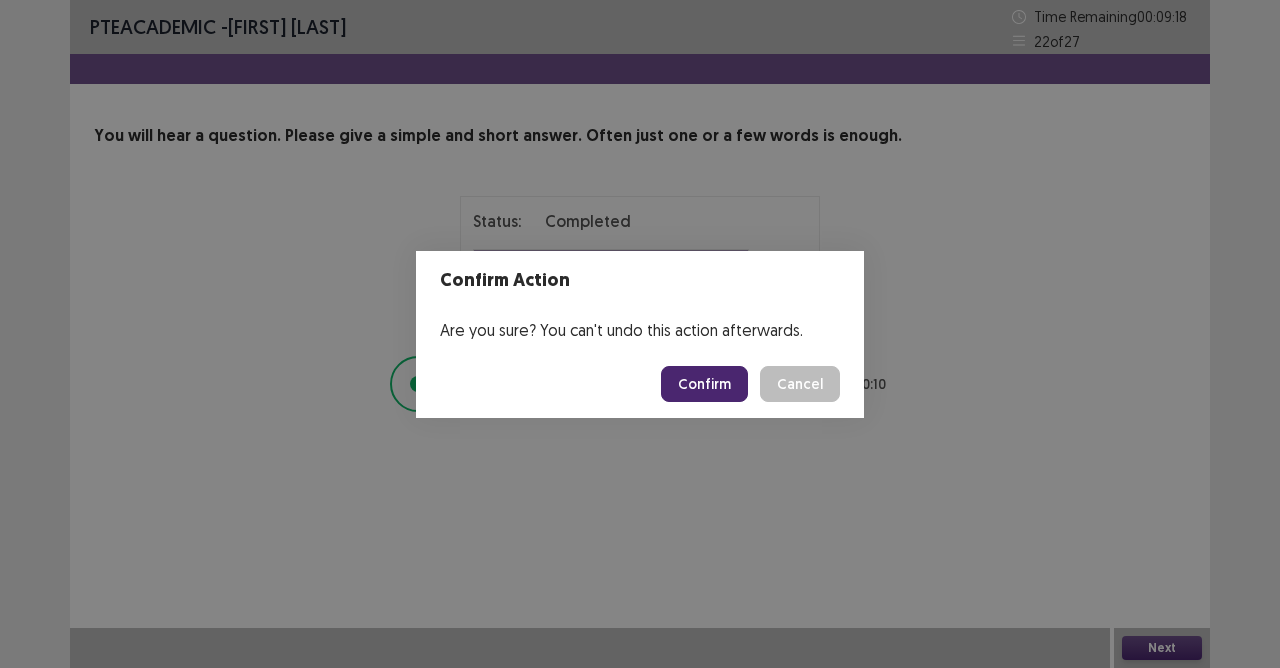 click on "Confirm" at bounding box center (704, 384) 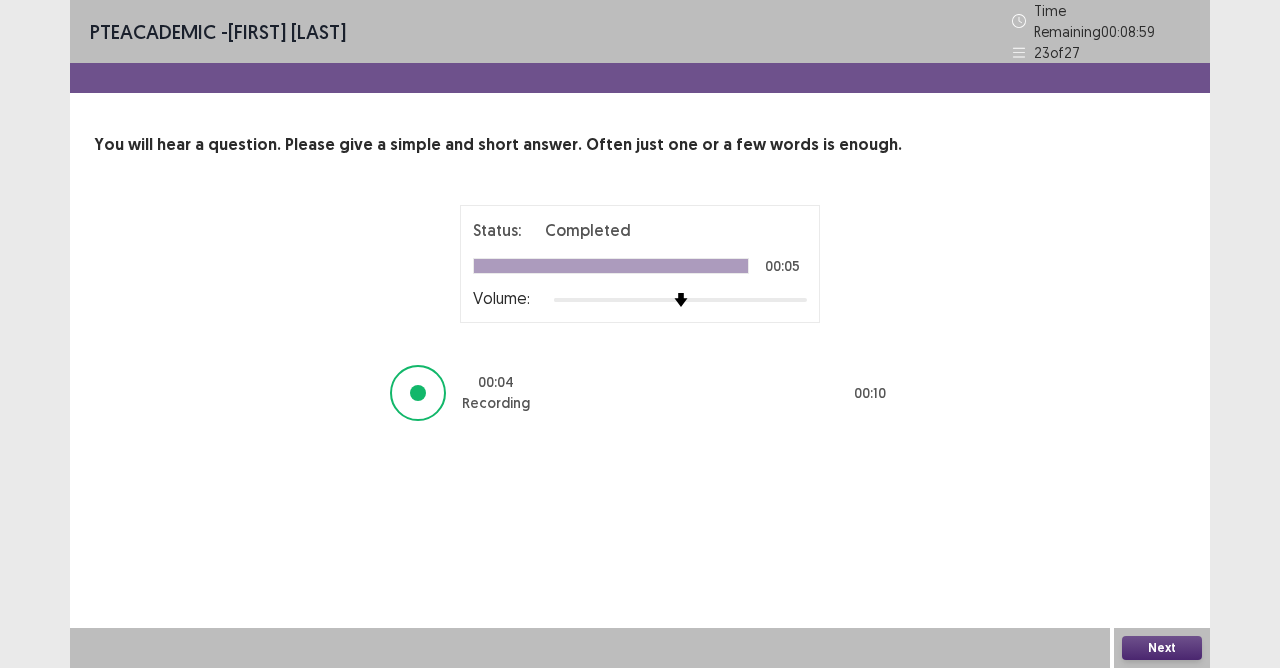 click on "Next" at bounding box center [1162, 648] 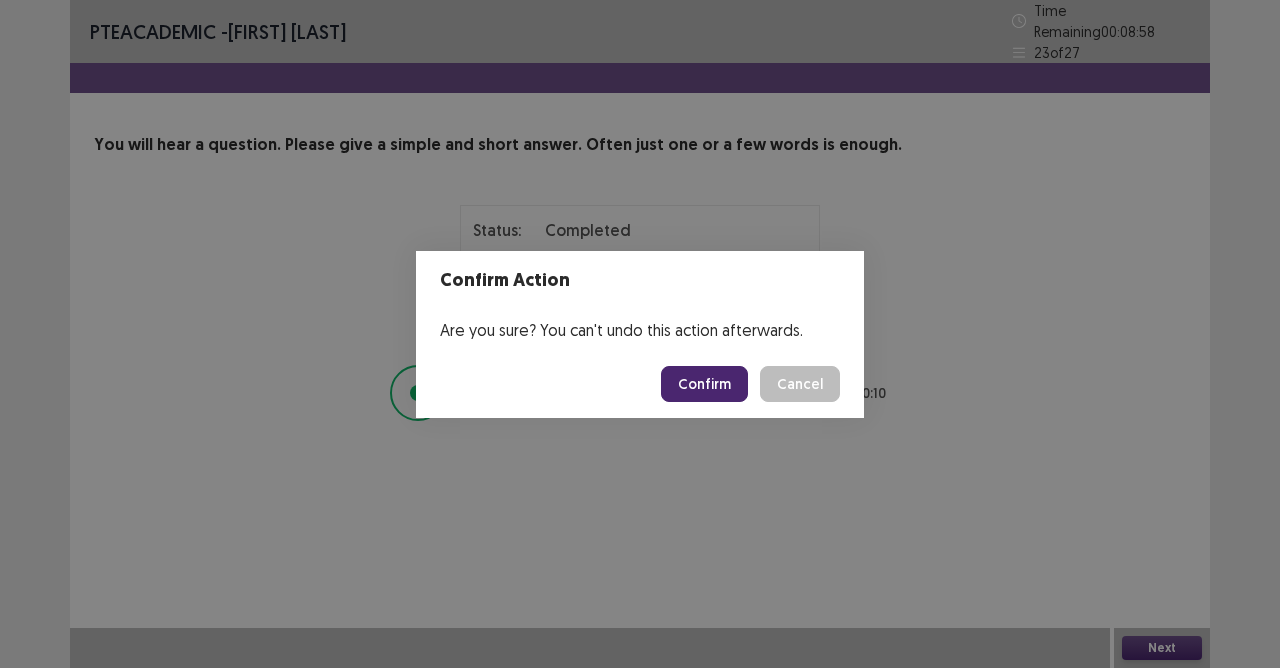 click on "Confirm" at bounding box center [704, 384] 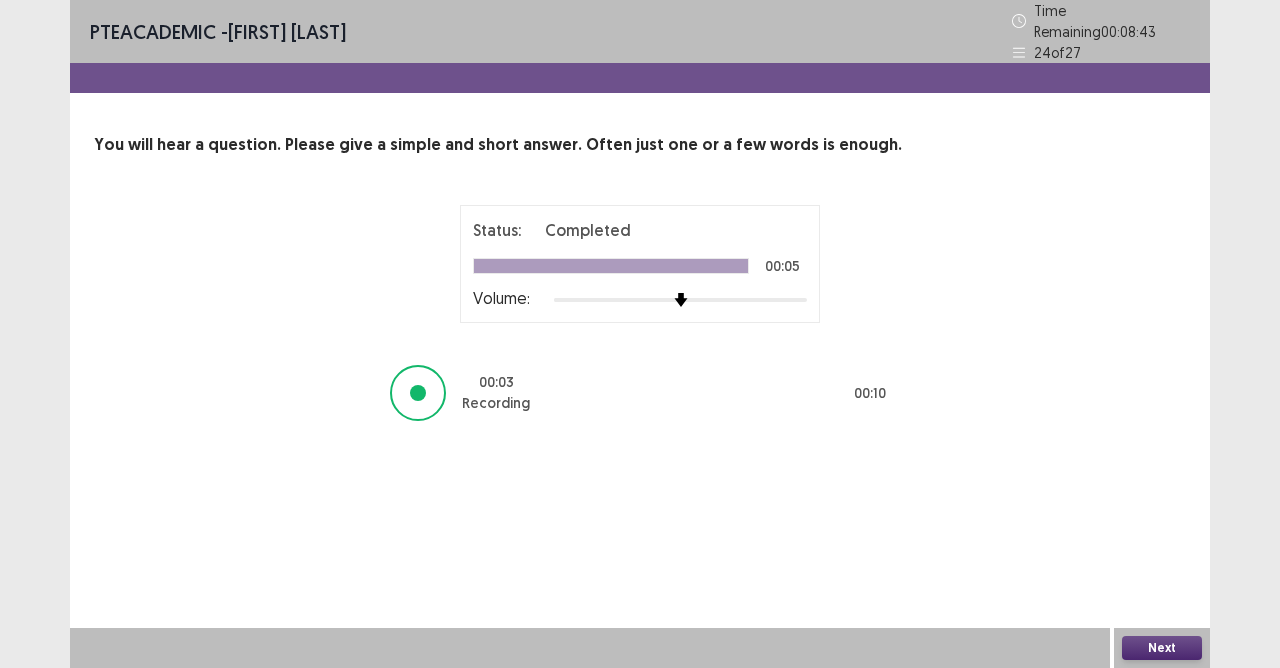 click on "Next" at bounding box center (1162, 648) 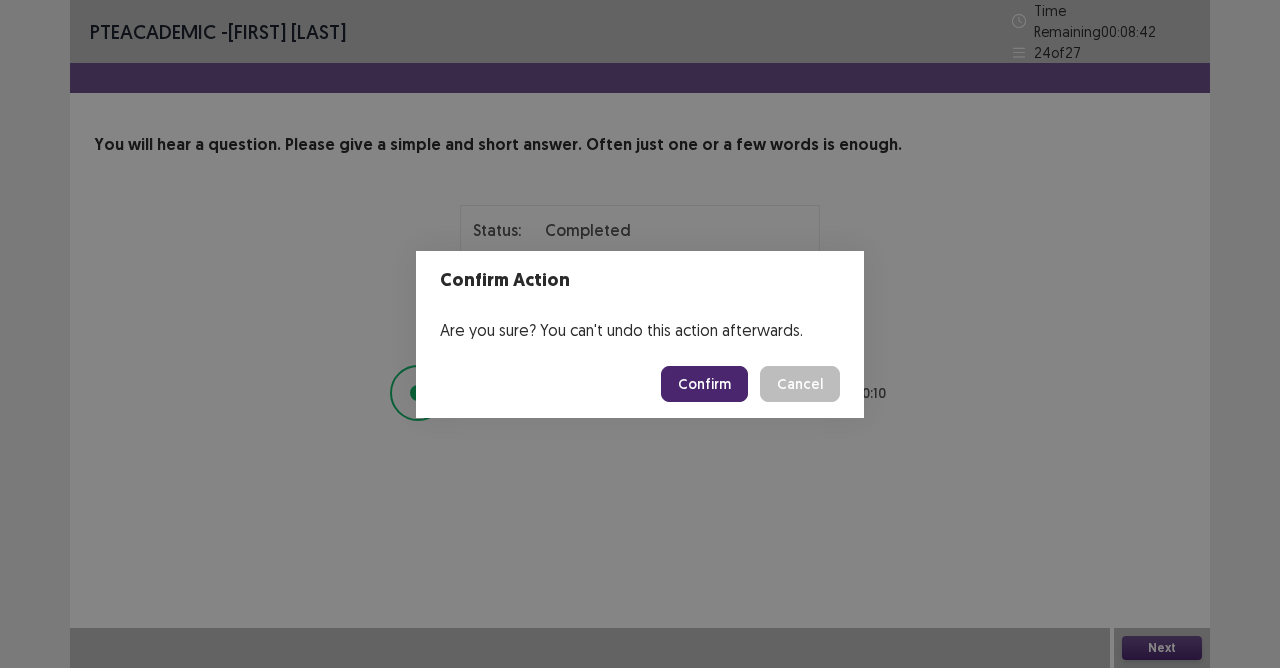 click on "Confirm" at bounding box center (704, 384) 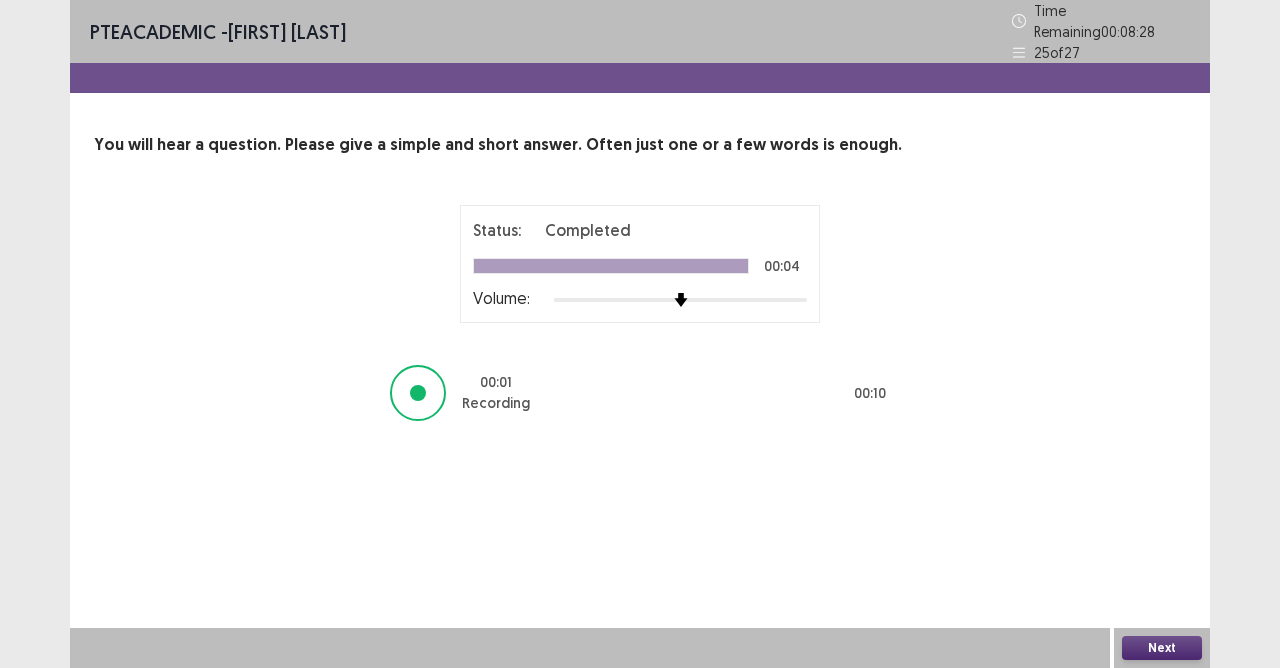 click on "Next" at bounding box center (1162, 648) 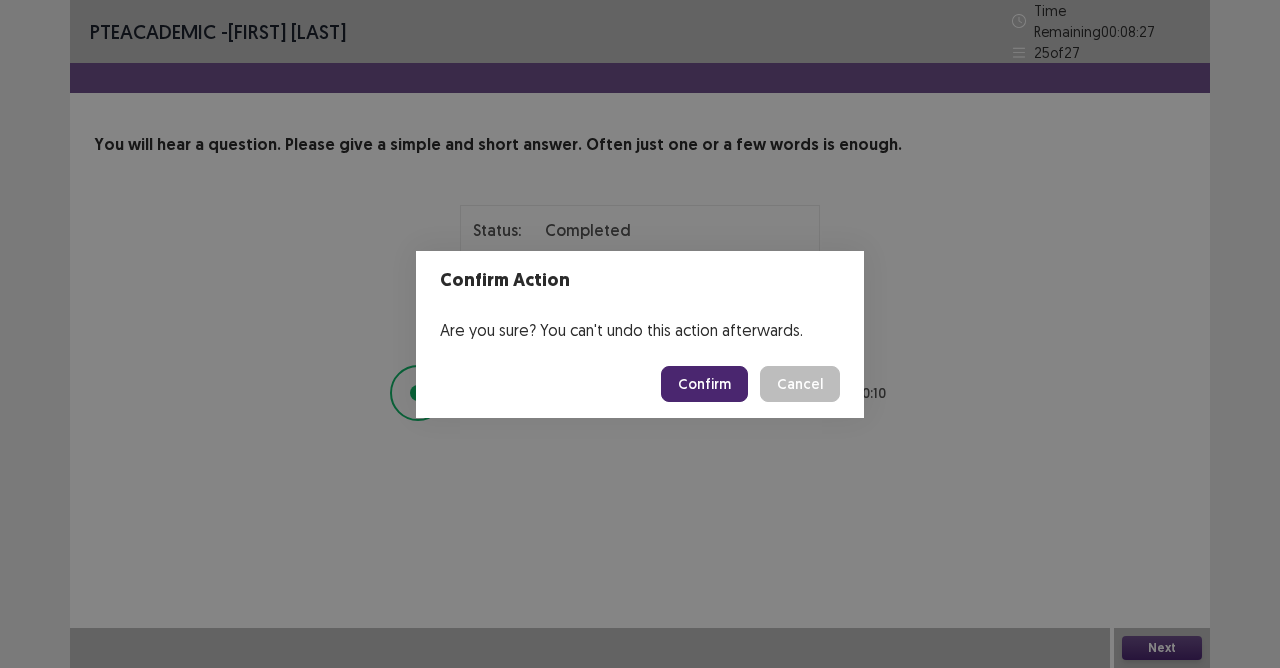 click on "Confirm" at bounding box center (704, 384) 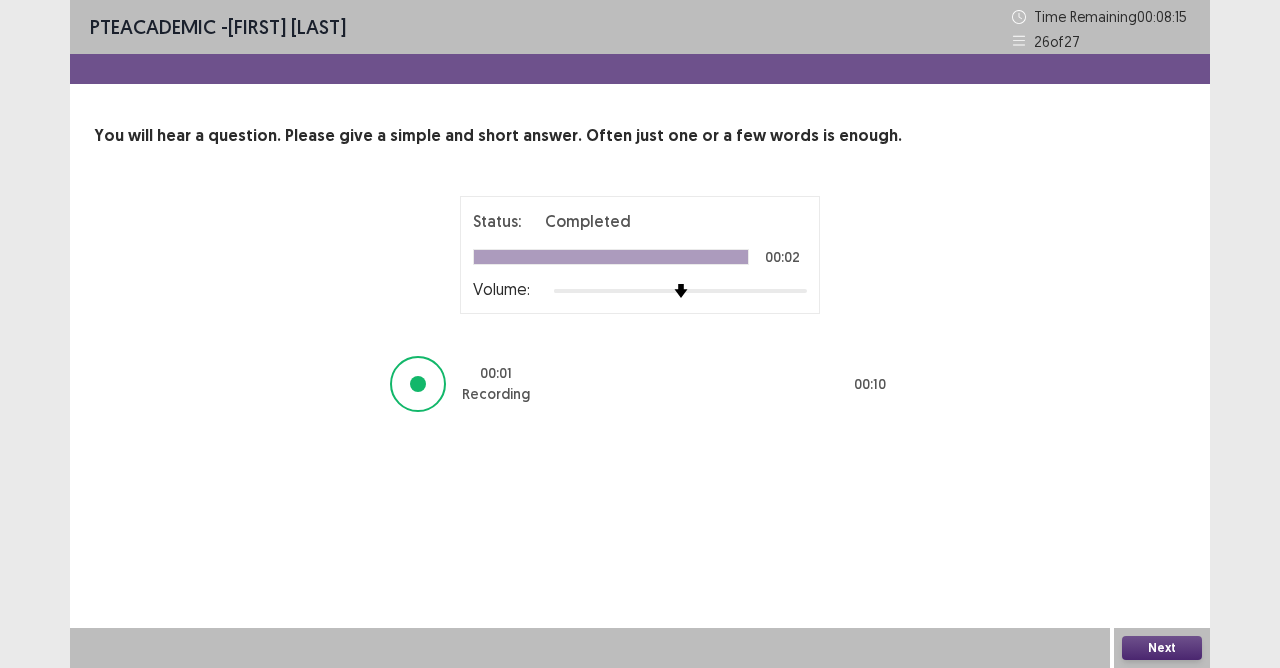 click on "Next" at bounding box center (1162, 648) 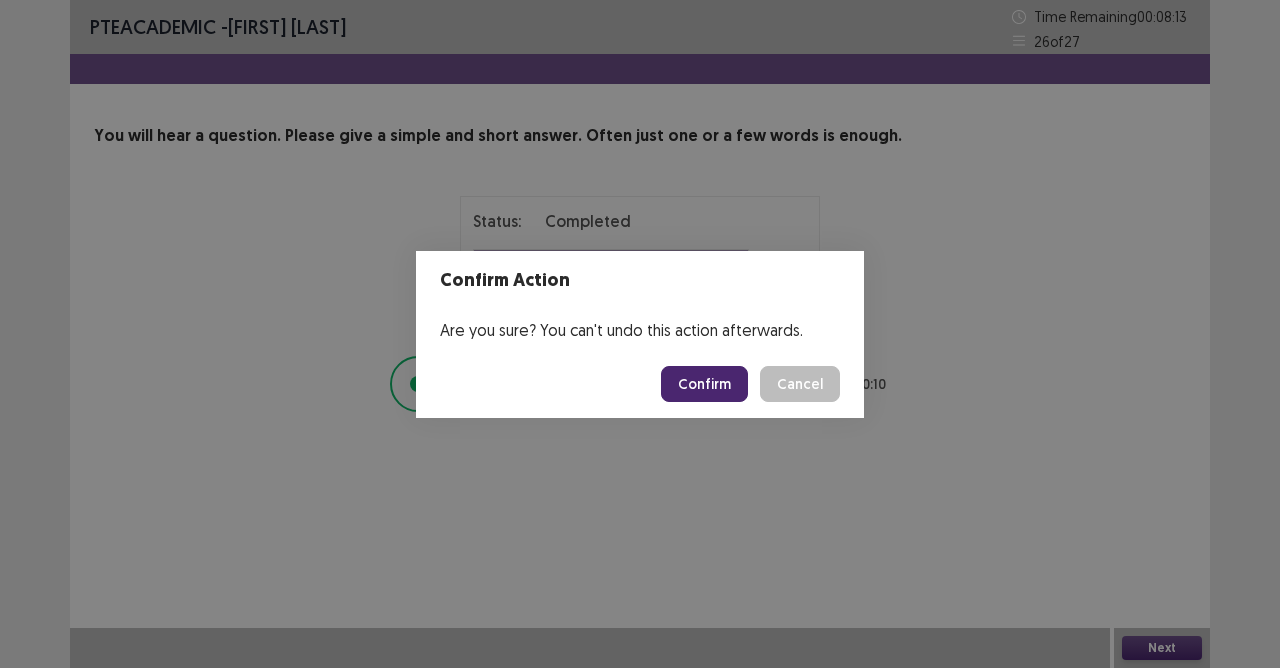 click on "Confirm" at bounding box center [704, 384] 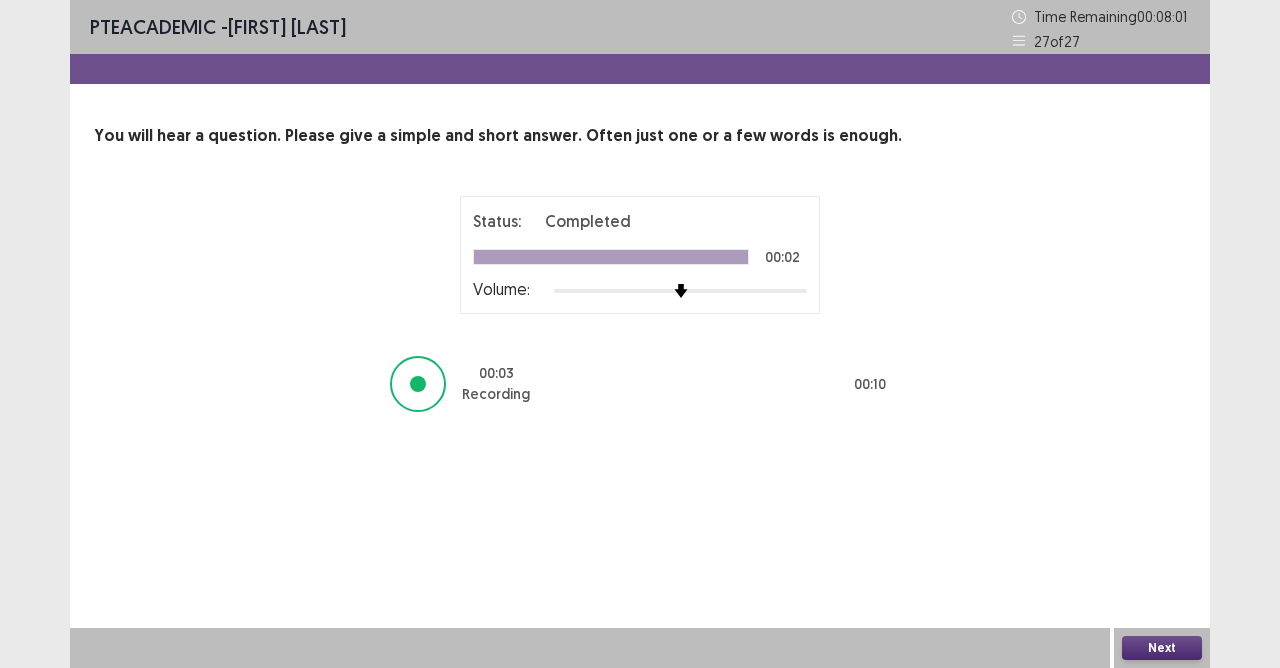 click on "Next" at bounding box center [1162, 648] 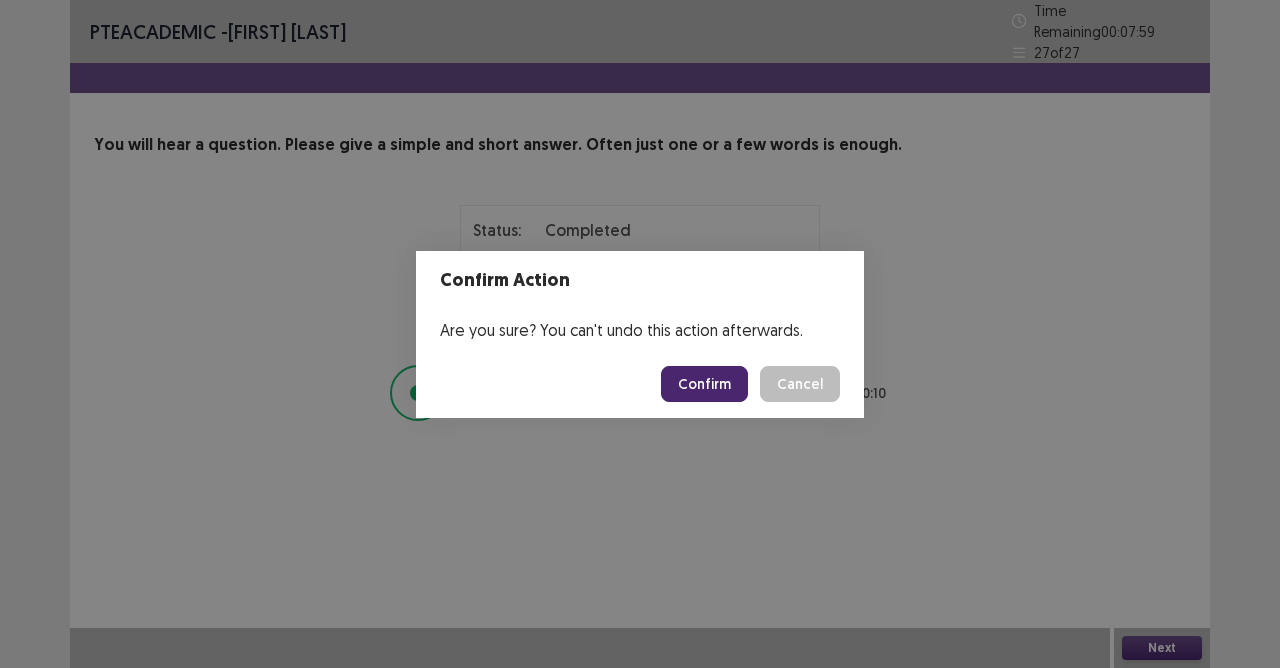 click on "Confirm" at bounding box center [704, 384] 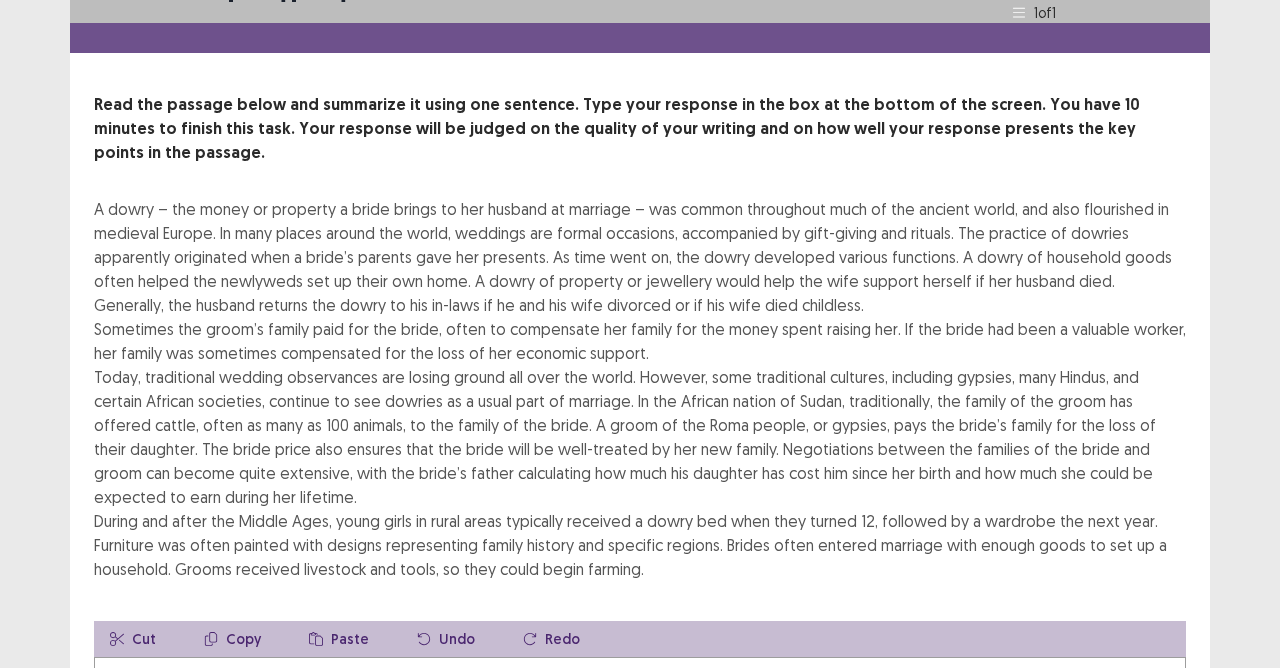 scroll, scrollTop: 0, scrollLeft: 0, axis: both 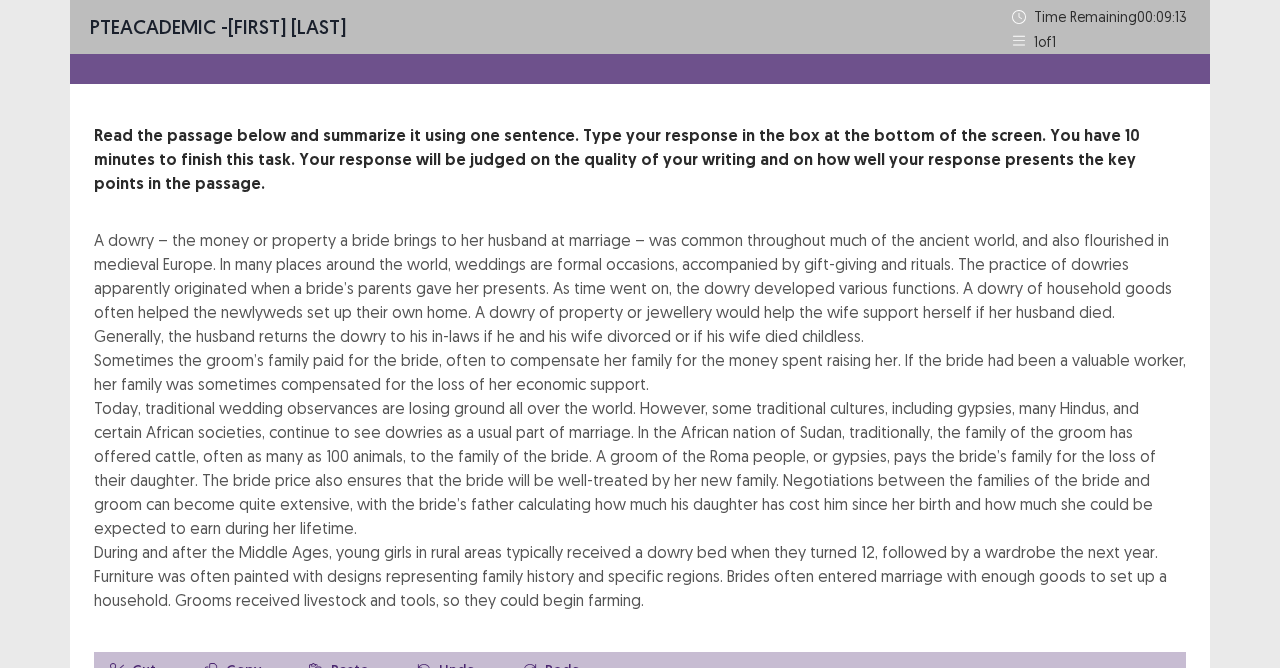 drag, startPoint x: 83, startPoint y: 208, endPoint x: 204, endPoint y: 245, distance: 126.53063 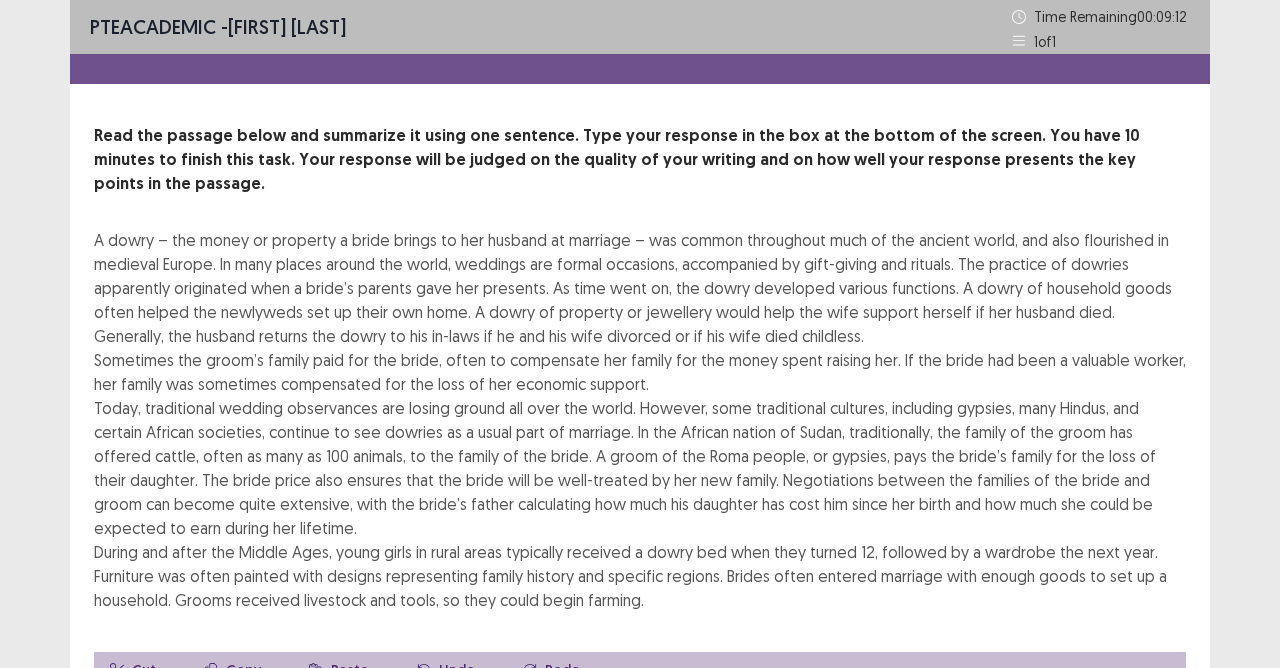 drag, startPoint x: 98, startPoint y: 216, endPoint x: 196, endPoint y: 247, distance: 102.78619 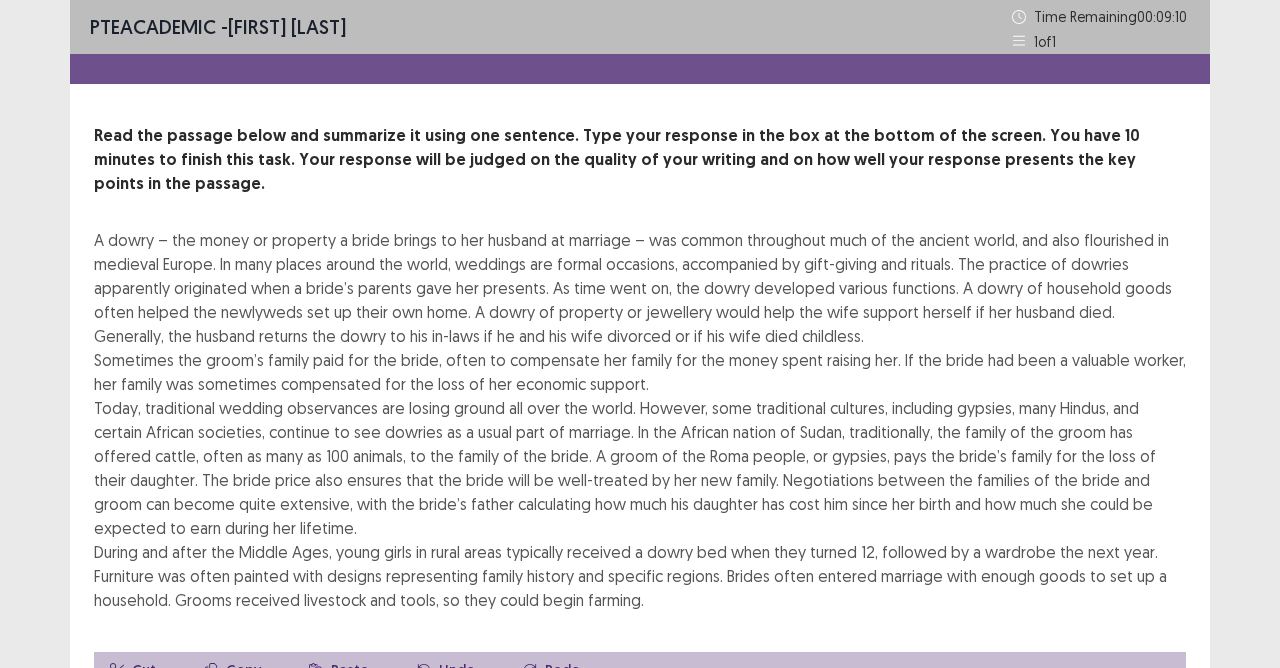 drag, startPoint x: 191, startPoint y: 240, endPoint x: 121, endPoint y: 226, distance: 71.38628 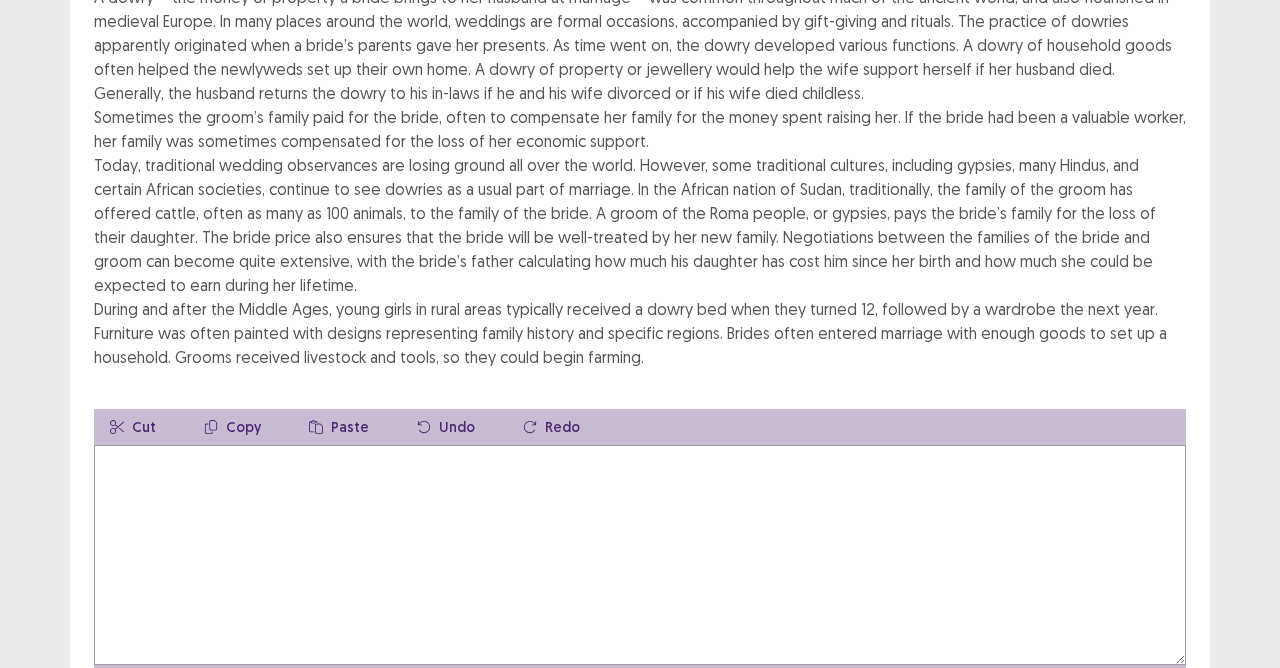 scroll, scrollTop: 340, scrollLeft: 0, axis: vertical 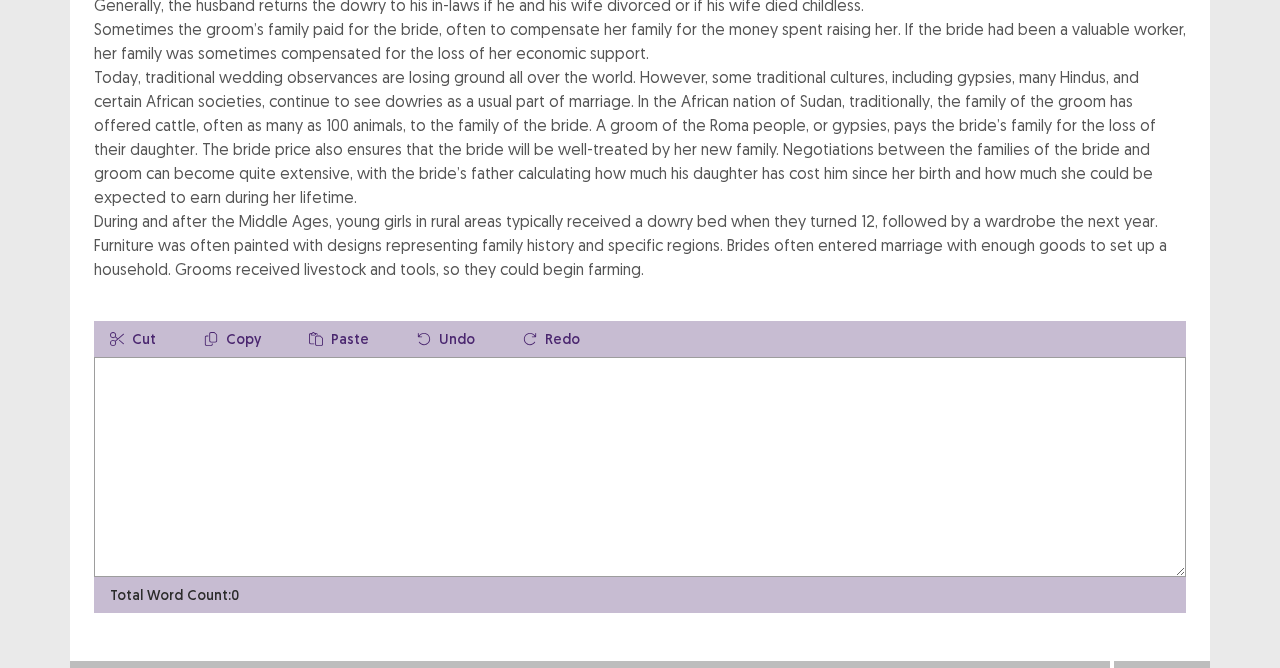 click at bounding box center [640, 467] 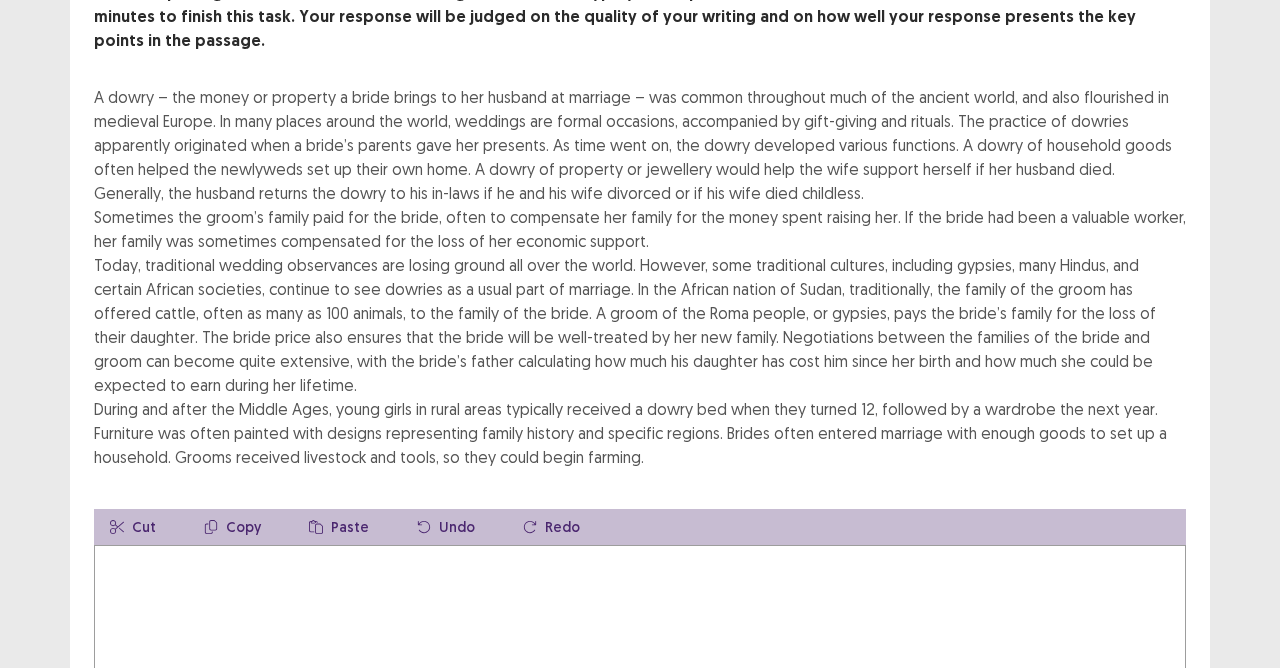 scroll, scrollTop: 140, scrollLeft: 0, axis: vertical 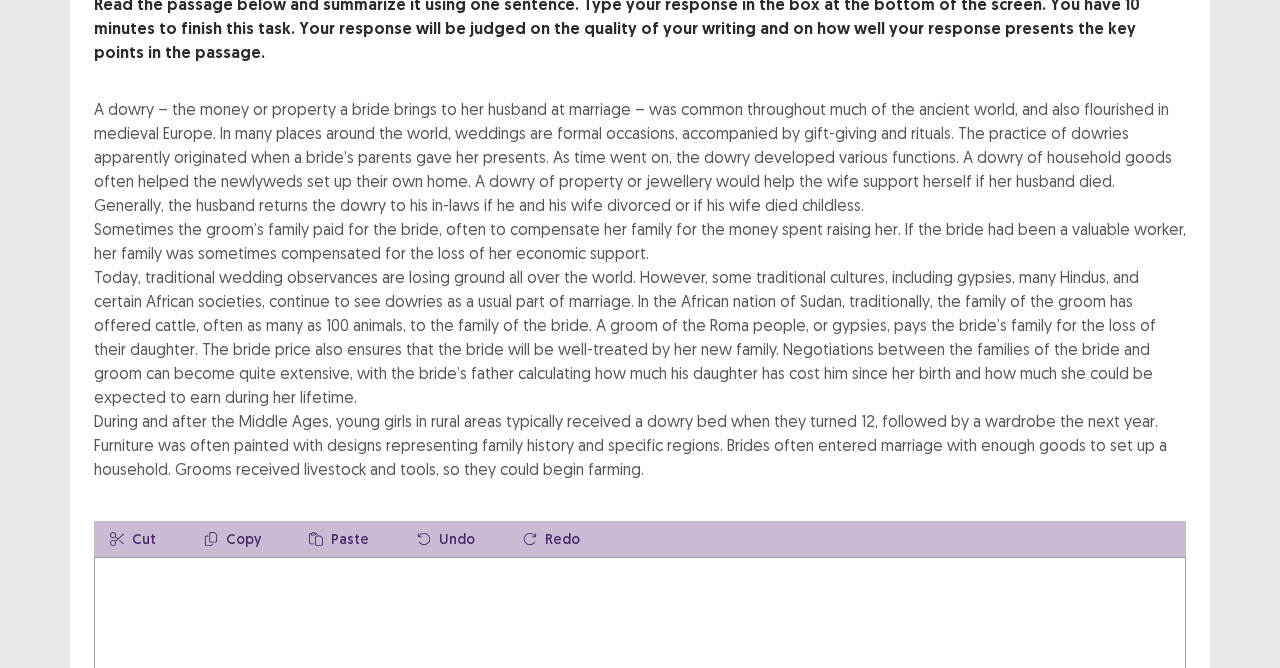drag, startPoint x: 222, startPoint y: 124, endPoint x: 273, endPoint y: 190, distance: 83.40863 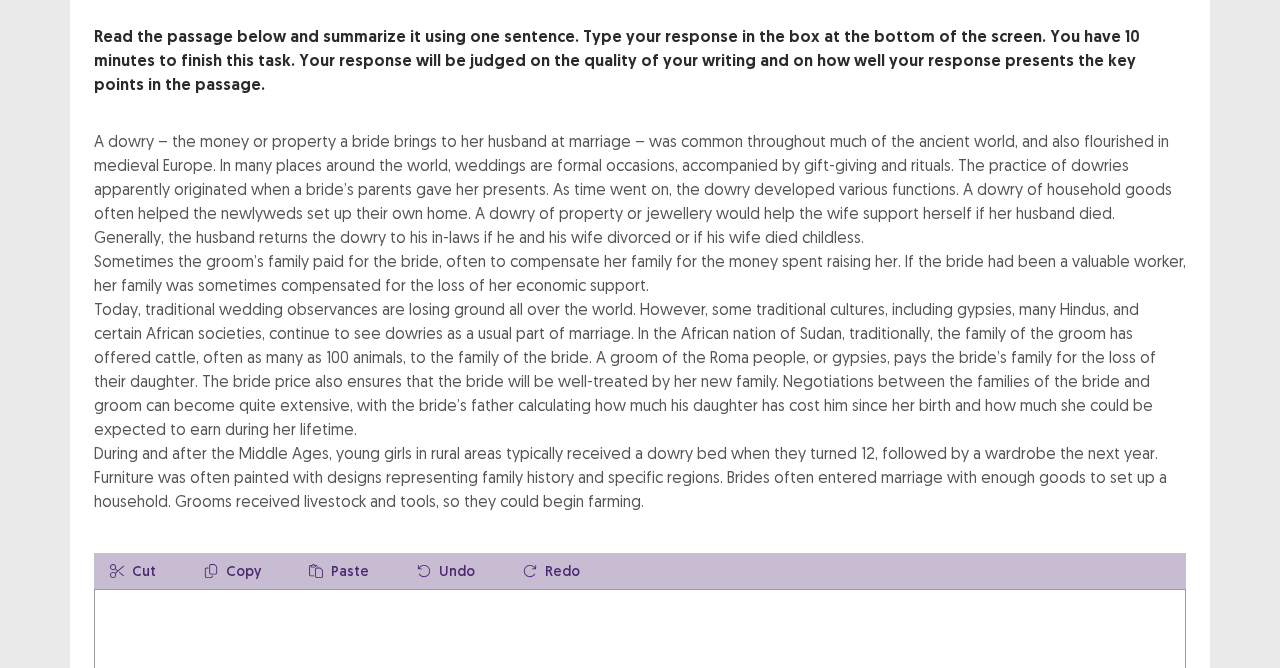 scroll, scrollTop: 140, scrollLeft: 0, axis: vertical 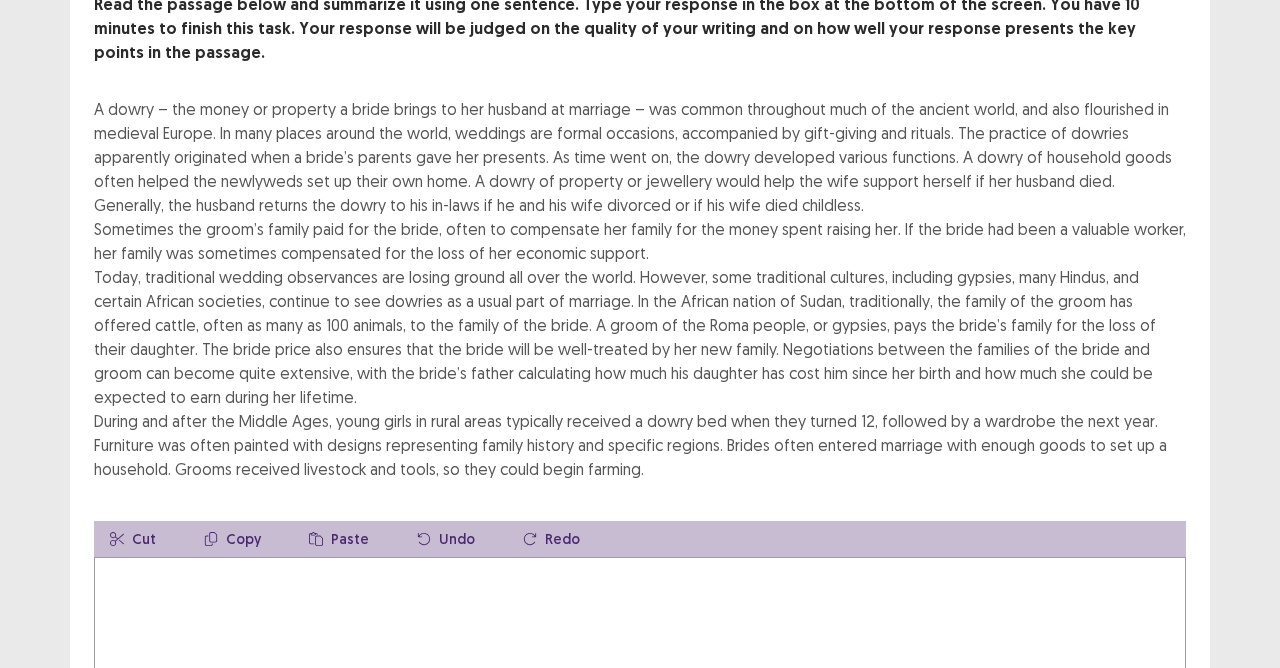 click at bounding box center [640, 667] 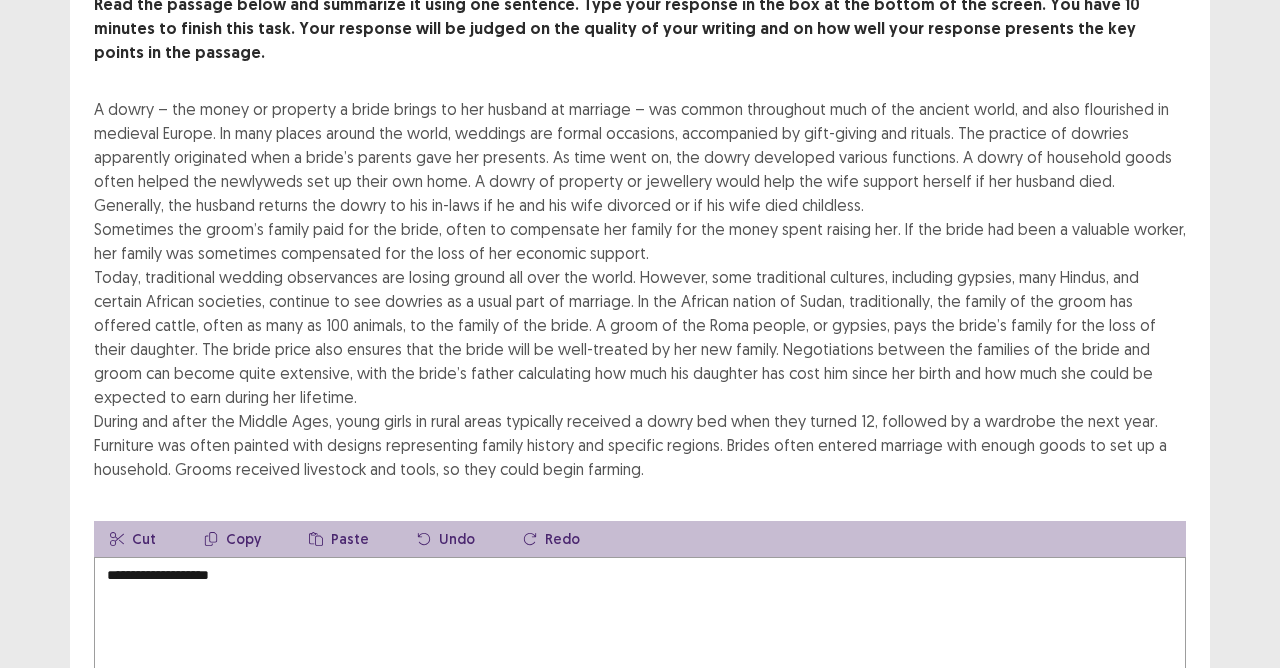 click on "**********" at bounding box center [640, 667] 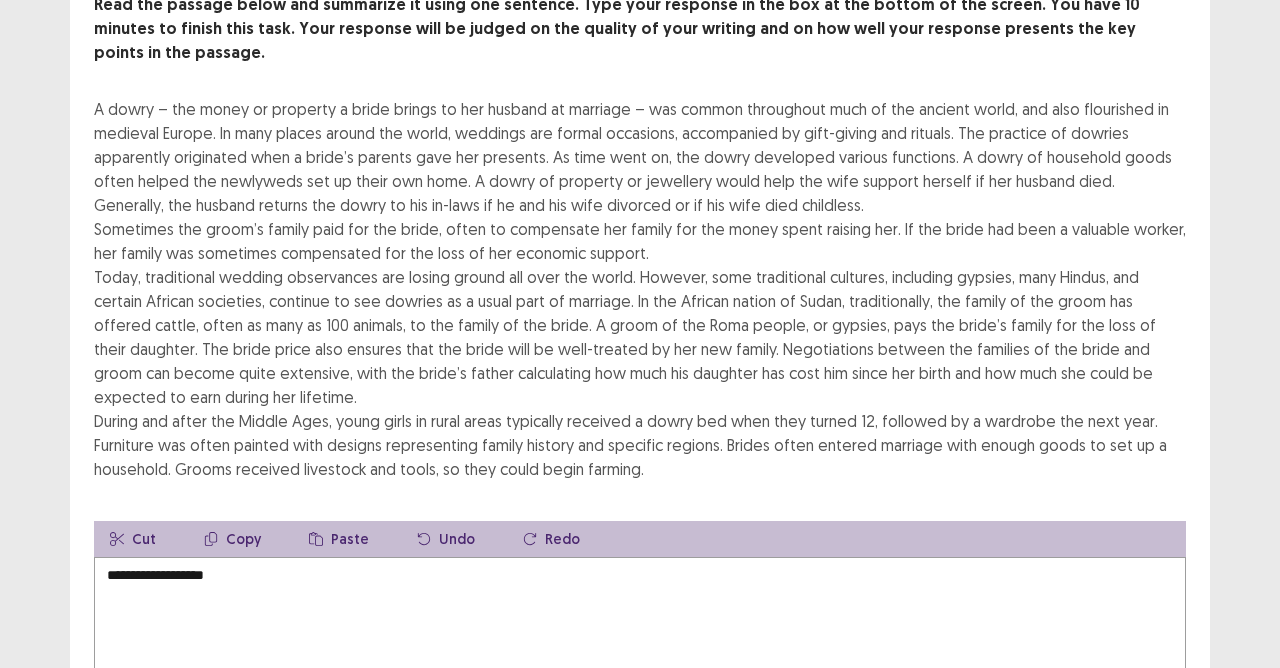 click on "**********" at bounding box center [640, 667] 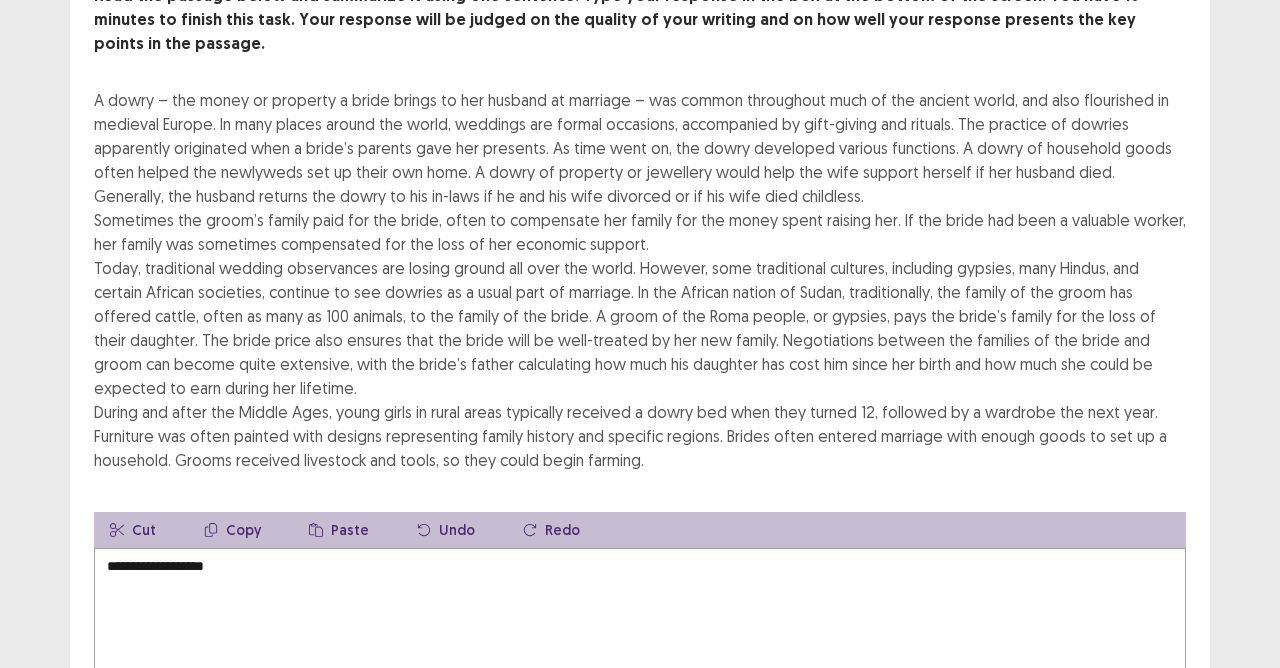 click on "**********" at bounding box center [640, 658] 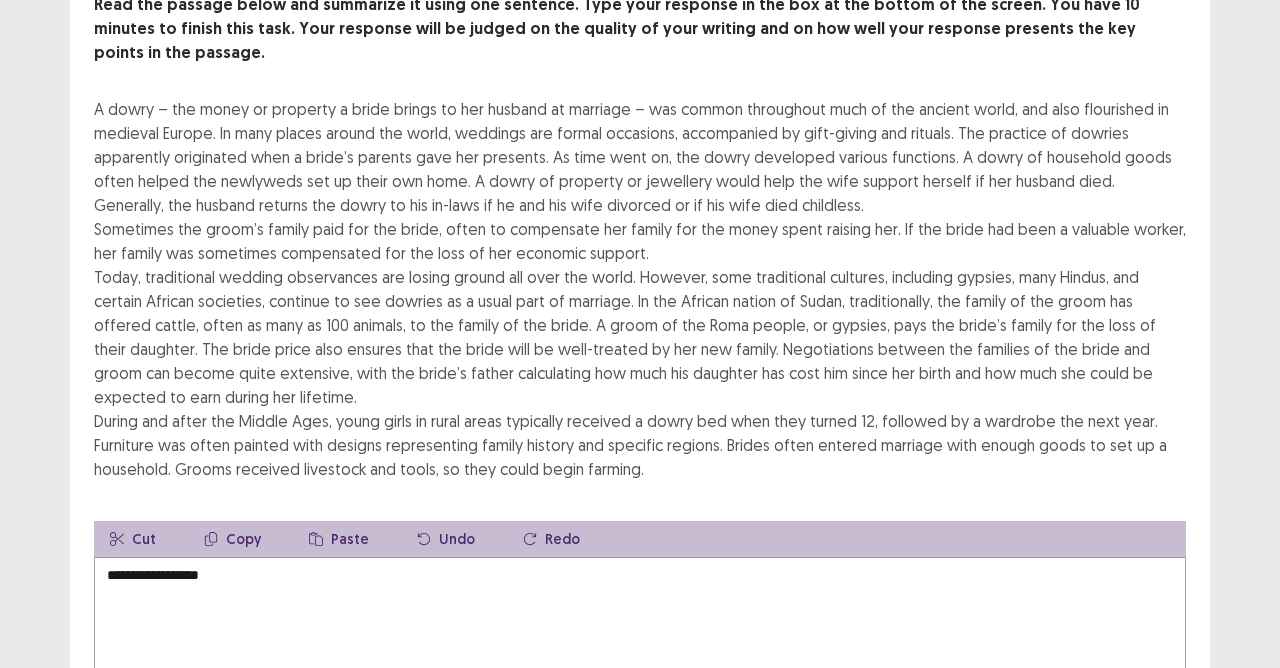 click on "**********" at bounding box center [640, 667] 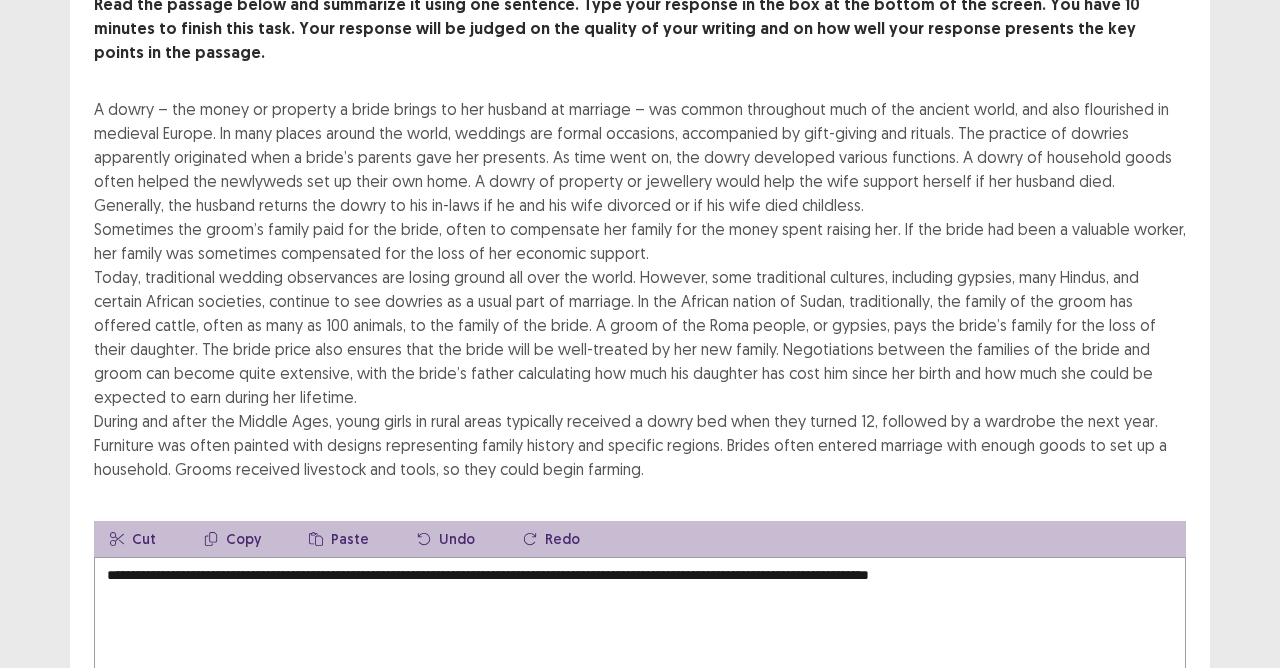 drag, startPoint x: 1101, startPoint y: 541, endPoint x: 906, endPoint y: 526, distance: 195.57607 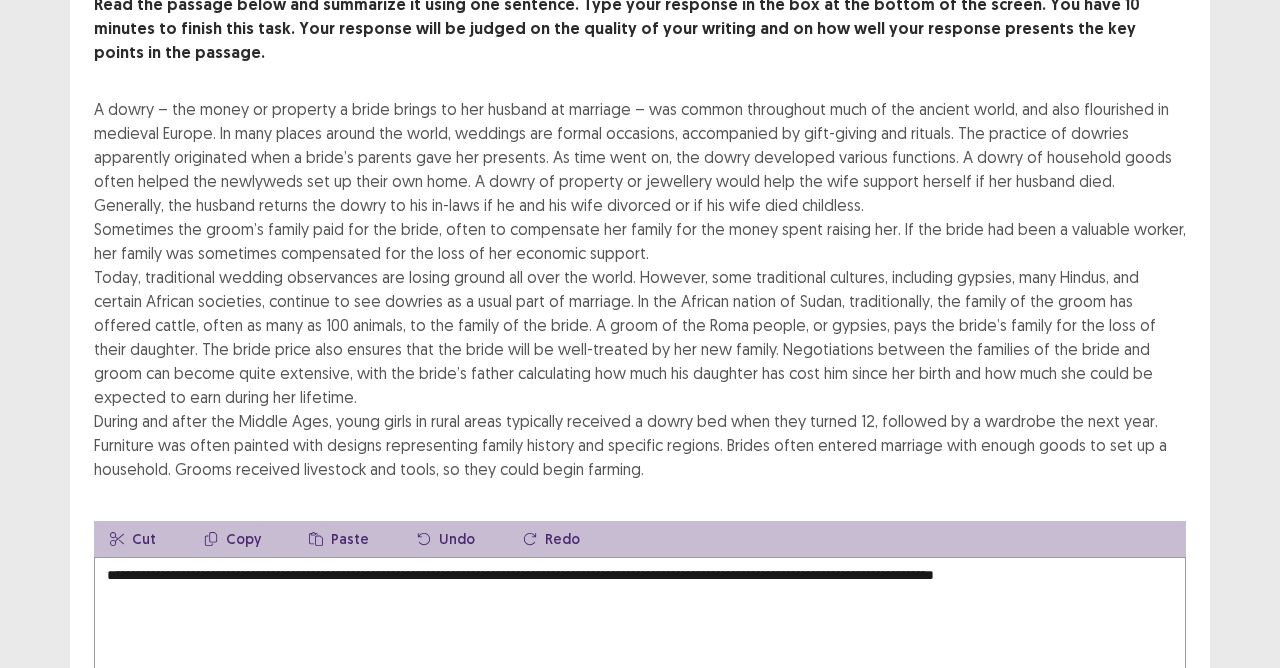 click on "**********" at bounding box center (640, 667) 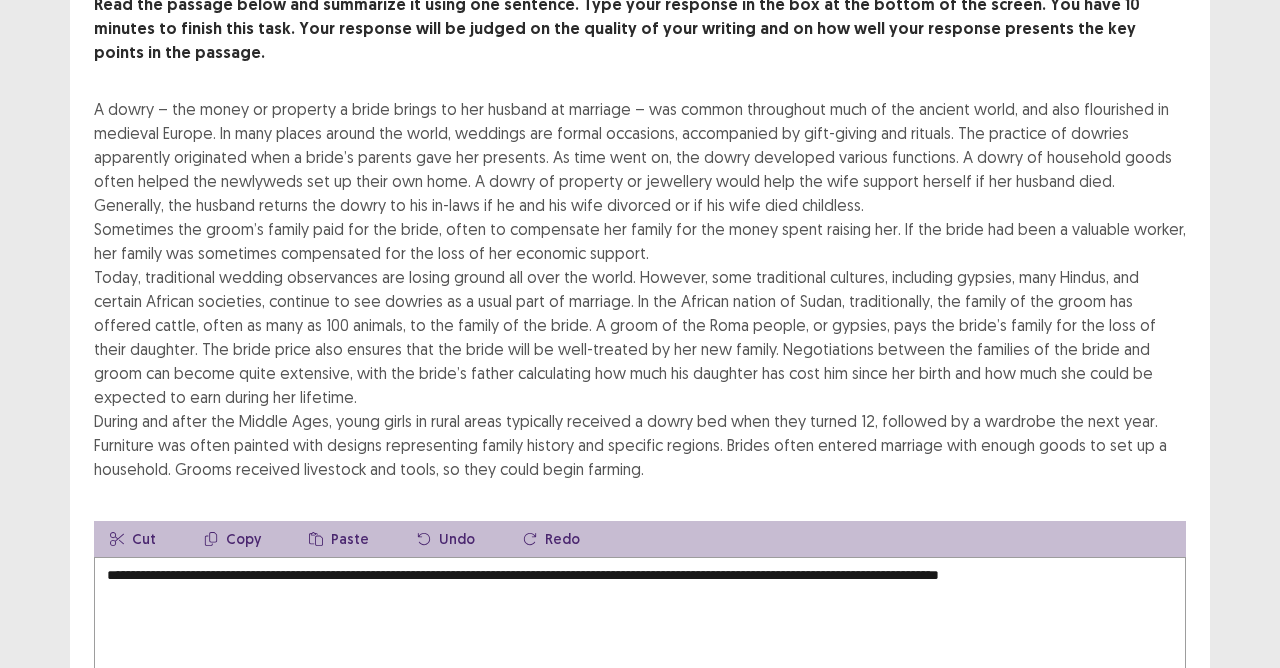 click on "**********" at bounding box center [640, 667] 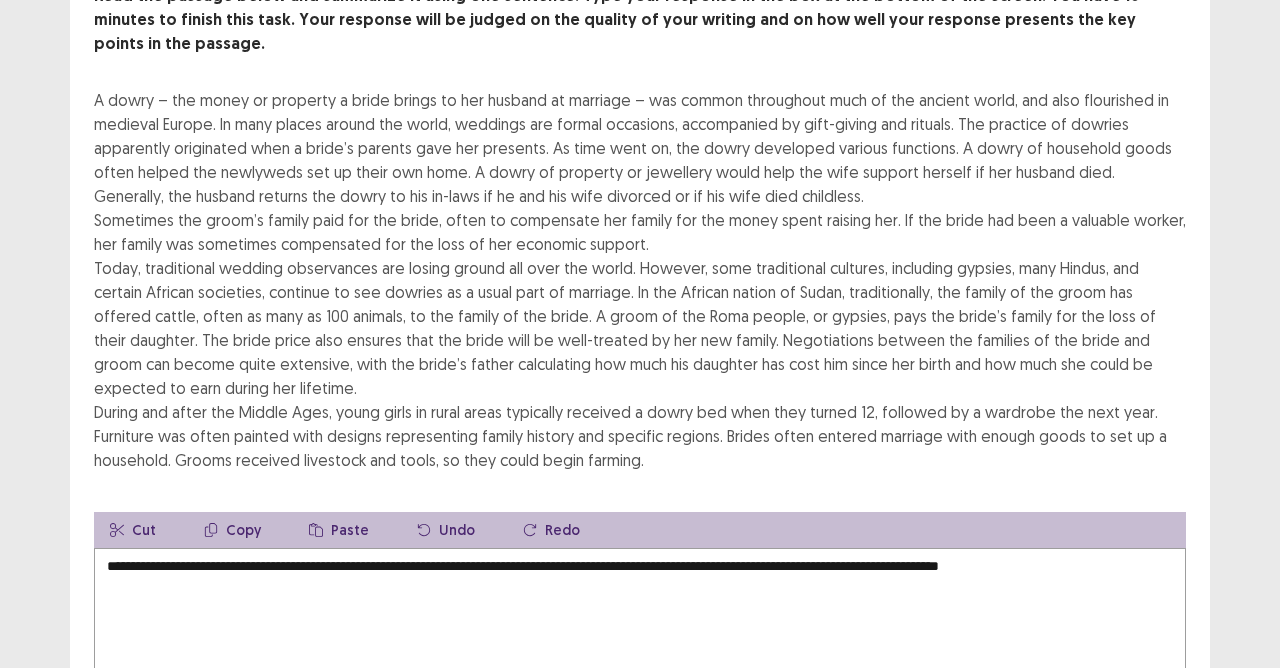click on "**********" at bounding box center [640, 658] 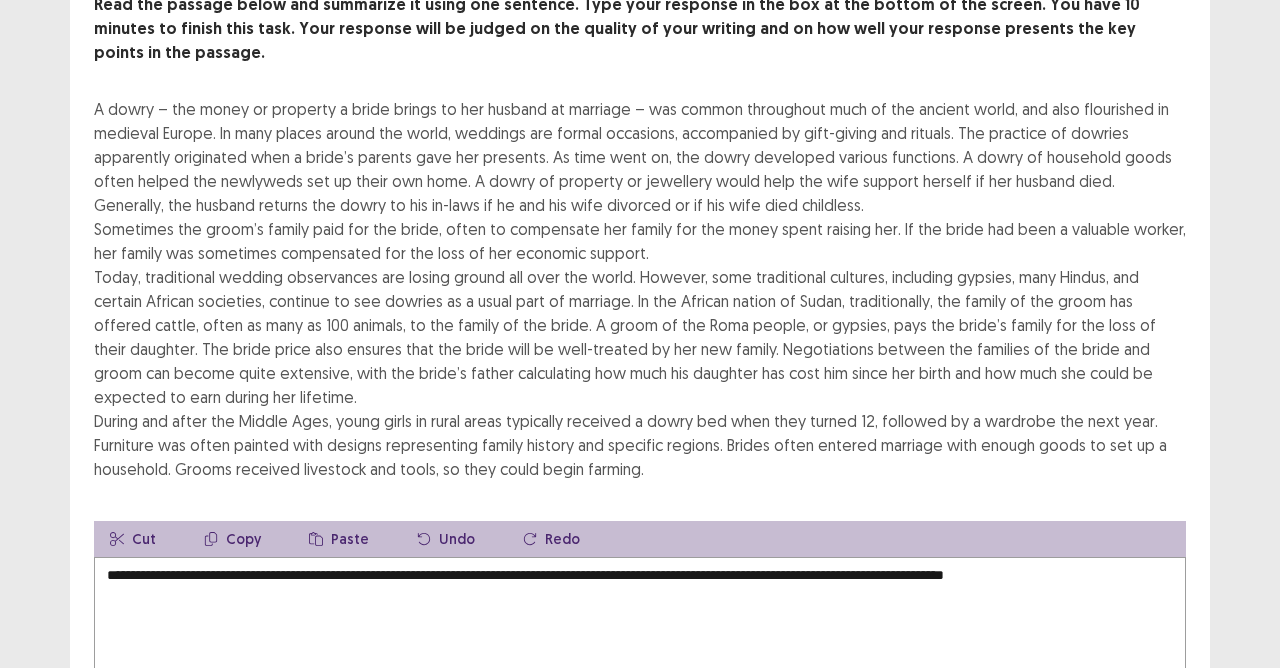 drag, startPoint x: 929, startPoint y: 543, endPoint x: 953, endPoint y: 547, distance: 24.33105 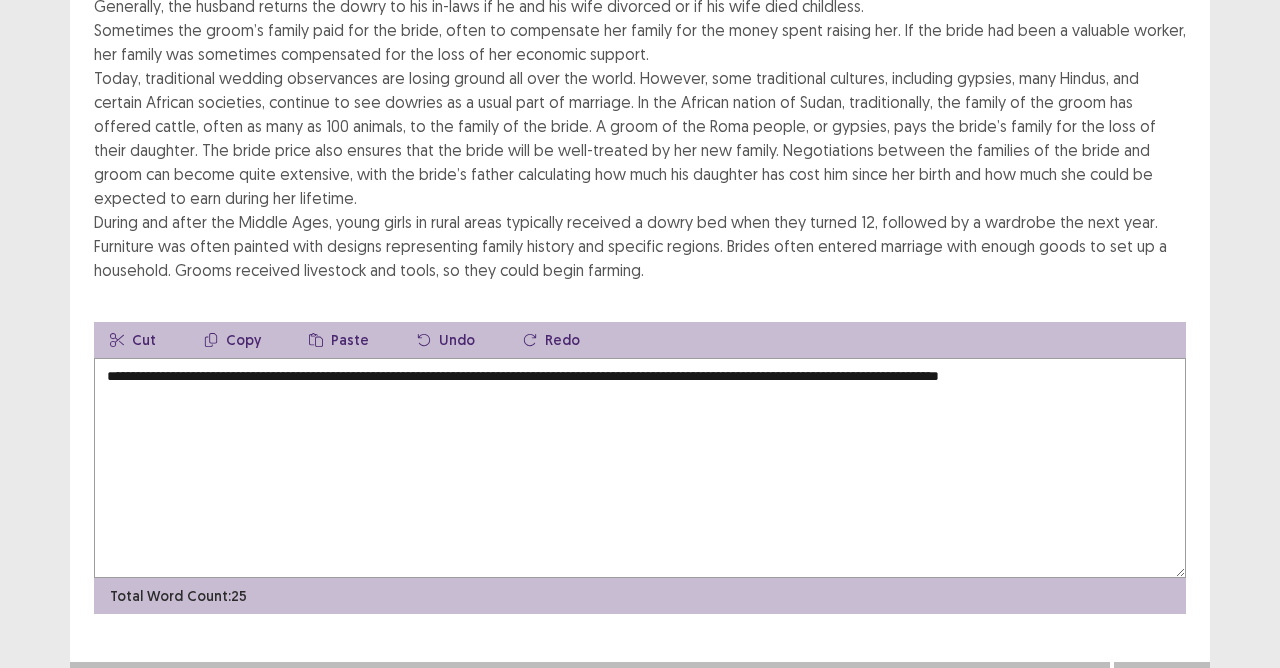scroll, scrollTop: 340, scrollLeft: 0, axis: vertical 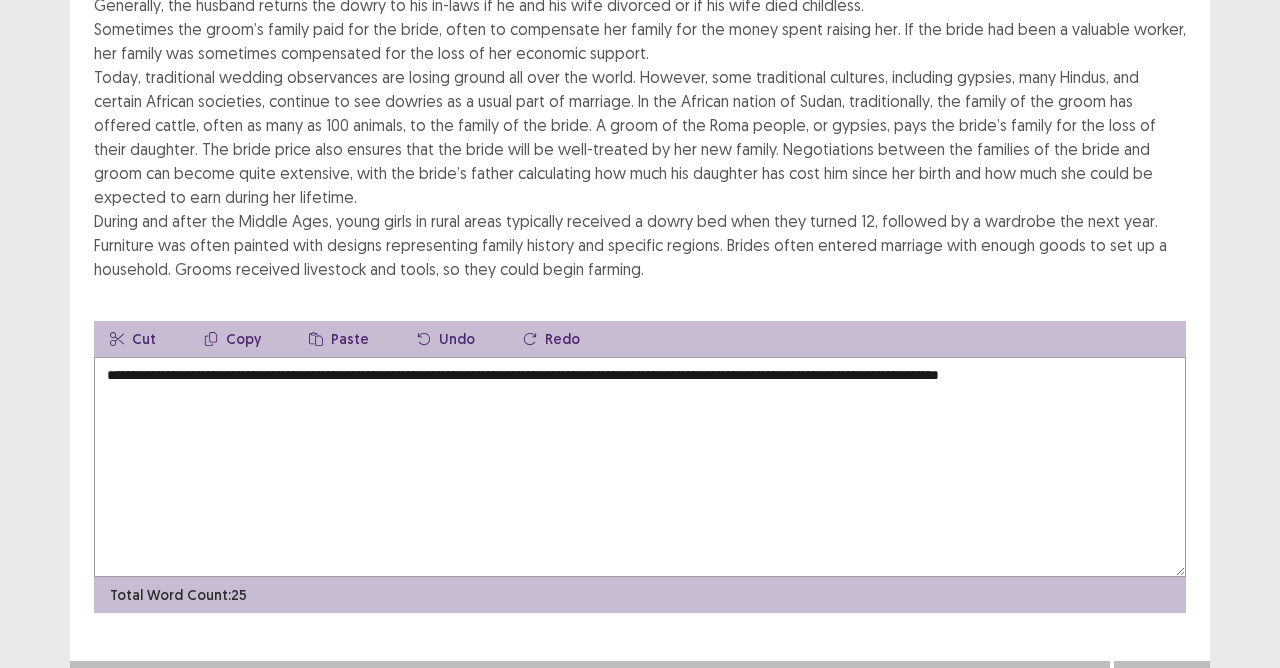 type on "**********" 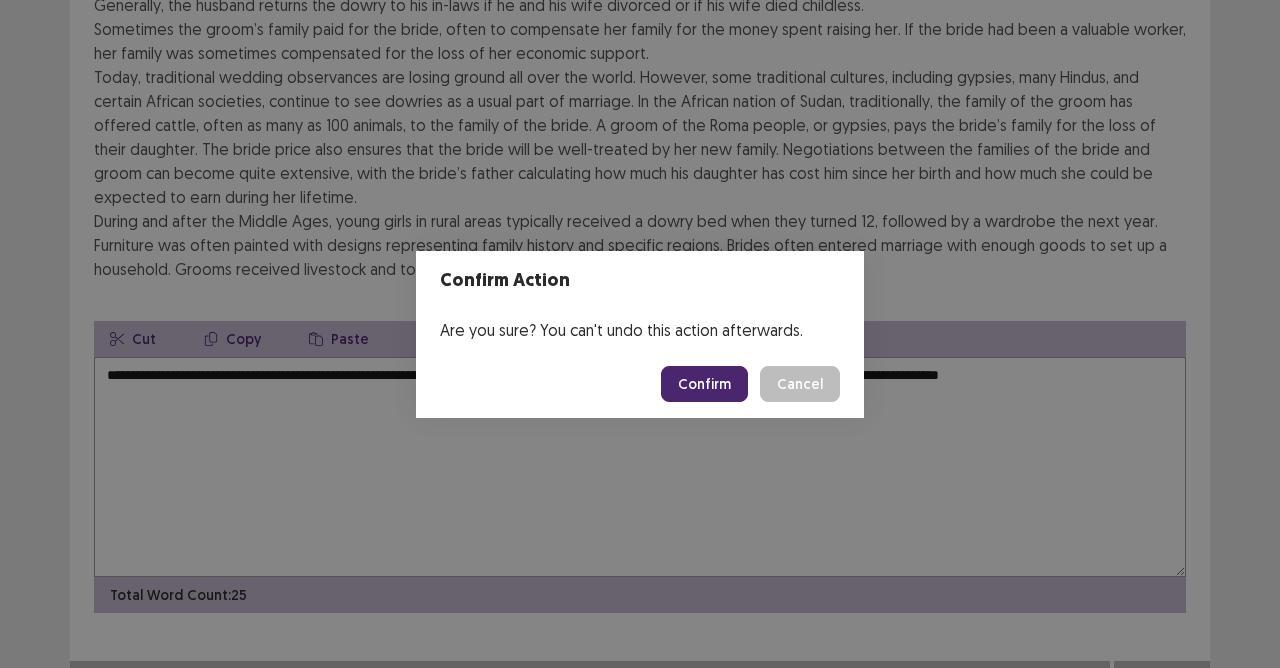 click on "Confirm" at bounding box center [704, 384] 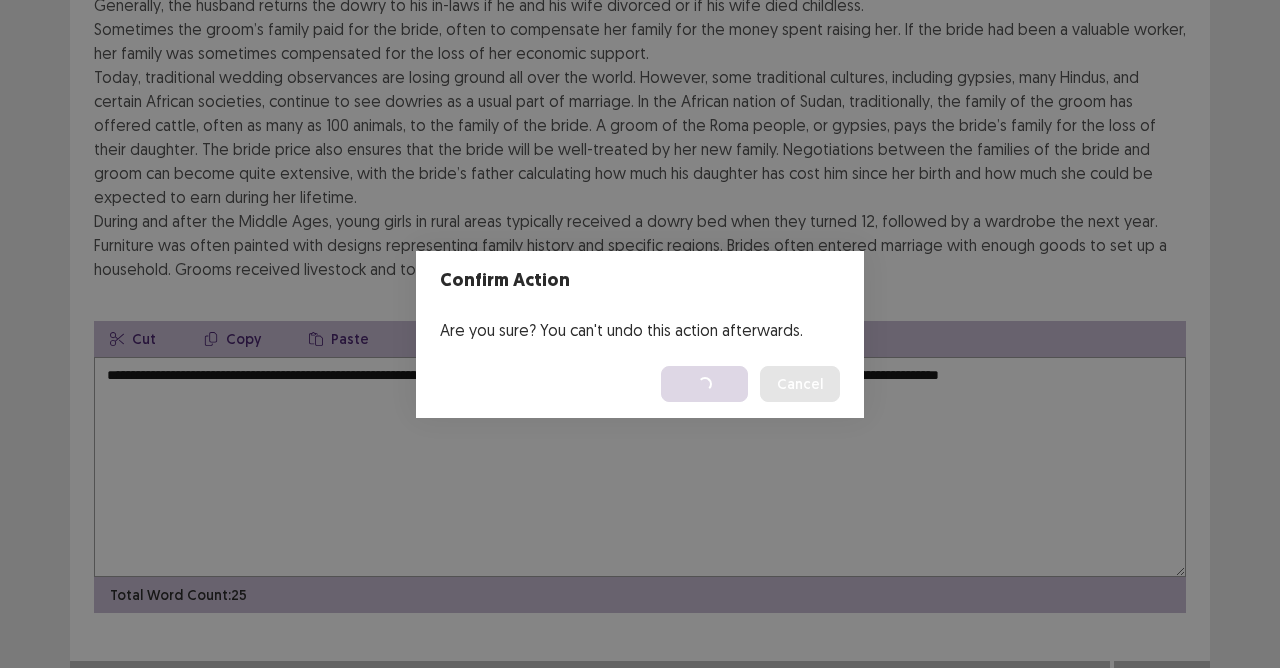 scroll, scrollTop: 0, scrollLeft: 0, axis: both 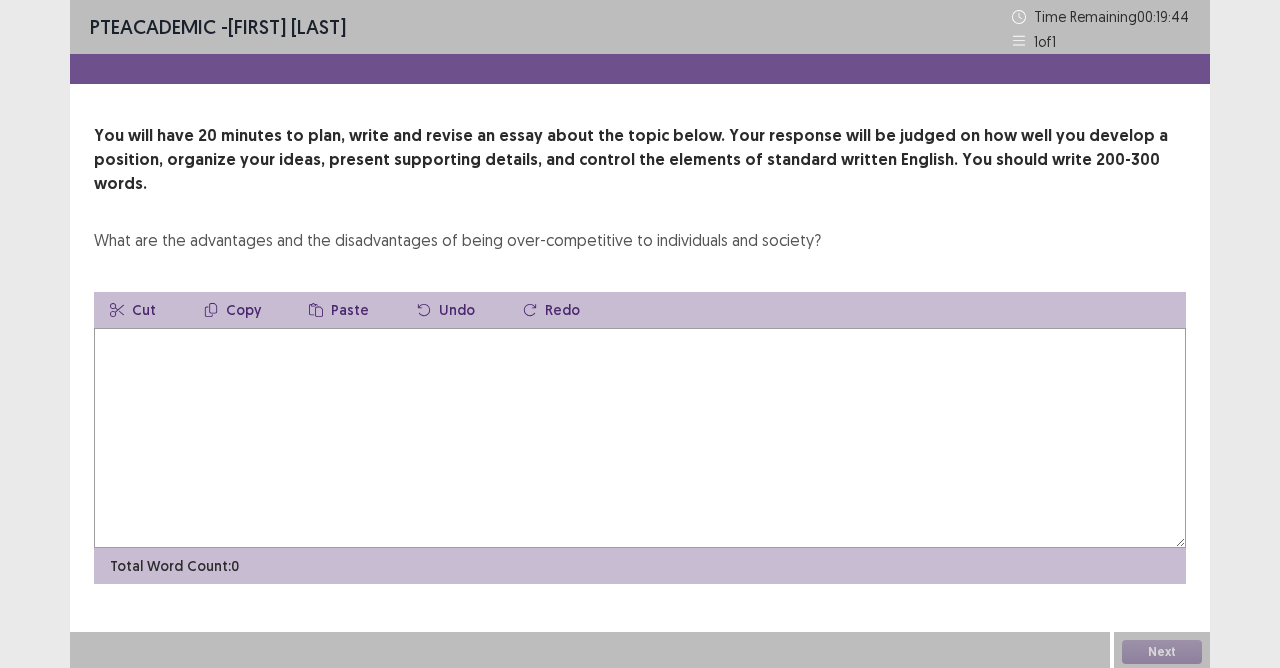 click at bounding box center [640, 438] 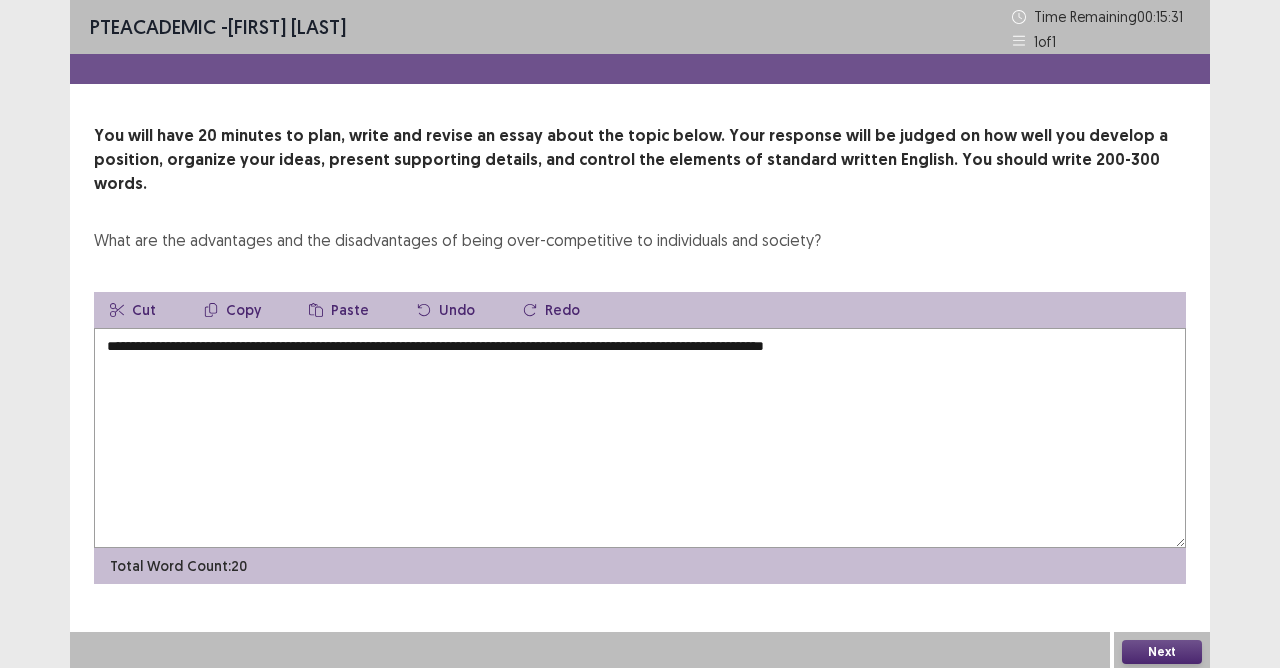 click on "**********" at bounding box center (640, 438) 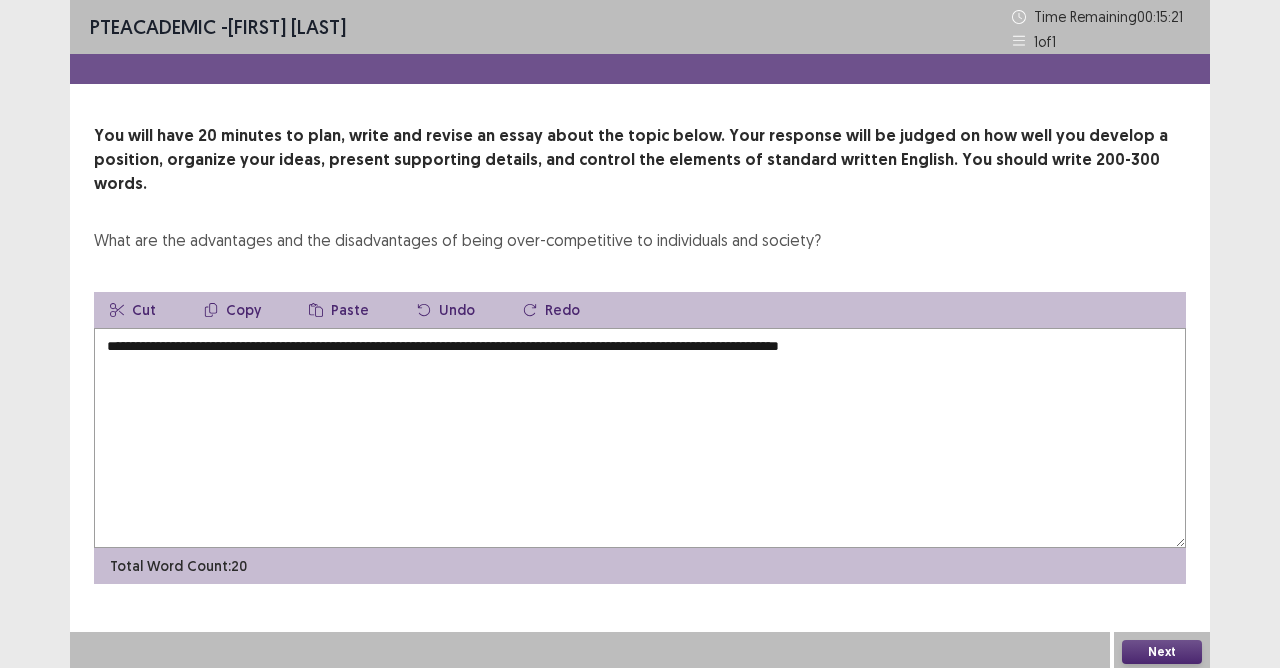 click on "**********" at bounding box center (640, 438) 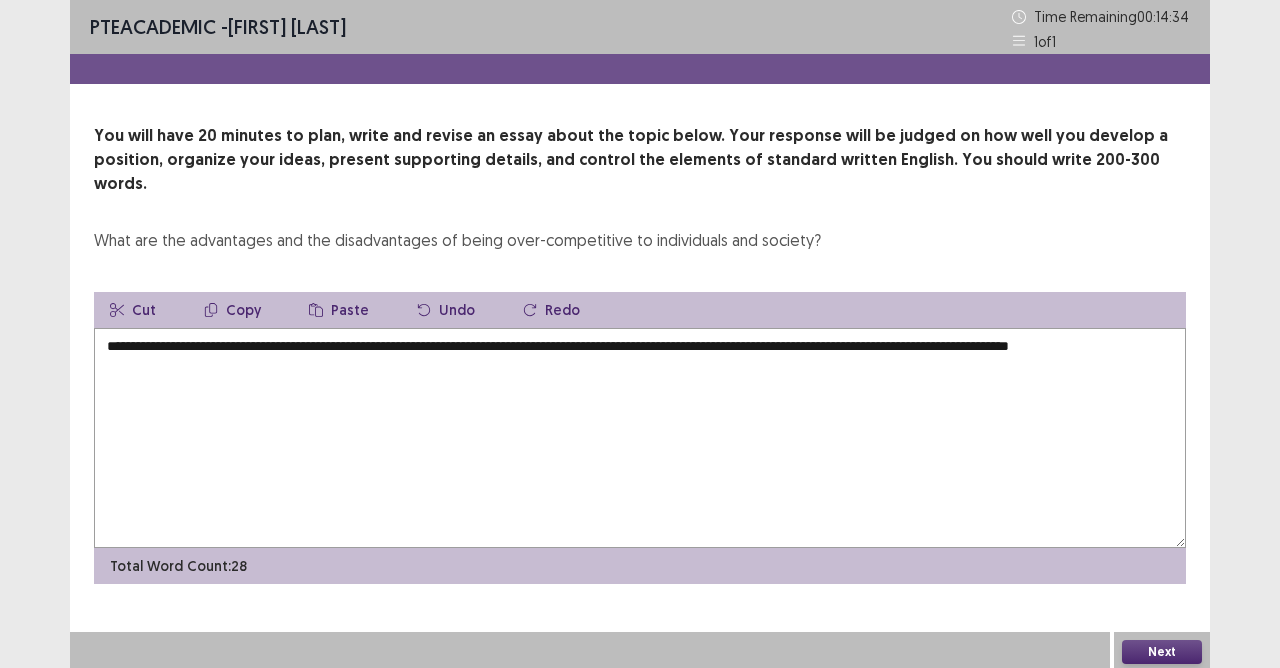 type on "**********" 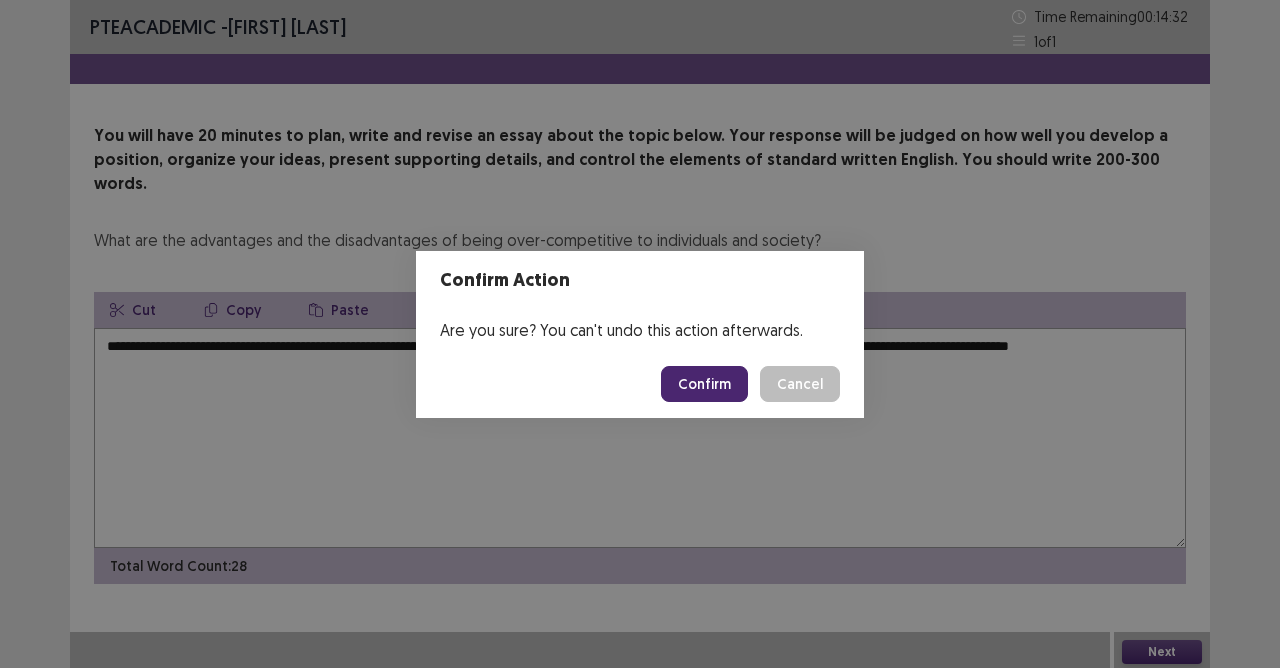 click on "Confirm" at bounding box center [704, 384] 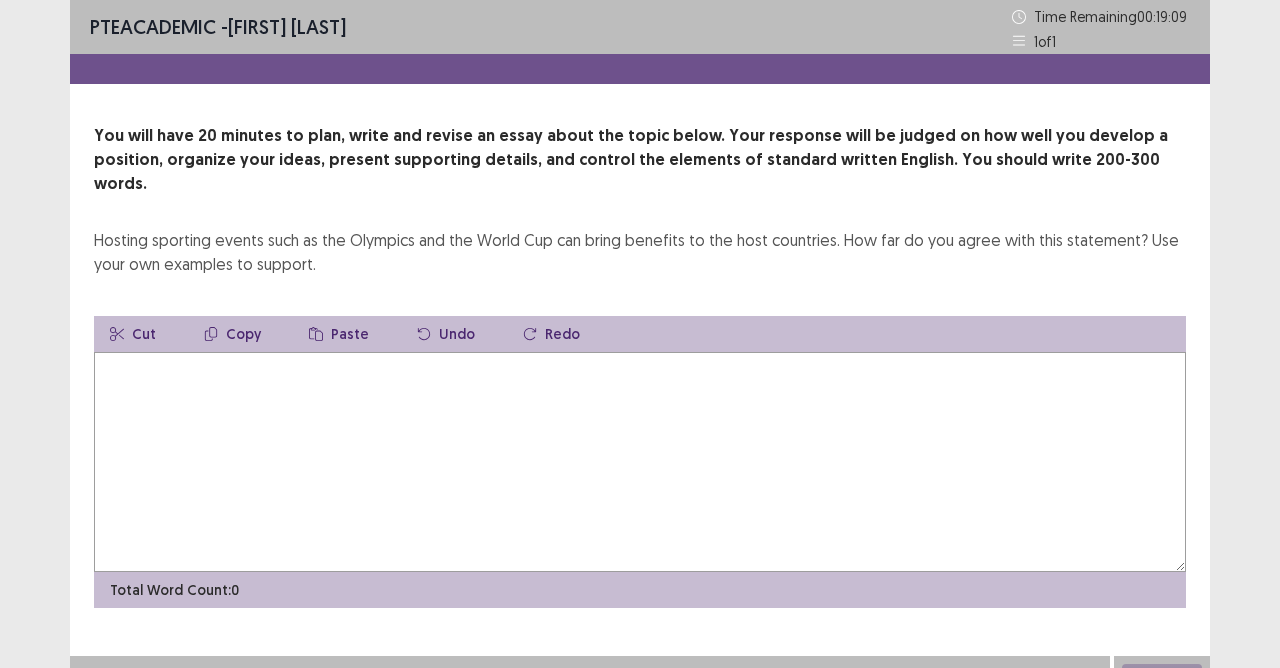 click at bounding box center (640, 462) 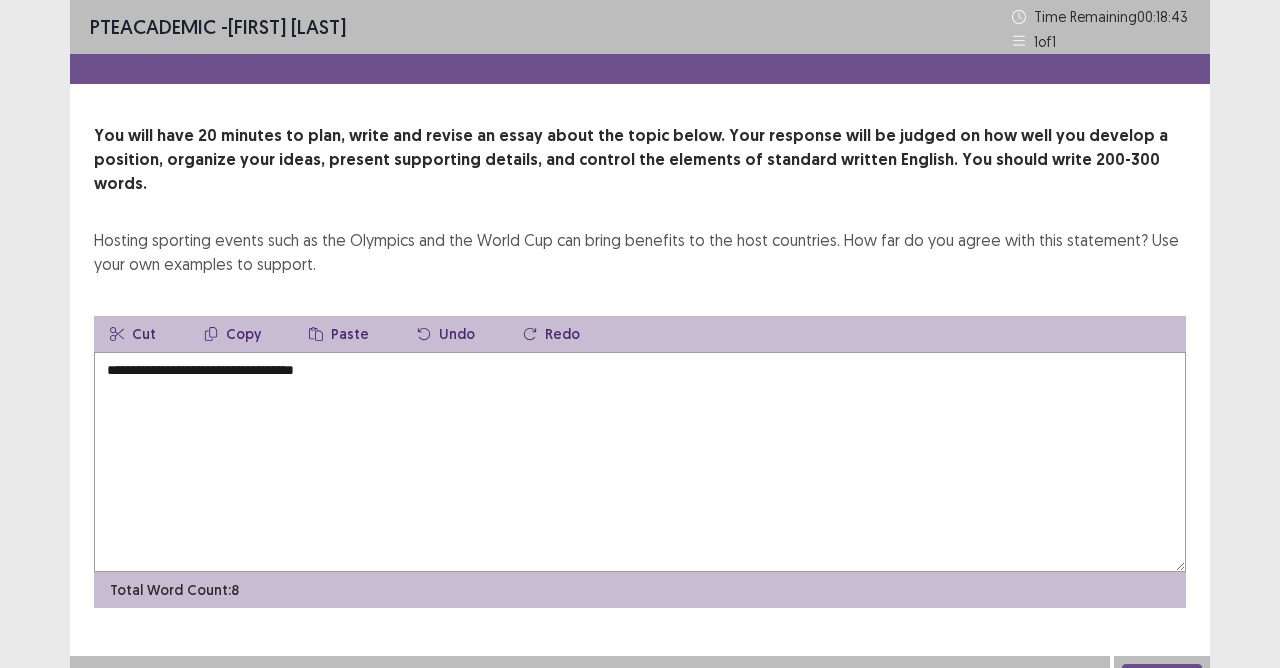 click on "**********" at bounding box center (640, 462) 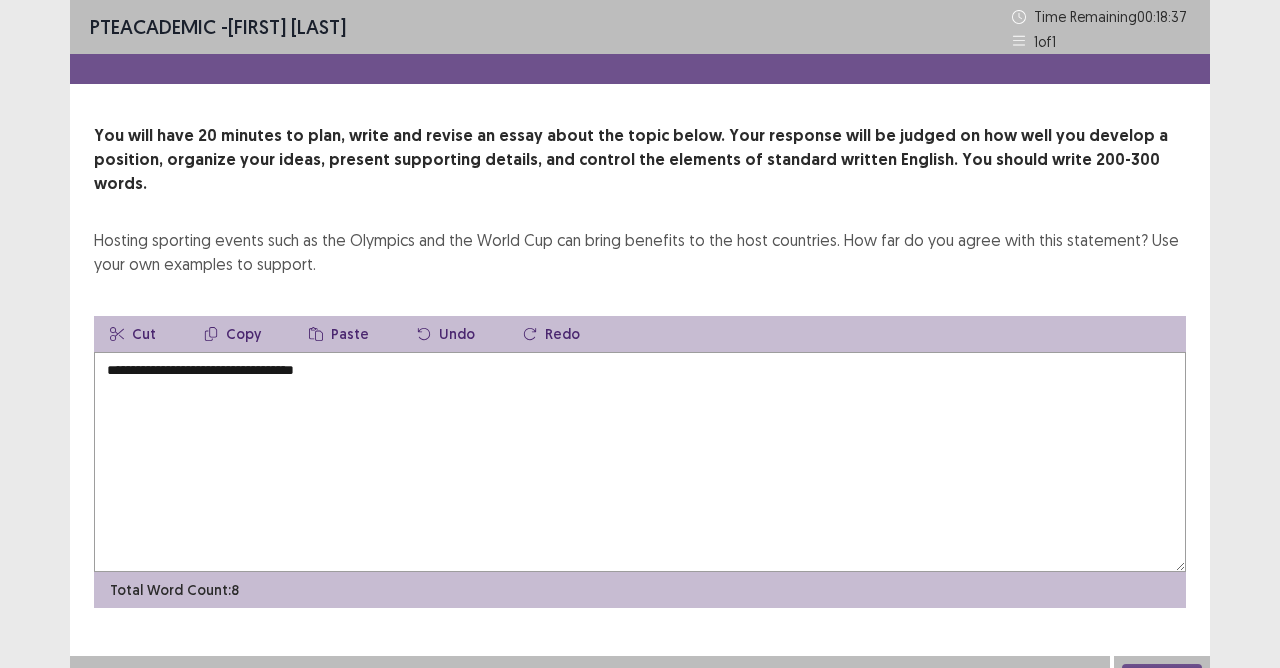click on "**********" at bounding box center [640, 462] 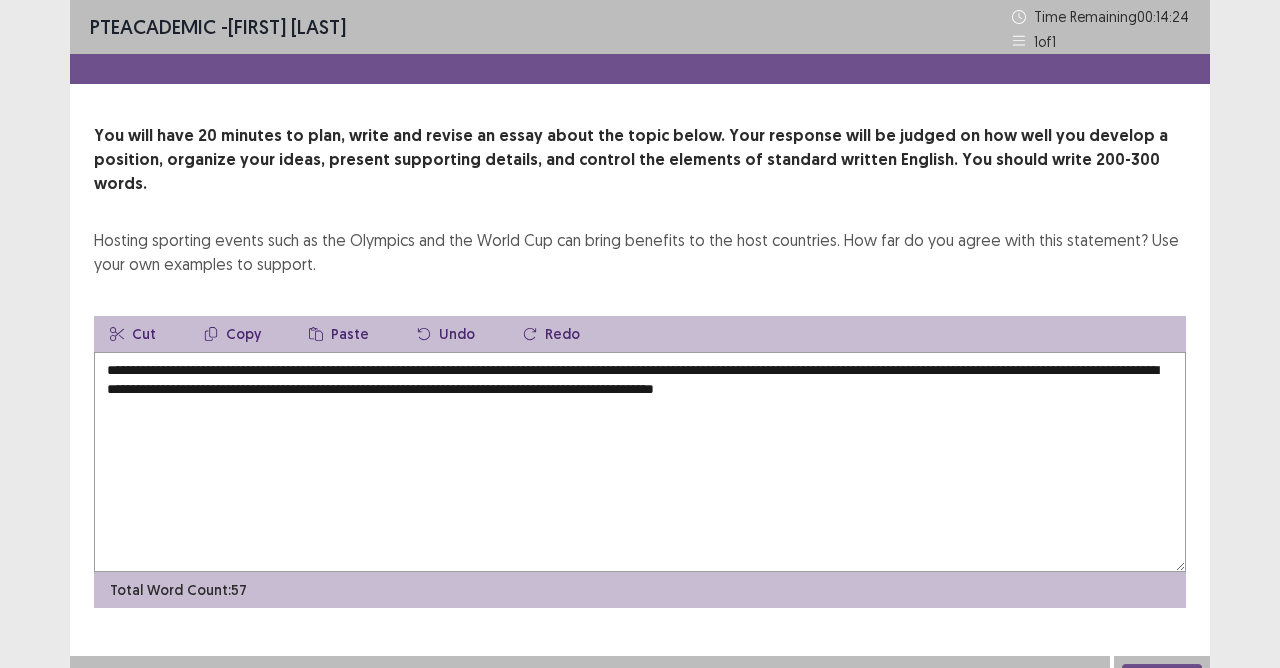 click on "**********" at bounding box center (640, 462) 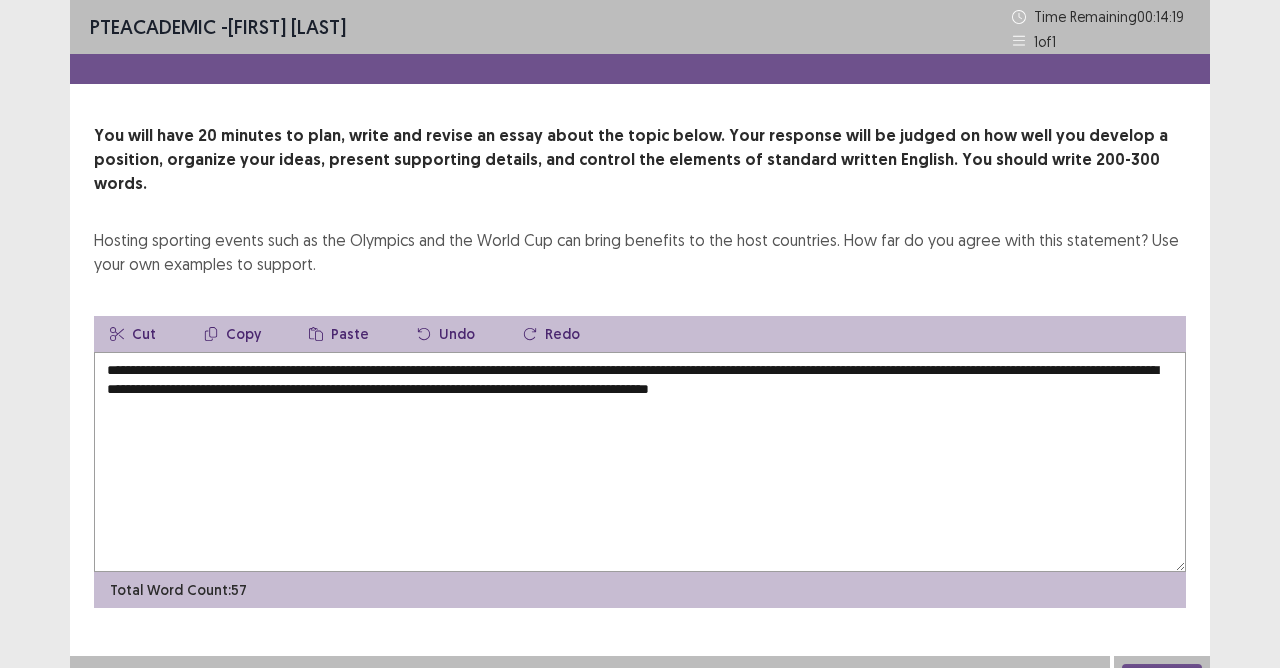 click on "**********" at bounding box center [640, 462] 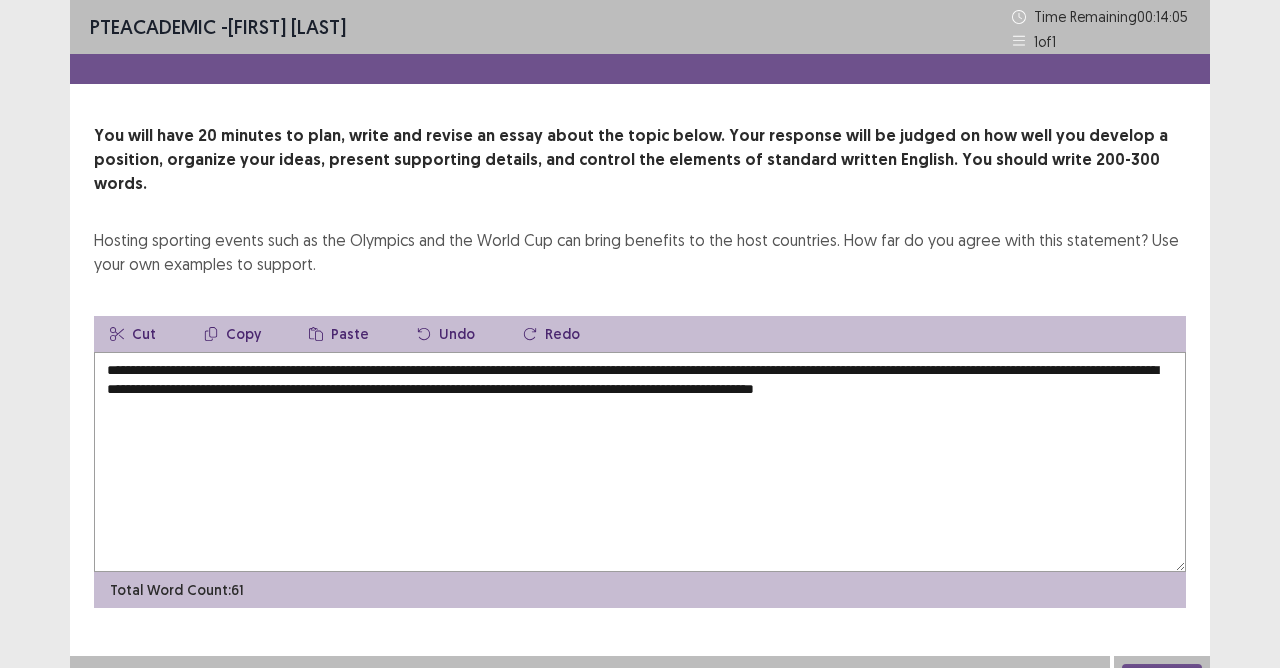 click on "**********" at bounding box center (640, 462) 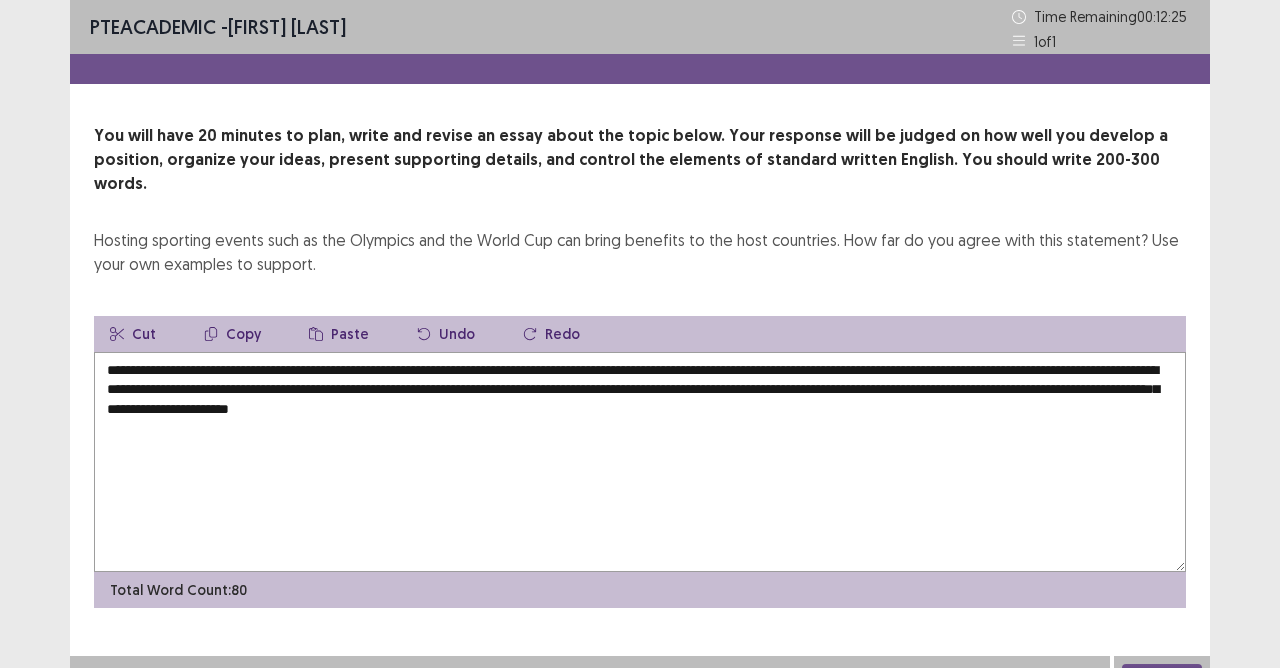 type on "**********" 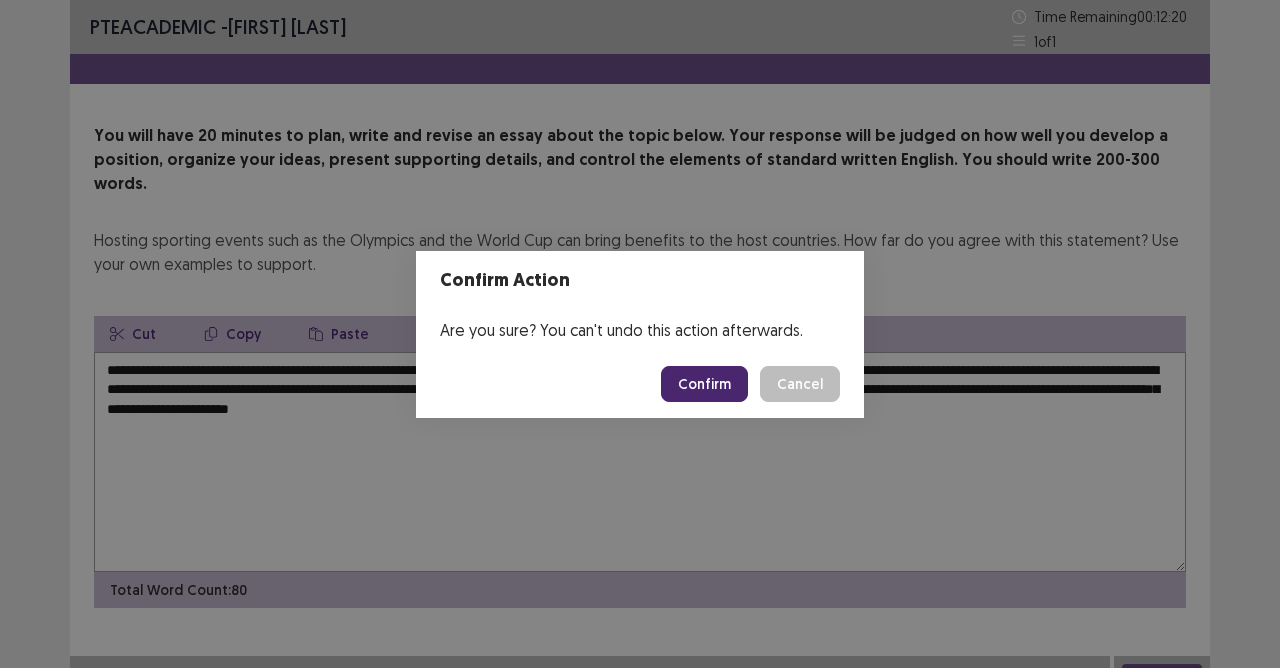 click on "Confirm" at bounding box center [704, 384] 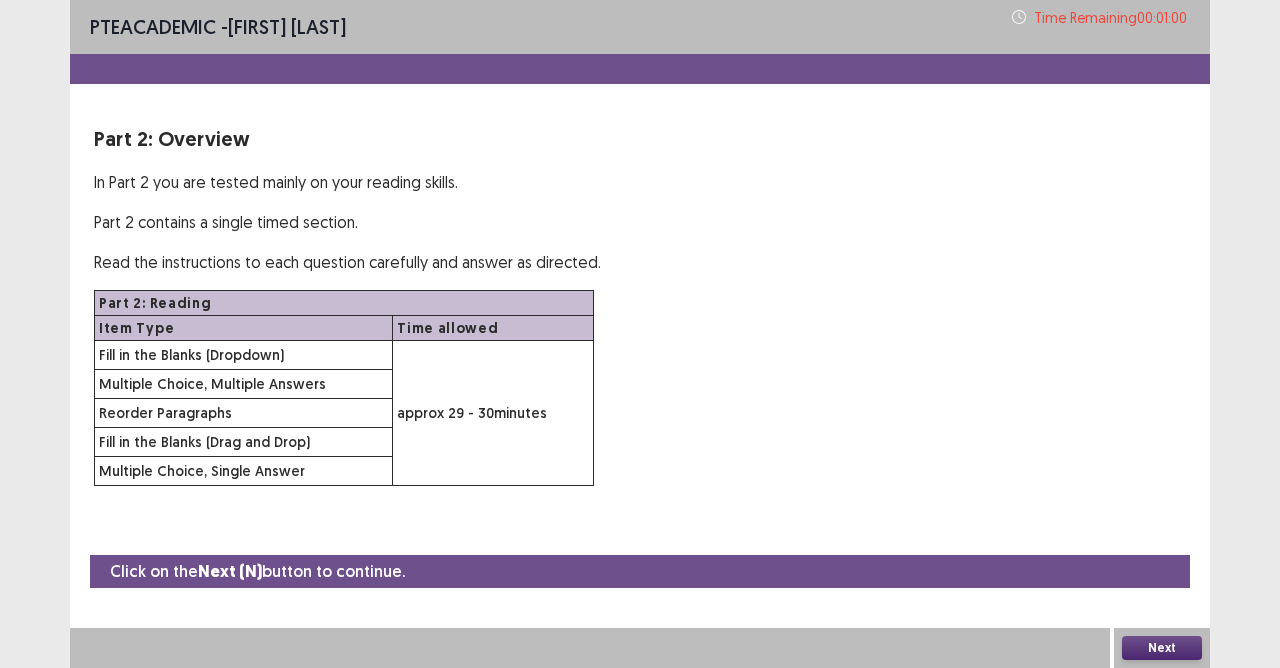 click on "Reorder Paragraphs" at bounding box center (244, 413) 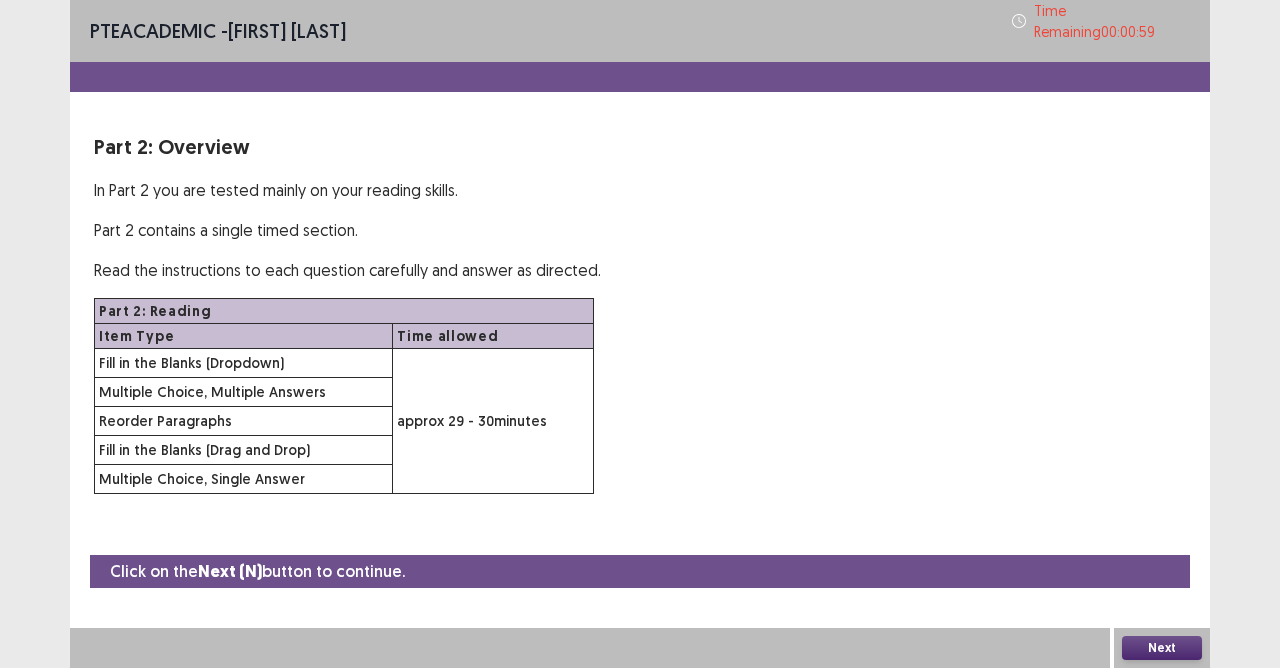 drag, startPoint x: 324, startPoint y: 364, endPoint x: 484, endPoint y: 417, distance: 168.5497 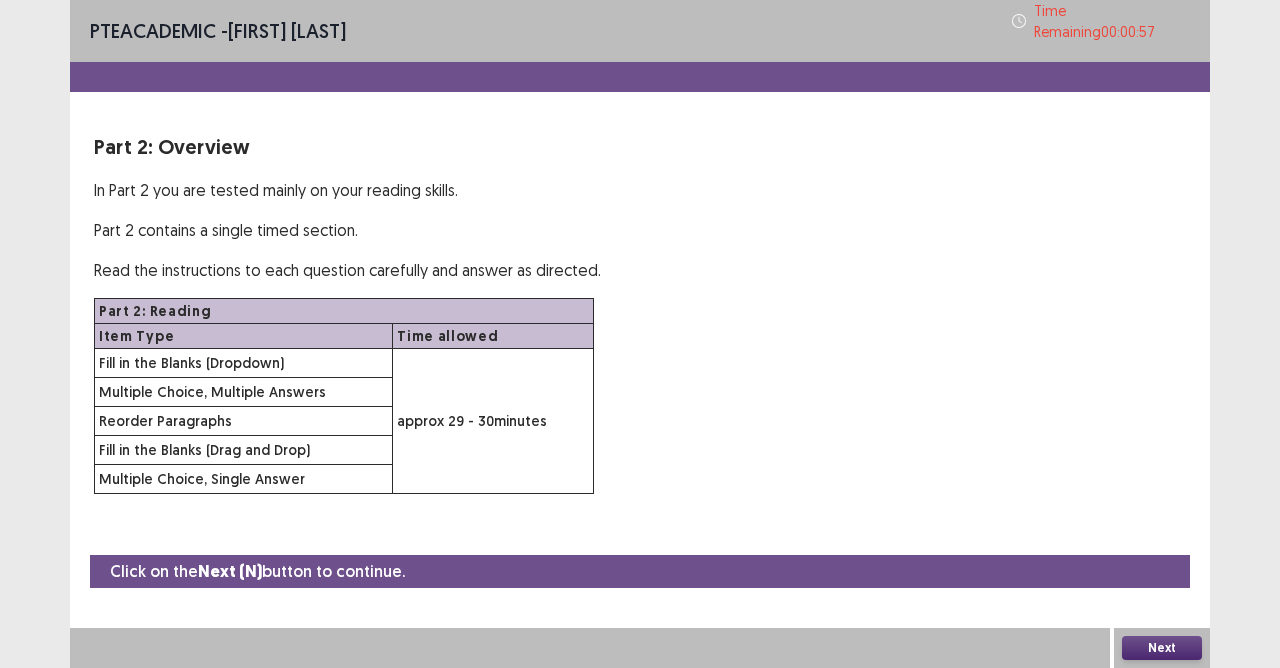 click on "Next" at bounding box center (1162, 648) 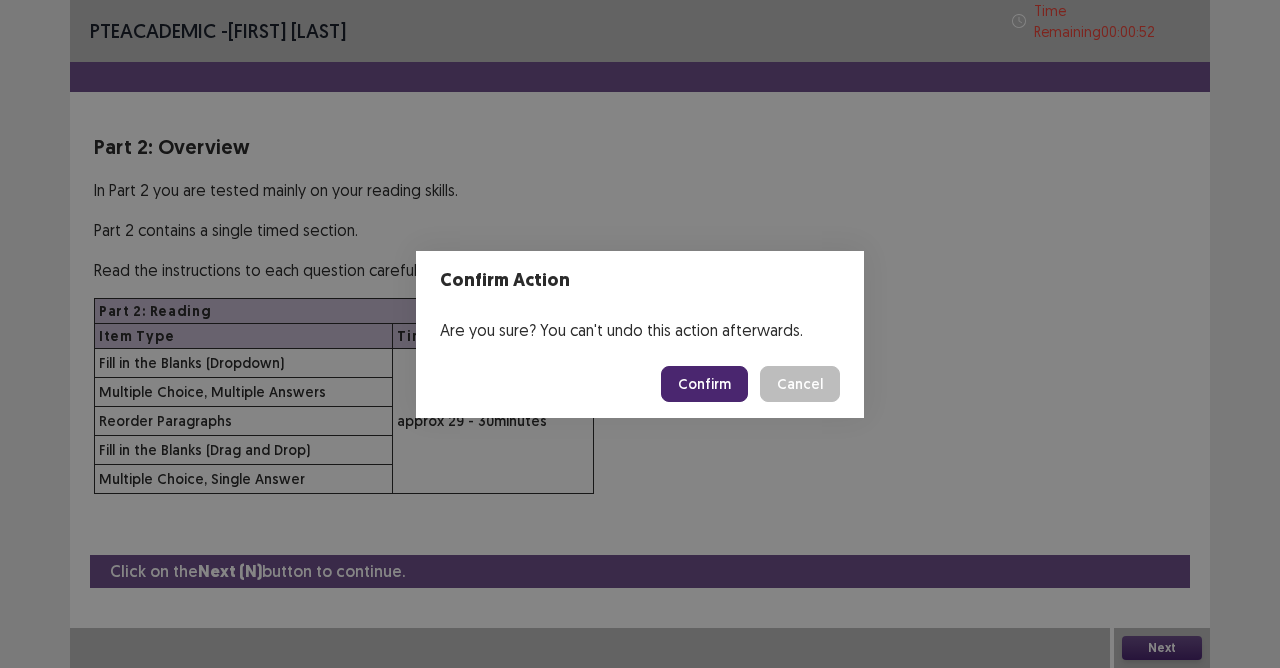 click on "Confirm" at bounding box center (704, 384) 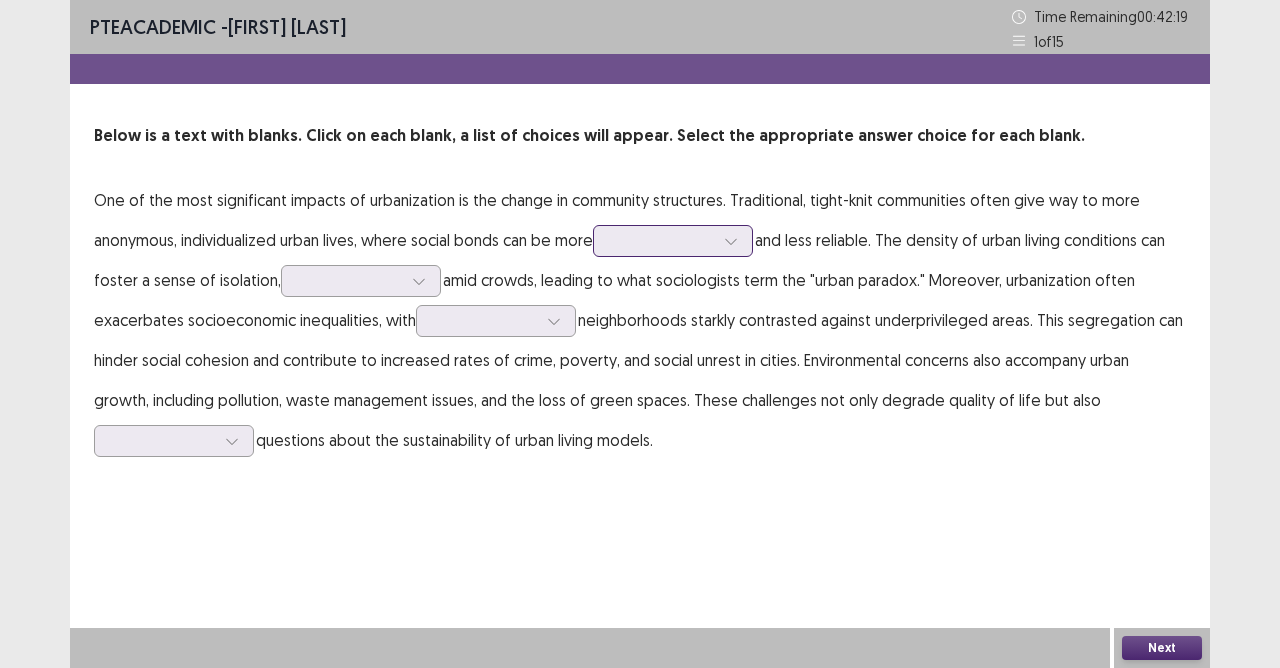click at bounding box center [673, 241] 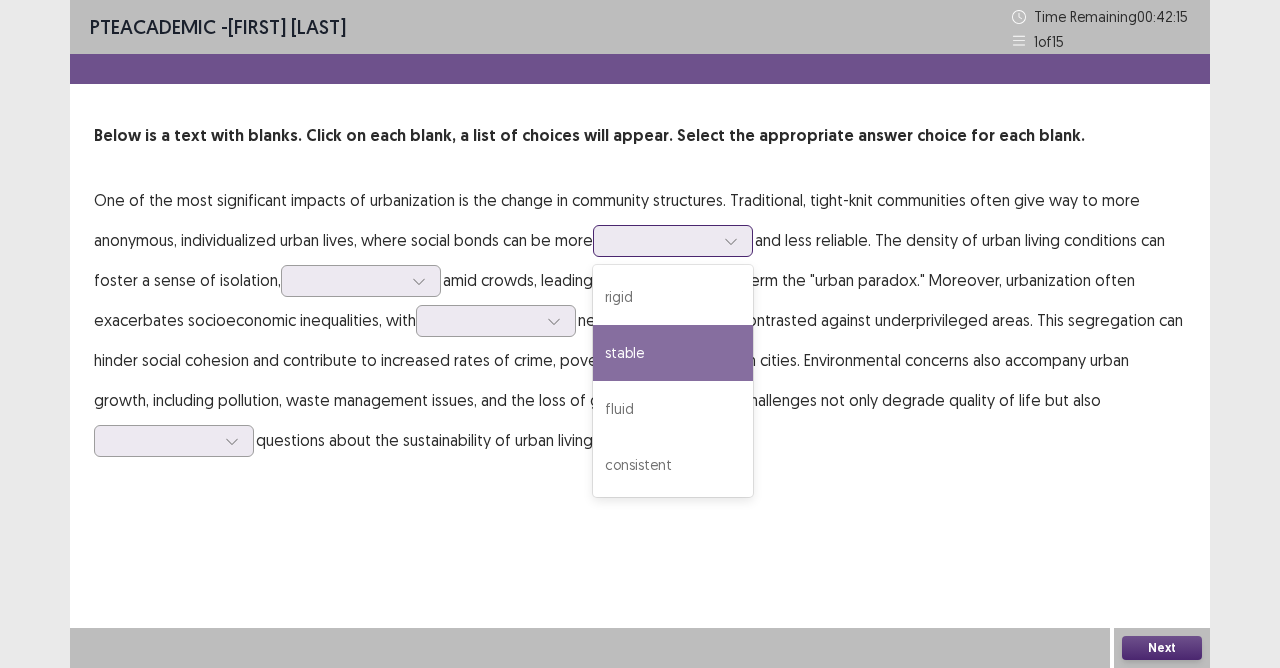 drag, startPoint x: 674, startPoint y: 349, endPoint x: 594, endPoint y: 344, distance: 80.1561 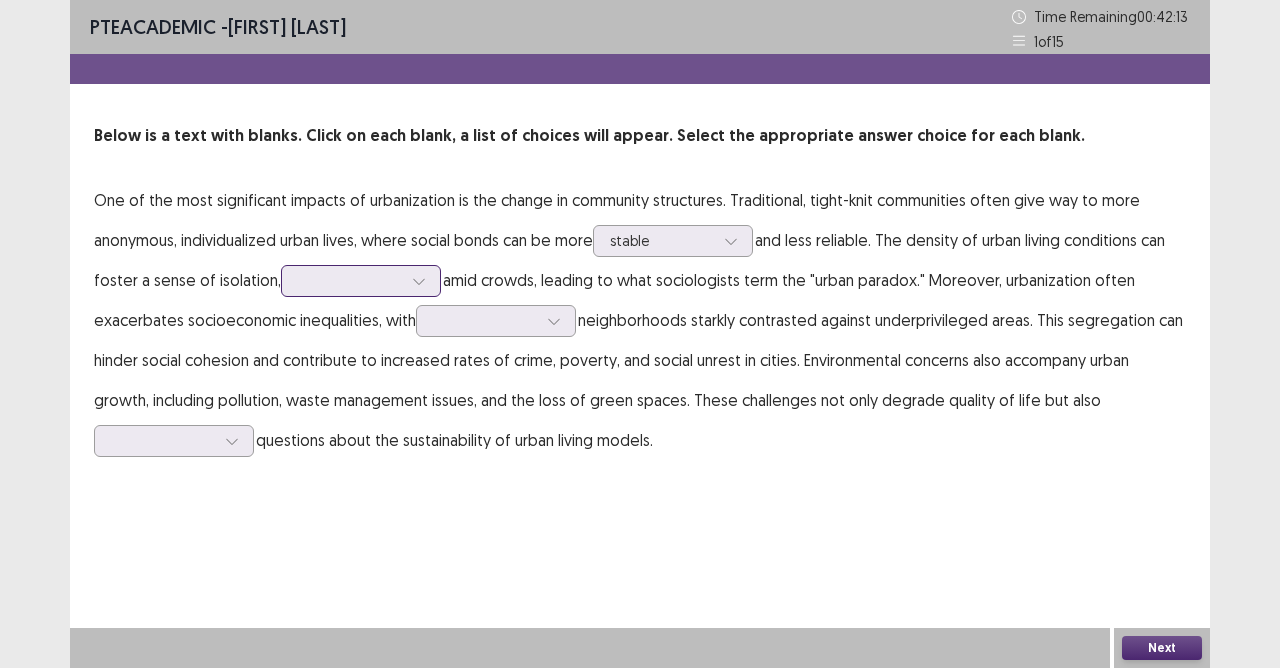 click at bounding box center [350, 280] 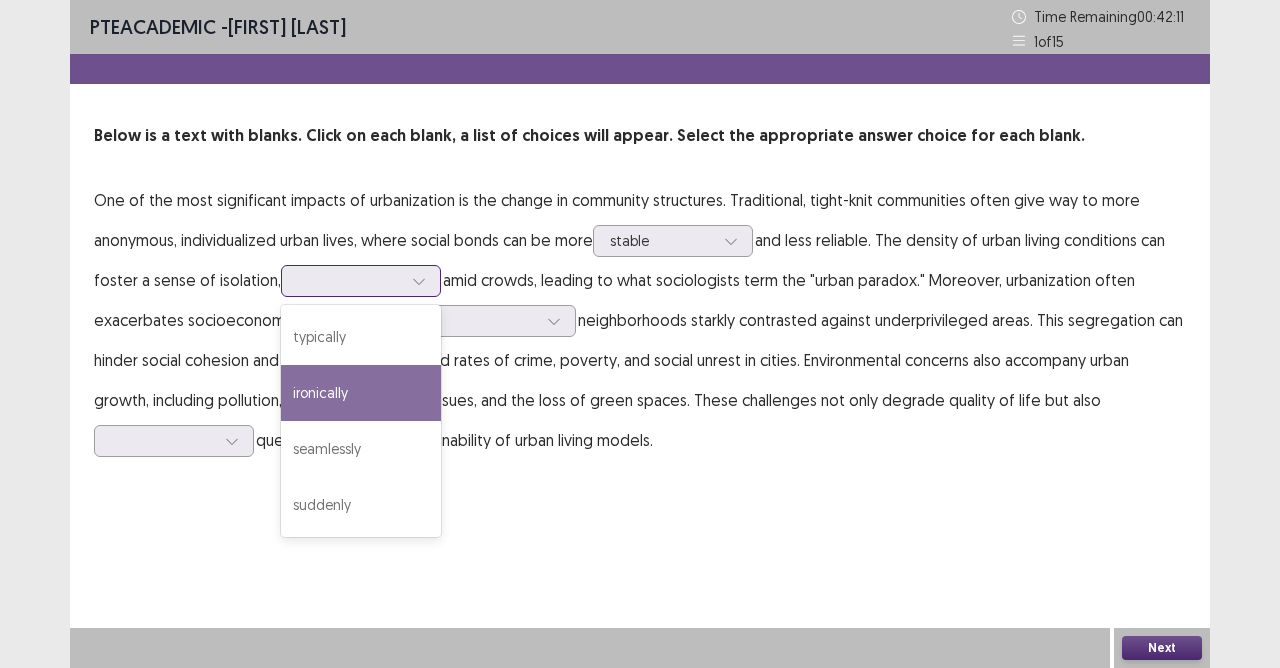 click on "ironically" at bounding box center [361, 393] 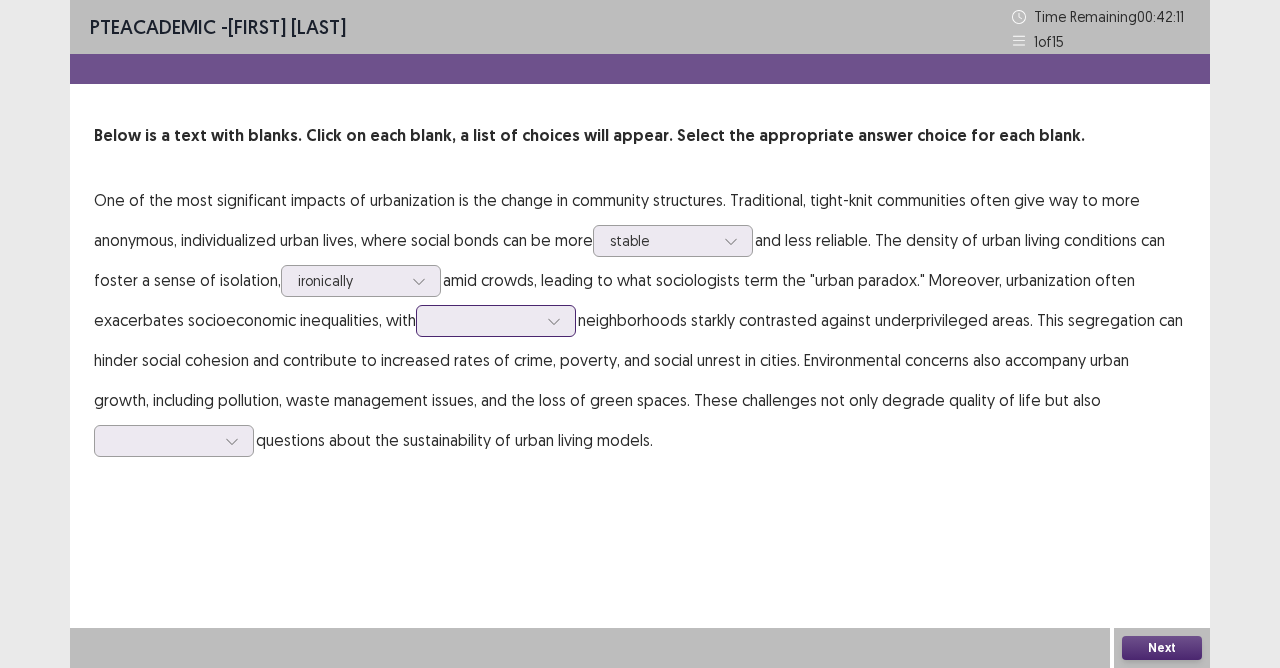 click at bounding box center [496, 321] 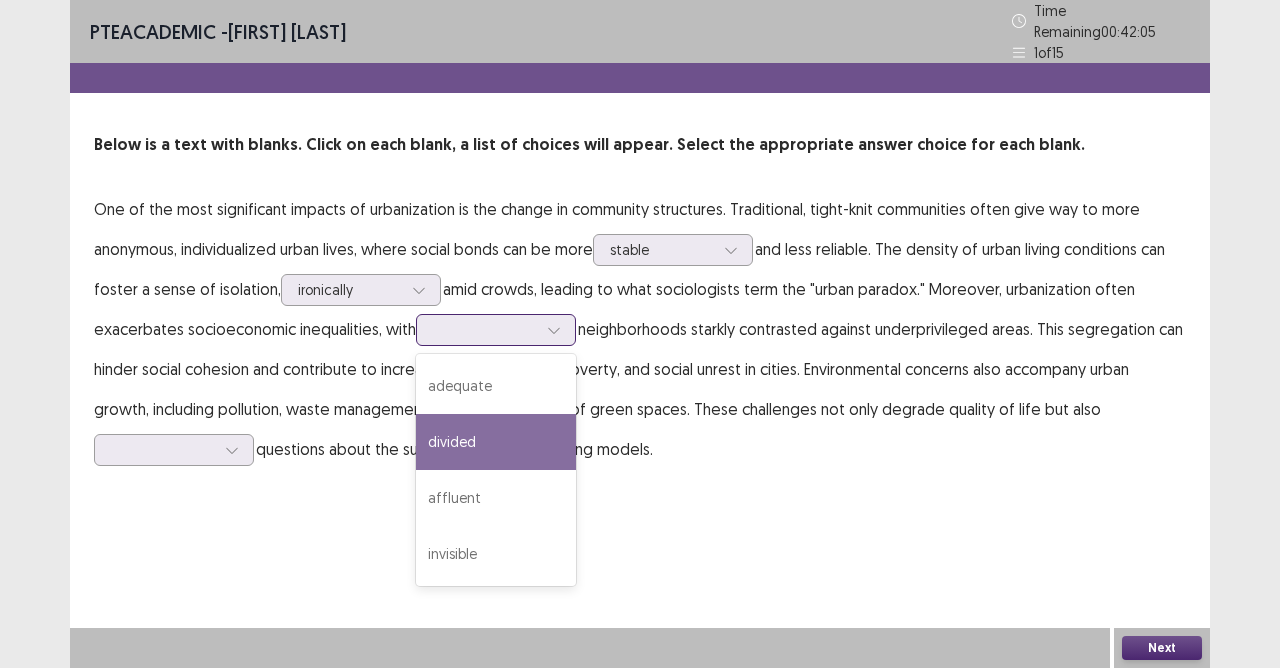 click on "divided" at bounding box center (496, 442) 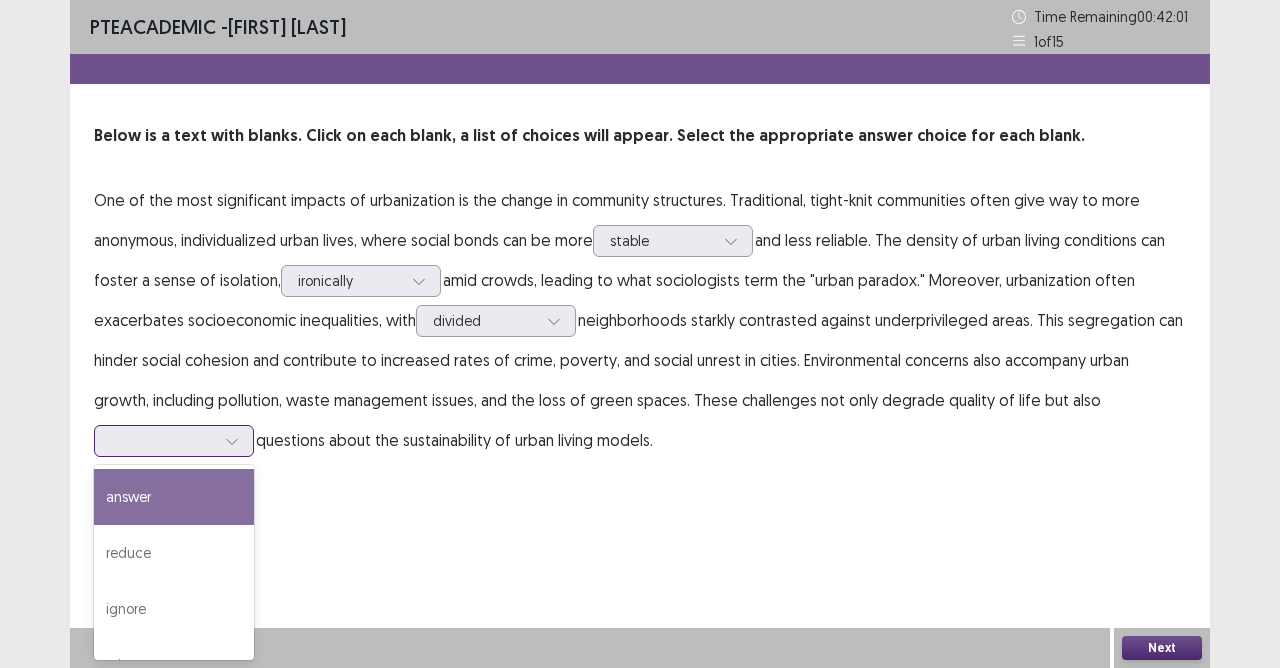 click at bounding box center [174, 441] 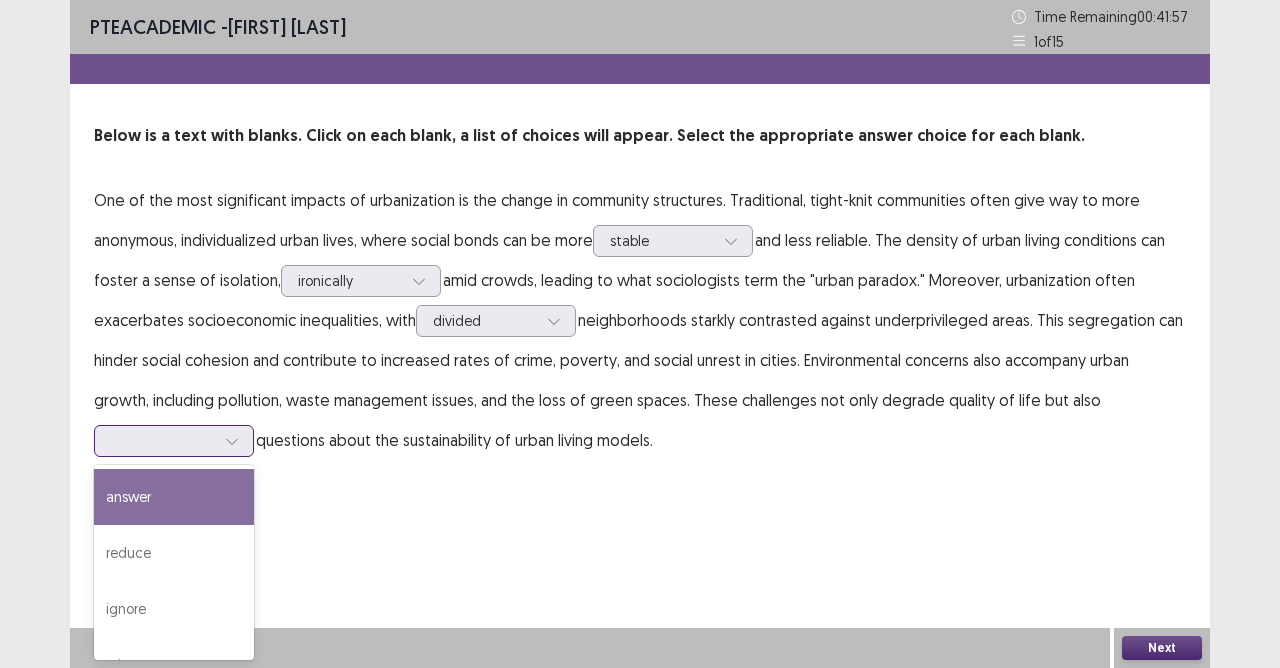 click on "answer" at bounding box center [174, 497] 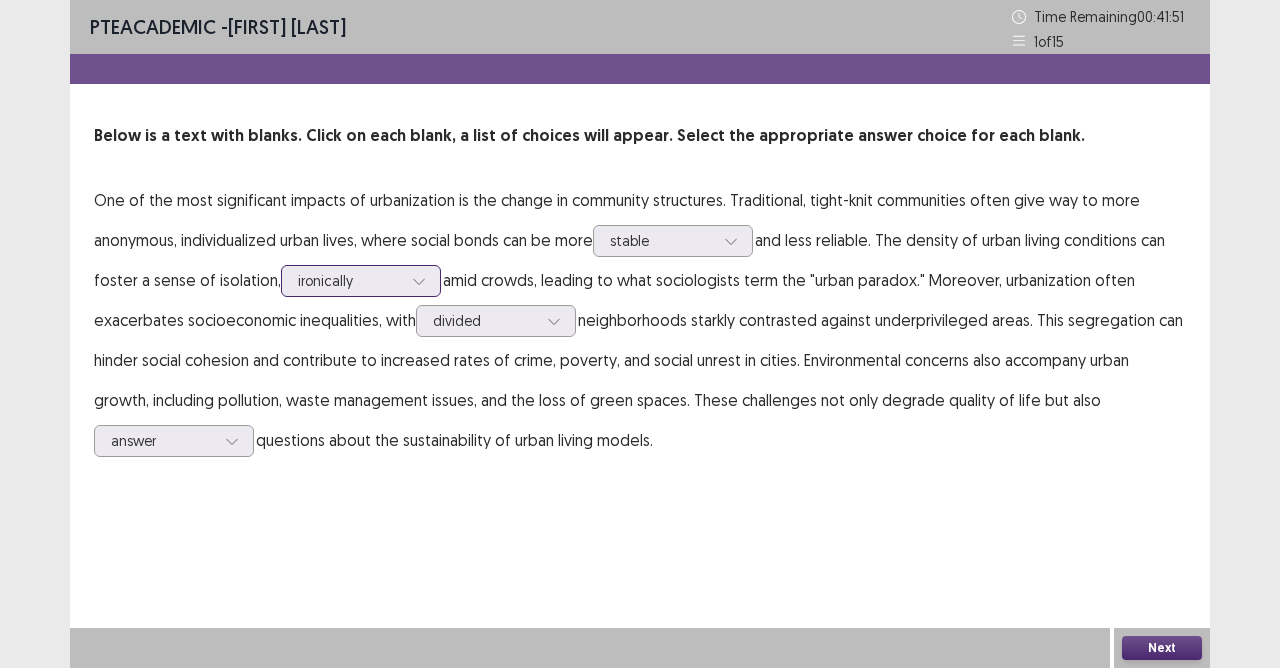 click at bounding box center (419, 281) 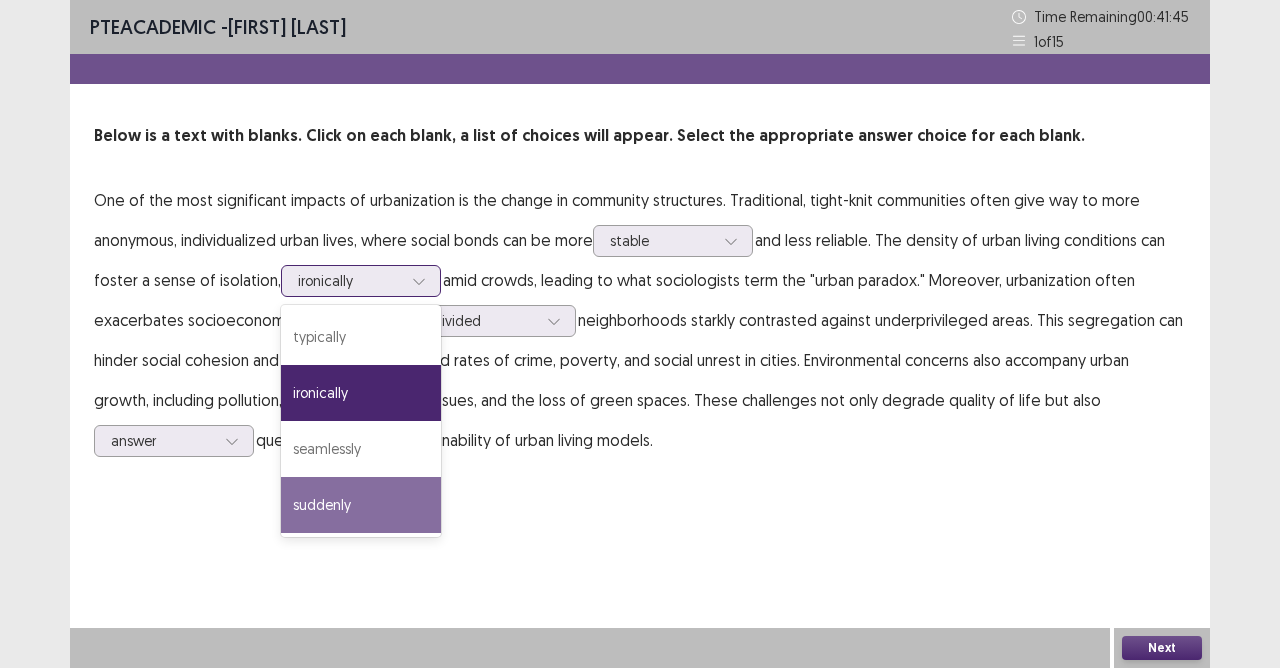 click on "suddenly" at bounding box center (361, 505) 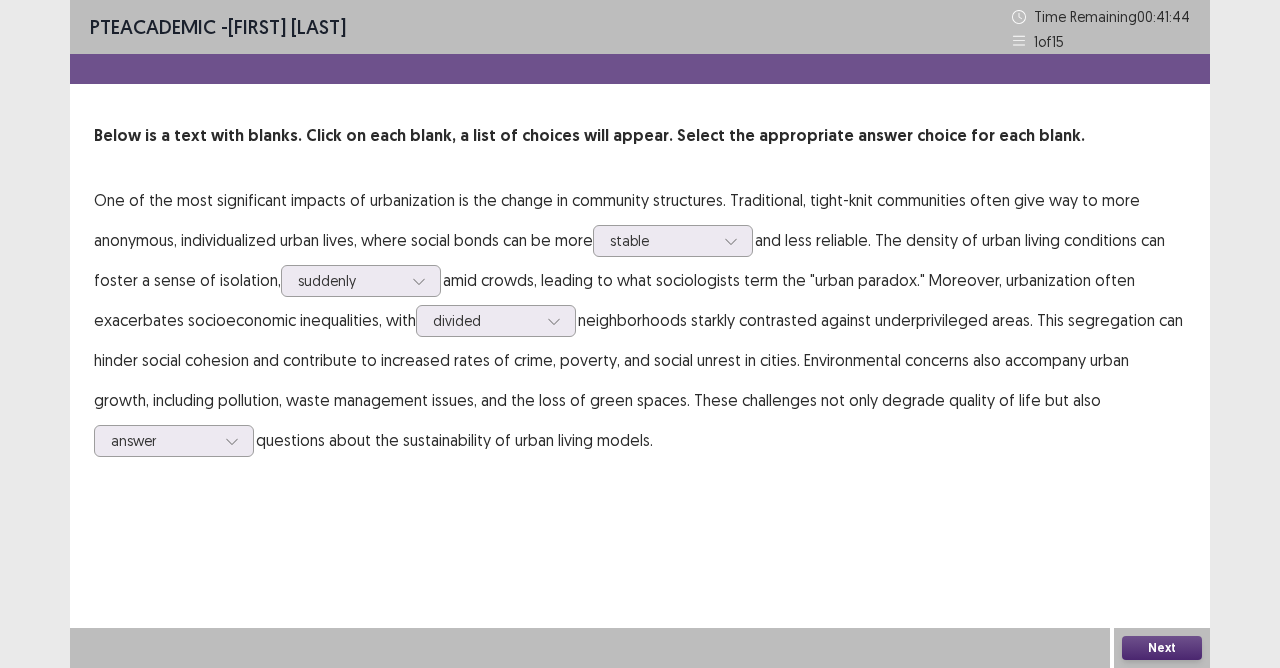 click on "Next" at bounding box center (1162, 648) 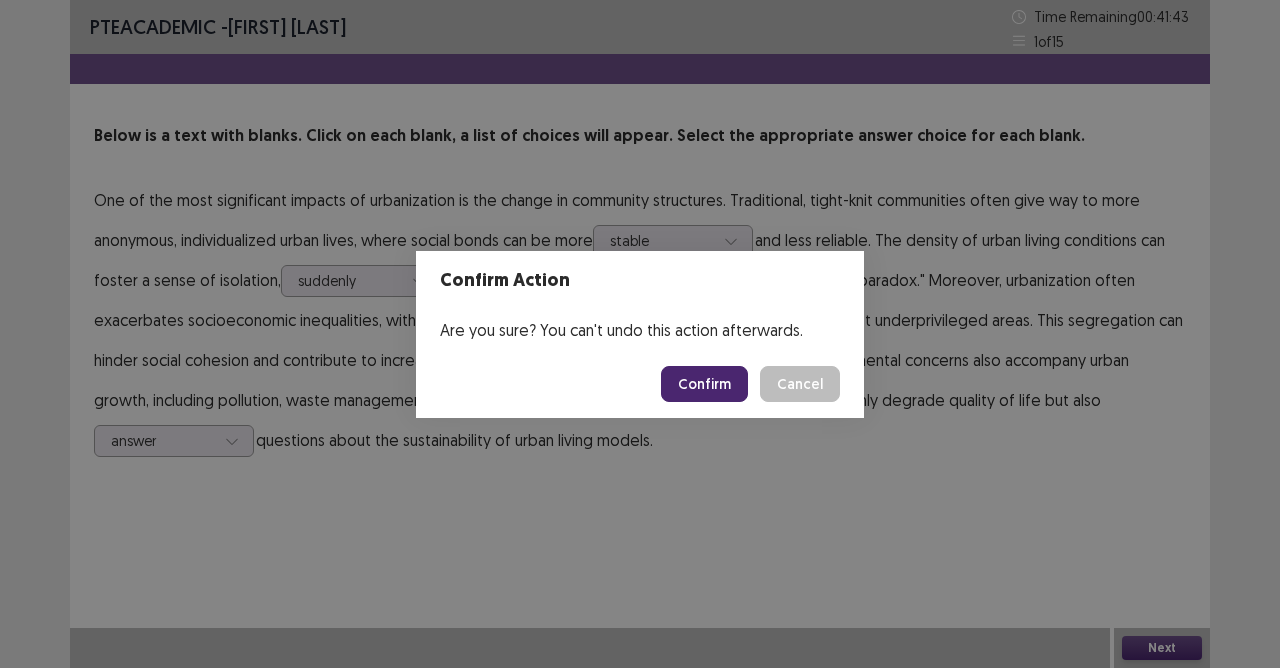 click on "Confirm" at bounding box center [704, 384] 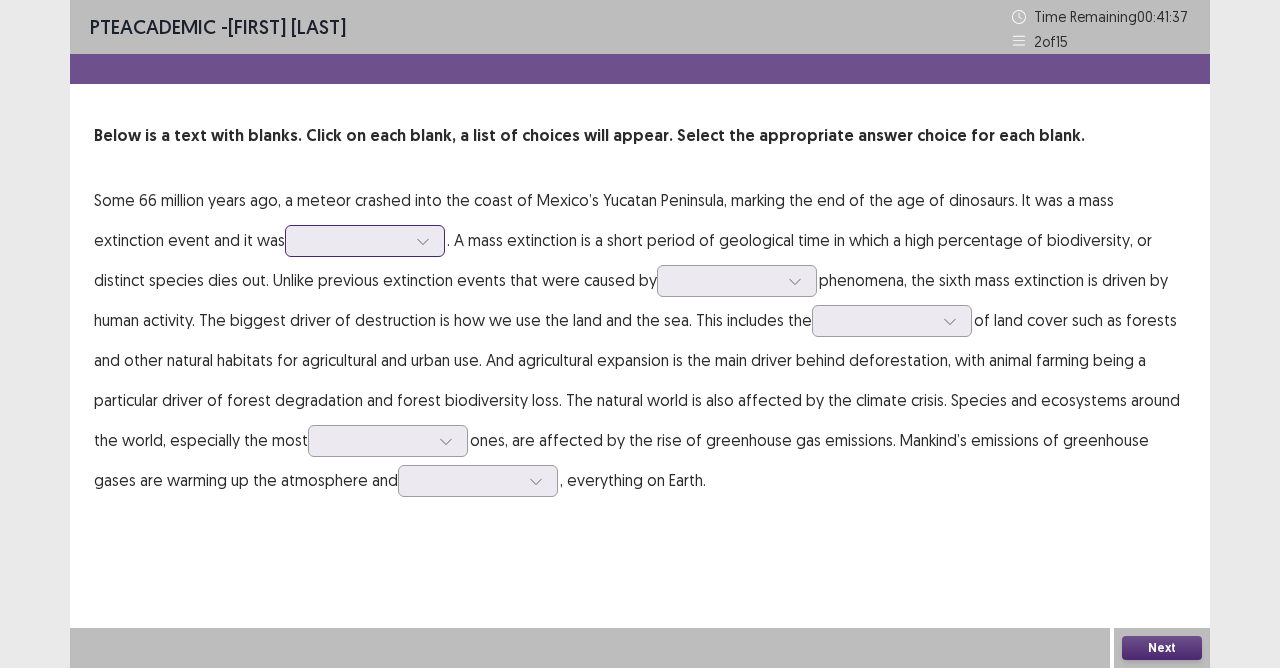 click at bounding box center [354, 240] 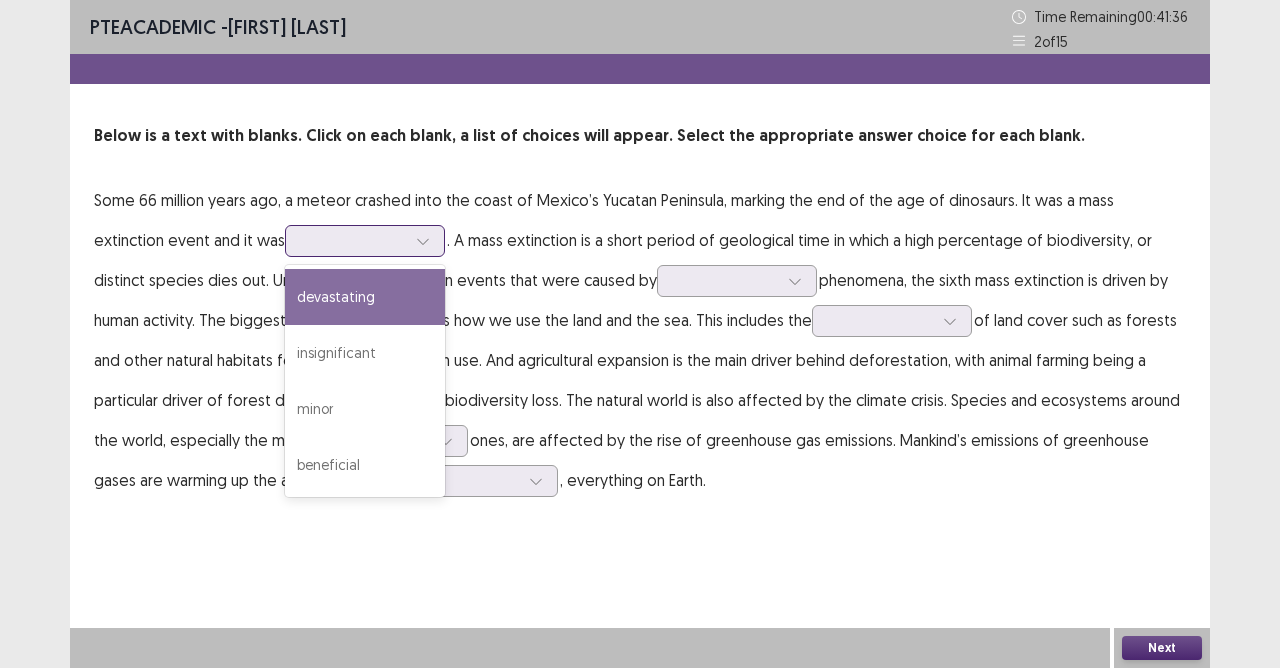 click on "devastating" at bounding box center (365, 297) 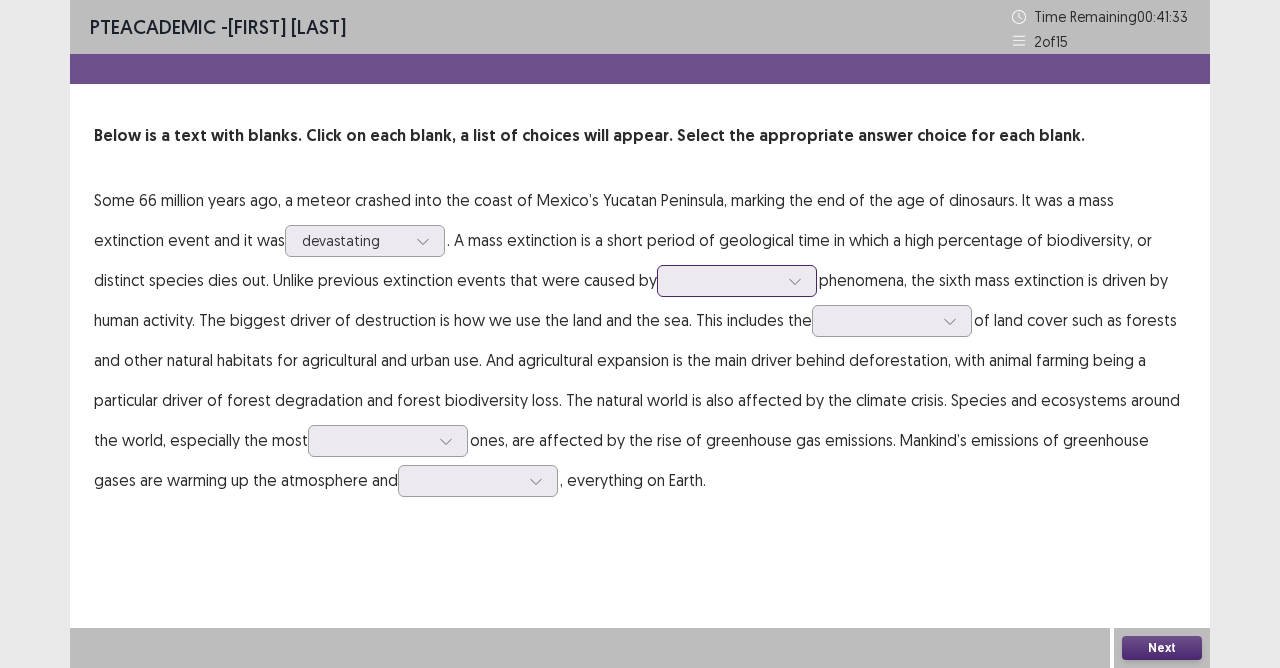 click at bounding box center (726, 280) 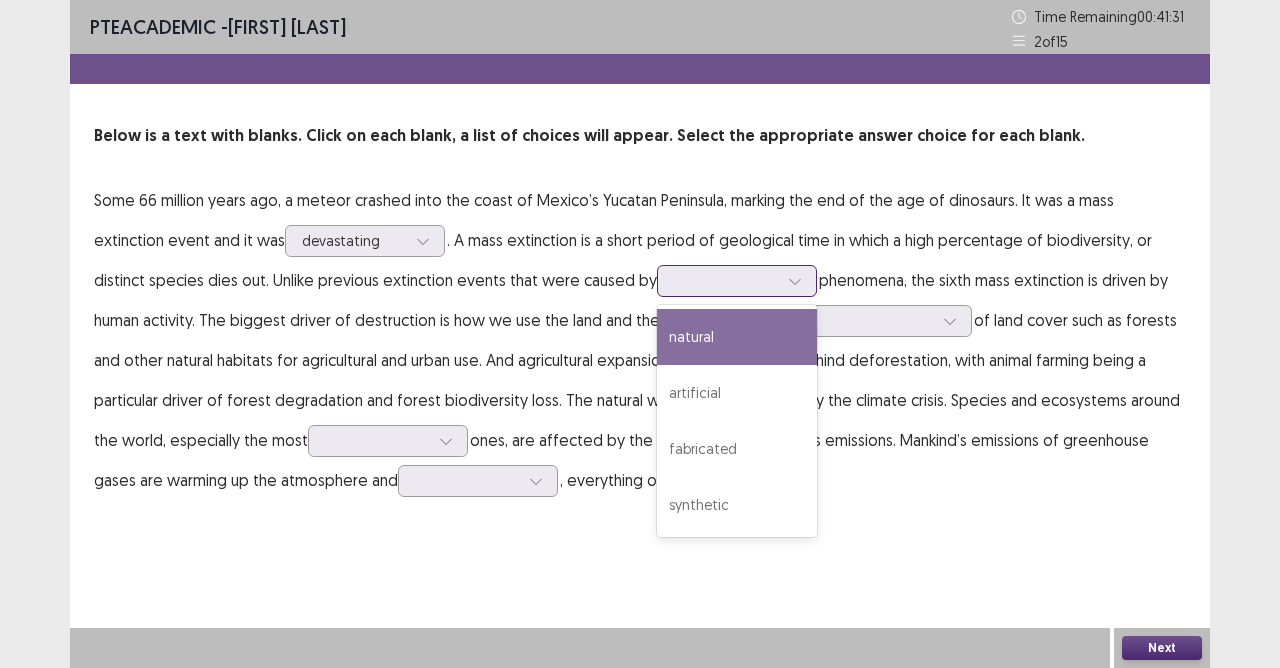 click on "natural" at bounding box center (737, 337) 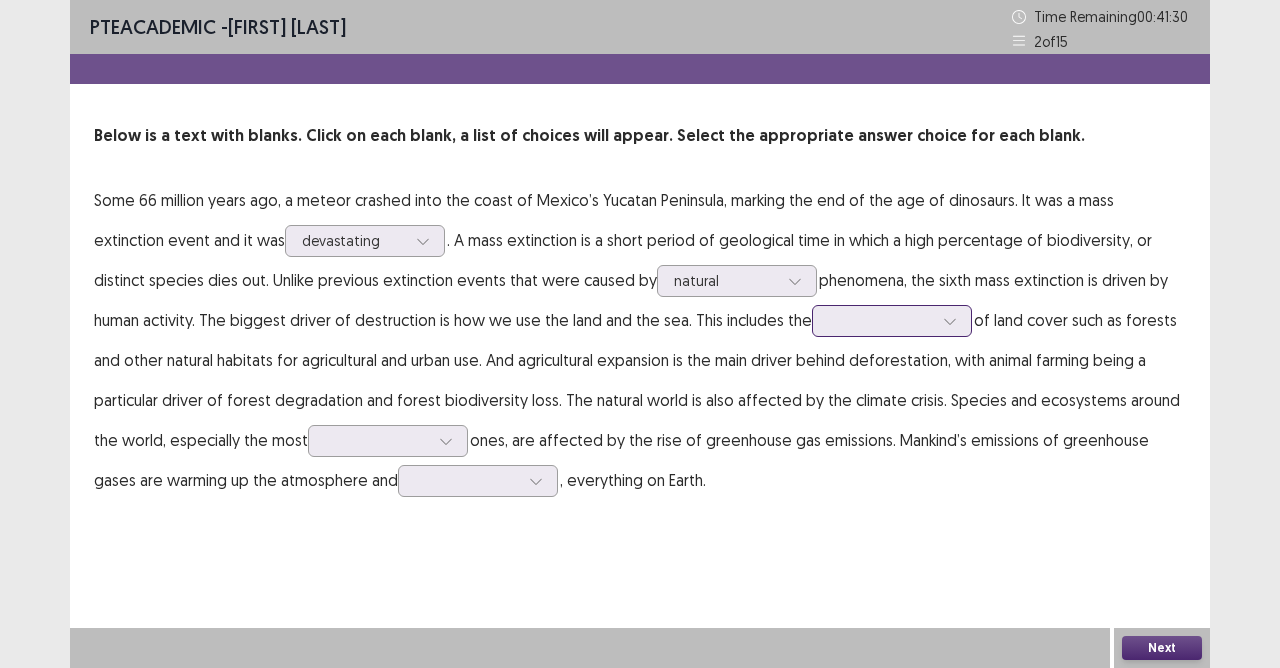 click at bounding box center (892, 321) 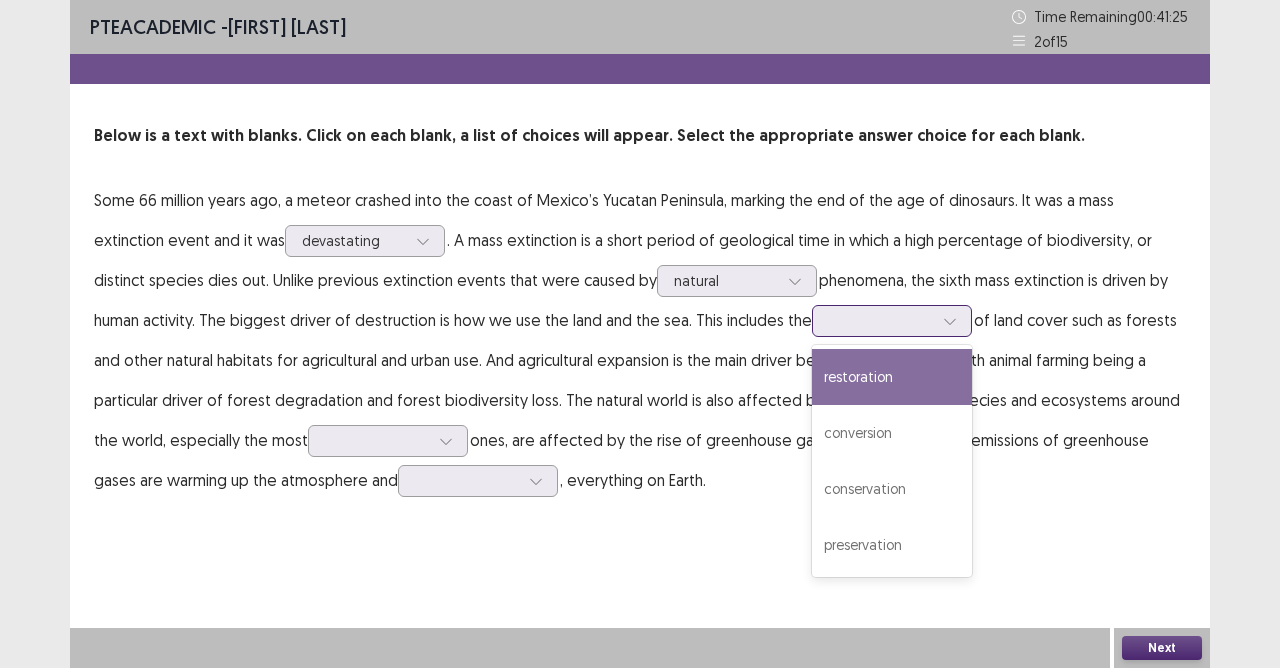 click on "restoration" at bounding box center [892, 377] 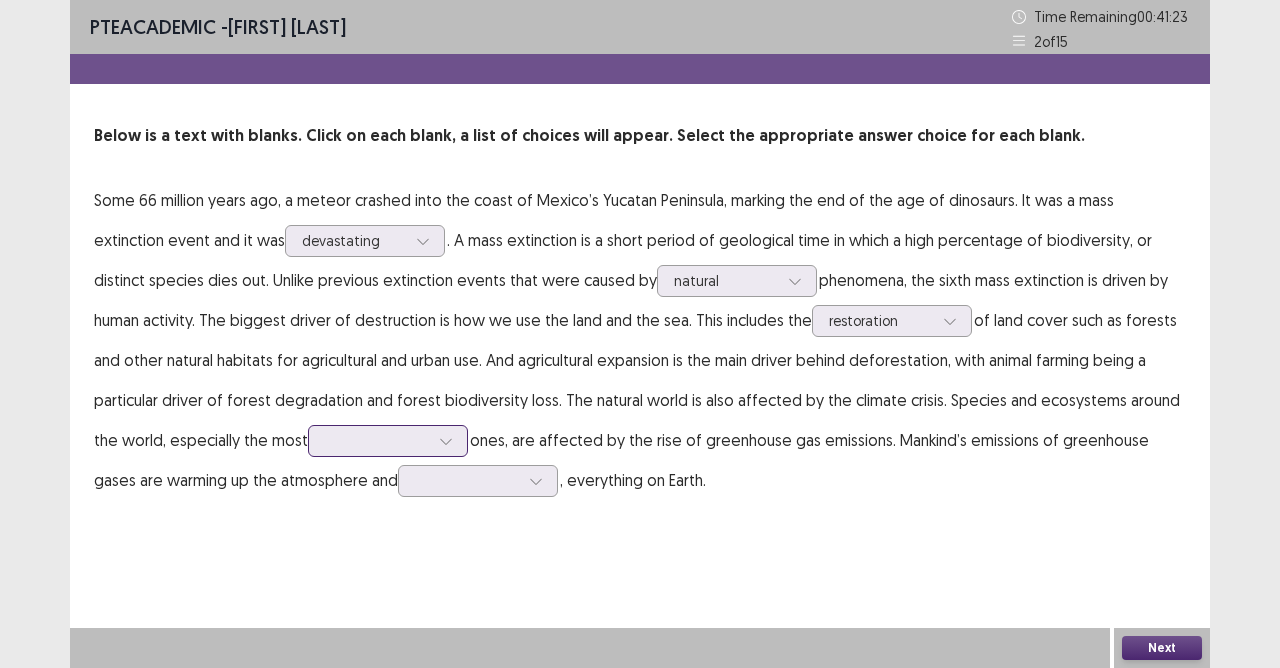 click 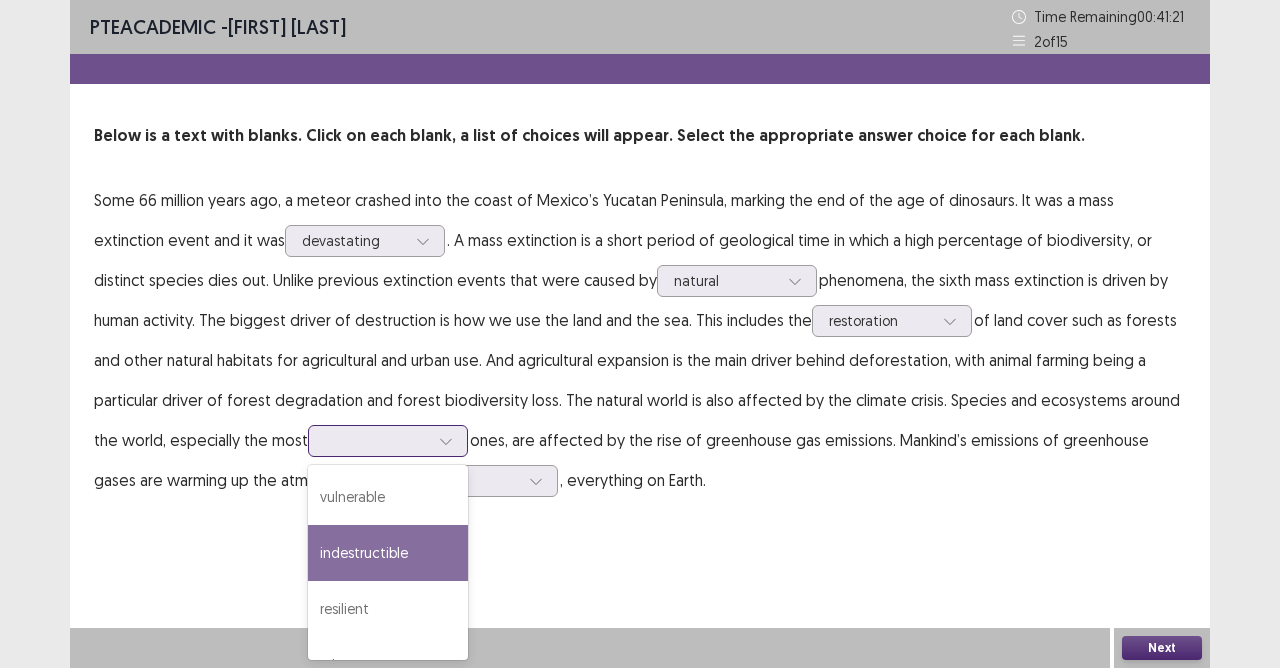 click on "indestructible" at bounding box center [388, 553] 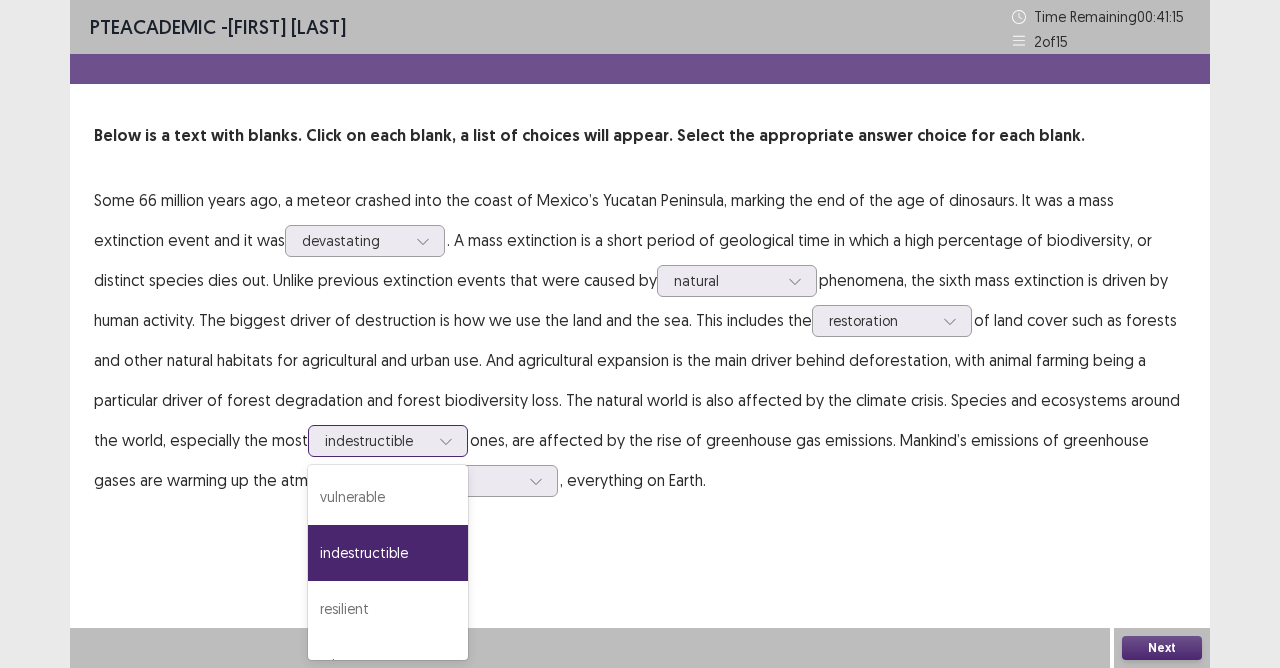 click at bounding box center [446, 441] 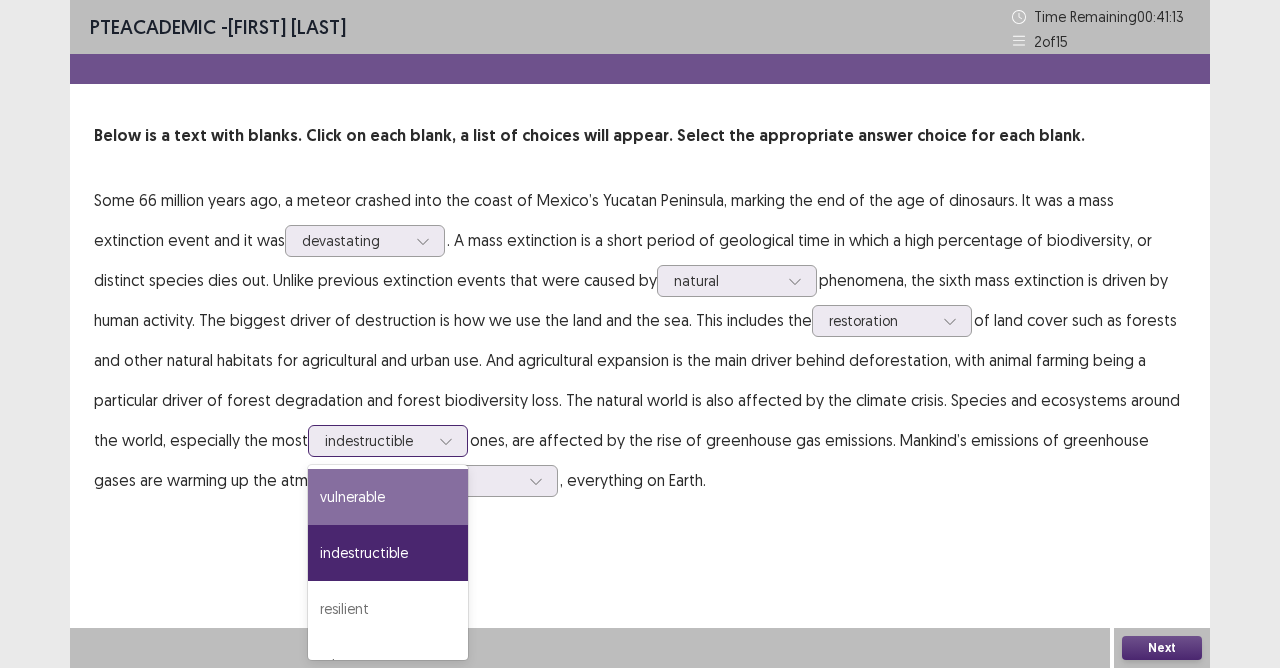 click on "vulnerable" at bounding box center (388, 497) 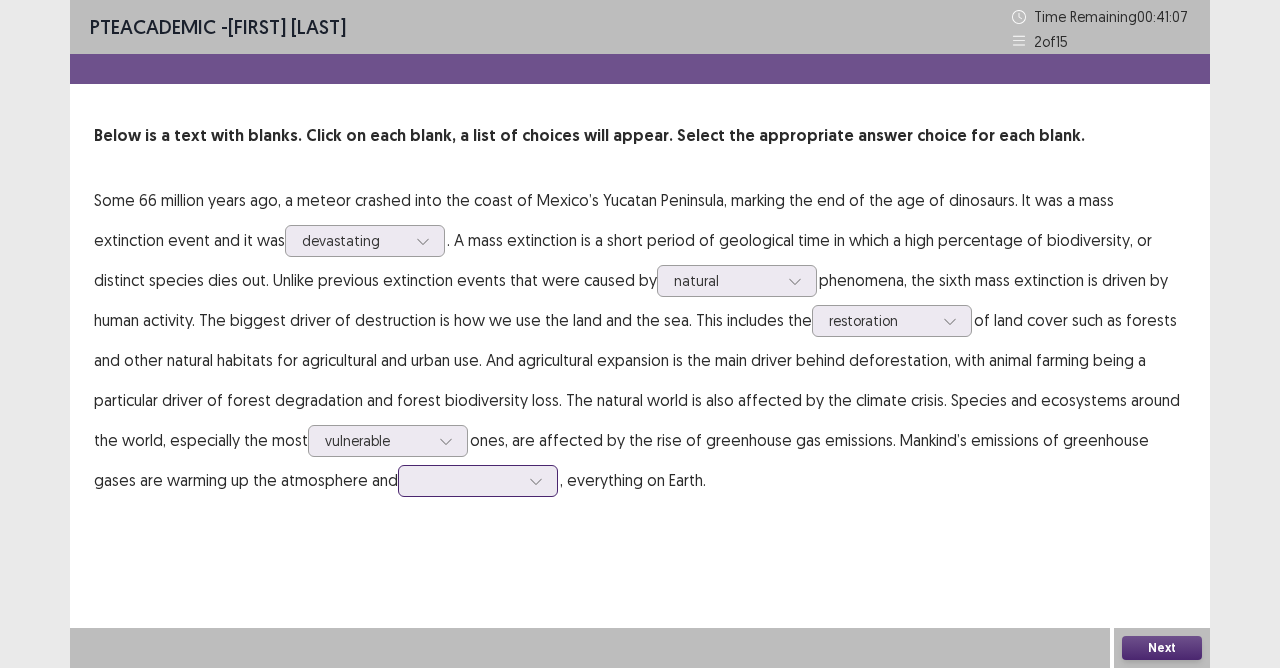 click at bounding box center (536, 481) 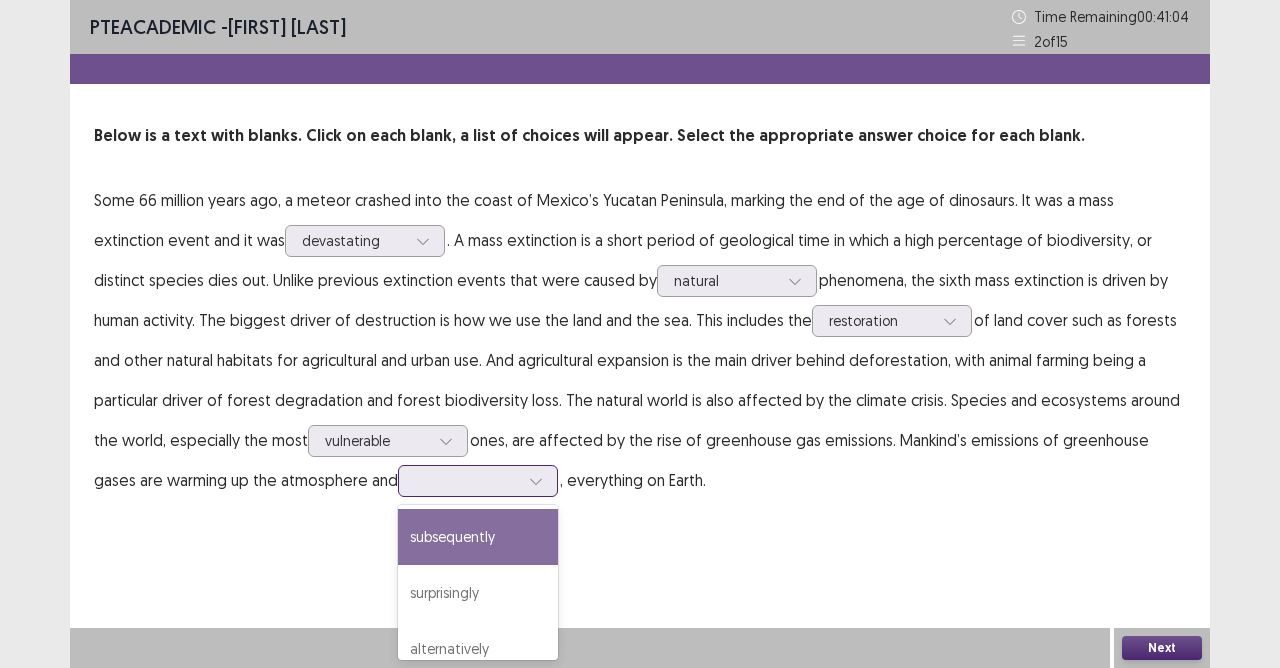 click on "subsequently" at bounding box center [478, 537] 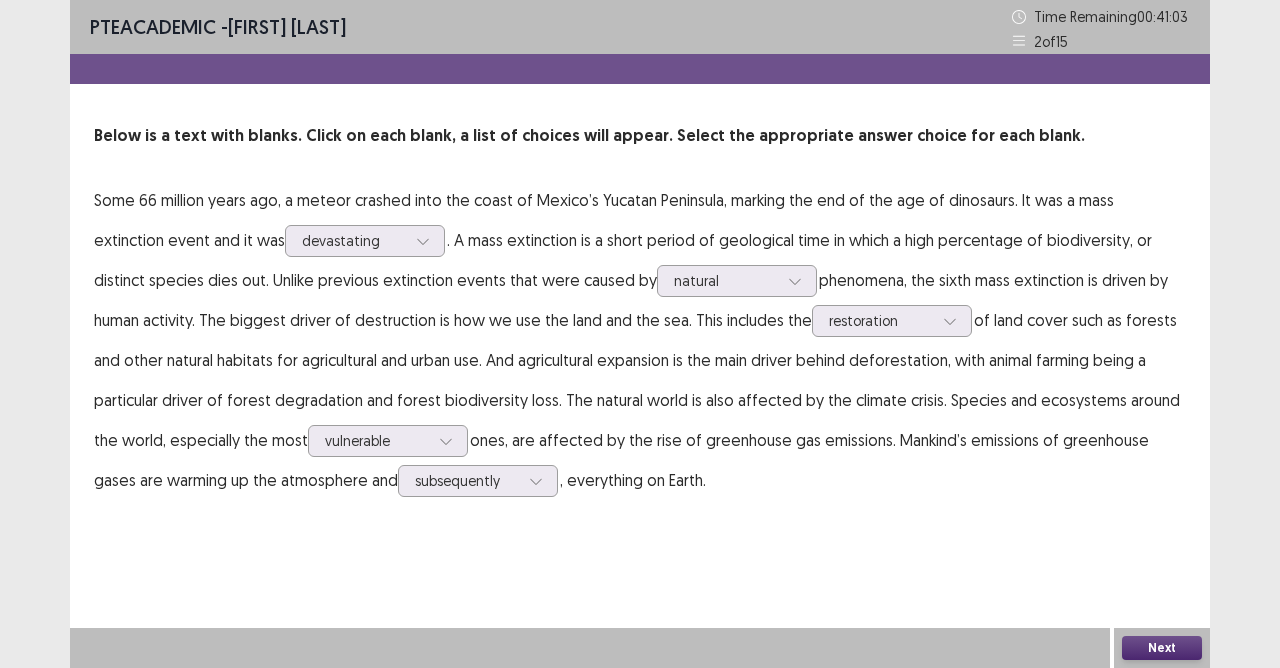 click on "Next" at bounding box center [1162, 648] 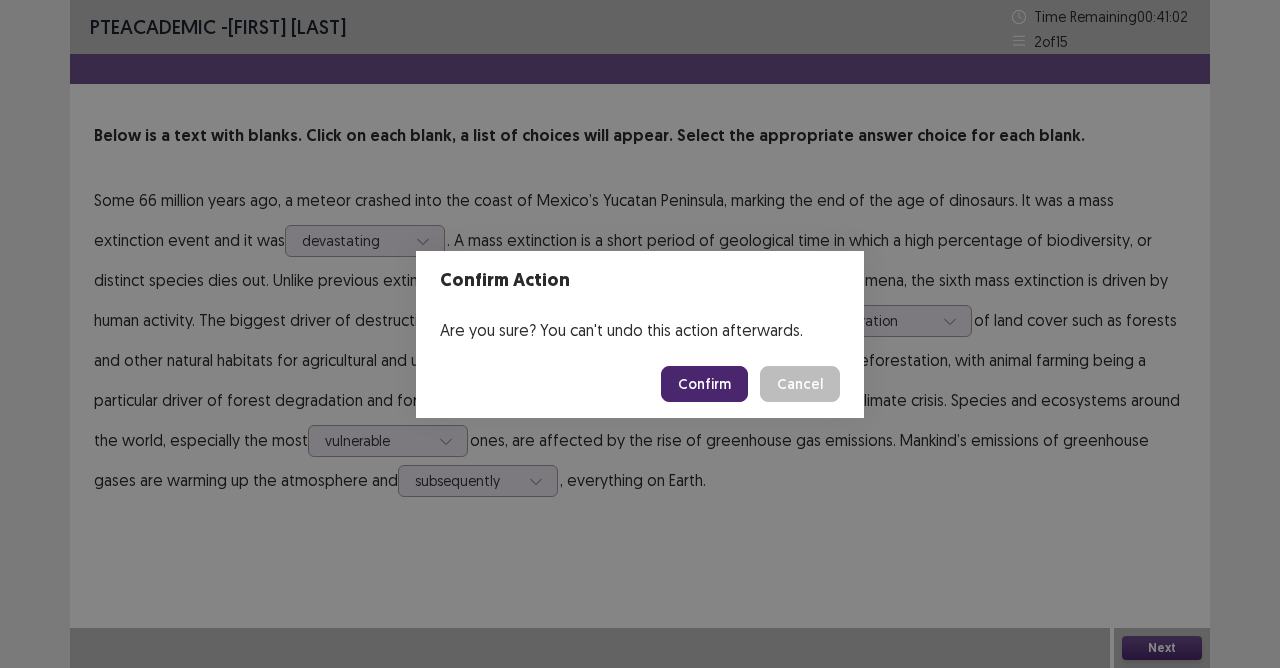 click on "Confirm" at bounding box center [704, 384] 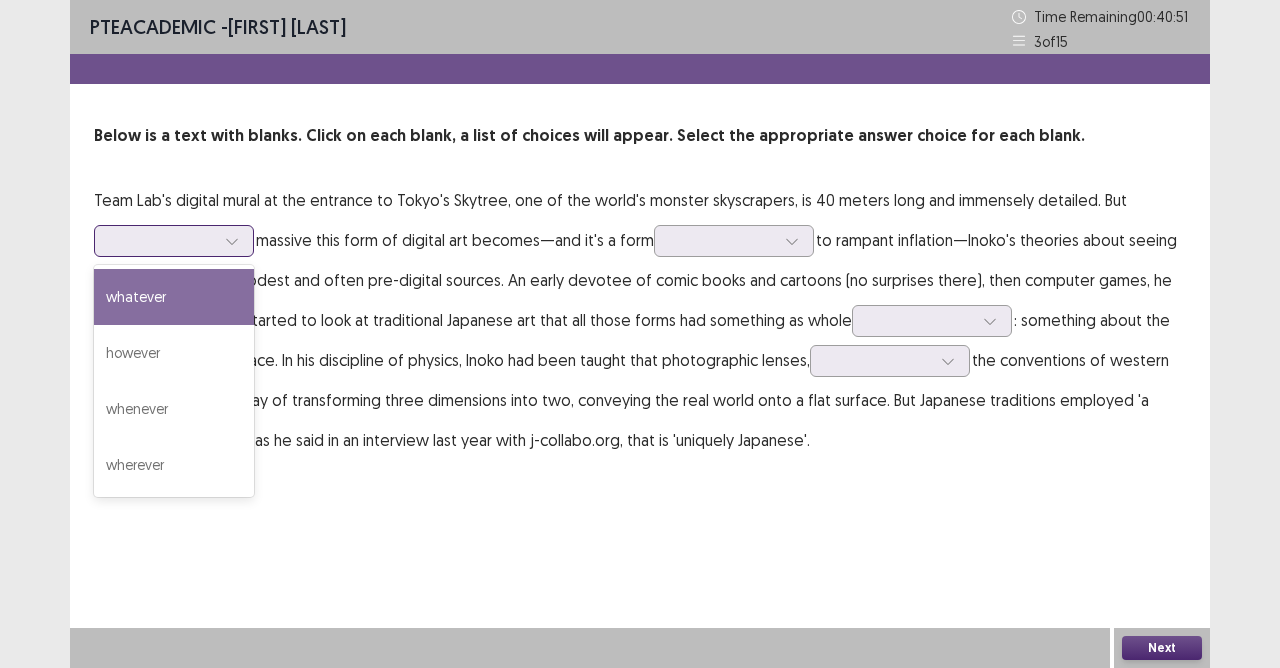 click at bounding box center (232, 241) 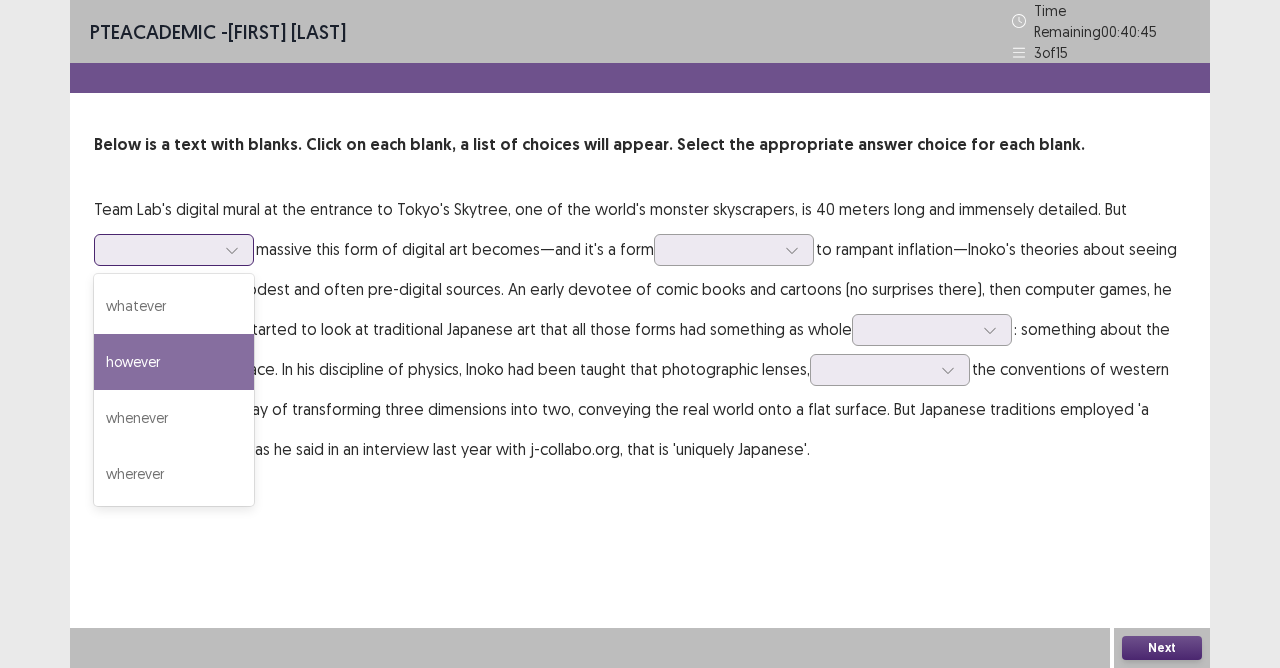 click on "however" at bounding box center [174, 362] 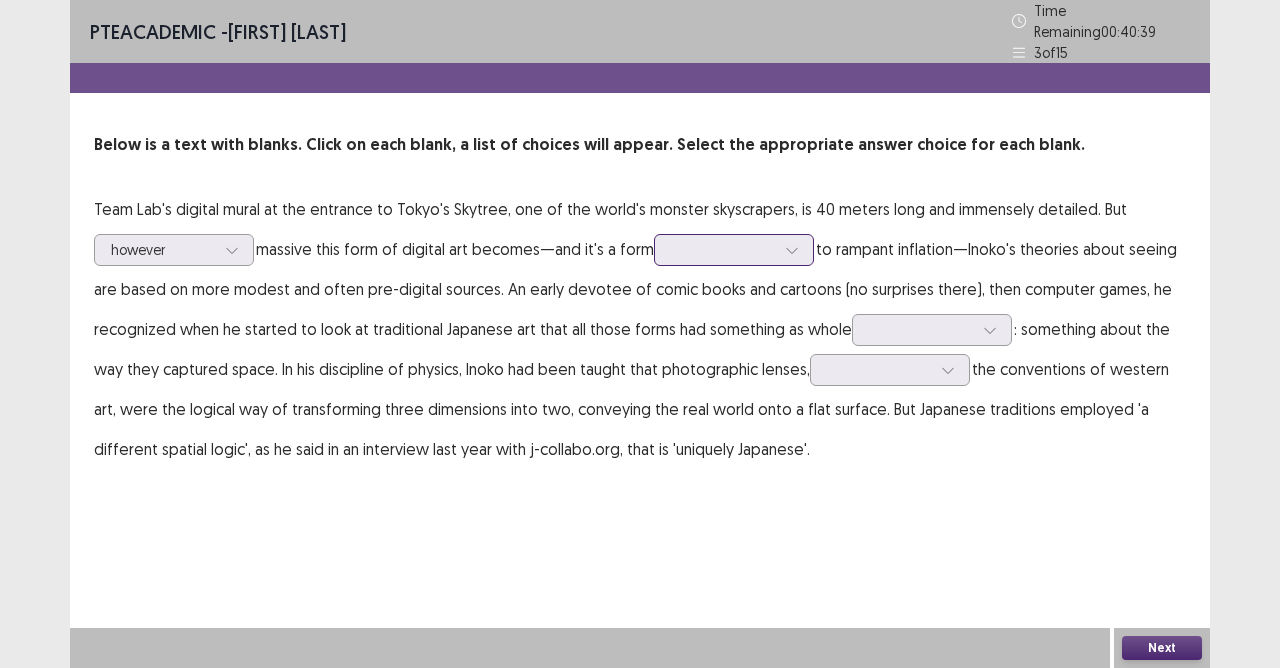click at bounding box center (792, 250) 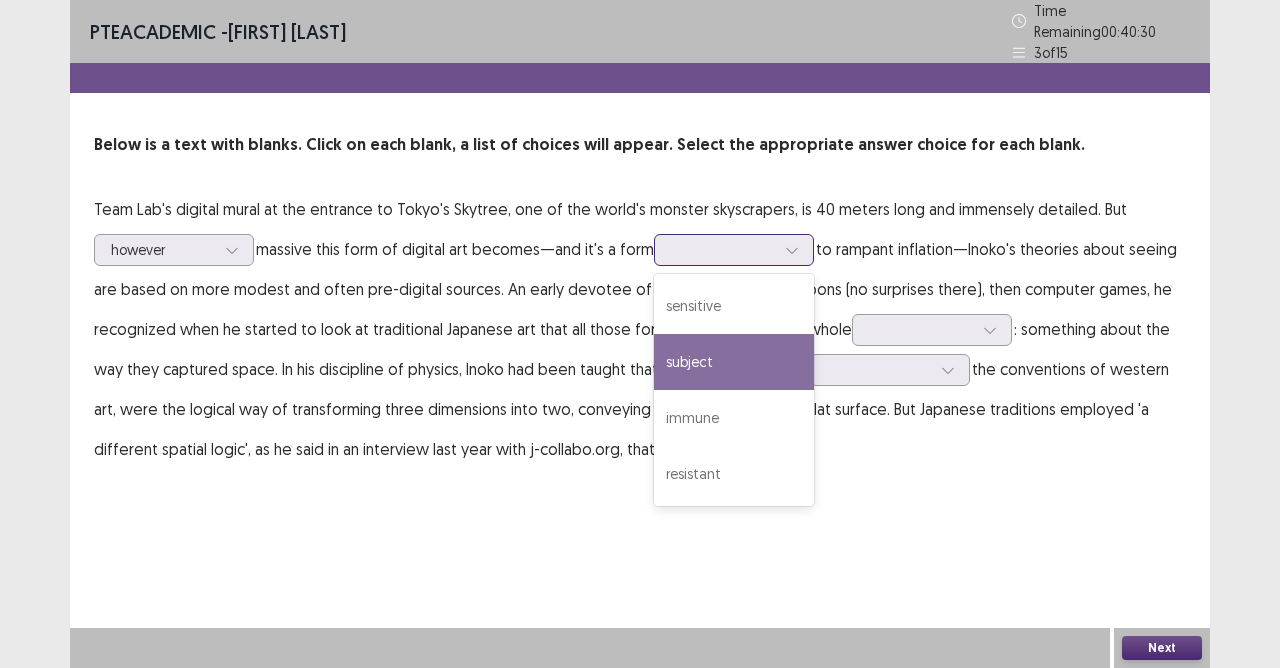 click on "subject" at bounding box center (734, 362) 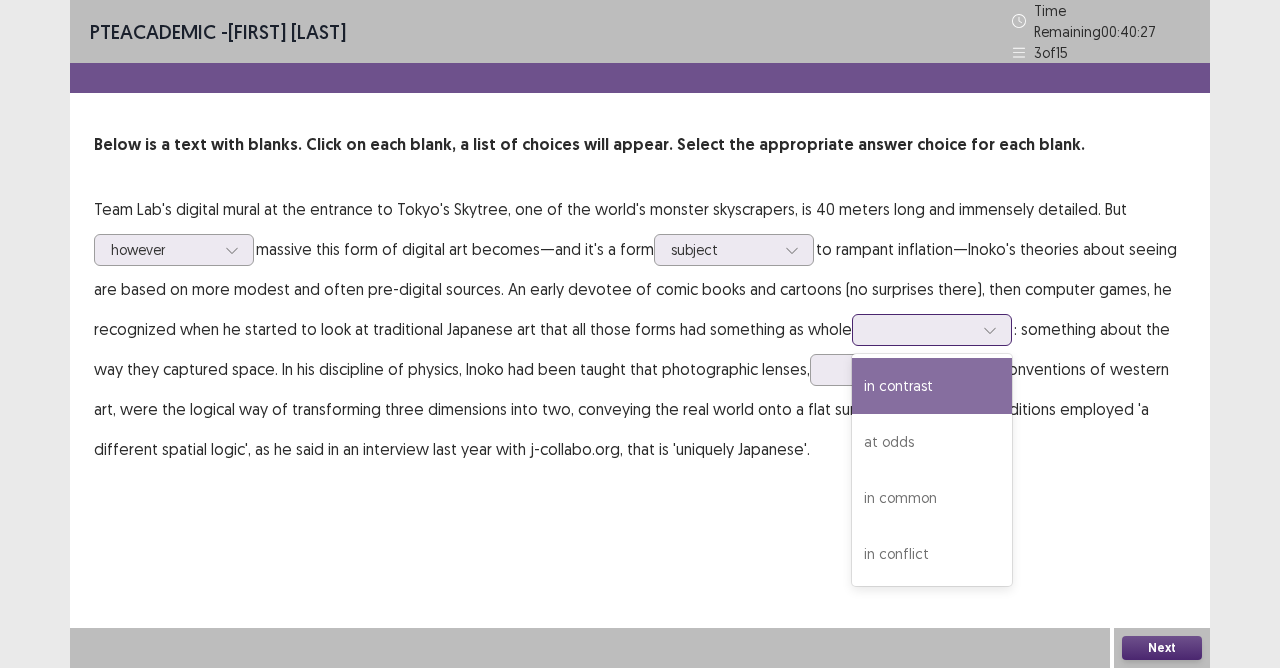 click at bounding box center (921, 329) 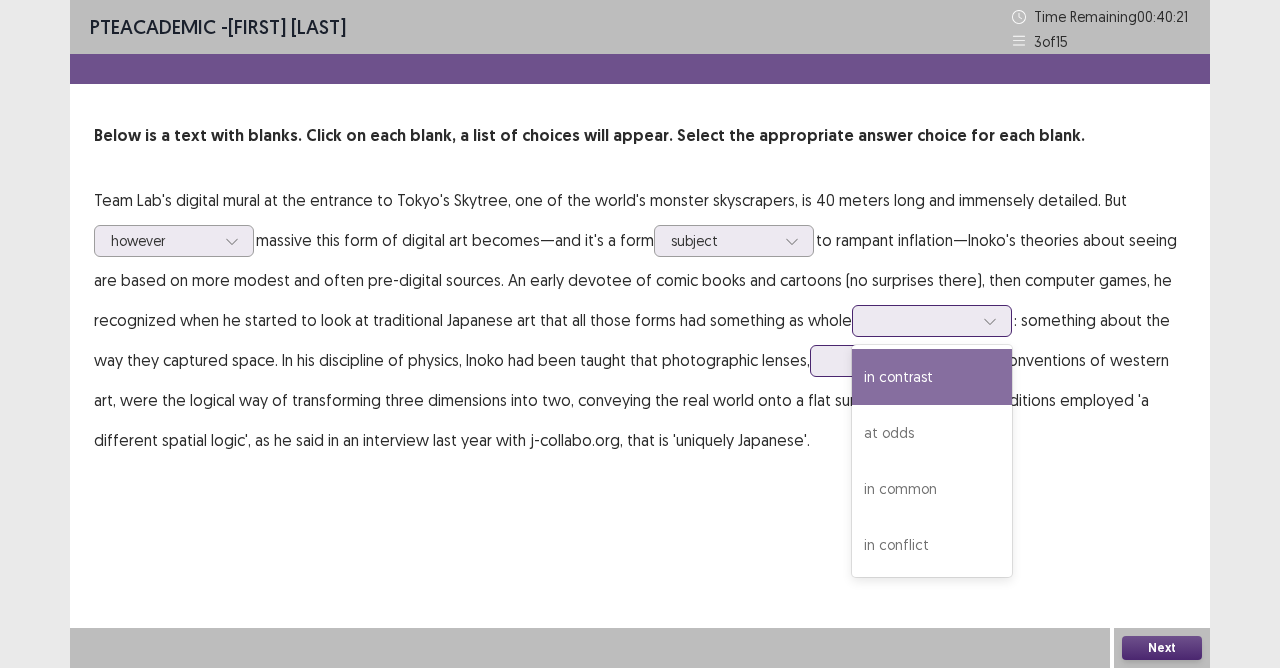 click on "in contrast" at bounding box center (932, 377) 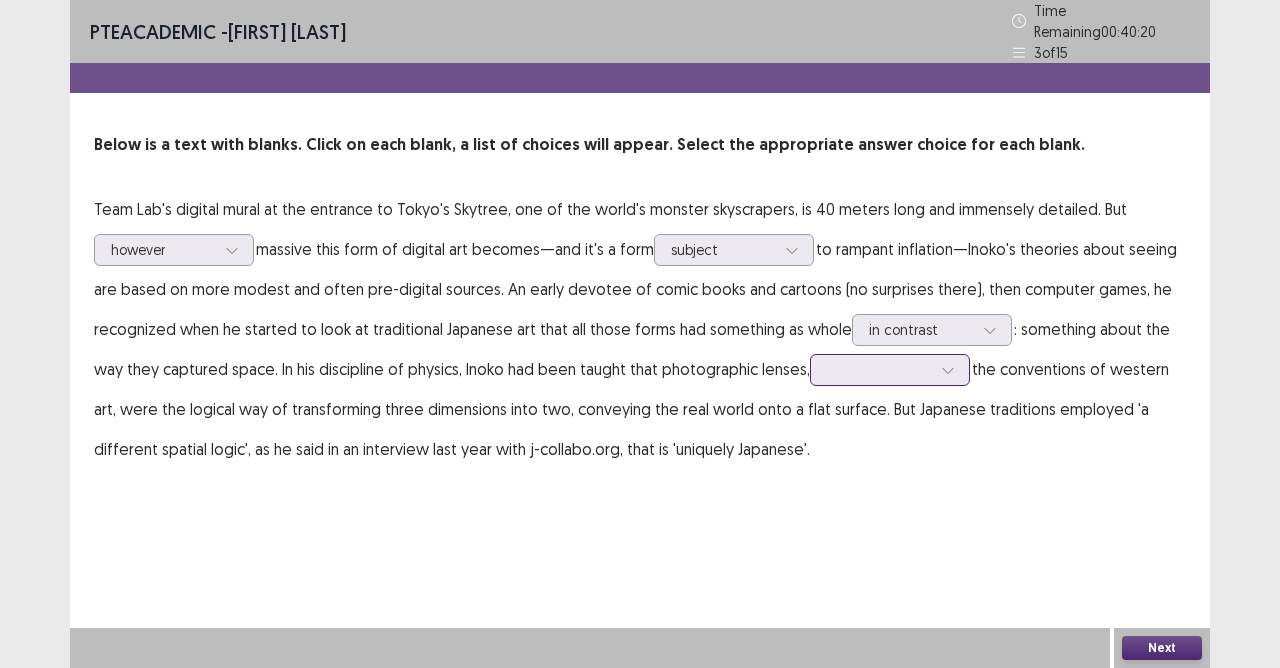 click at bounding box center (879, 369) 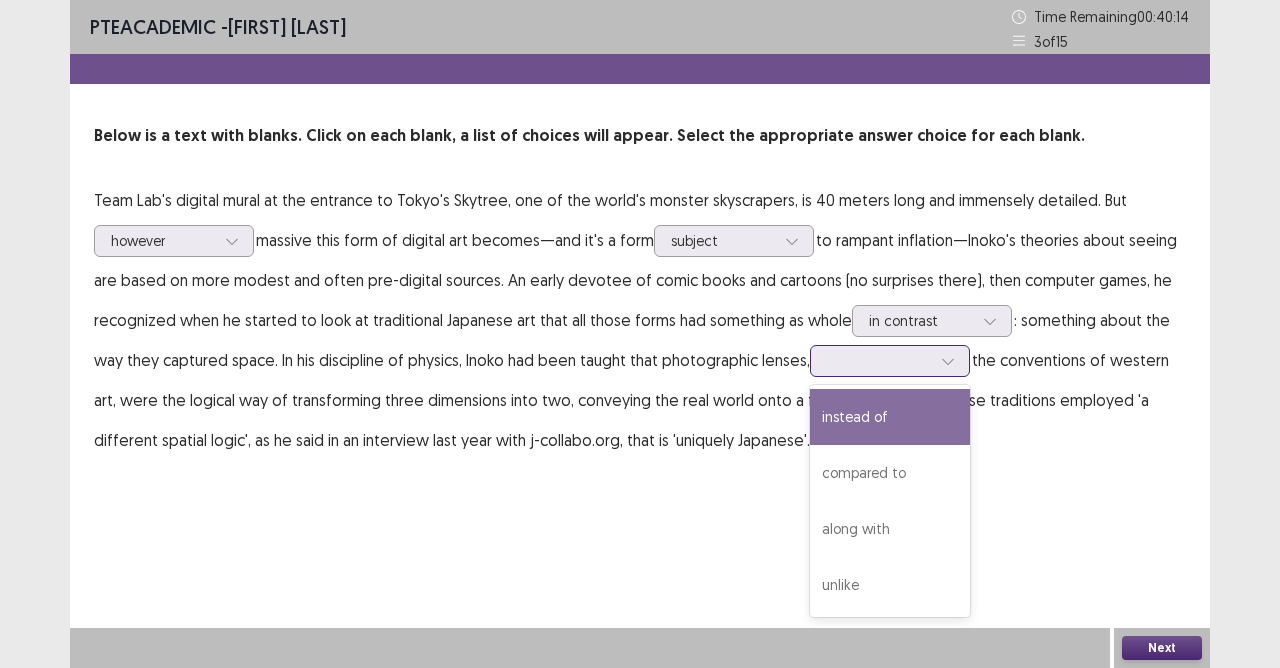click on "instead of" at bounding box center (890, 417) 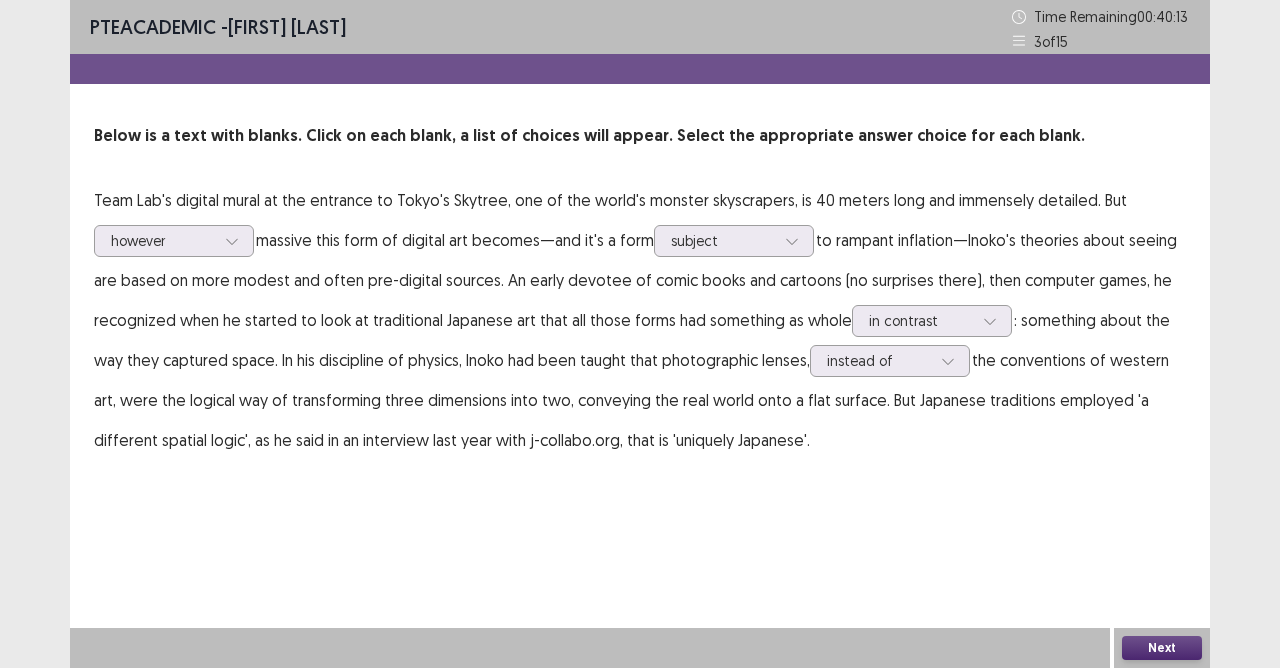 click on "Next" at bounding box center [1162, 648] 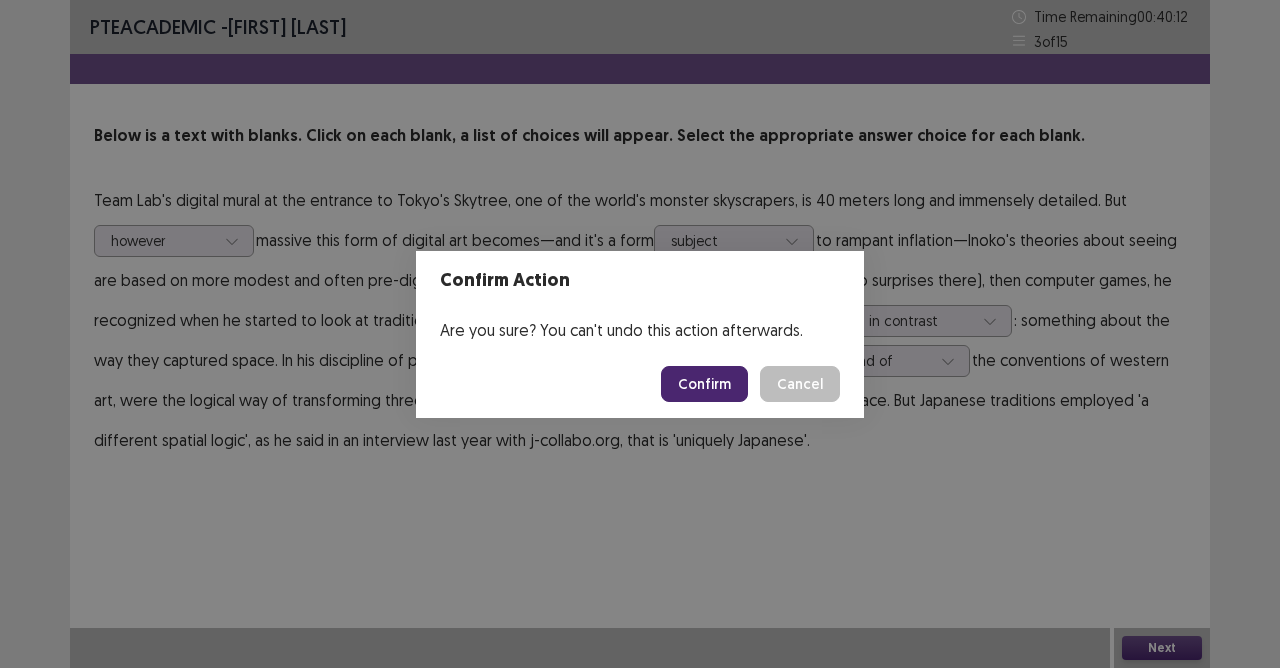 click on "Confirm" at bounding box center (704, 384) 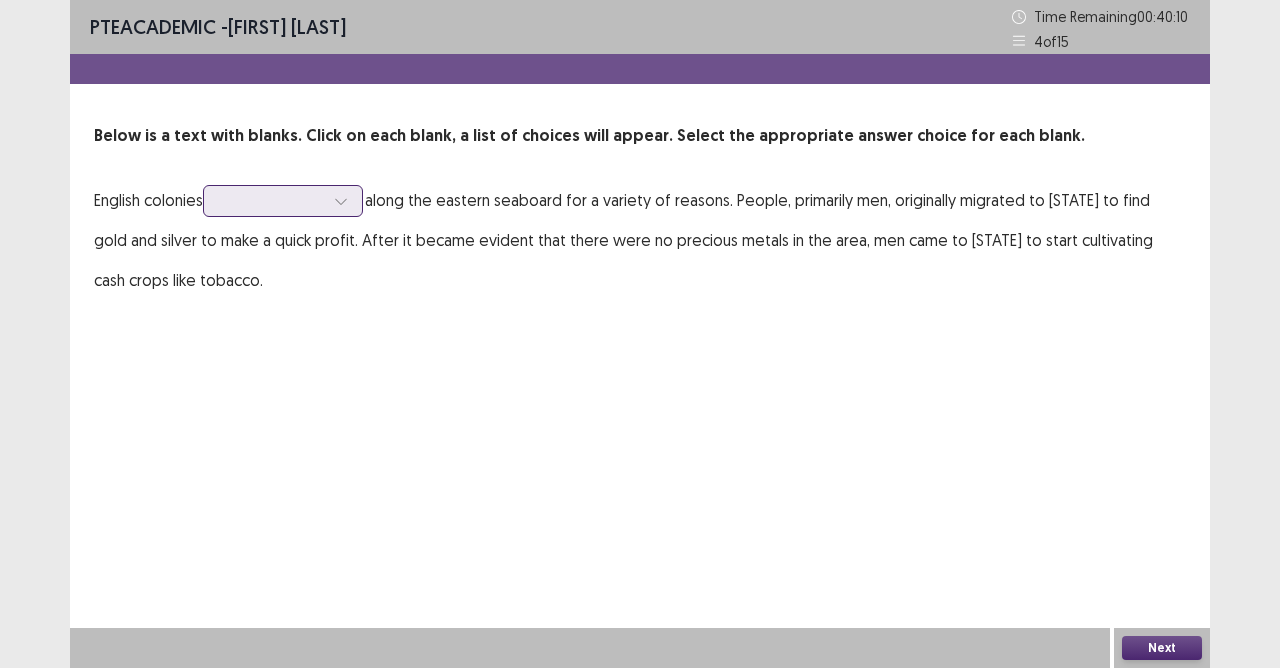 click at bounding box center (341, 201) 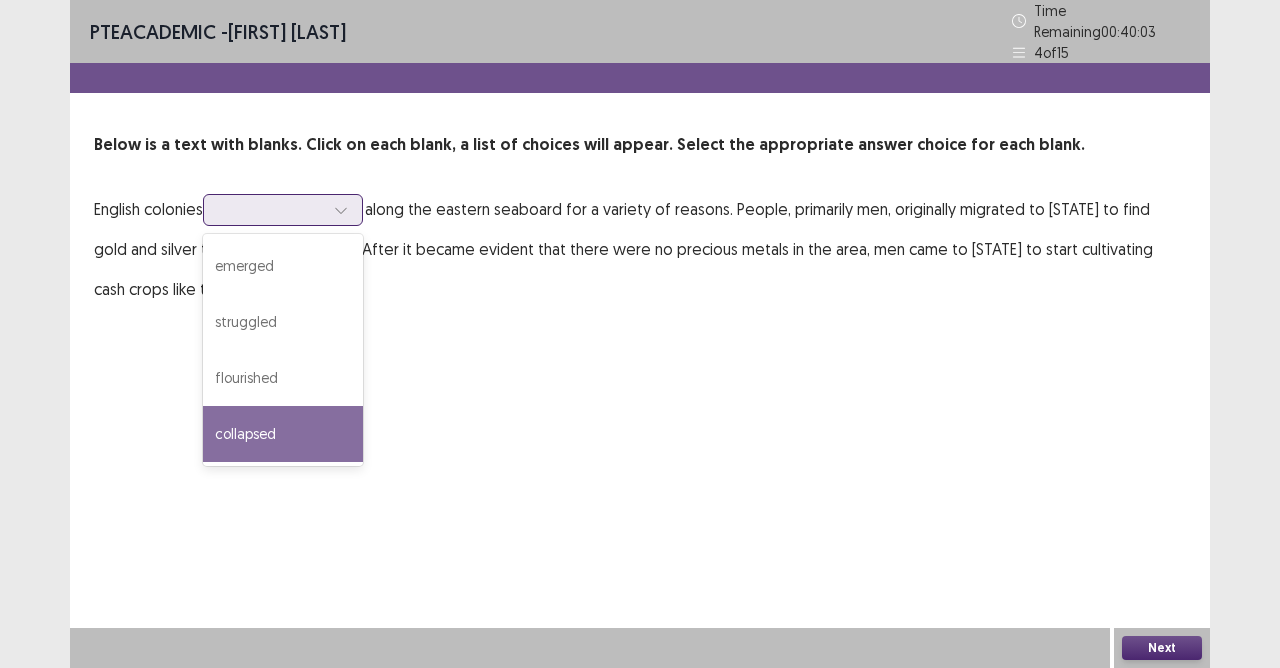 click on "collapsed" at bounding box center (283, 434) 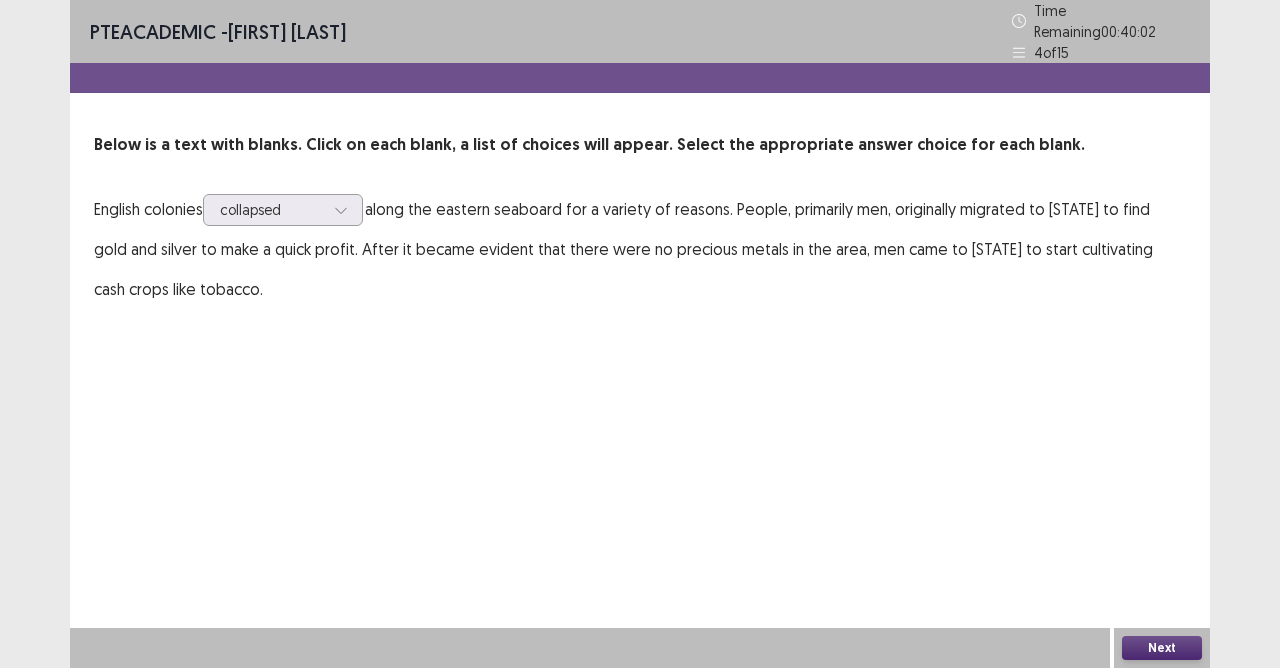 click on "Next" at bounding box center [1162, 648] 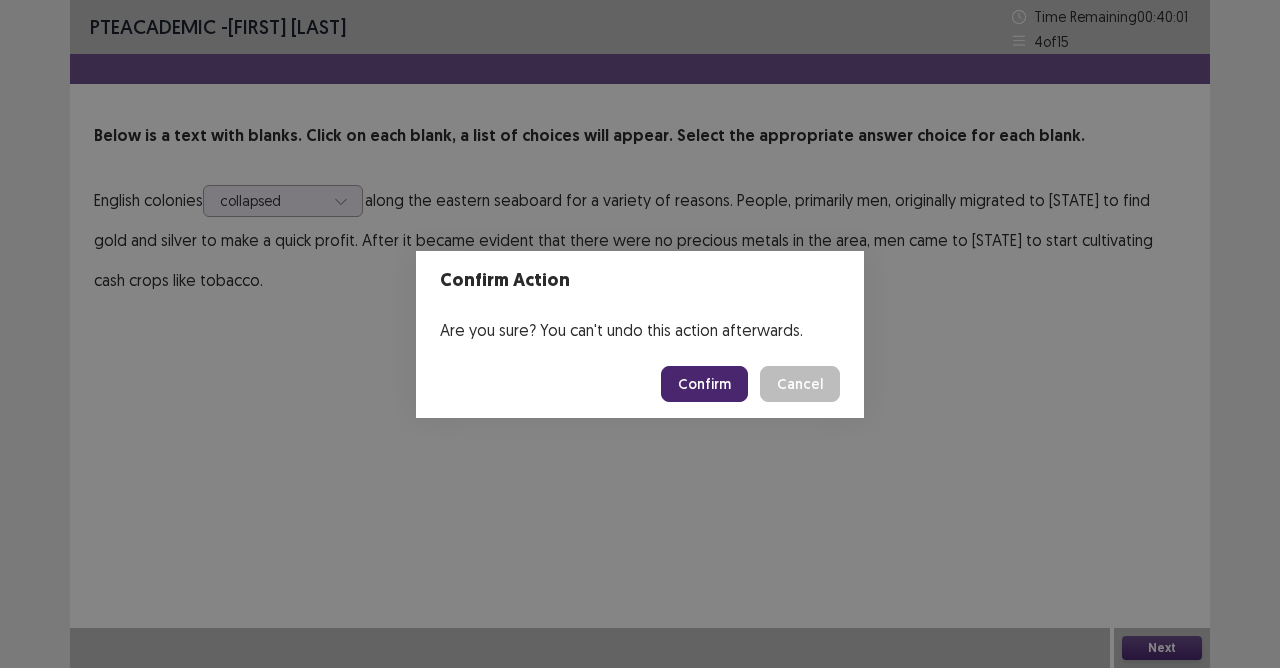 click on "Confirm" at bounding box center (704, 384) 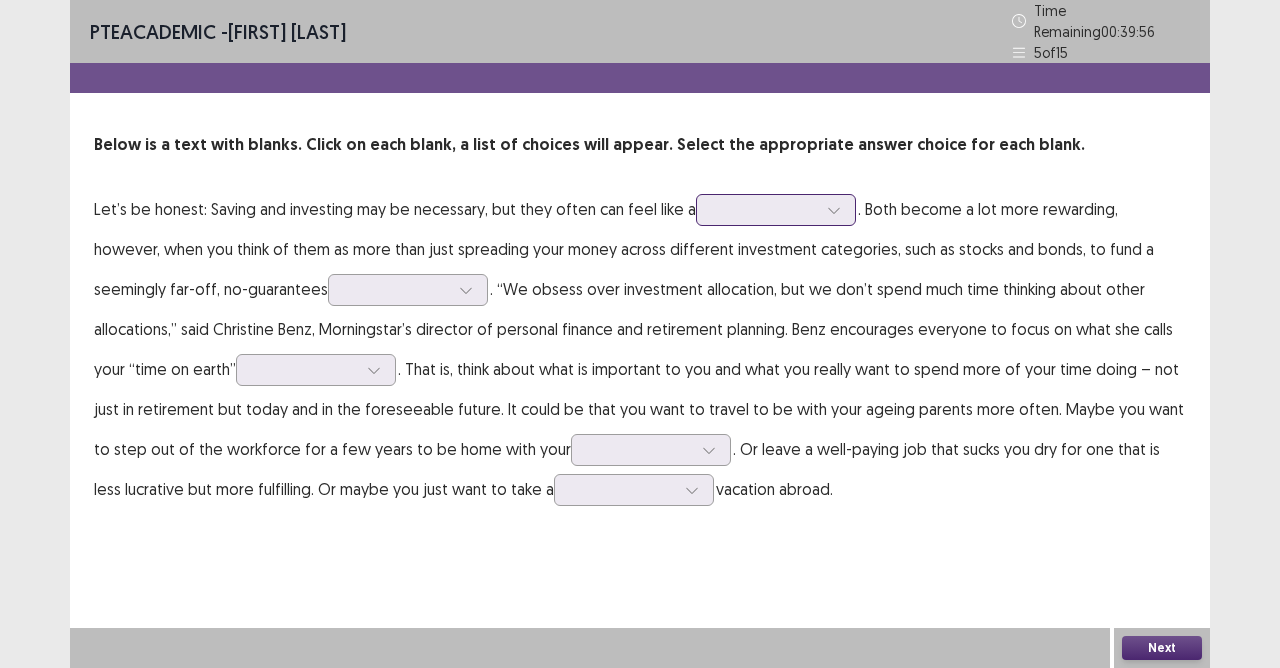 click at bounding box center [765, 209] 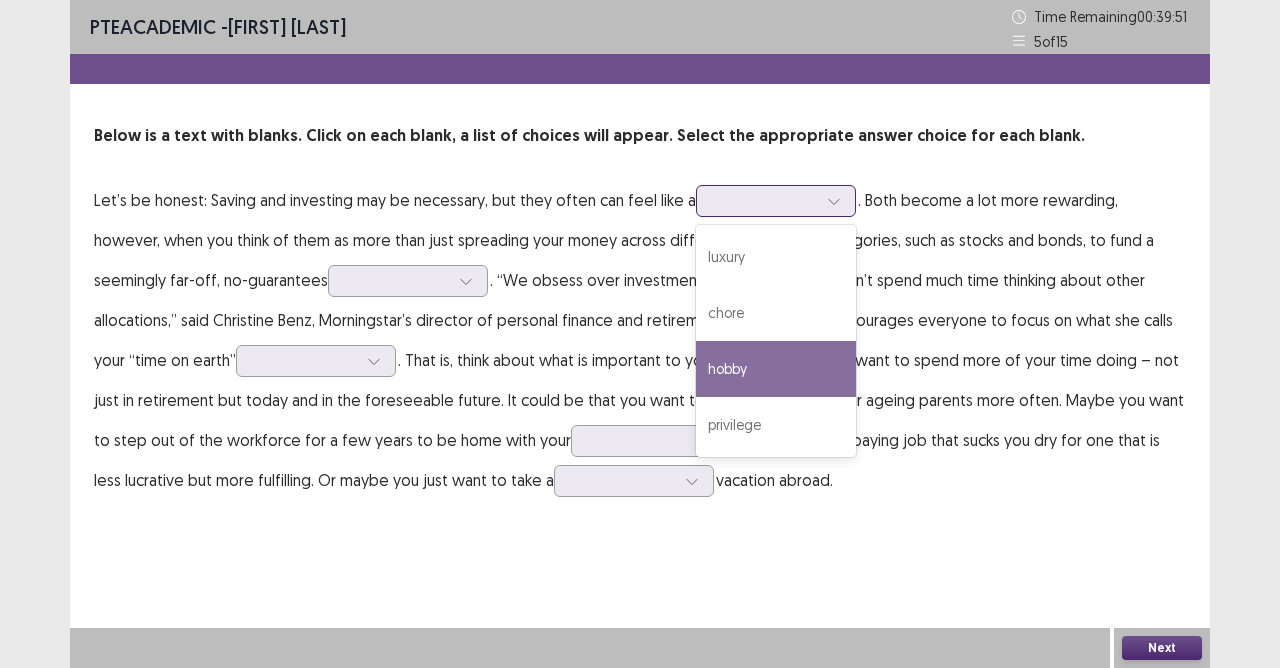 click on "hobby" at bounding box center [776, 369] 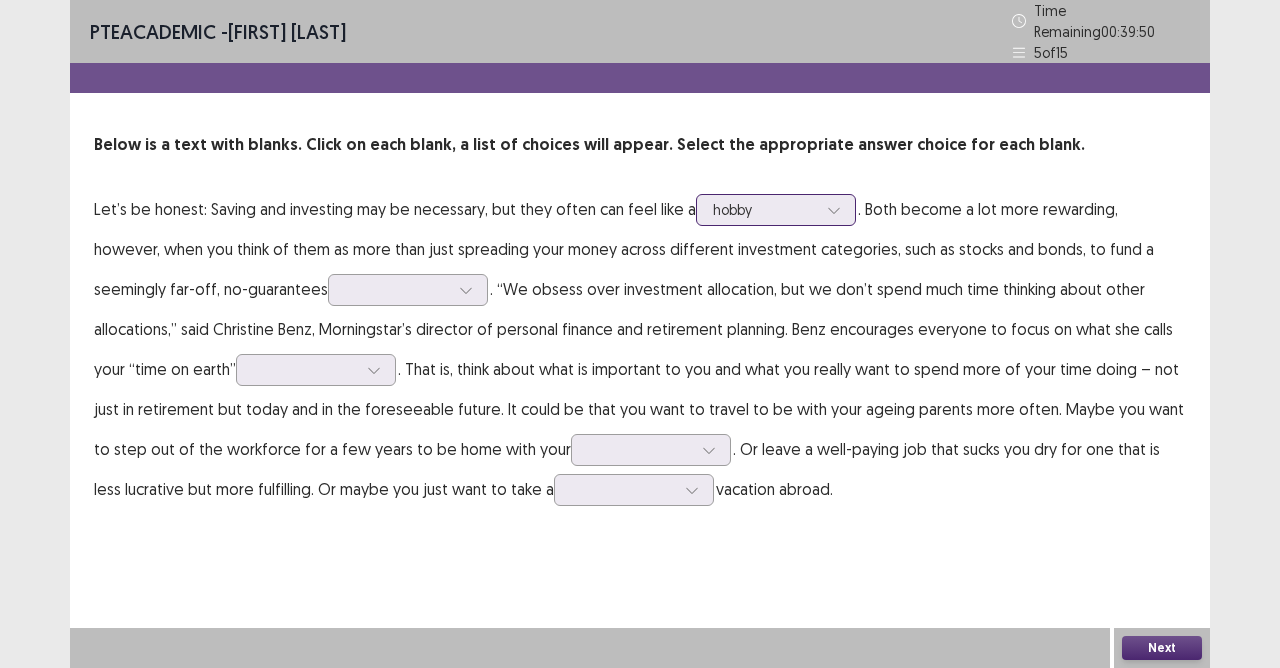 click at bounding box center [765, 209] 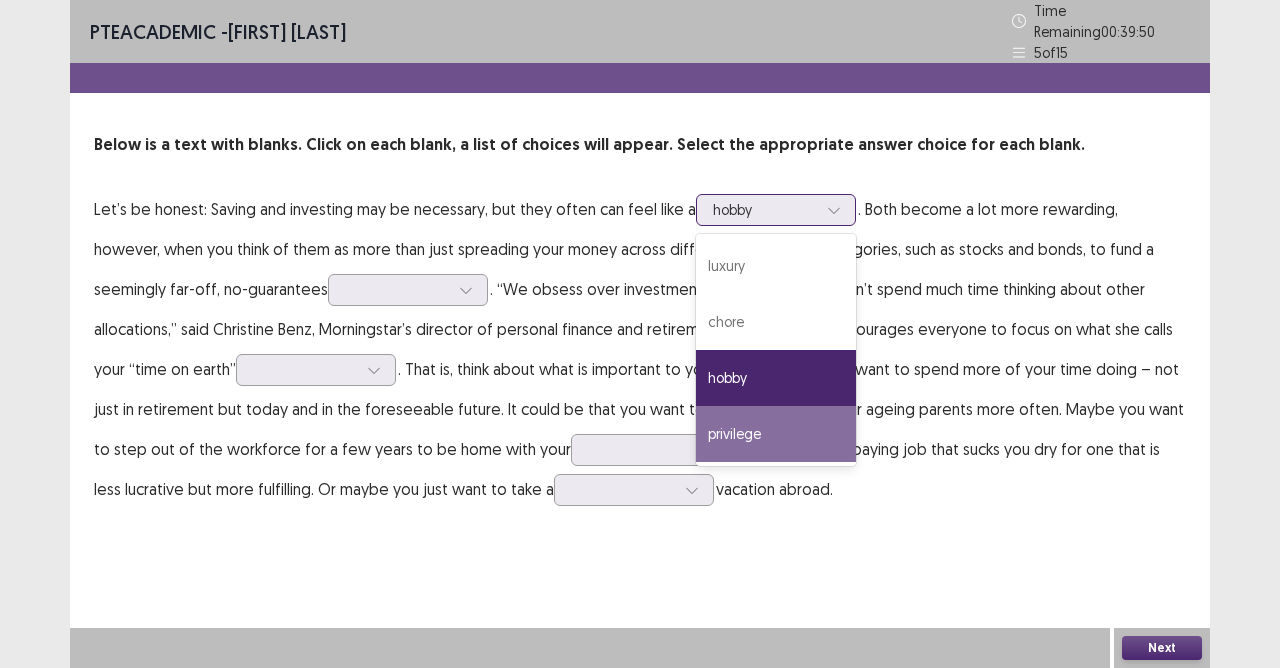 click on "privilege" at bounding box center (776, 434) 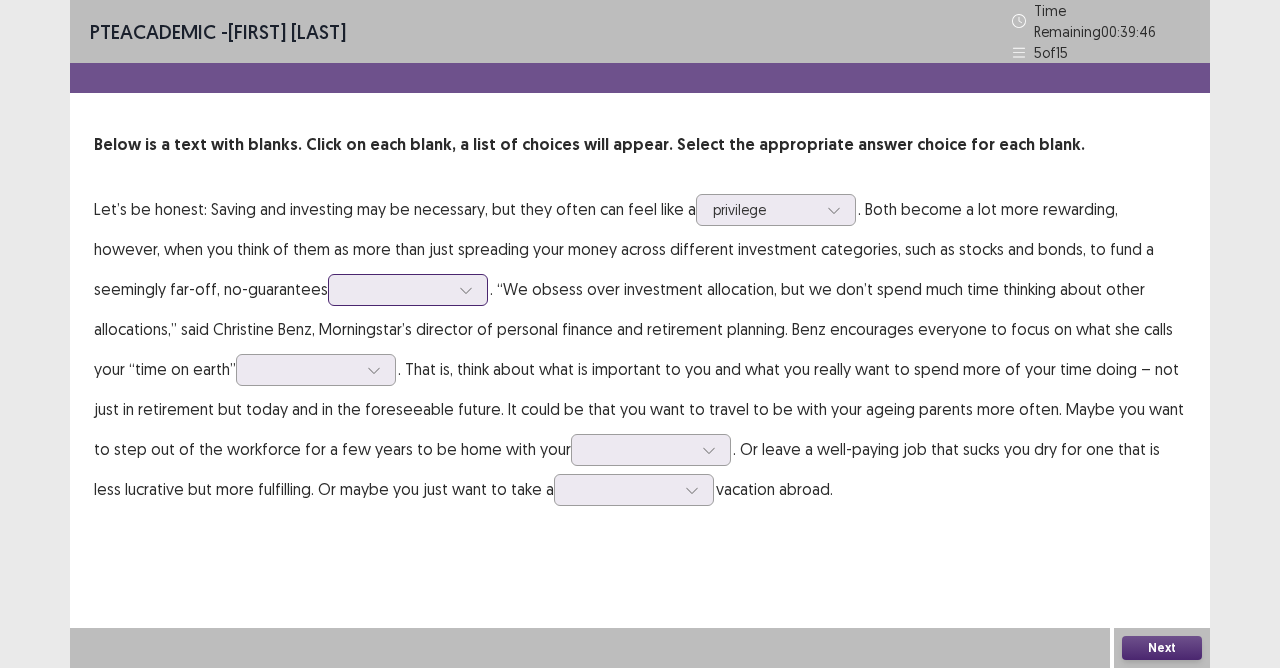 click at bounding box center (466, 290) 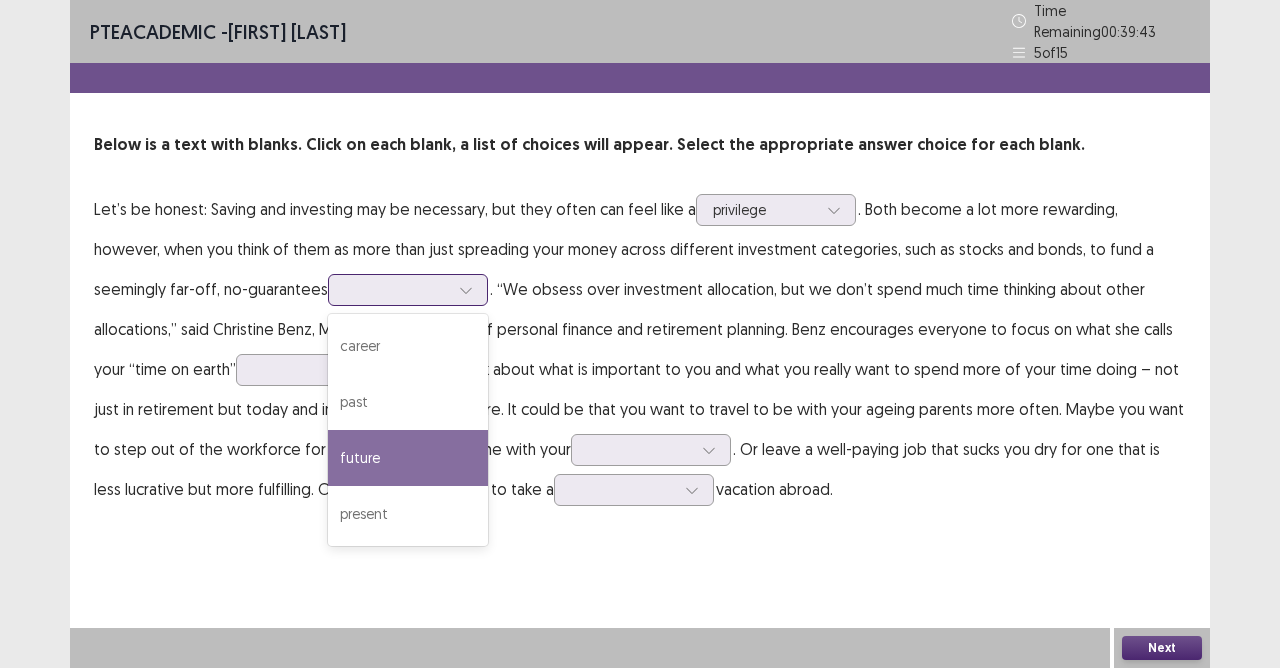 click on "future" at bounding box center (408, 458) 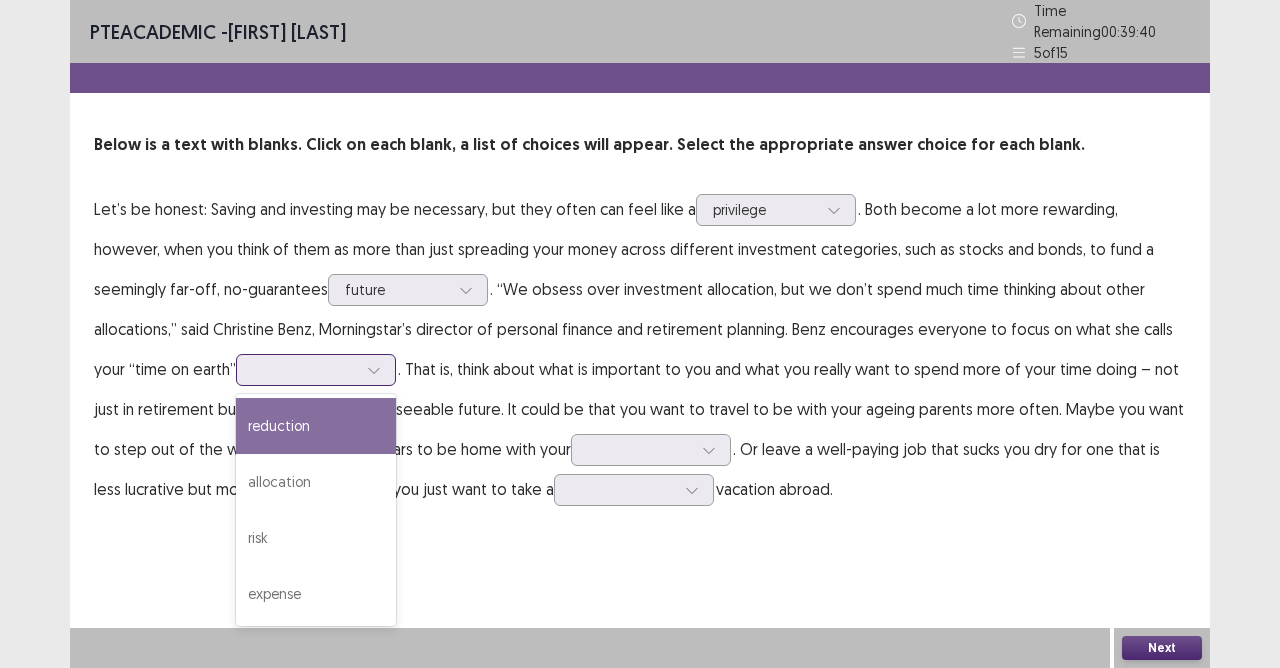 click 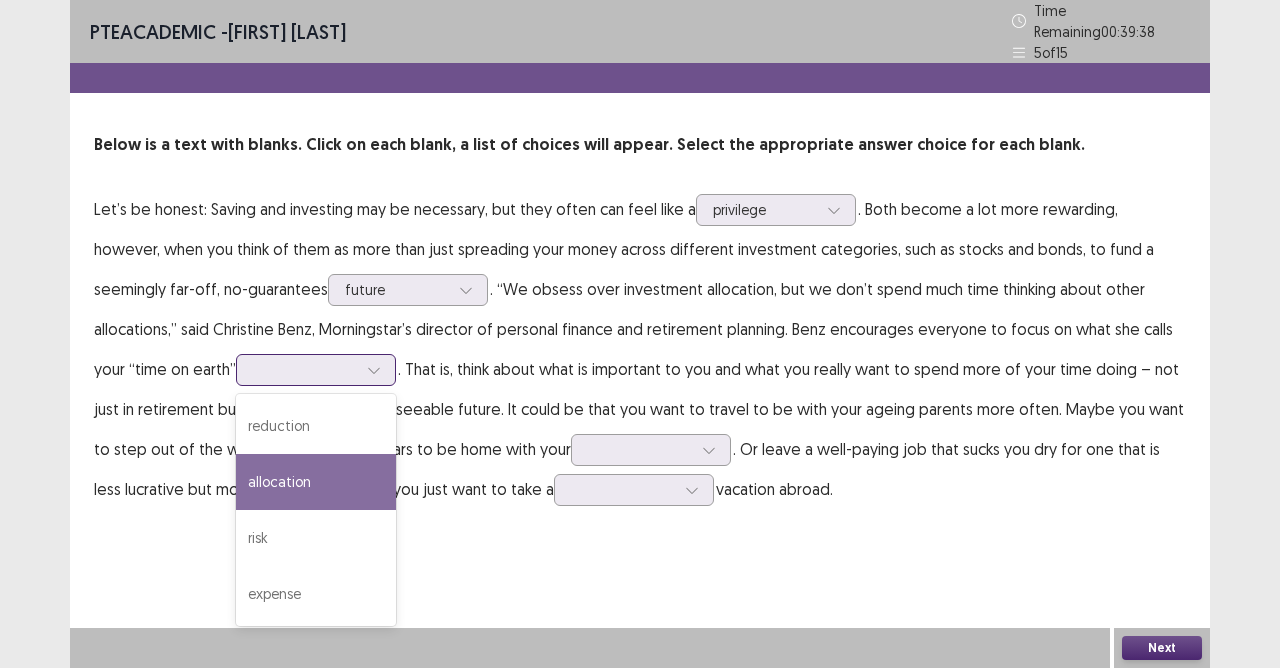 click on "allocation" at bounding box center (316, 482) 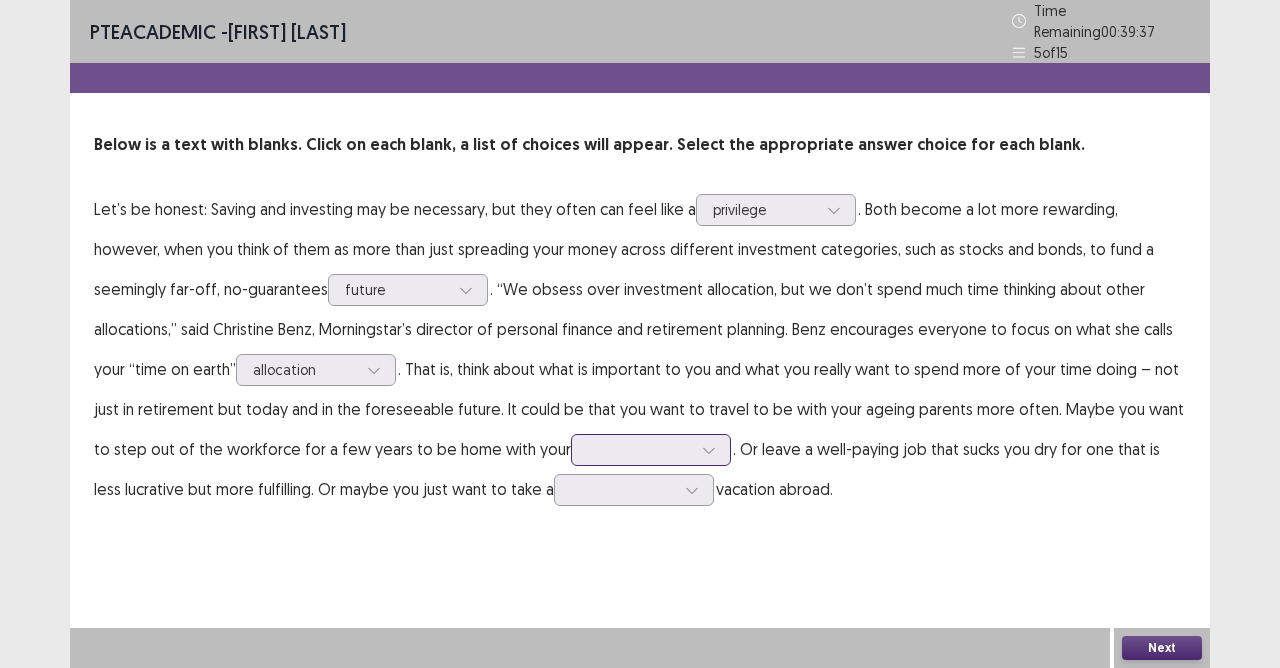 click 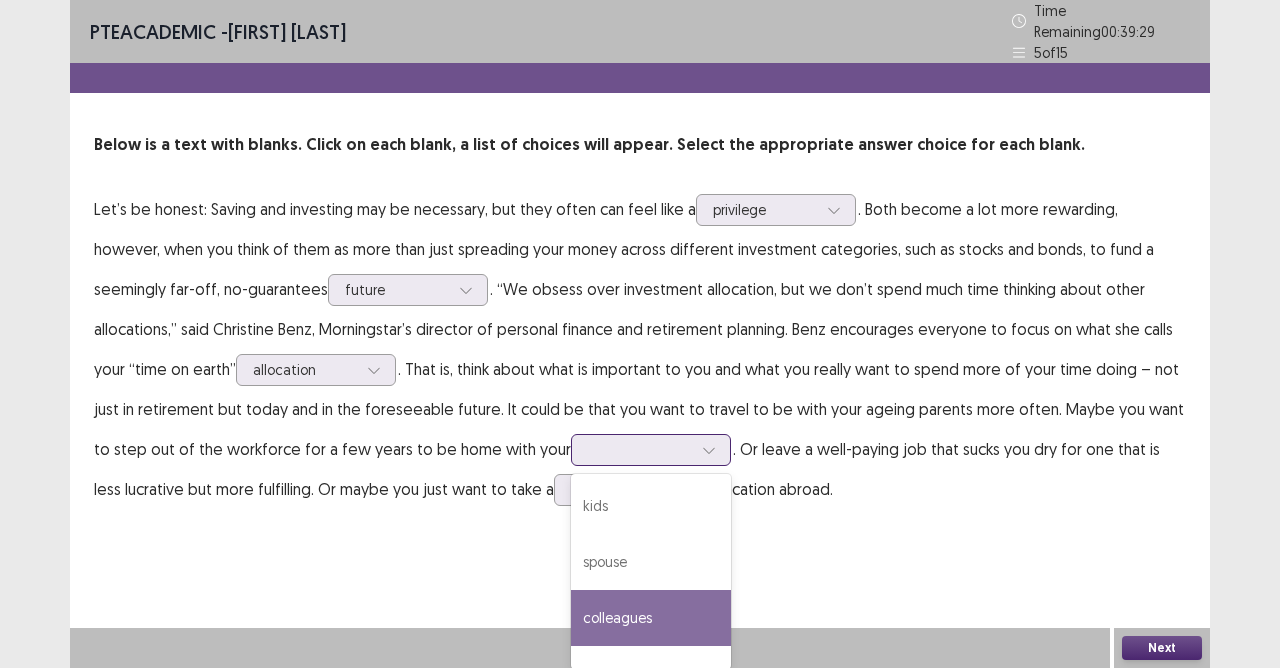 click on "colleagues" at bounding box center [651, 618] 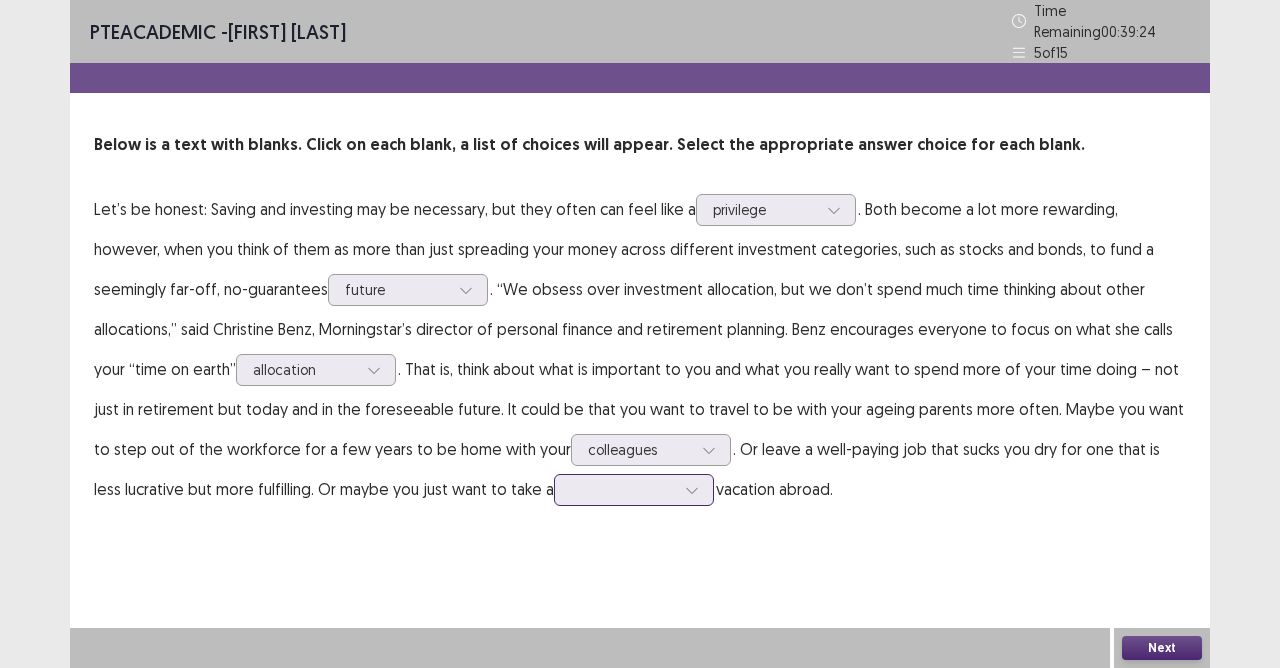 click at bounding box center [623, 489] 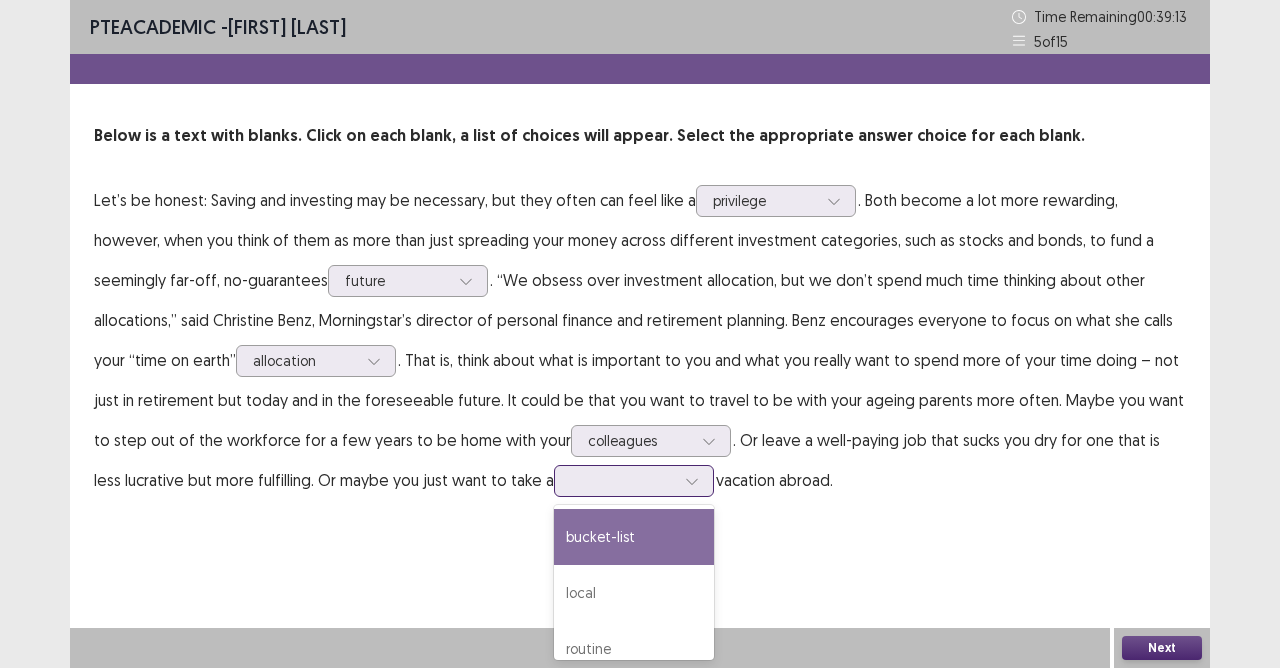 click on "bucket-list" at bounding box center [634, 537] 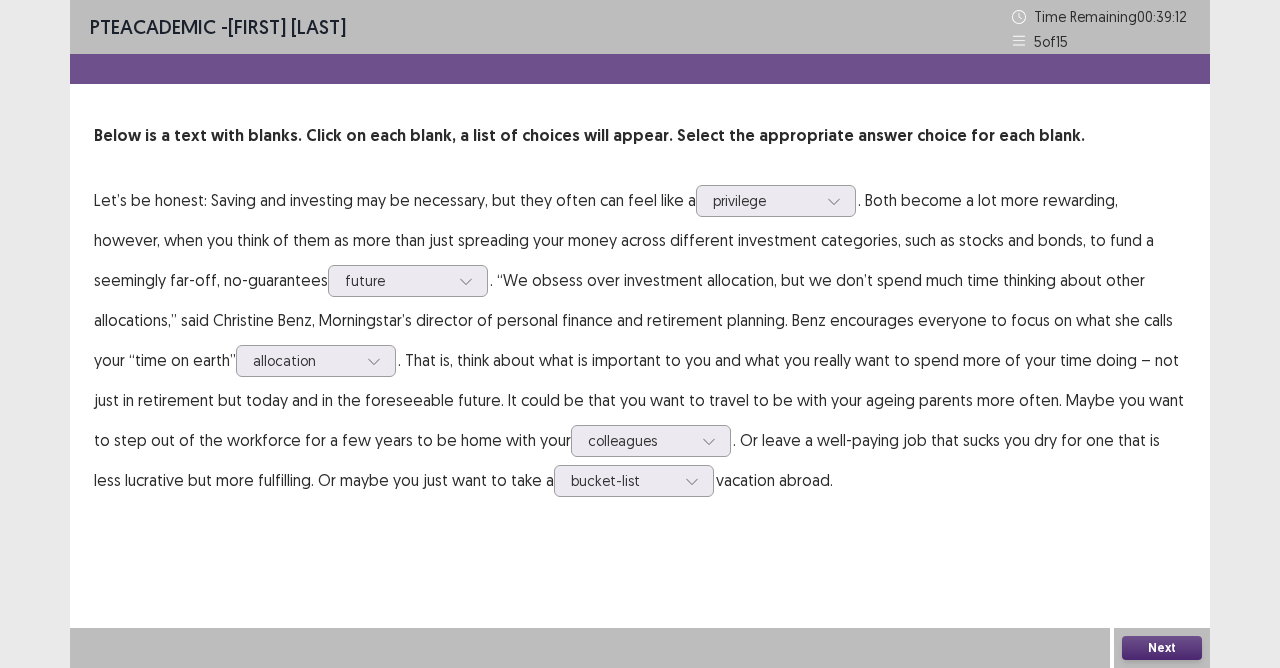 click on "Next" at bounding box center [1162, 648] 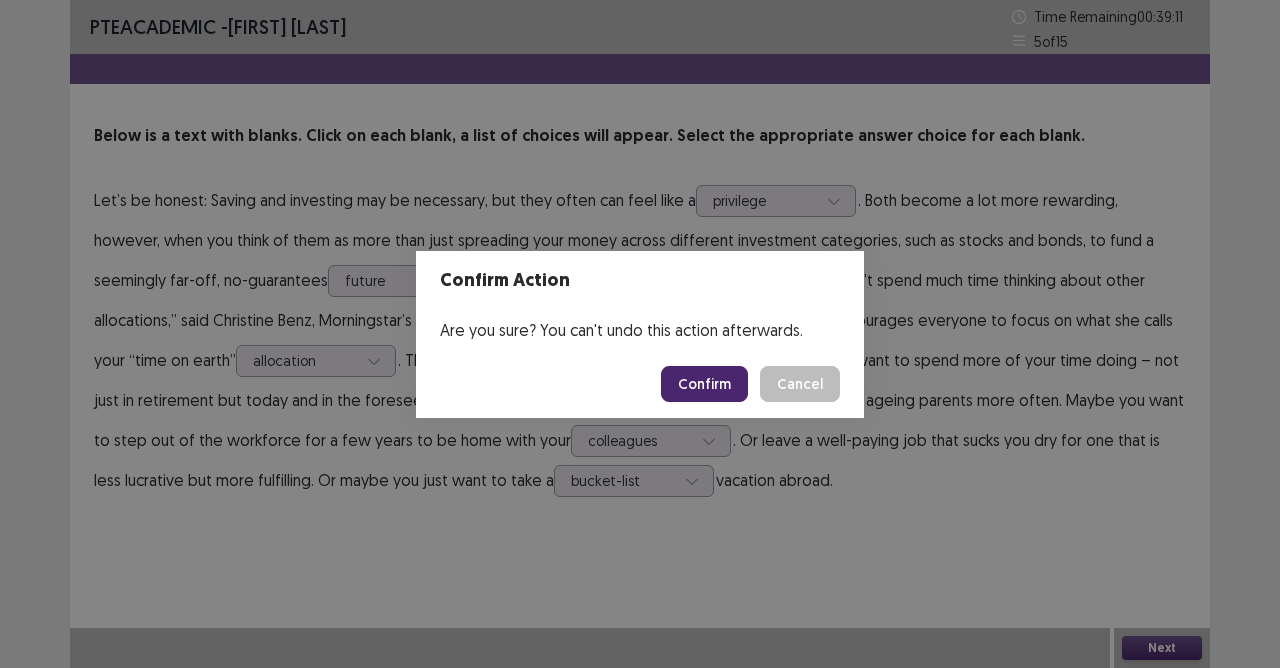 click on "Confirm" at bounding box center (704, 384) 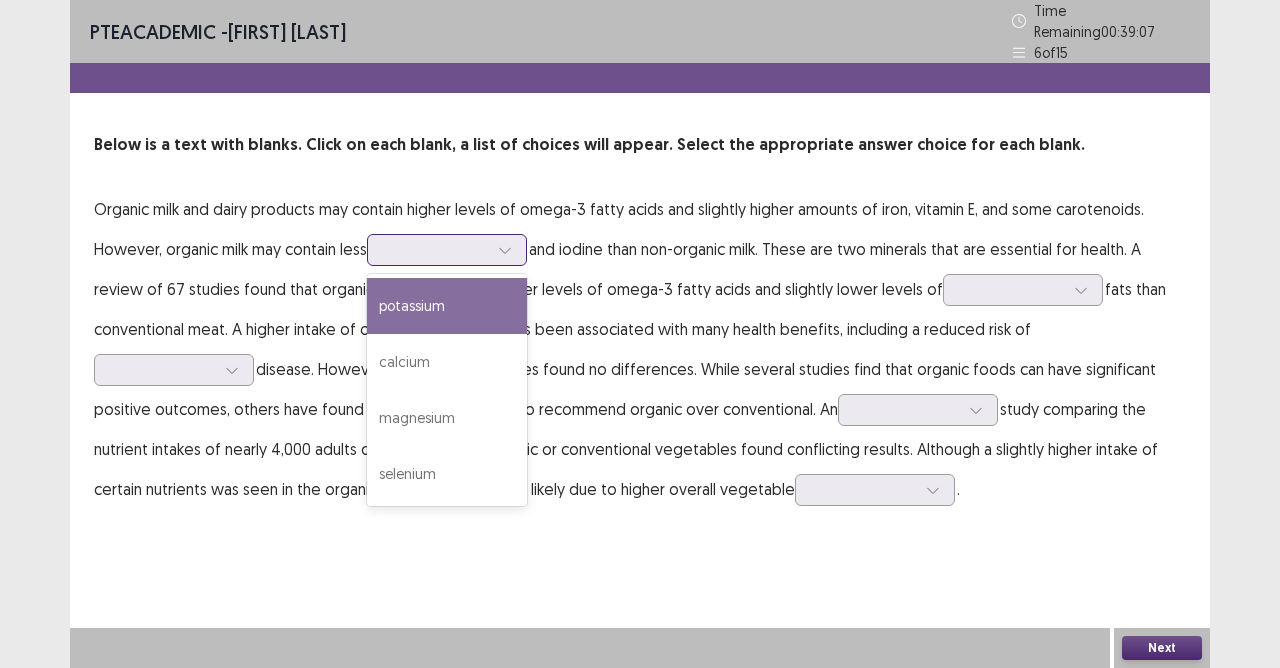 click at bounding box center (436, 249) 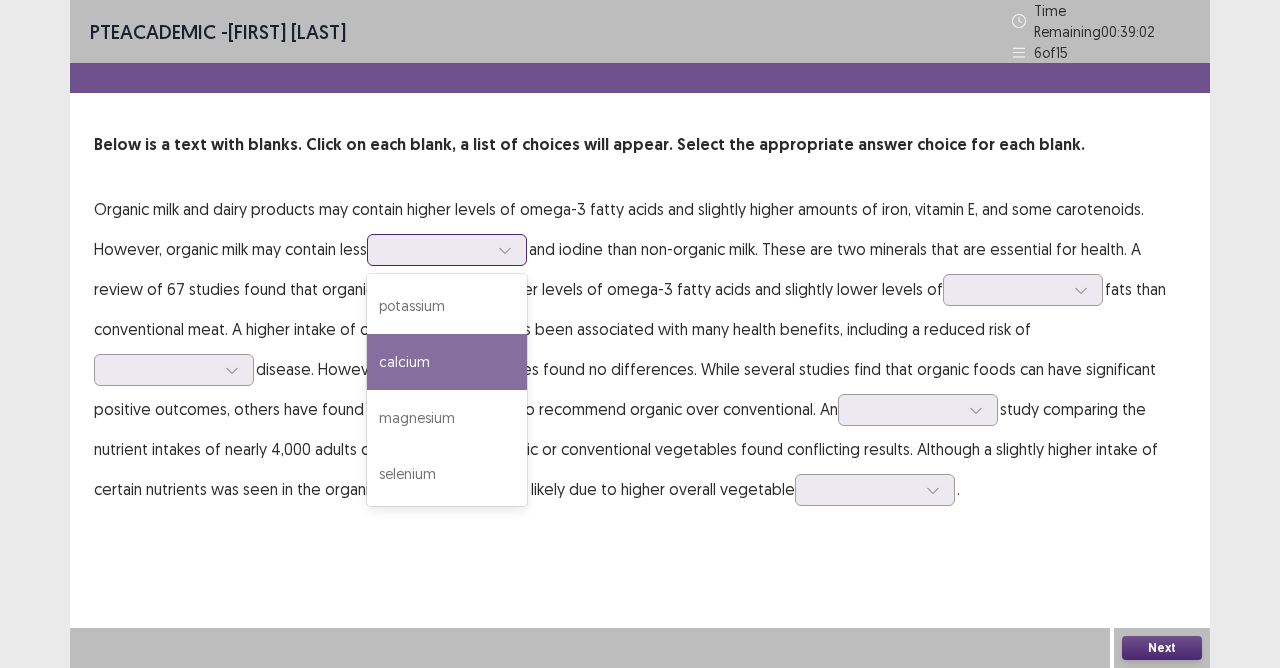 click on "calcium" at bounding box center (447, 362) 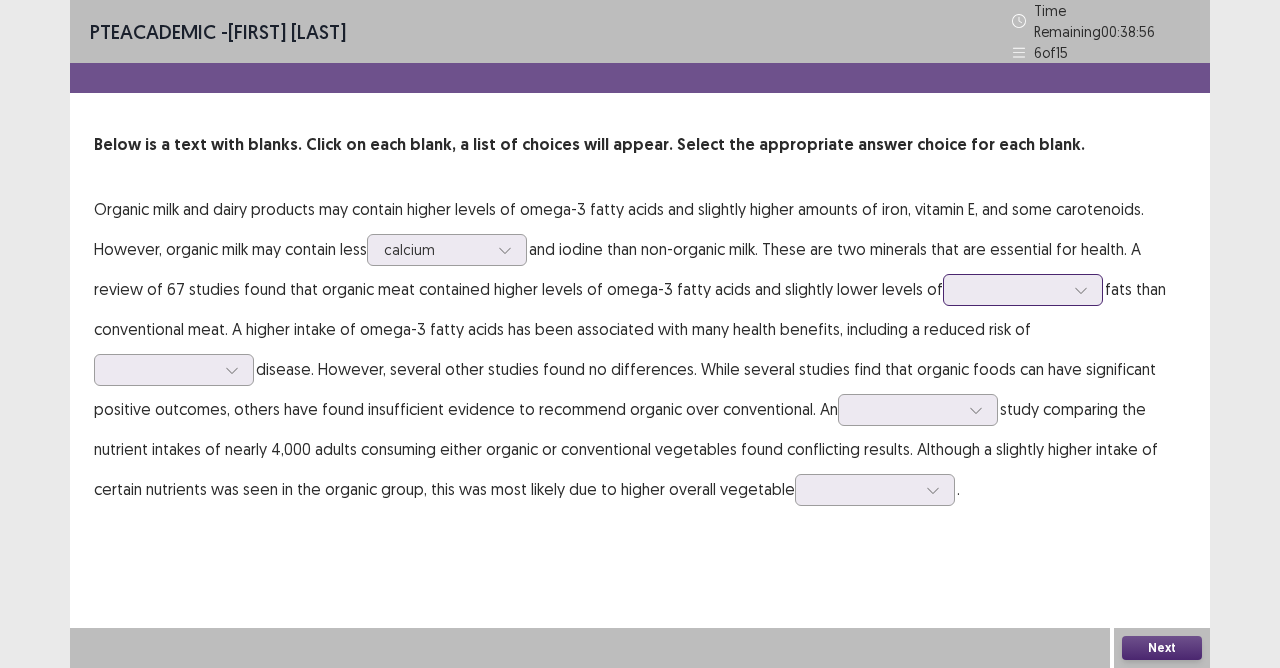 click at bounding box center (1012, 289) 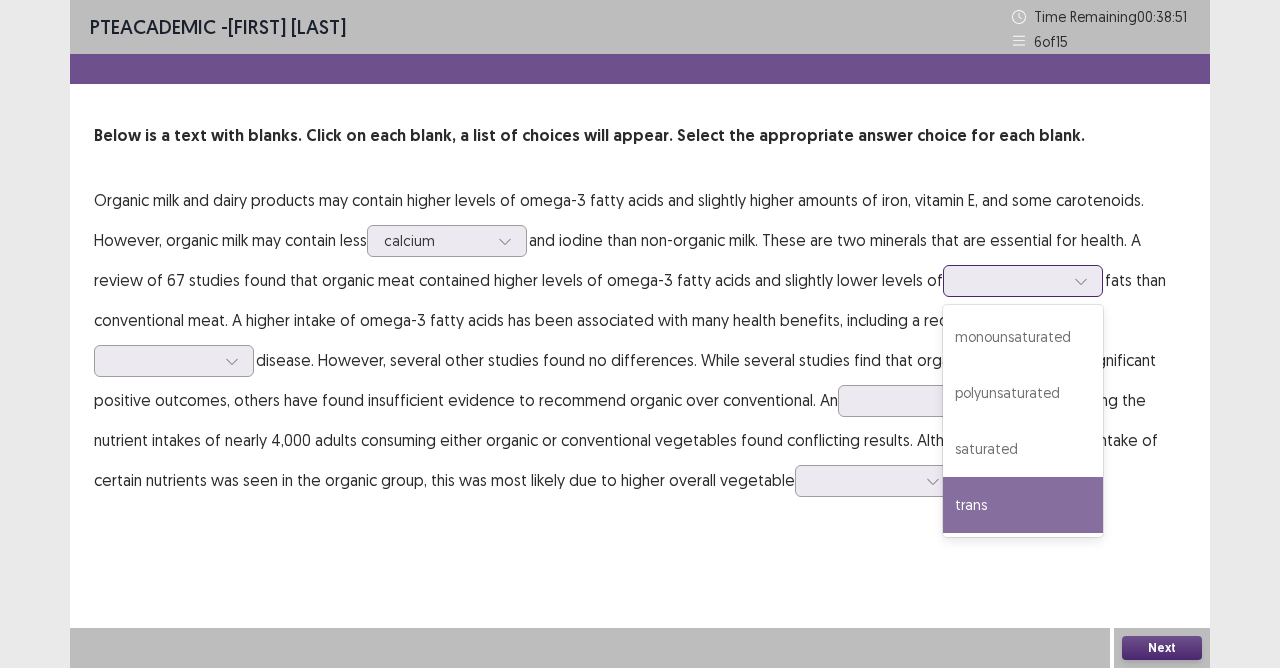 click on "trans" at bounding box center (1023, 505) 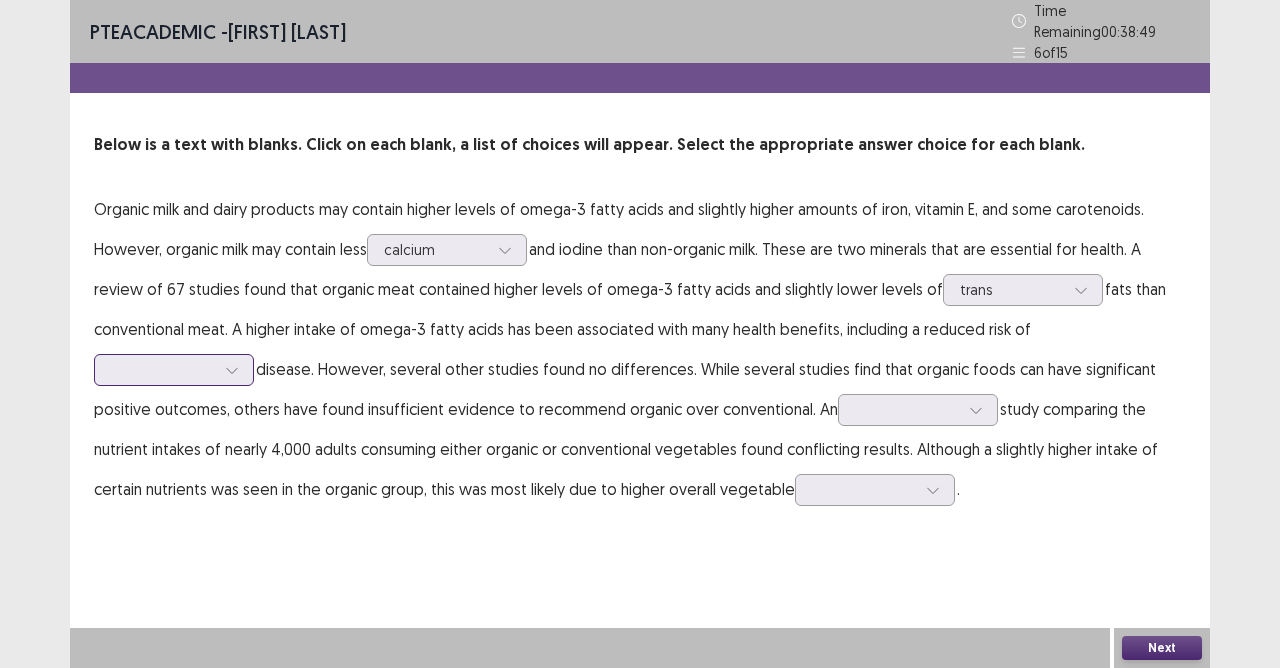 click at bounding box center (232, 370) 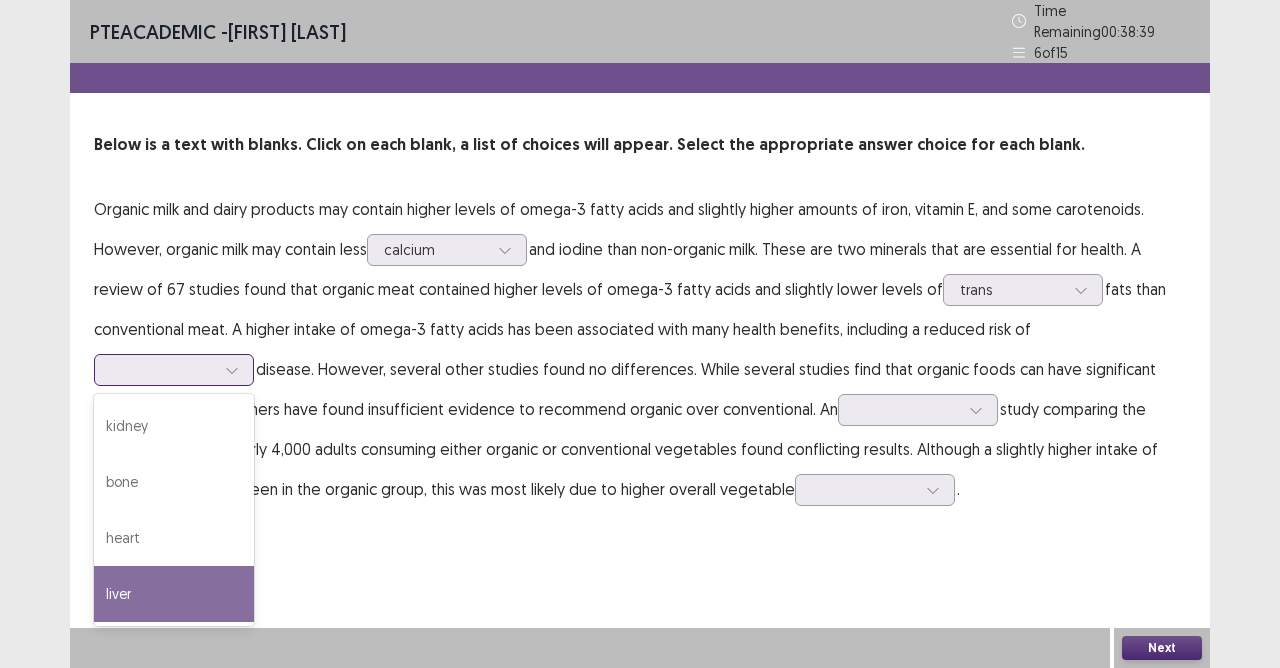 click on "liver" at bounding box center (174, 594) 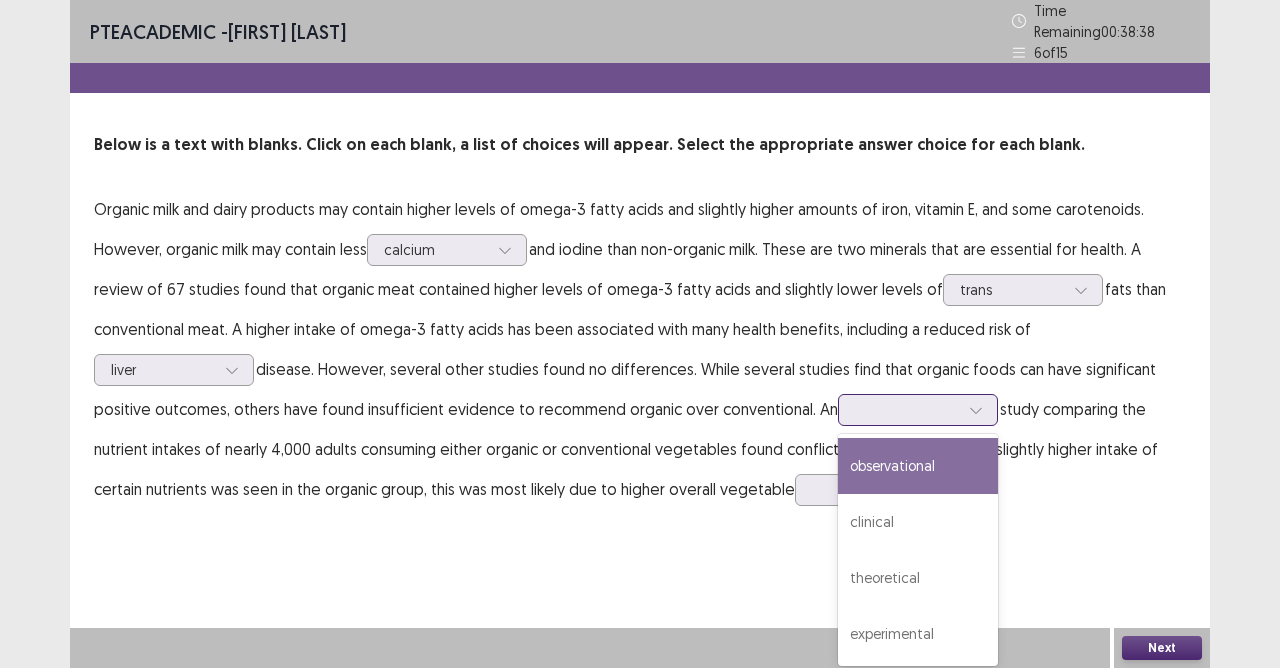 click at bounding box center [907, 409] 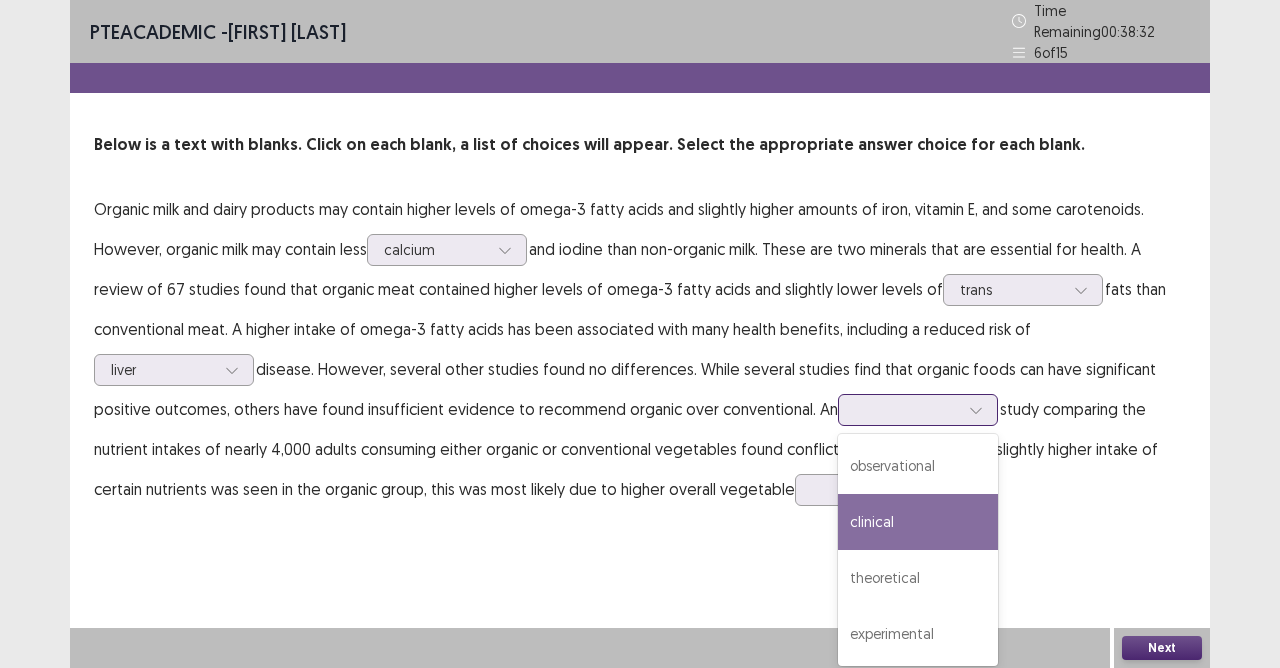 click on "clinical" at bounding box center [918, 522] 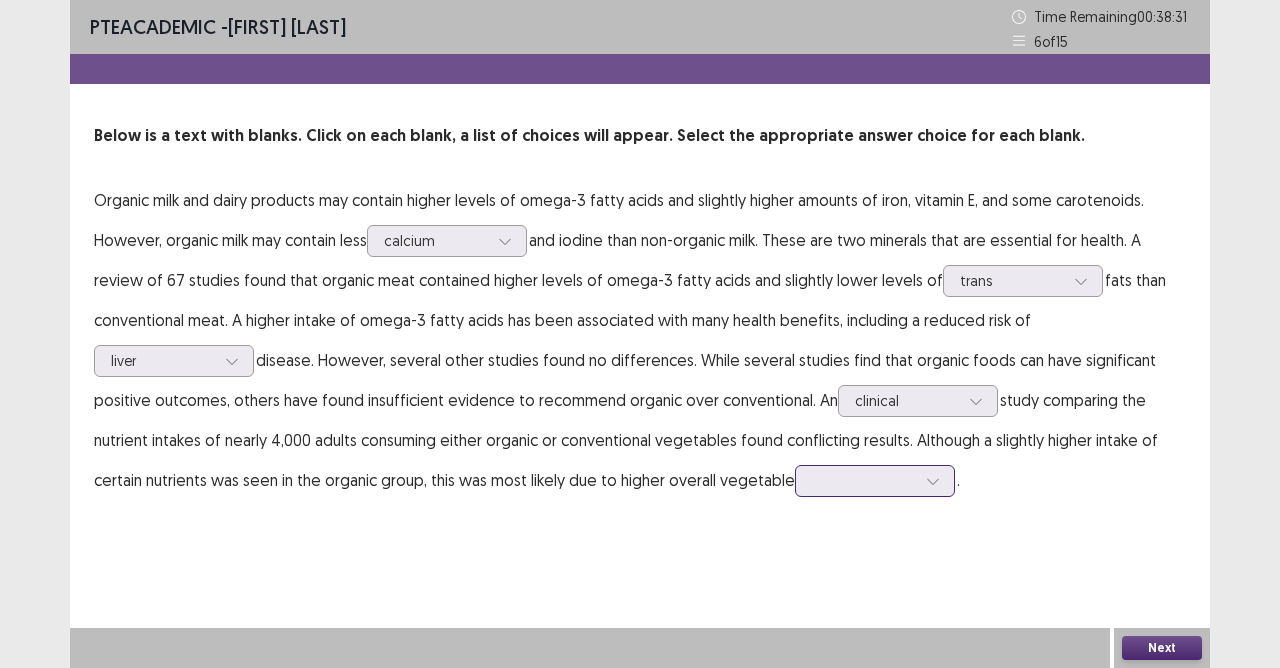 click at bounding box center [864, 480] 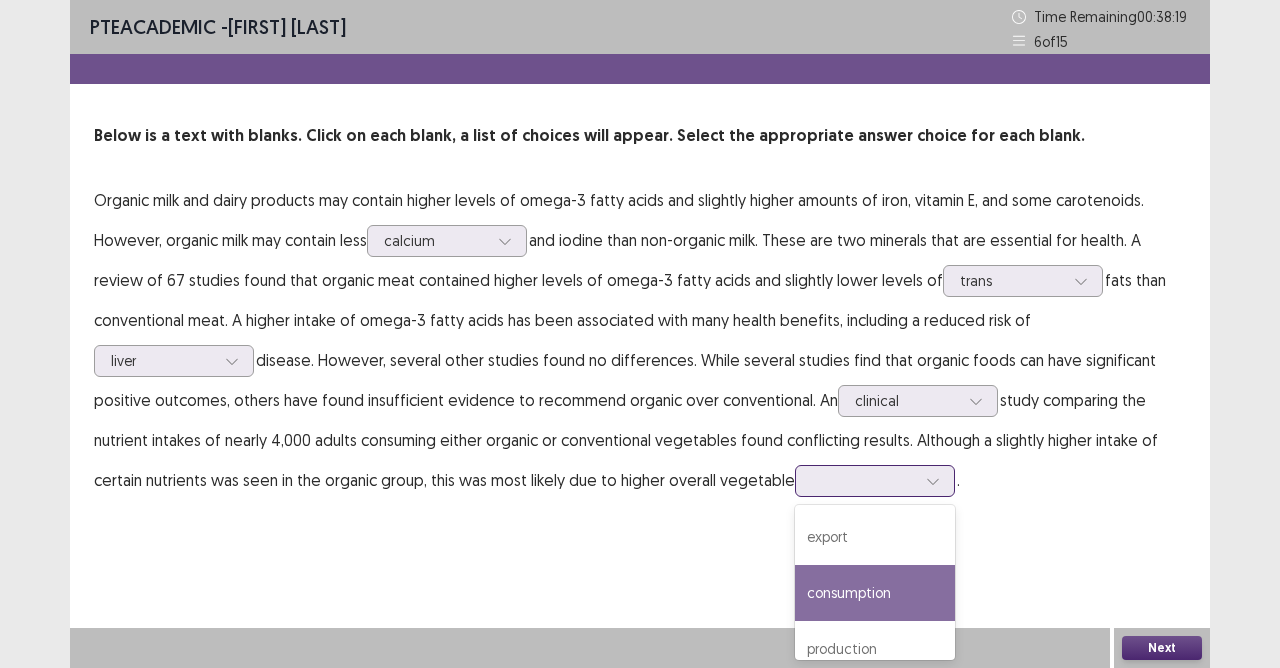drag, startPoint x: 912, startPoint y: 586, endPoint x: 985, endPoint y: 600, distance: 74.330345 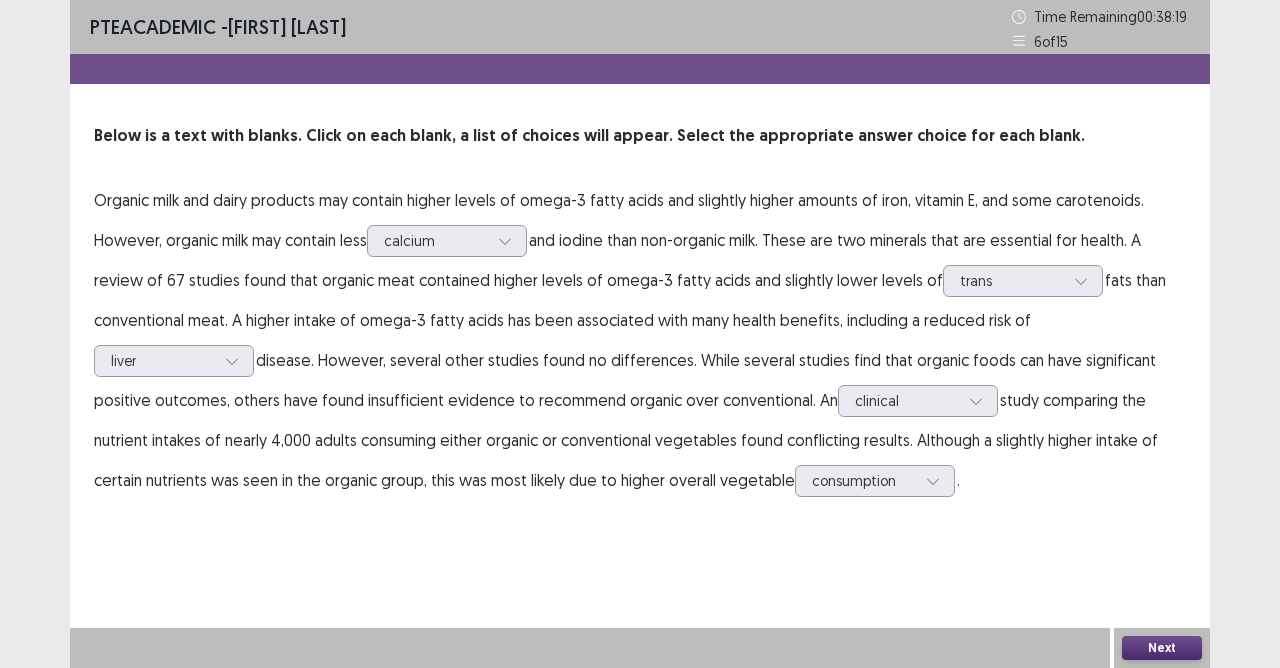 click on "Next" at bounding box center [1162, 648] 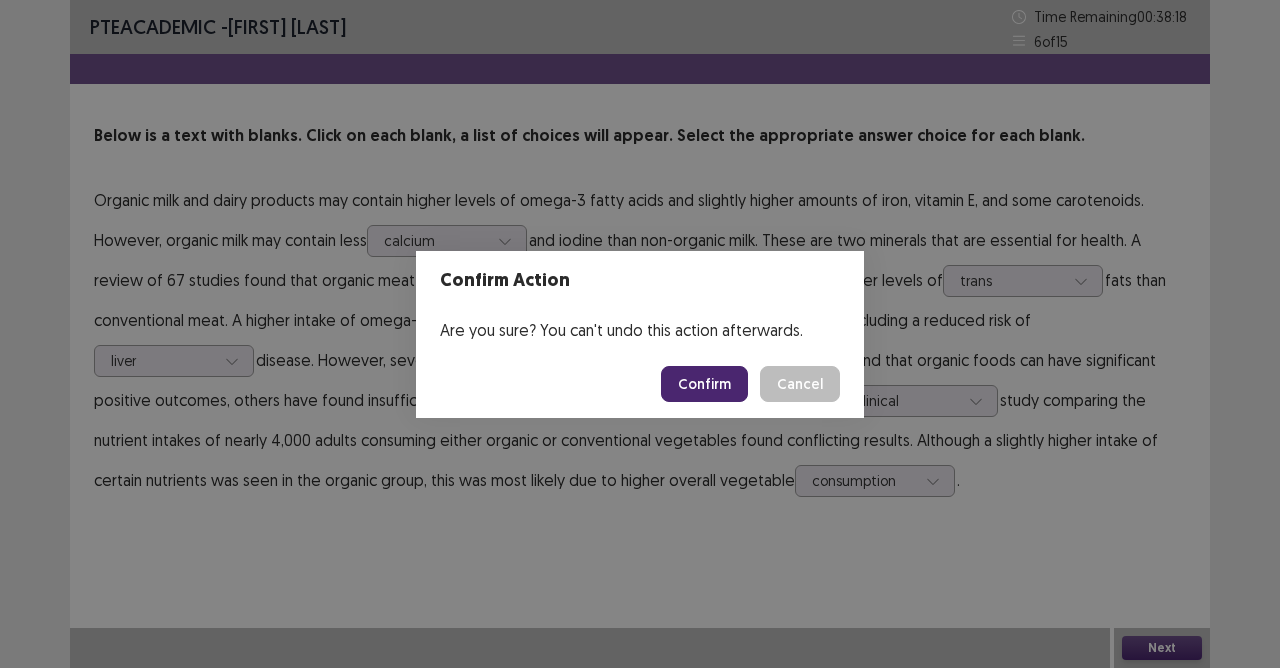 click on "Confirm" at bounding box center (704, 384) 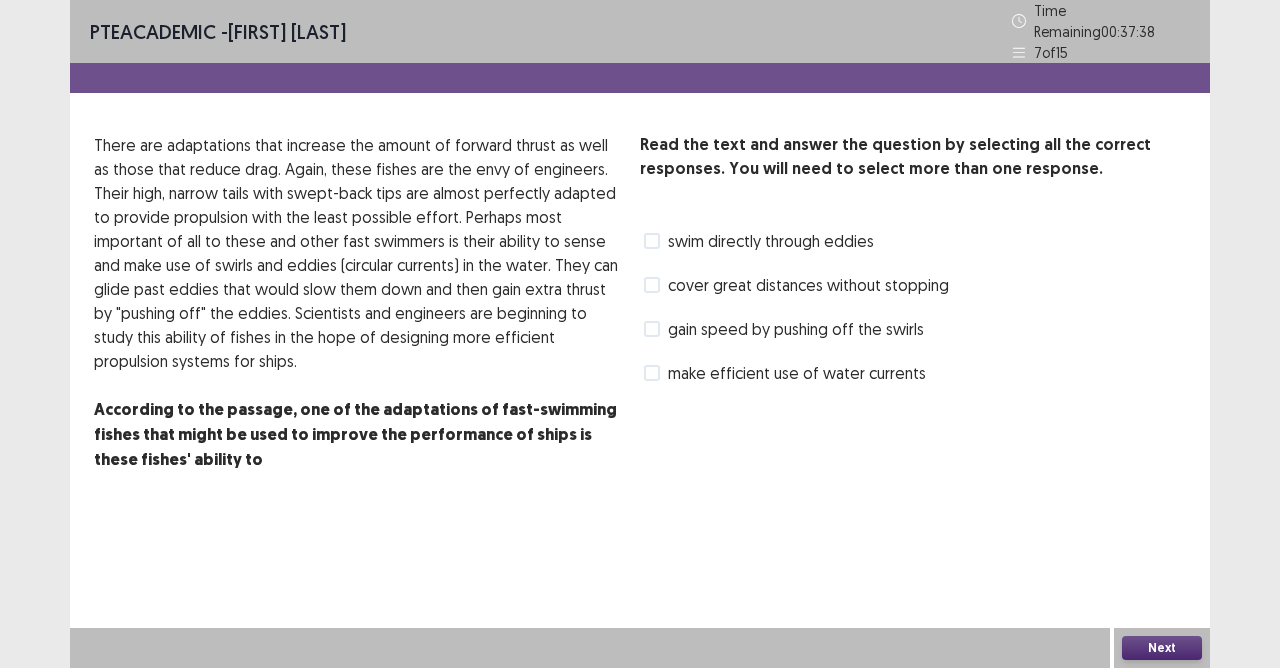 click at bounding box center (652, 285) 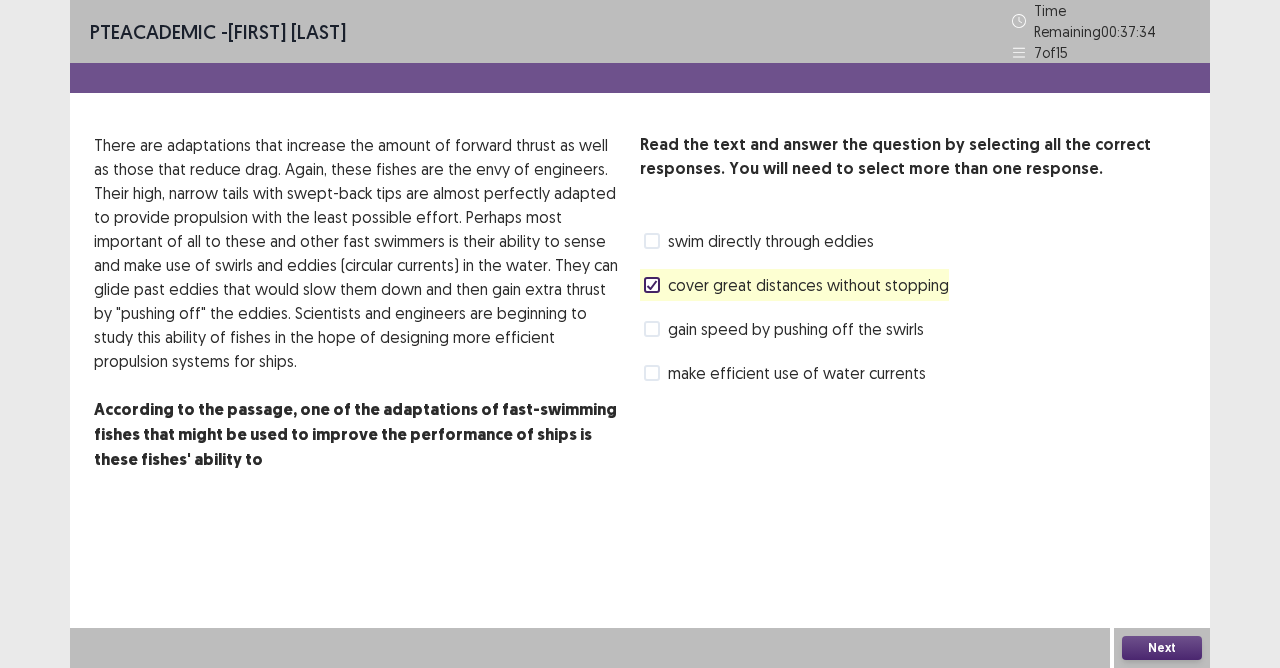 click on "gain speed by pushing off the swirls" at bounding box center [796, 329] 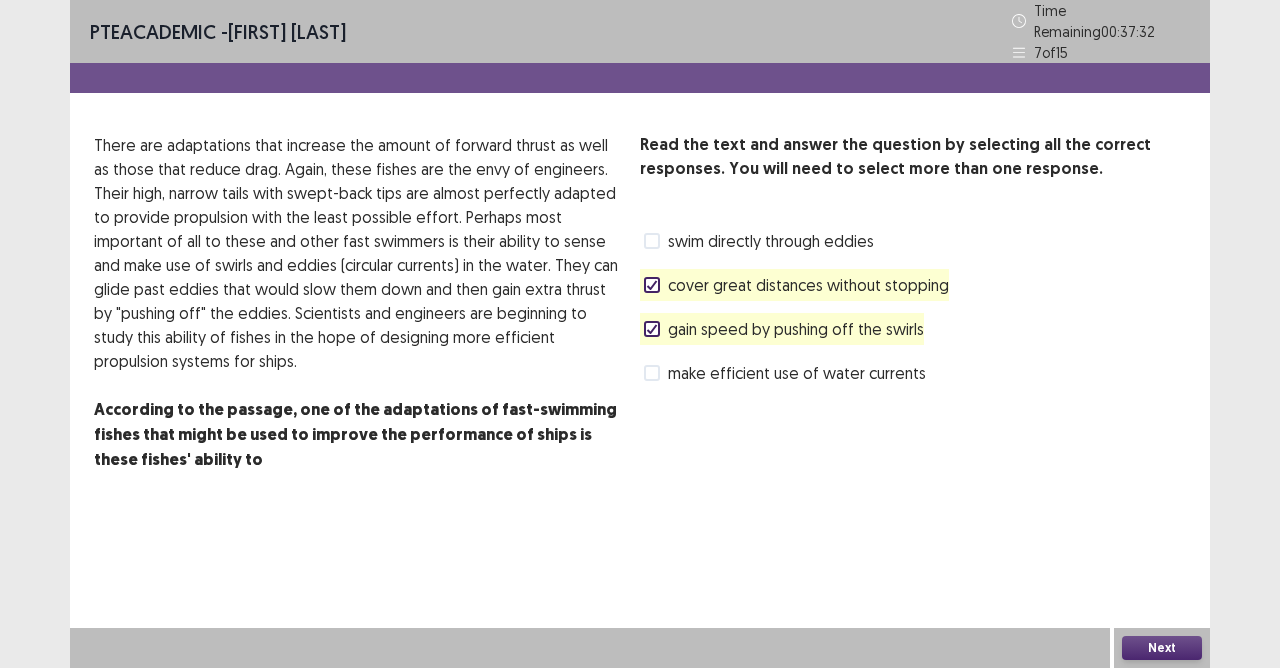 click on "cover great distances without stopping" at bounding box center [796, 285] 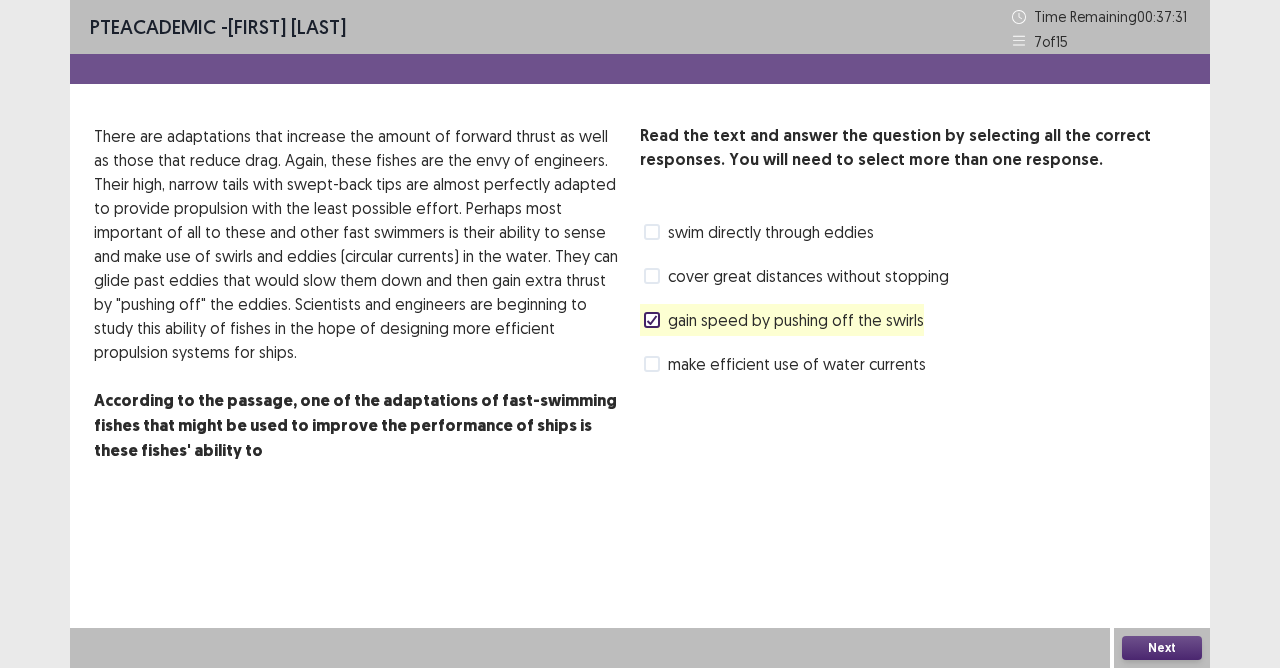 click at bounding box center (652, 364) 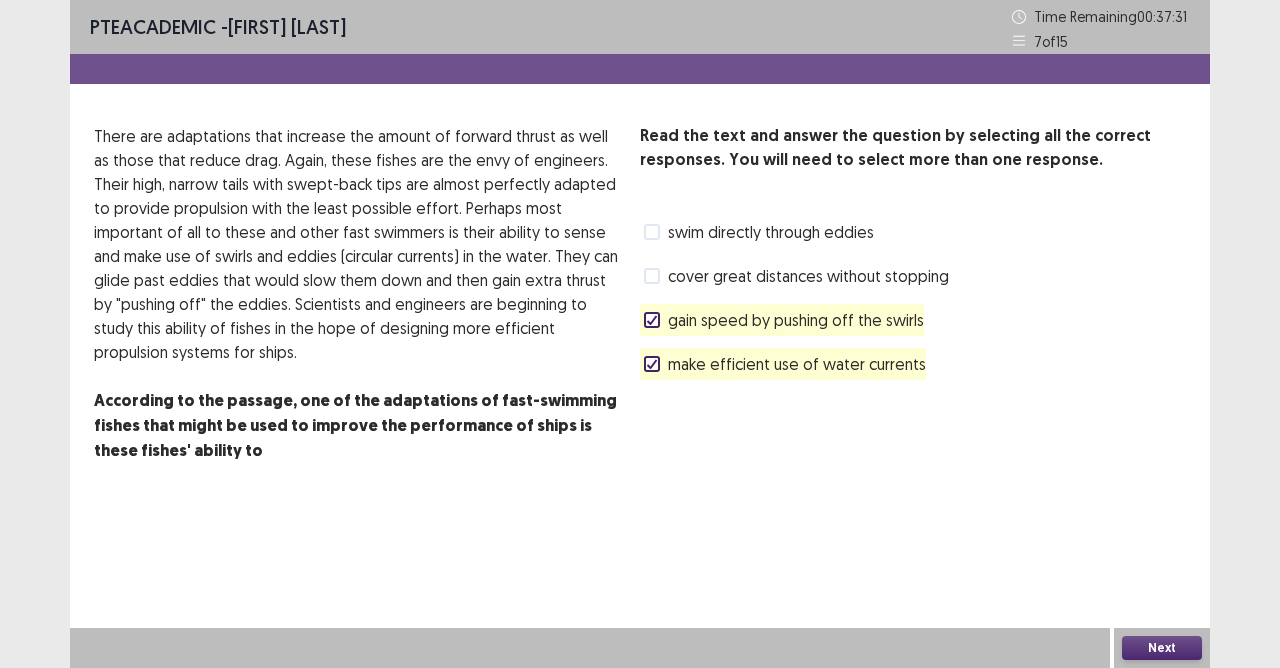 click on "Next" at bounding box center (1162, 648) 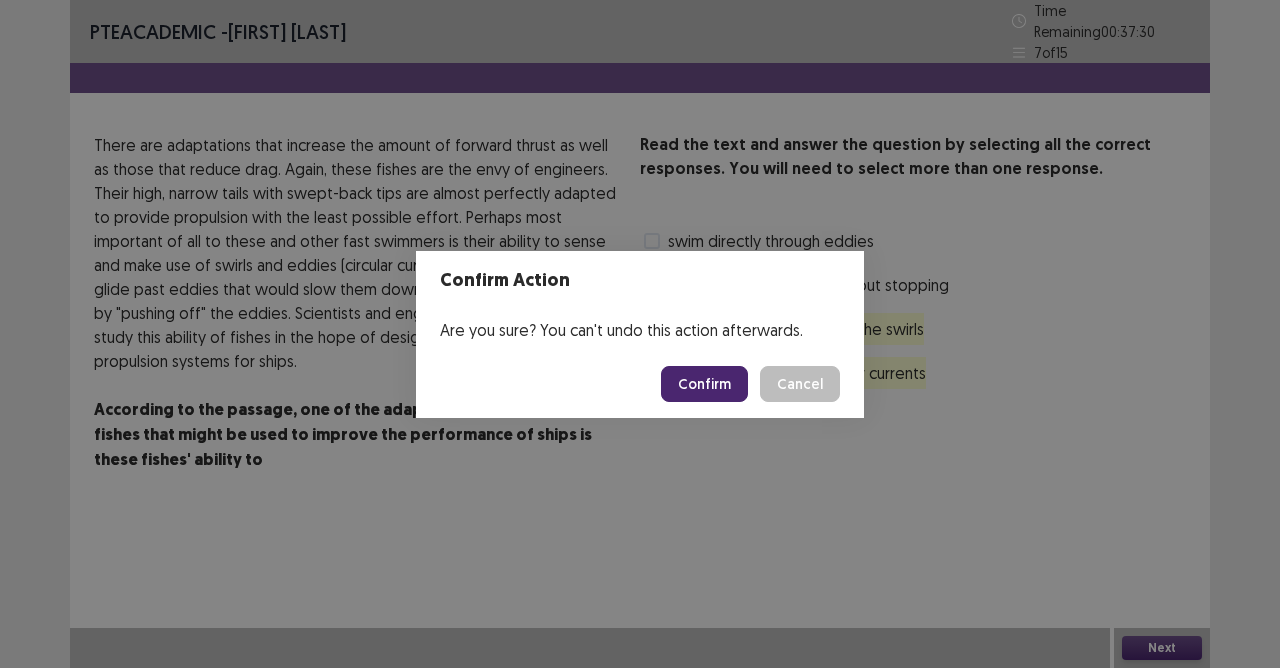 click on "Confirm" at bounding box center [704, 384] 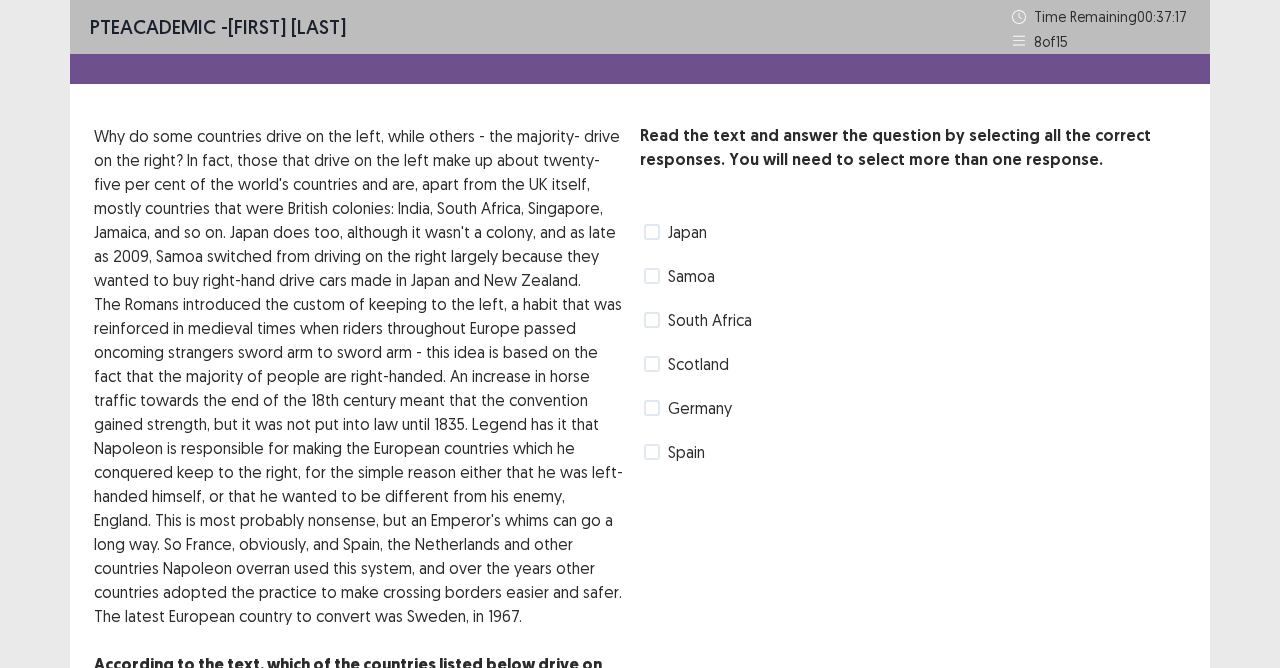 click on "Japan" at bounding box center (675, 232) 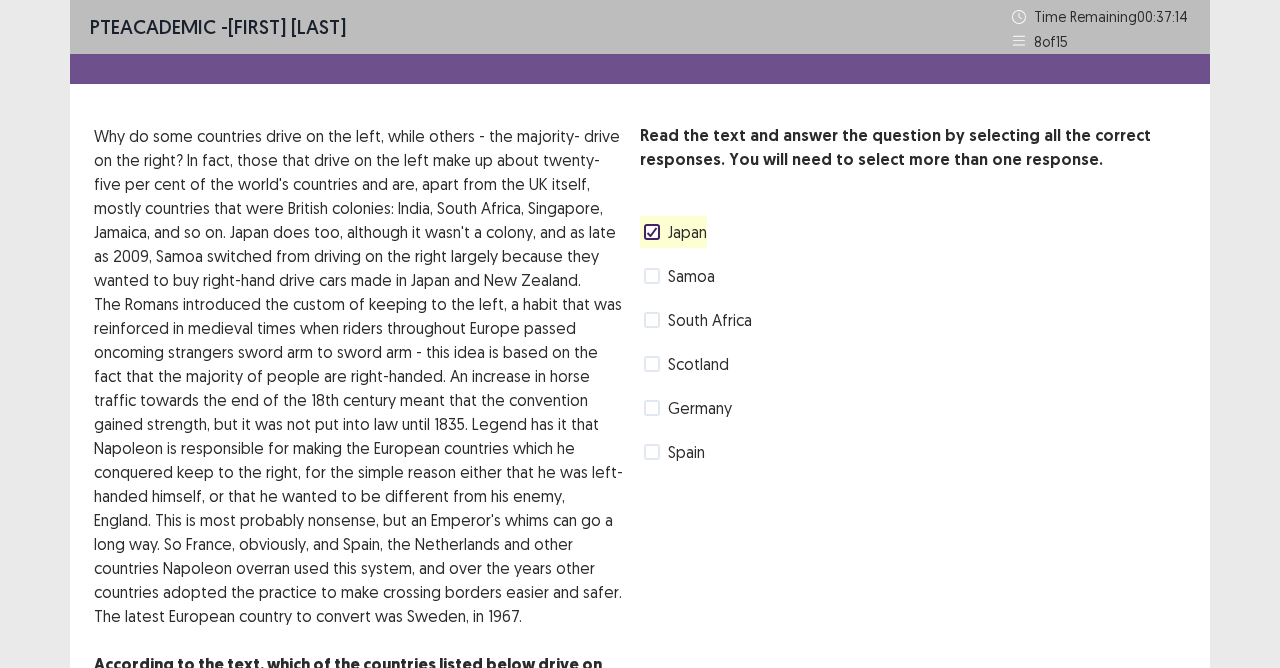 click at bounding box center [652, 364] 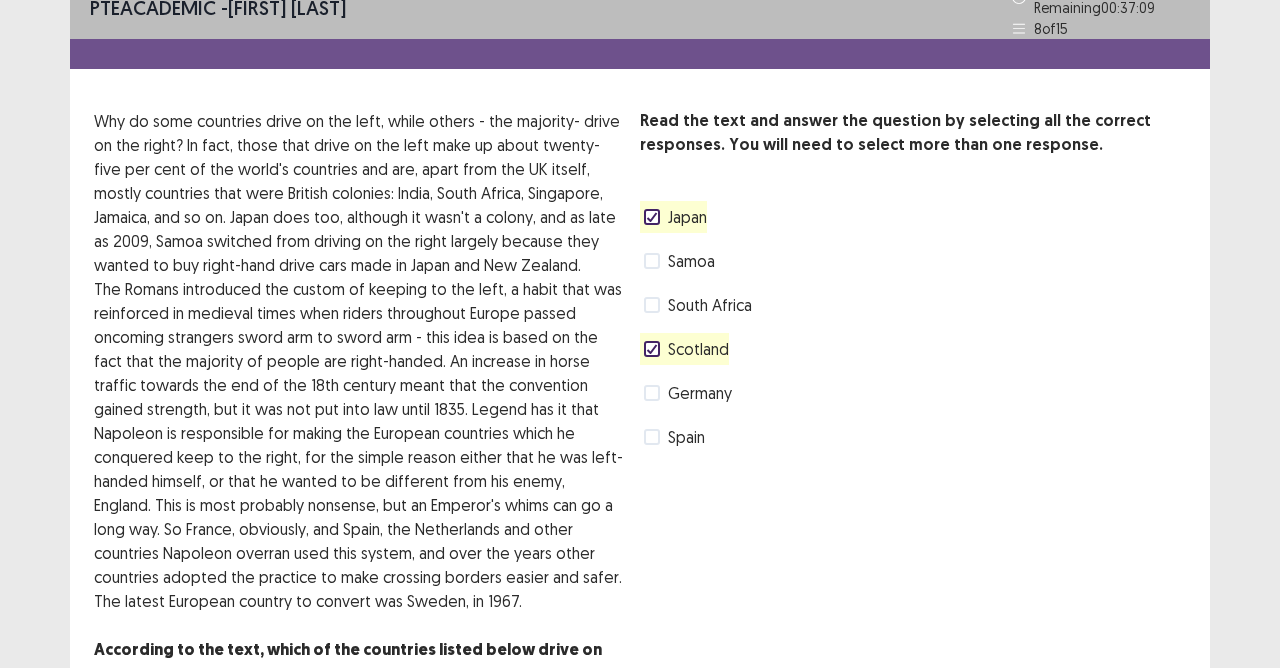 scroll, scrollTop: 121, scrollLeft: 0, axis: vertical 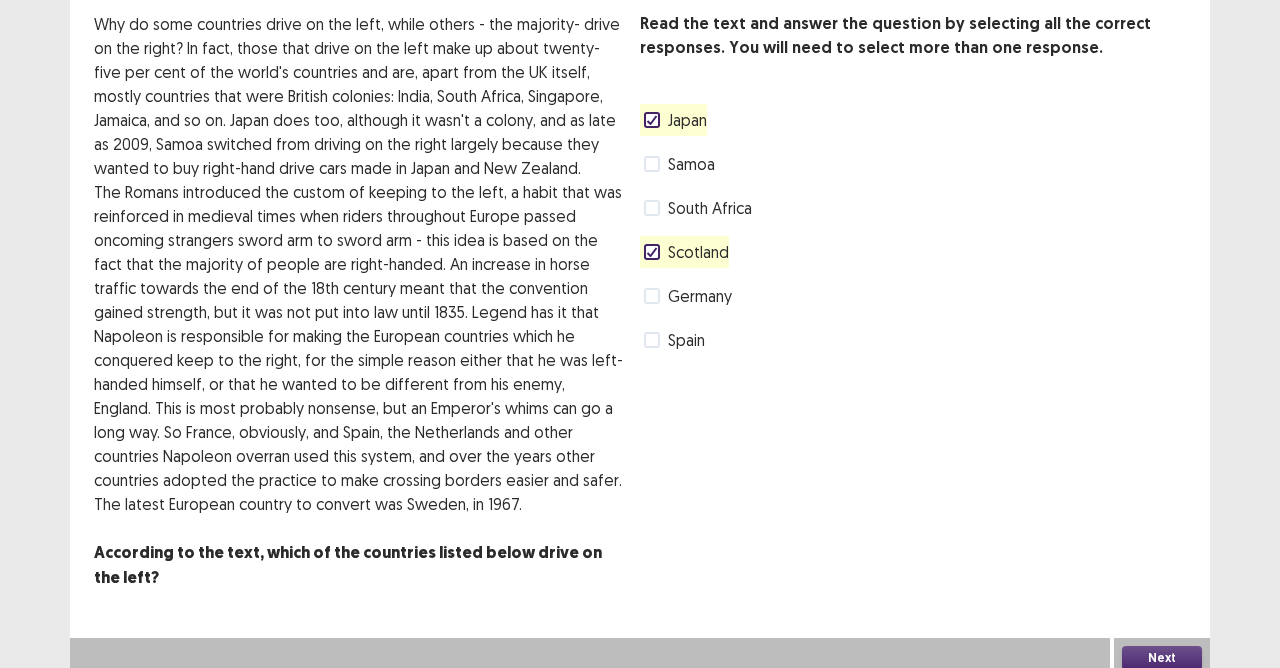 click on "Next" at bounding box center (1162, 658) 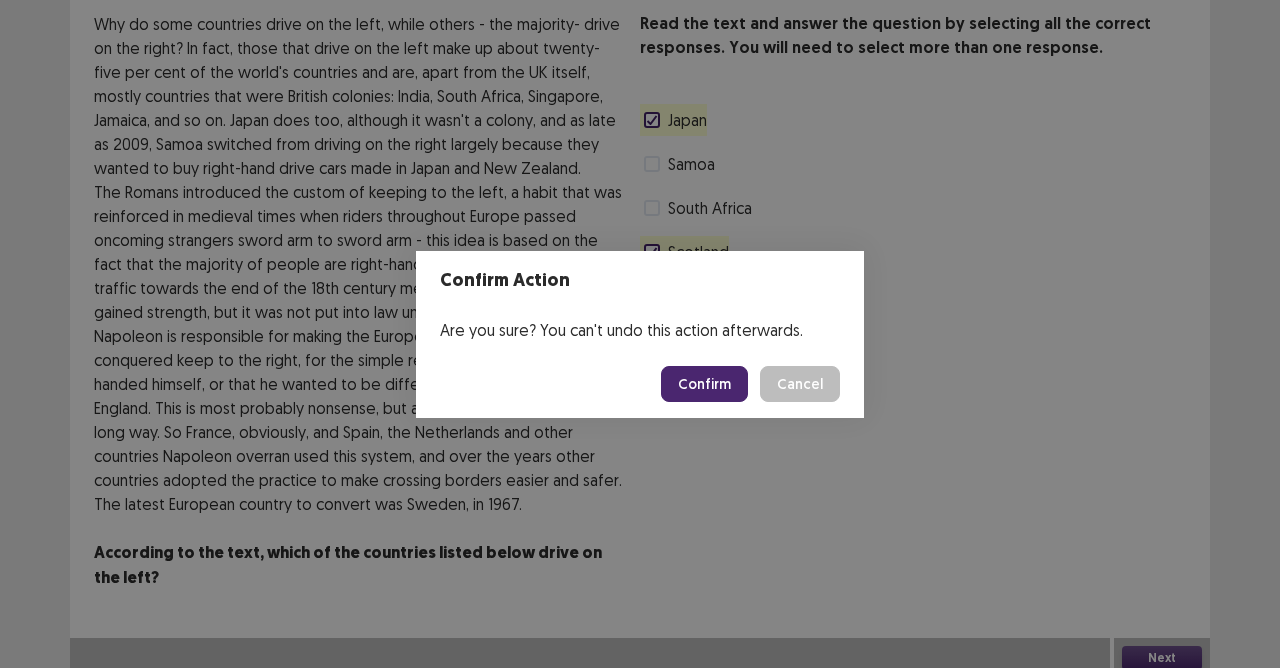 click on "Confirm" at bounding box center [704, 384] 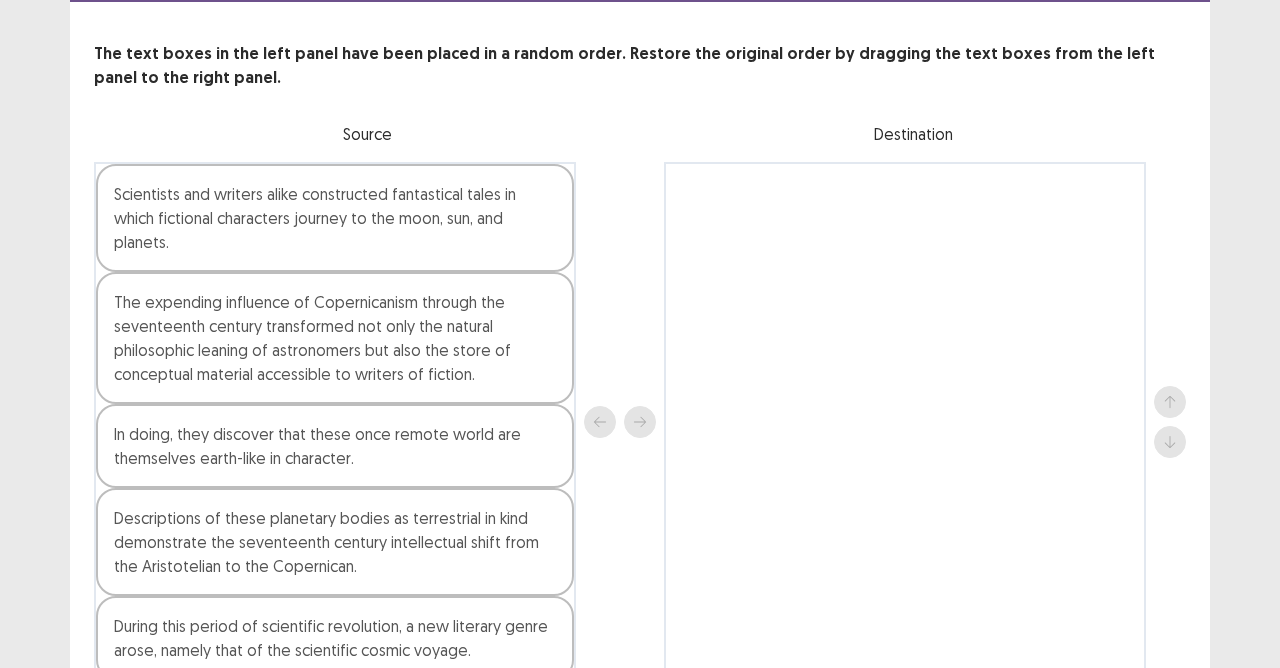 scroll, scrollTop: 160, scrollLeft: 0, axis: vertical 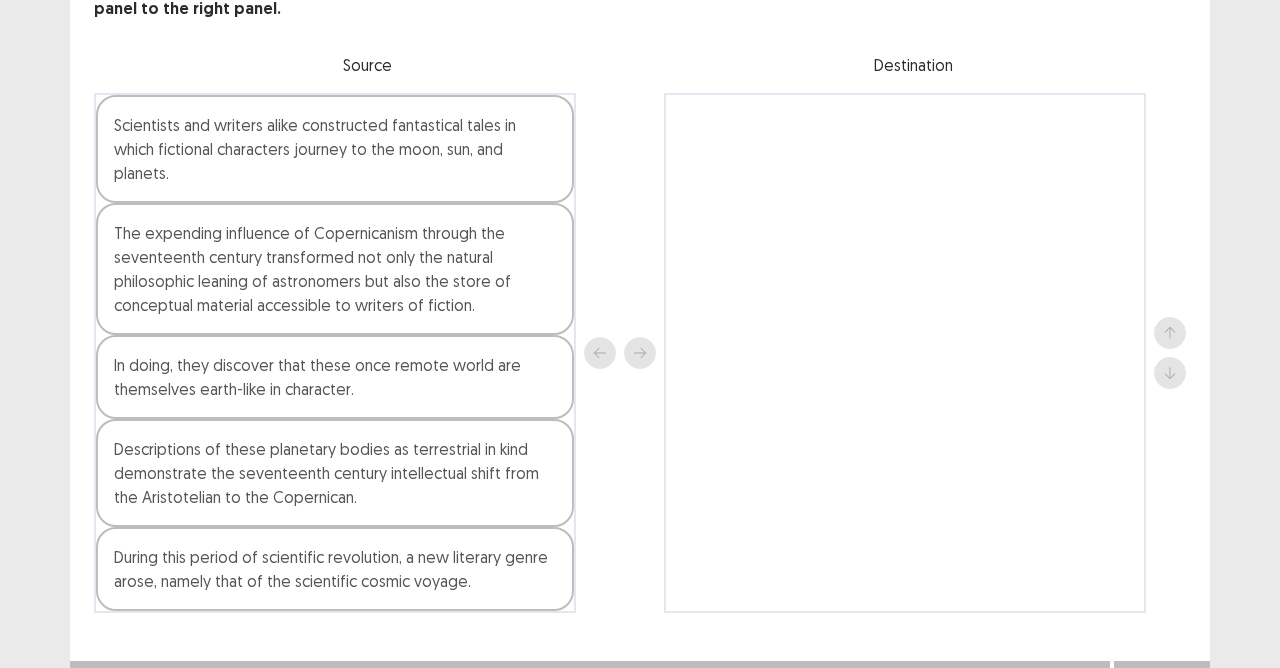 click on "Descriptions of these planetary bodies as terrestrial in kind demonstrate the seventeenth century intellectual shift from the Aristotelian to the Copernican." at bounding box center (335, 473) 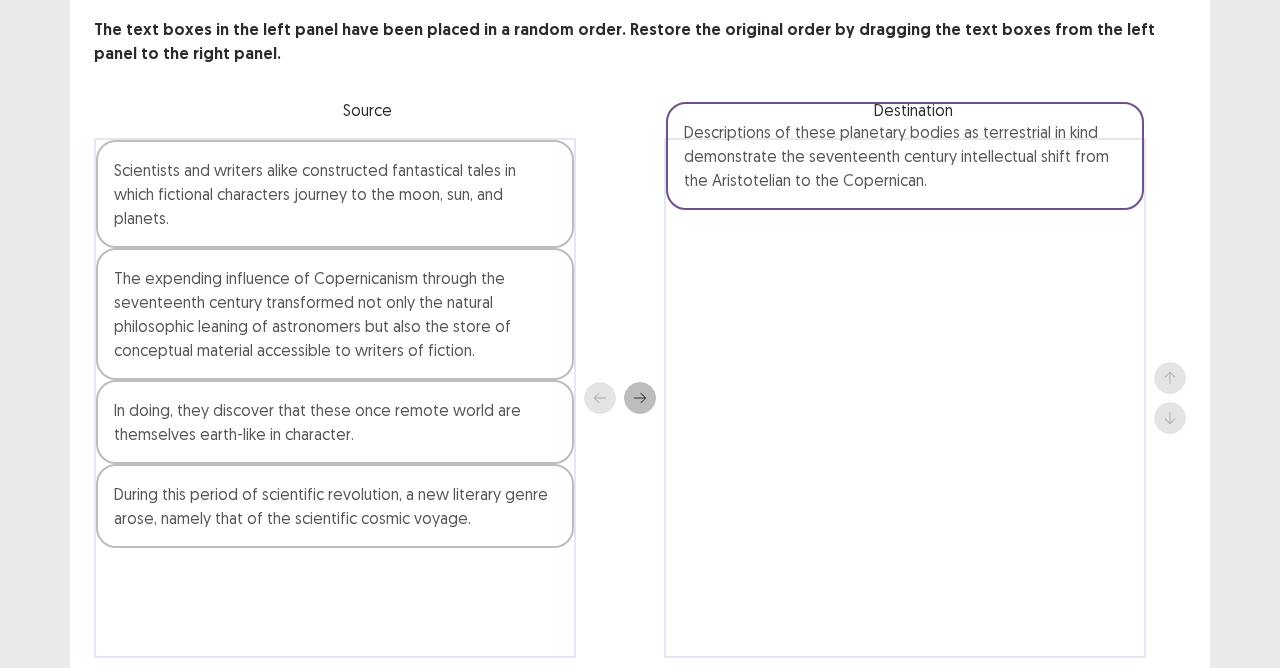 scroll, scrollTop: 108, scrollLeft: 0, axis: vertical 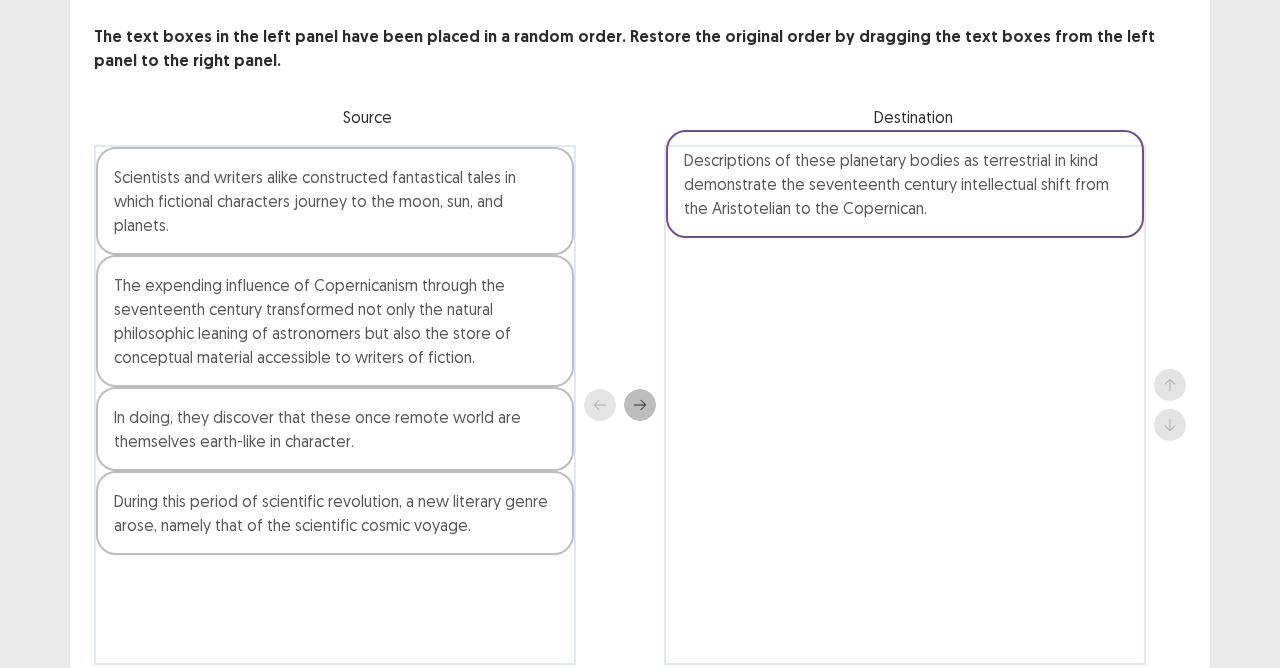 drag, startPoint x: 246, startPoint y: 455, endPoint x: 822, endPoint y: 199, distance: 630.3269 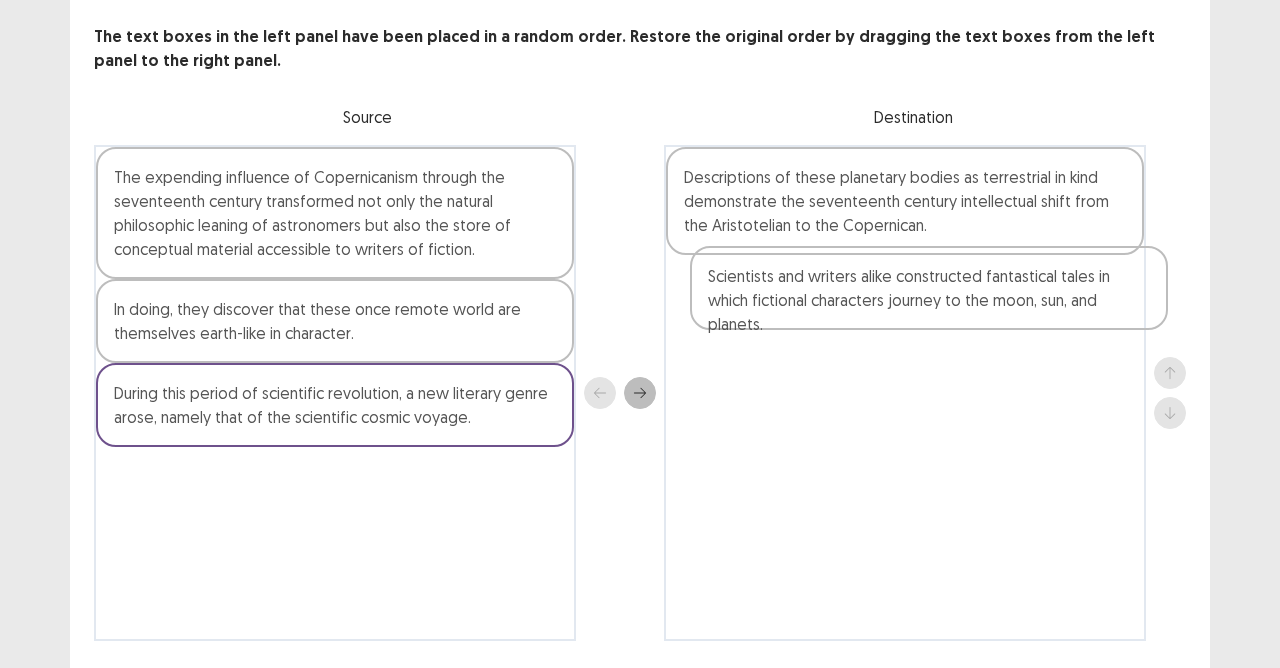 drag, startPoint x: 300, startPoint y: 184, endPoint x: 897, endPoint y: 298, distance: 607.787 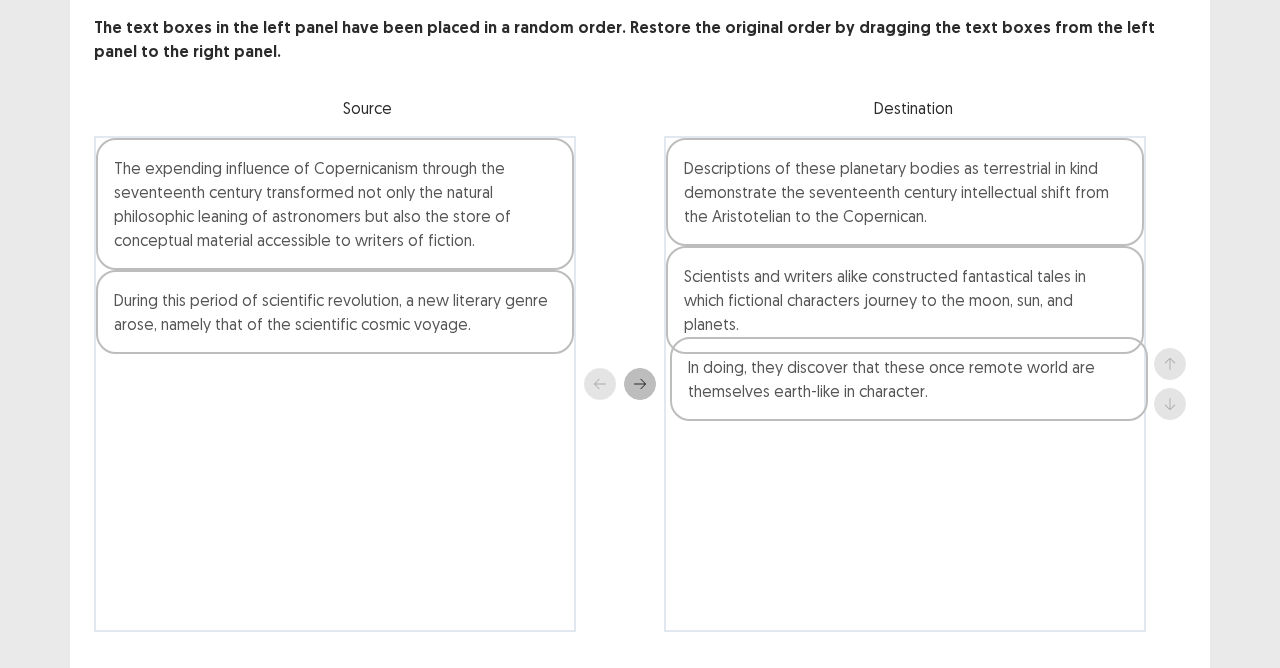 drag, startPoint x: 172, startPoint y: 326, endPoint x: 755, endPoint y: 402, distance: 587.9328 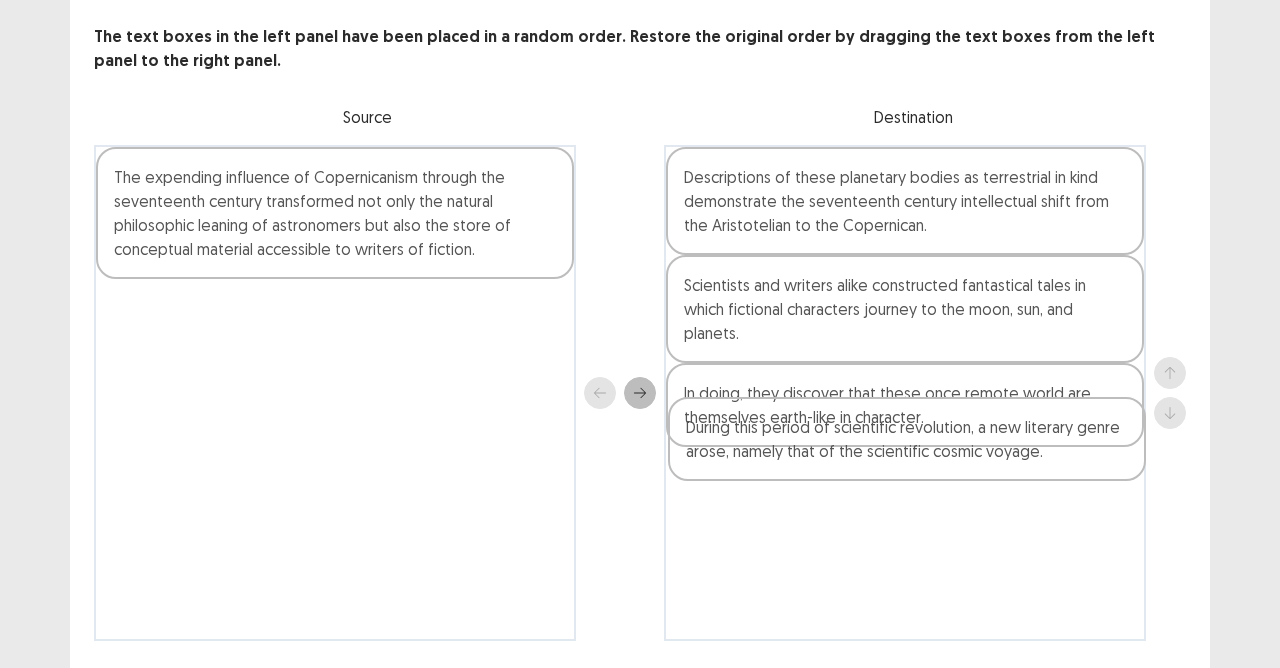 drag, startPoint x: 182, startPoint y: 328, endPoint x: 772, endPoint y: 464, distance: 605.47174 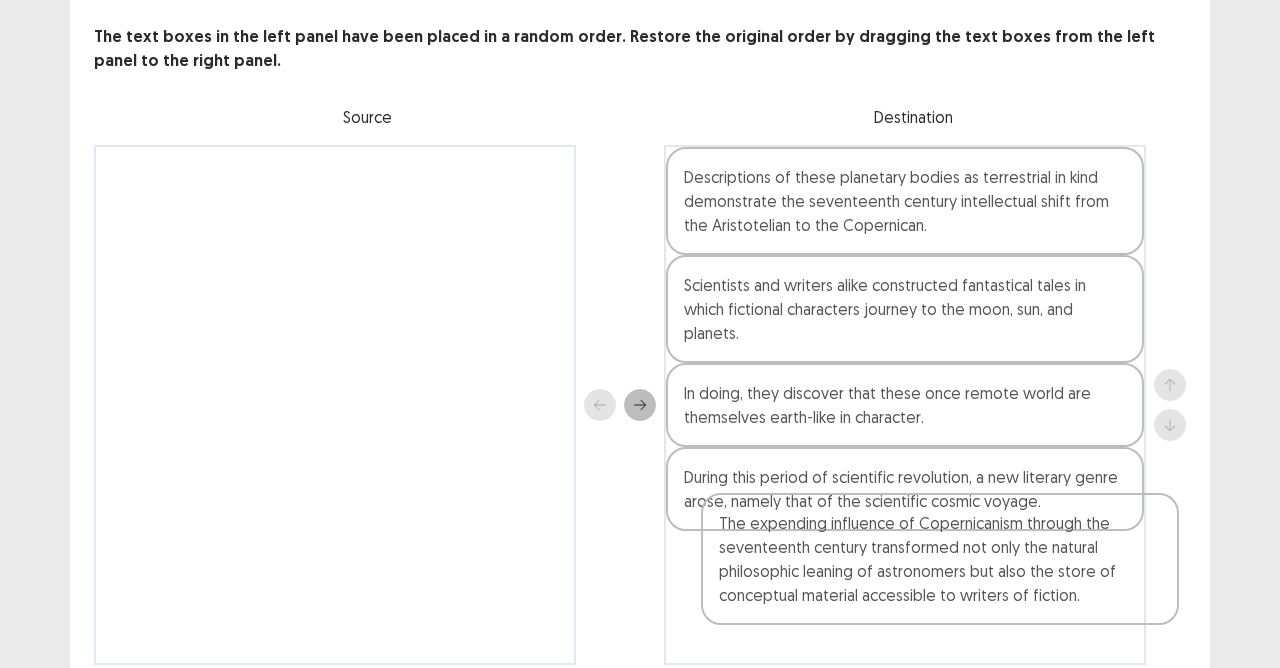 scroll, scrollTop: 160, scrollLeft: 0, axis: vertical 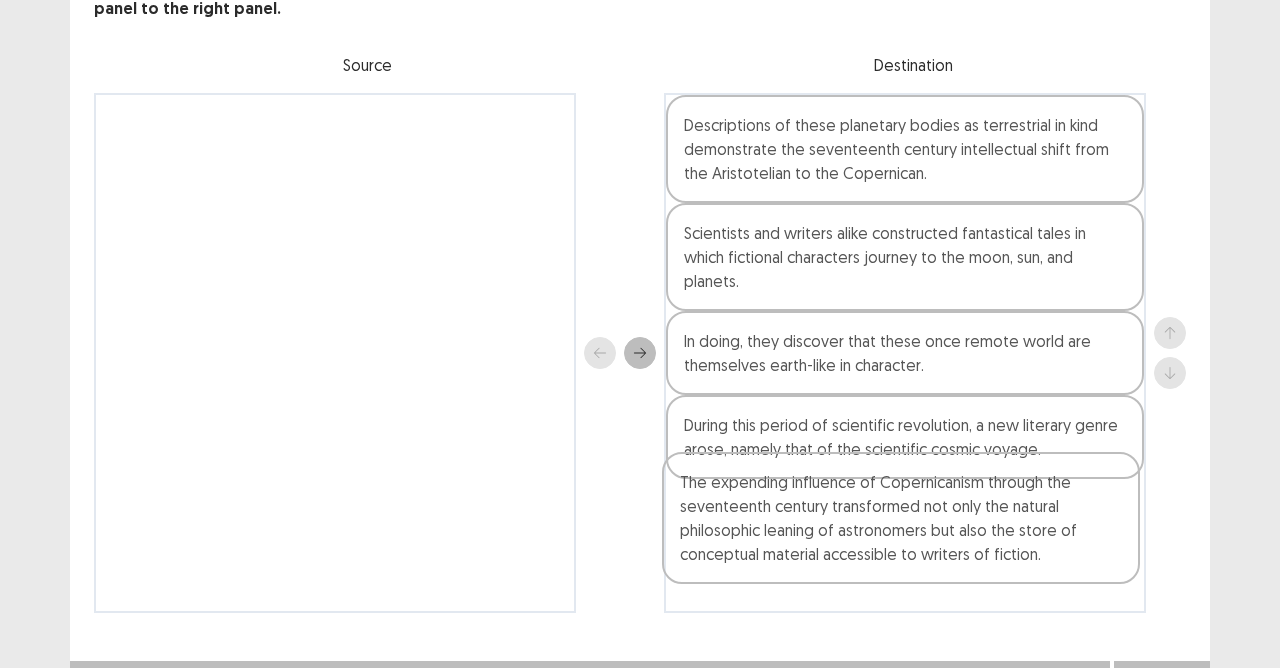 drag, startPoint x: 246, startPoint y: 224, endPoint x: 833, endPoint y: 554, distance: 673.40106 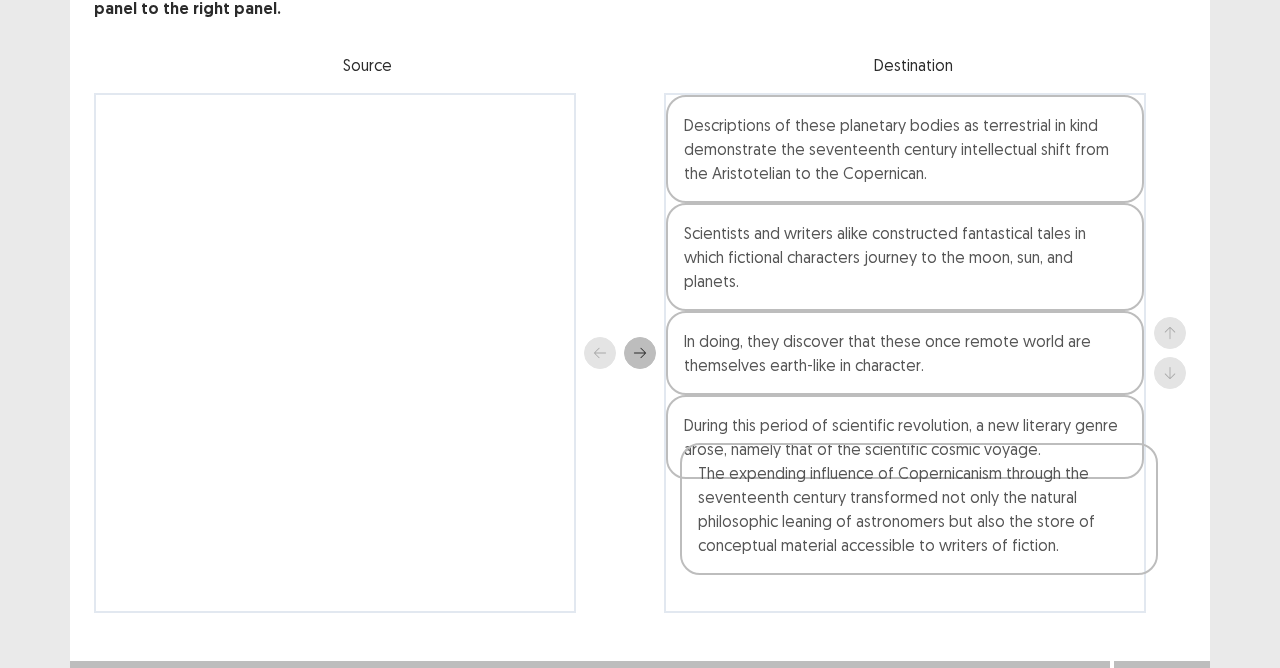 drag, startPoint x: 838, startPoint y: 510, endPoint x: 854, endPoint y: 500, distance: 18.867962 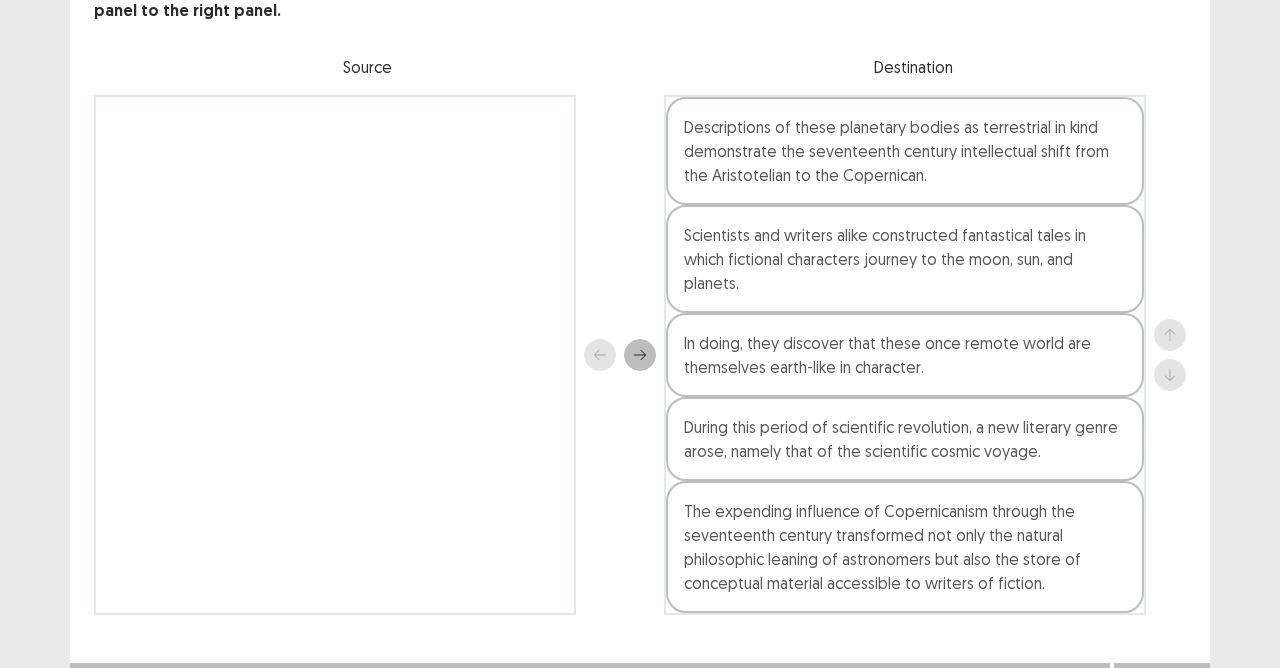 scroll, scrollTop: 160, scrollLeft: 0, axis: vertical 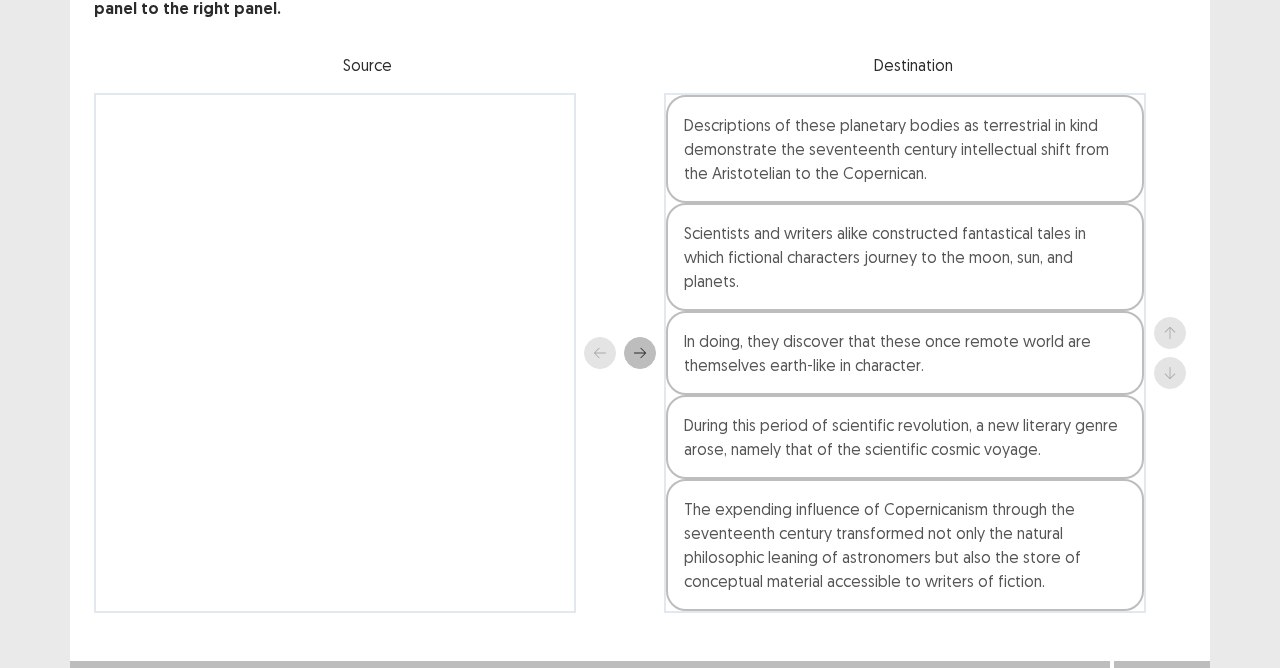 click on "Next" at bounding box center [1162, 681] 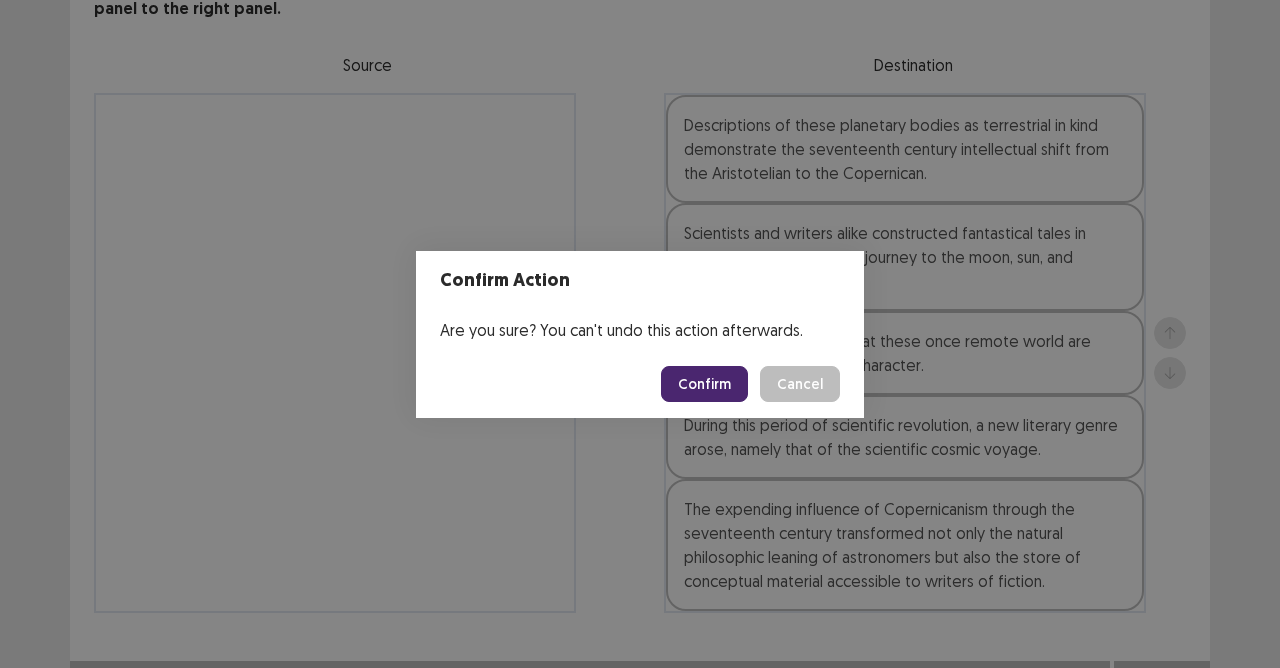 click on "Confirm" at bounding box center [704, 384] 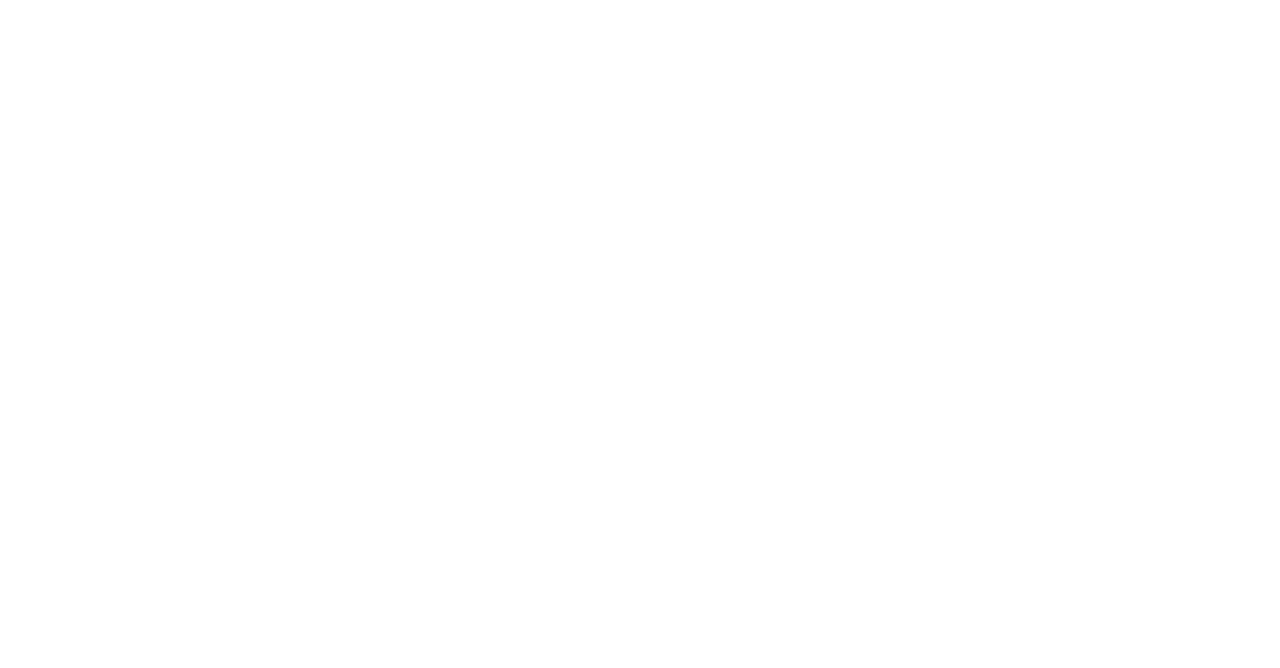scroll, scrollTop: 0, scrollLeft: 0, axis: both 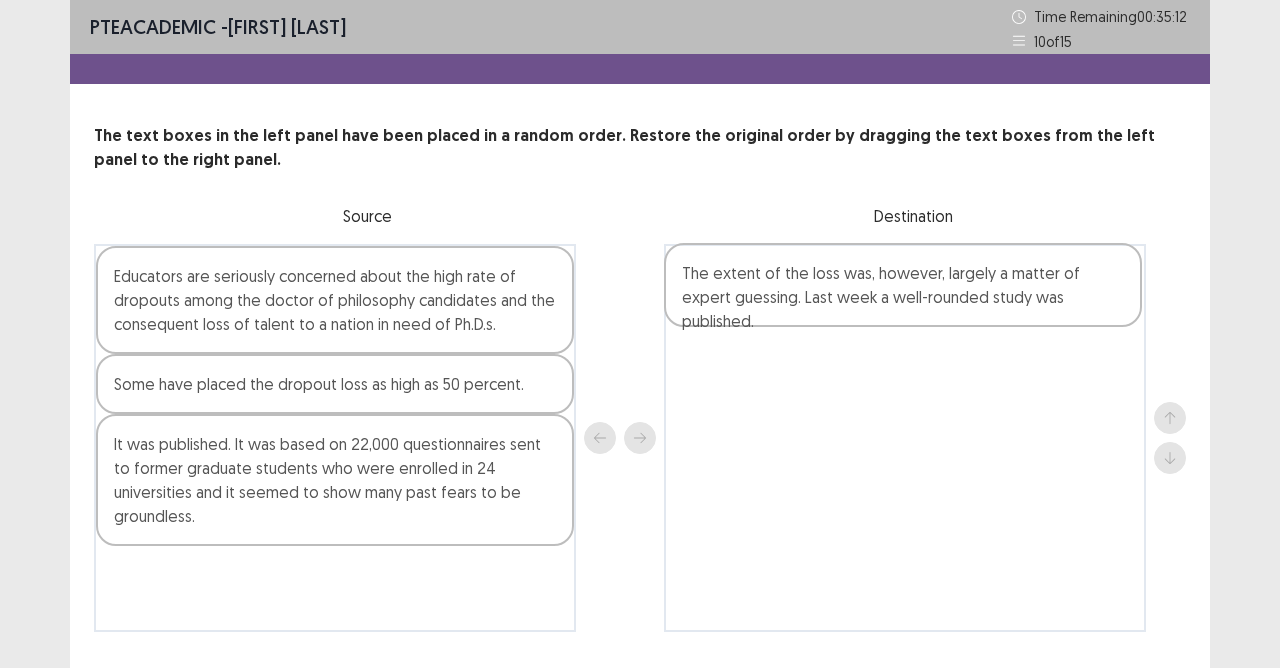 drag, startPoint x: 396, startPoint y: 401, endPoint x: 972, endPoint y: 293, distance: 586.03754 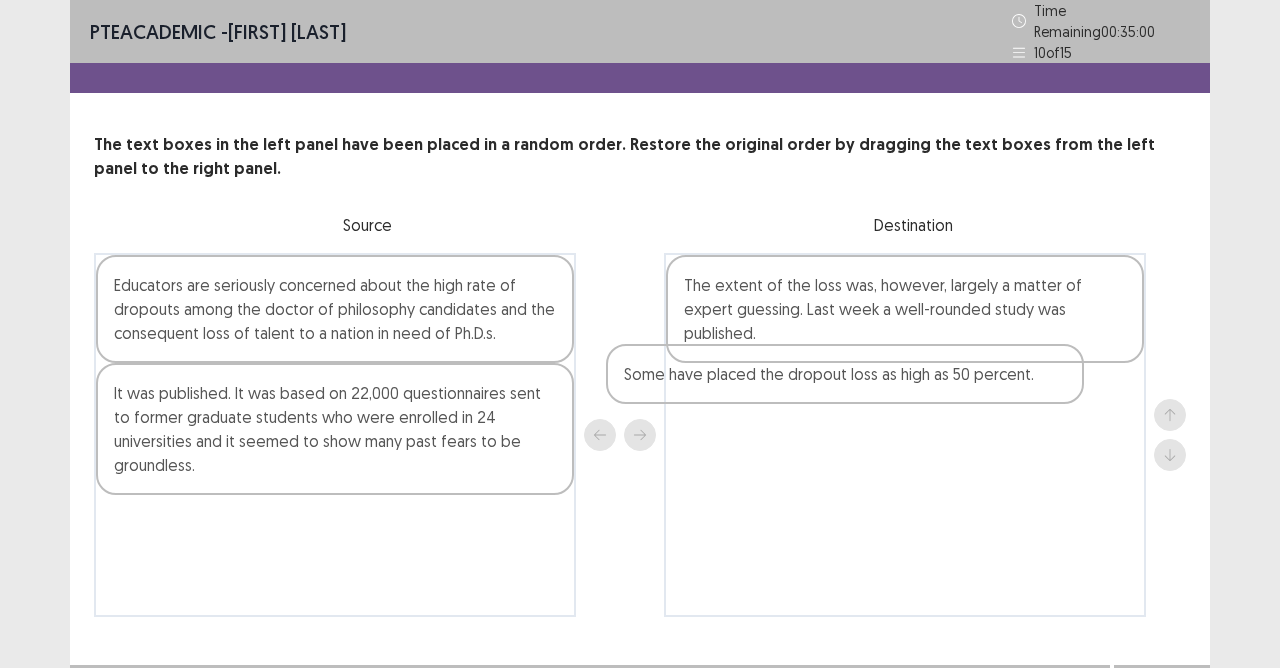 drag, startPoint x: 306, startPoint y: 386, endPoint x: 889, endPoint y: 374, distance: 583.1235 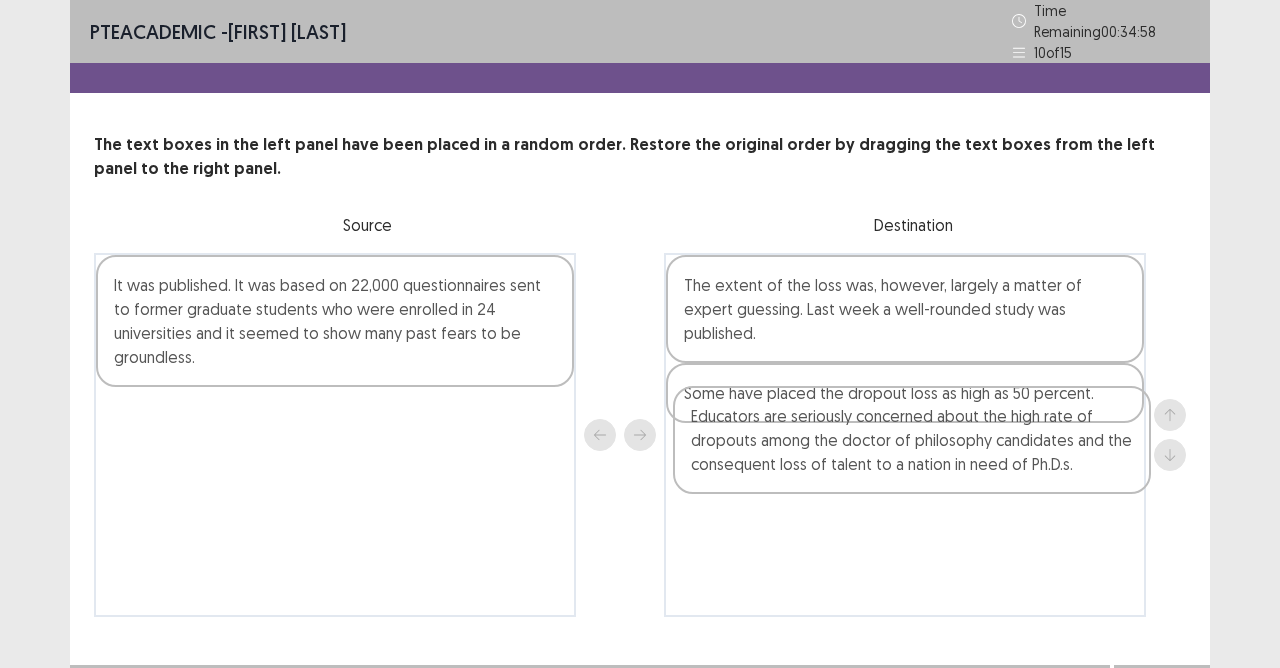 drag, startPoint x: 328, startPoint y: 315, endPoint x: 912, endPoint y: 456, distance: 600.78033 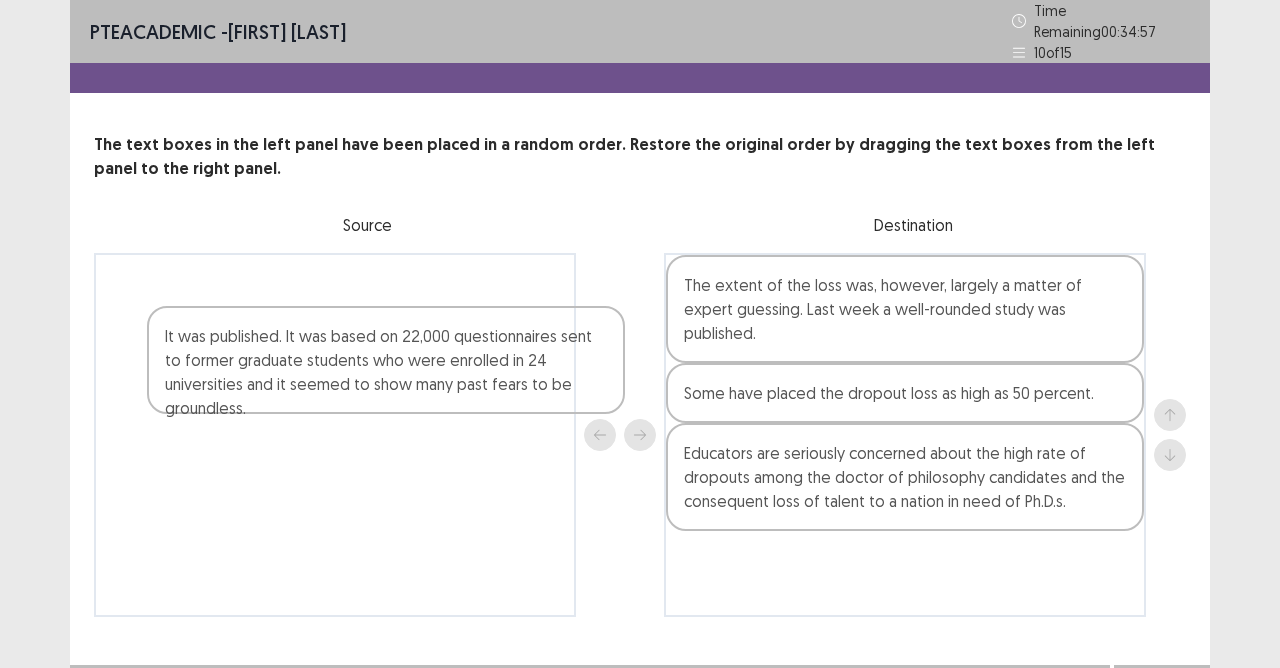 scroll, scrollTop: 28, scrollLeft: 0, axis: vertical 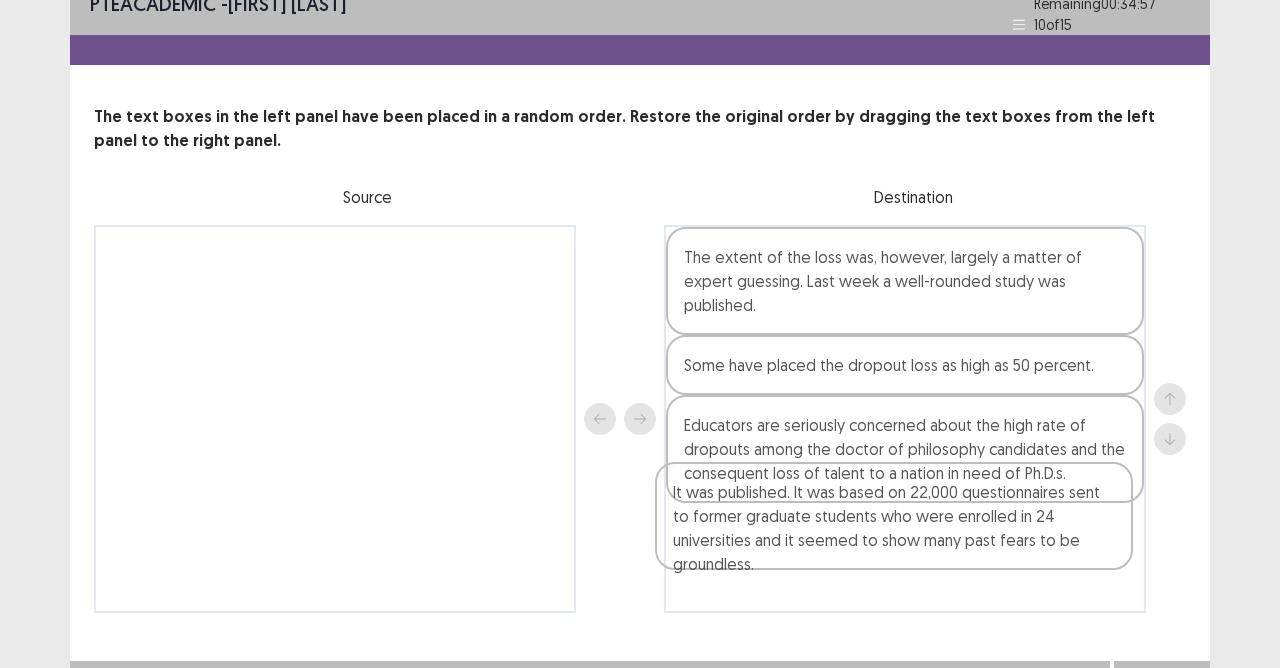 drag, startPoint x: 434, startPoint y: 378, endPoint x: 942, endPoint y: 532, distance: 530.8295 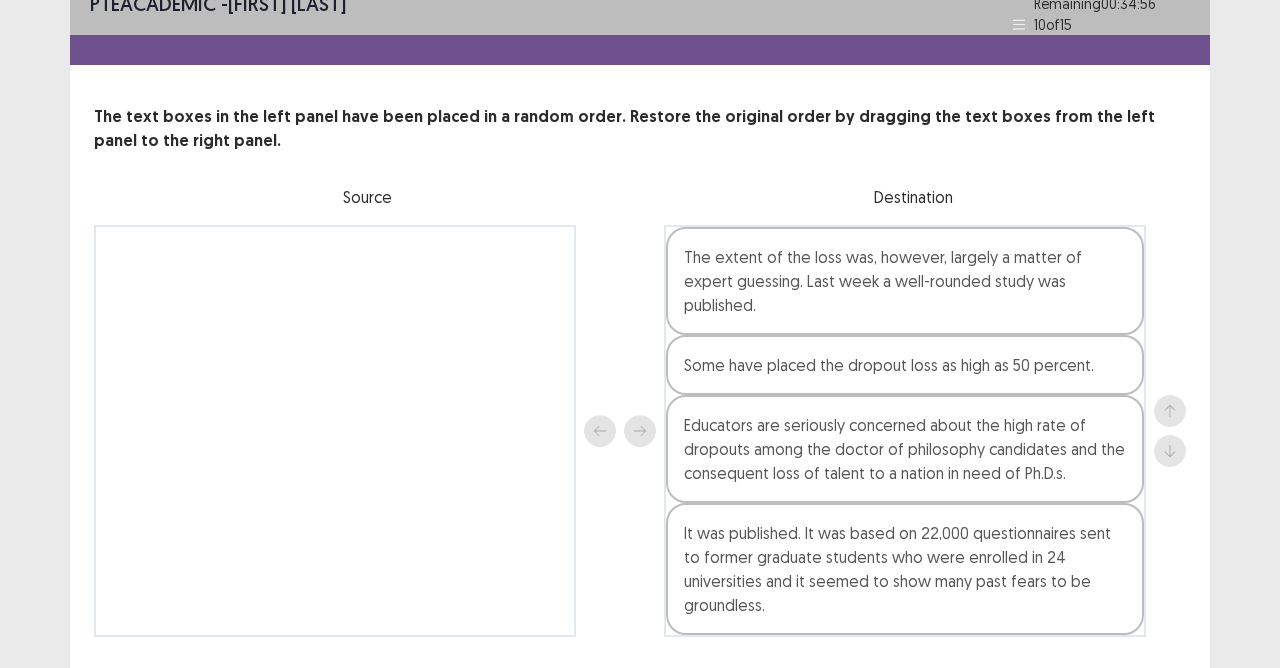 click on "Next" at bounding box center [1162, 705] 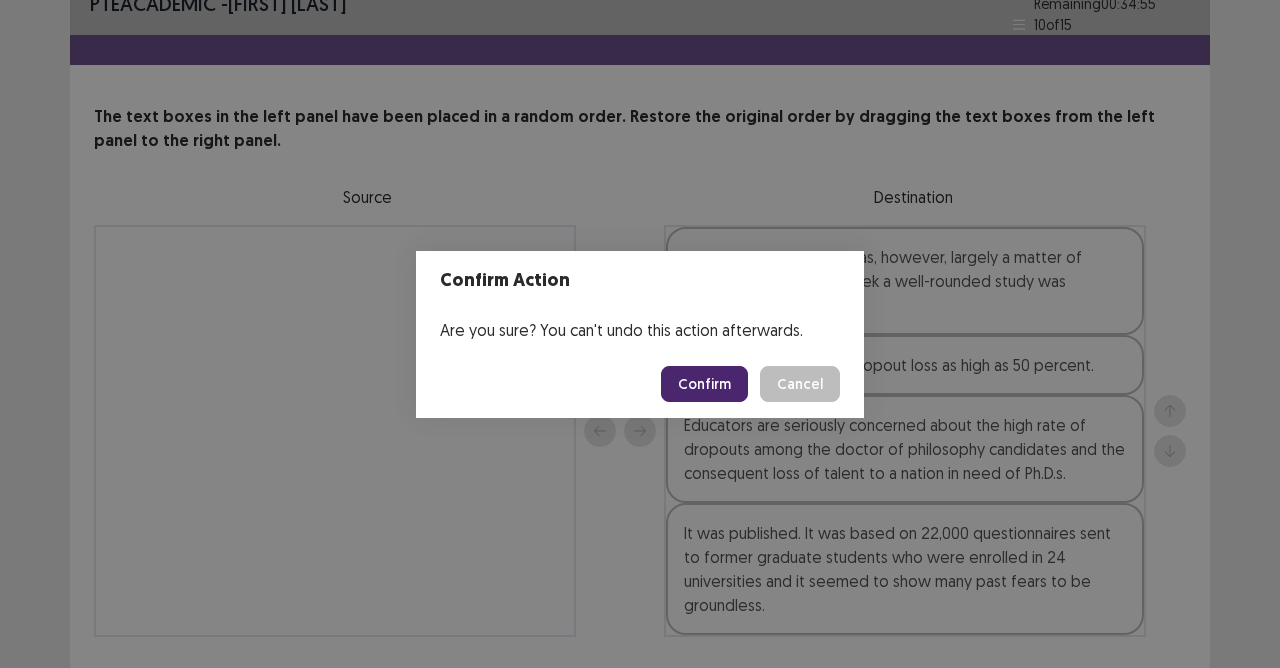 click on "Confirm" at bounding box center (704, 384) 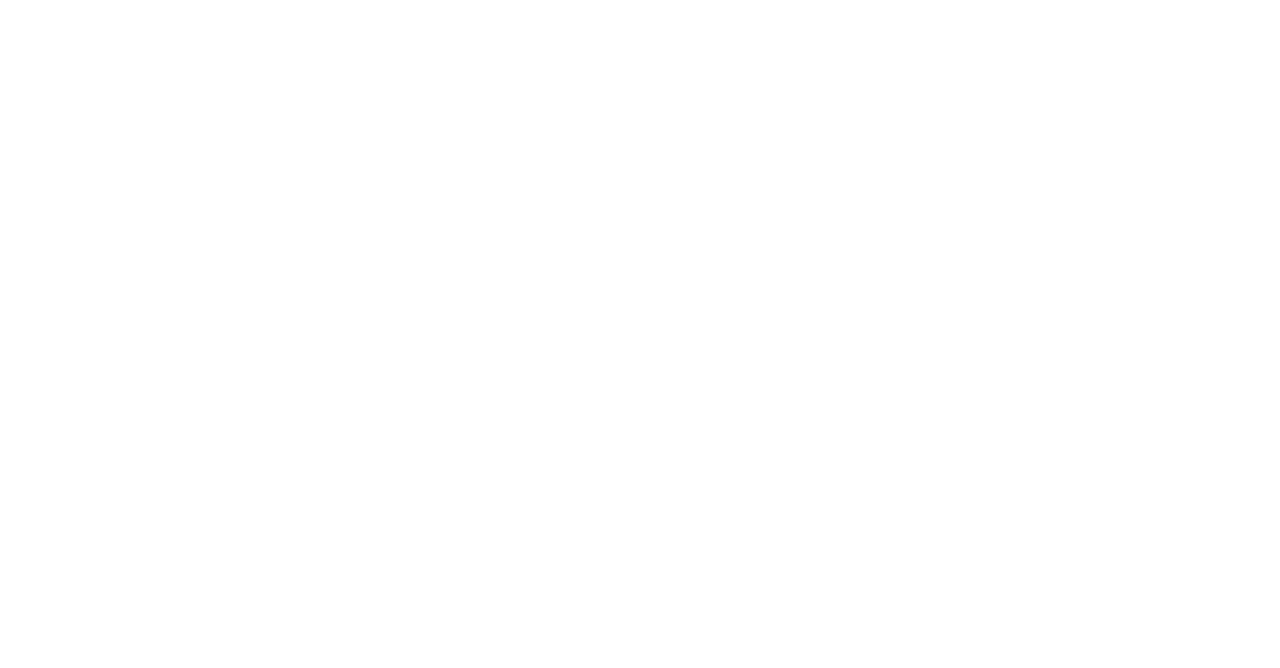 scroll, scrollTop: 0, scrollLeft: 0, axis: both 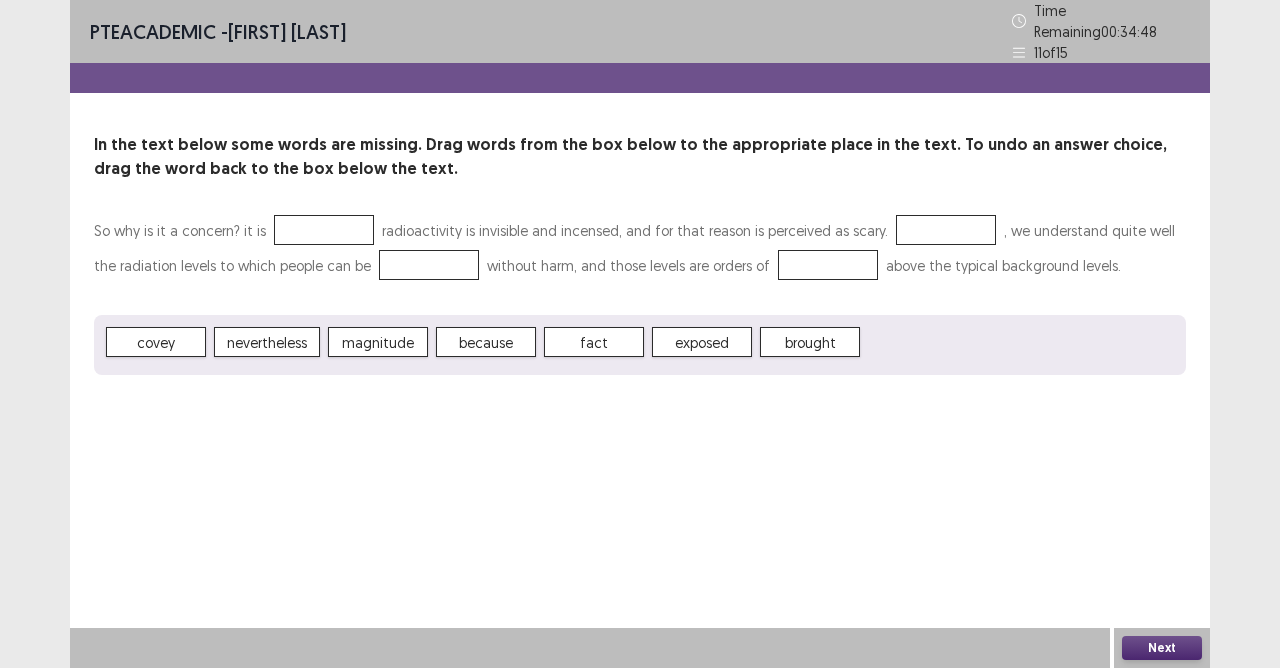 click on "covey" at bounding box center [156, 342] 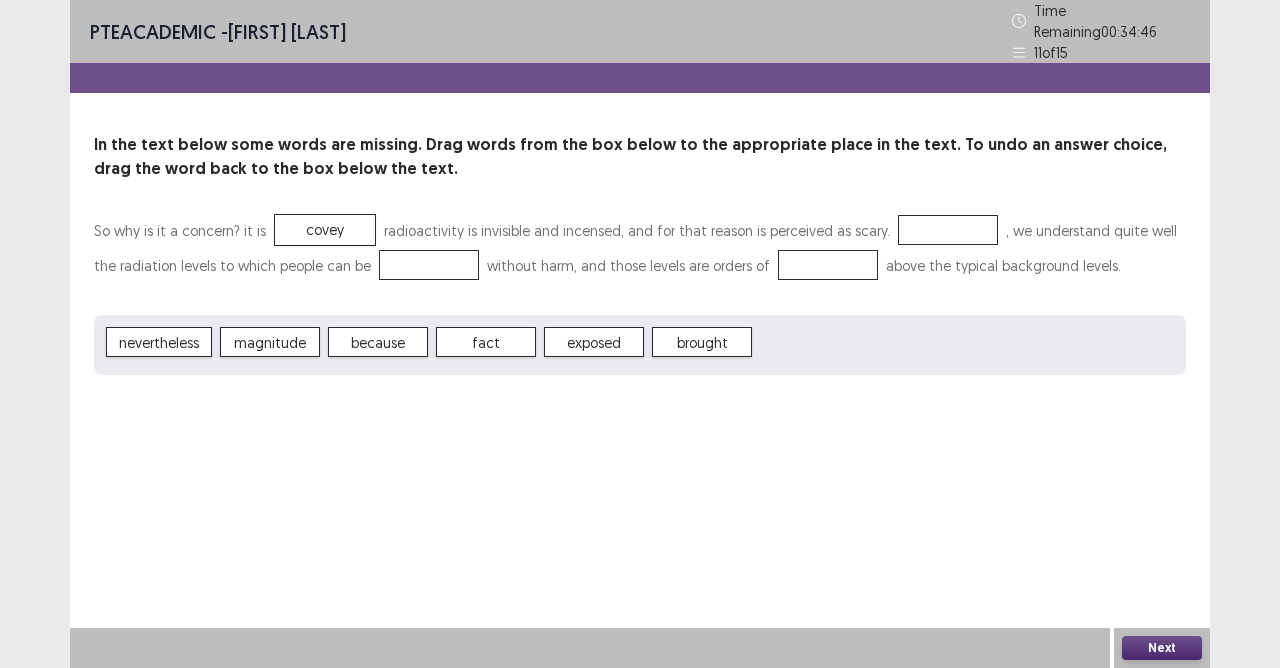 click on "covey" at bounding box center (325, 230) 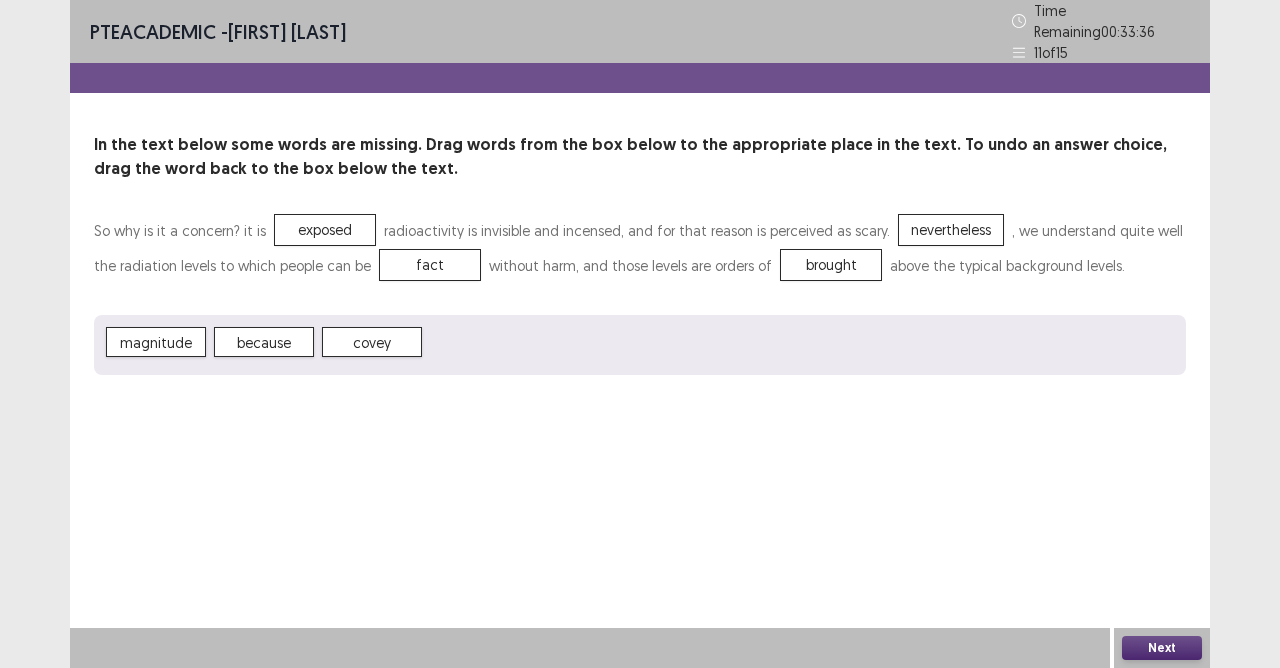 click on "Next" at bounding box center (1162, 648) 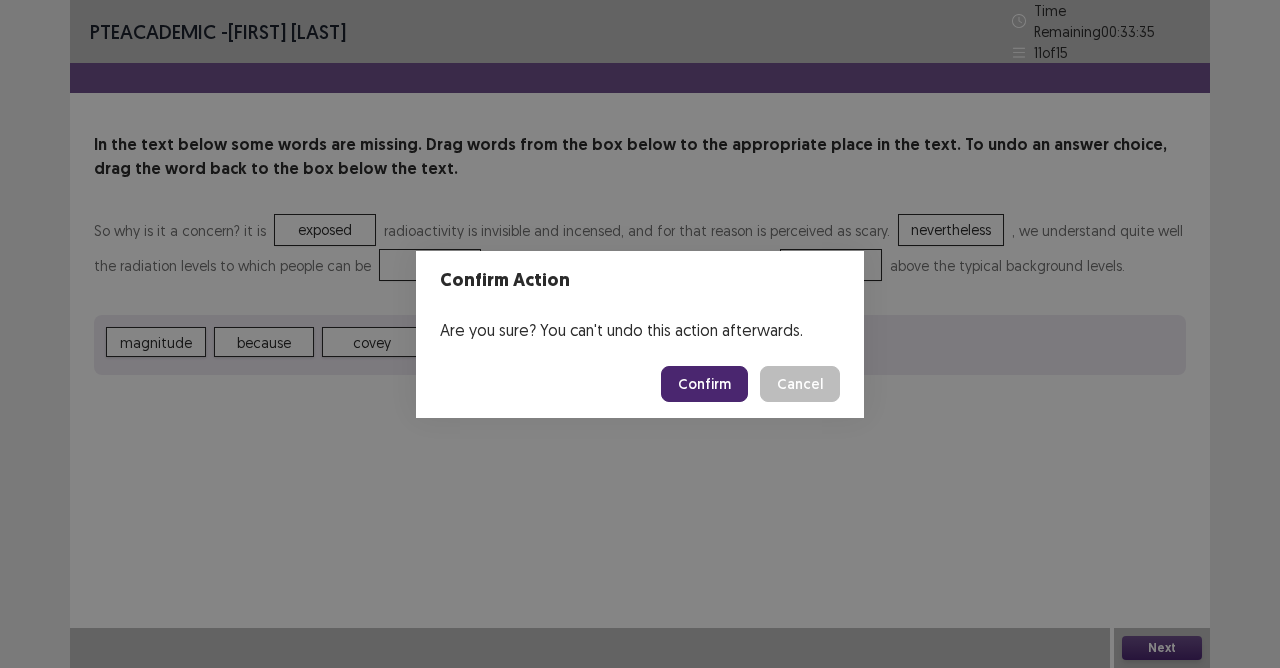 click on "Confirm" at bounding box center (704, 384) 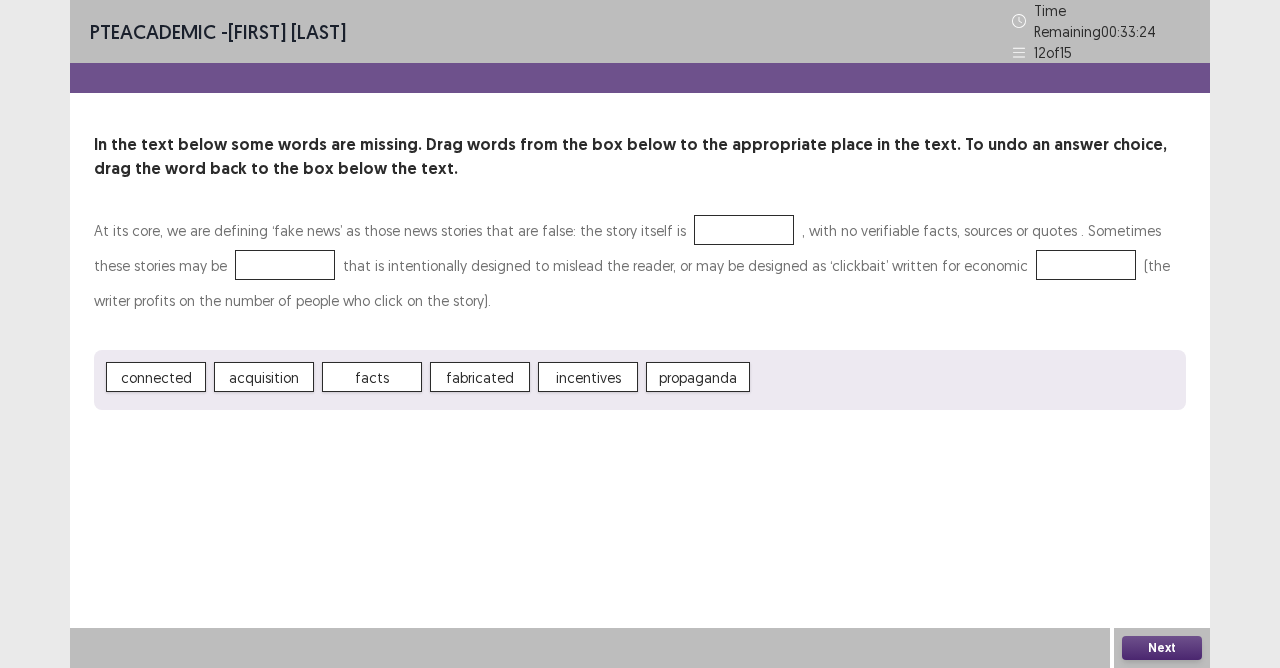 drag, startPoint x: 690, startPoint y: 236, endPoint x: 708, endPoint y: 227, distance: 20.12461 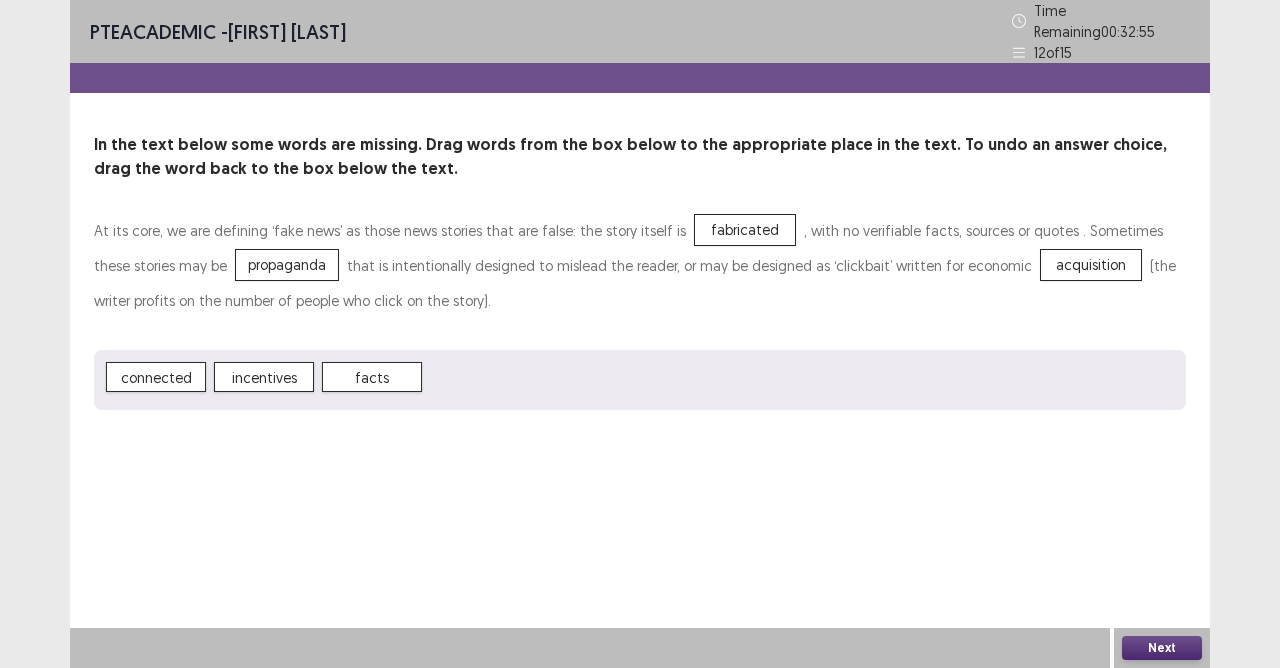 click on "Next" at bounding box center [1162, 648] 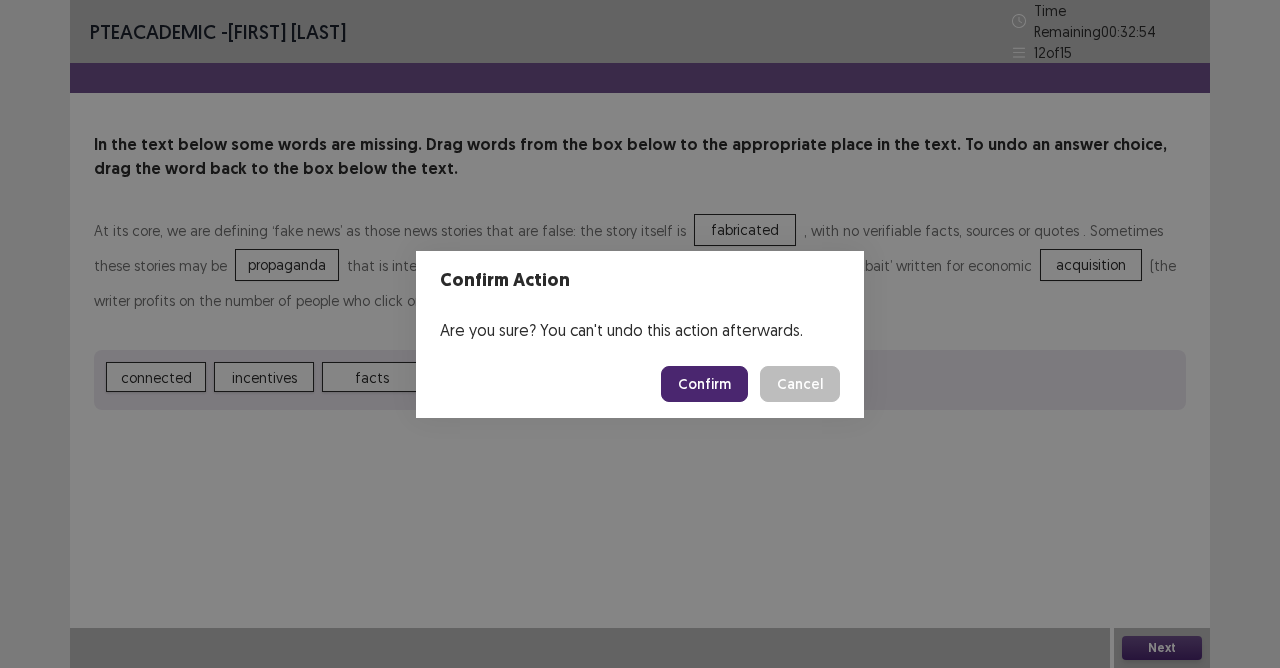click on "Confirm" at bounding box center [704, 384] 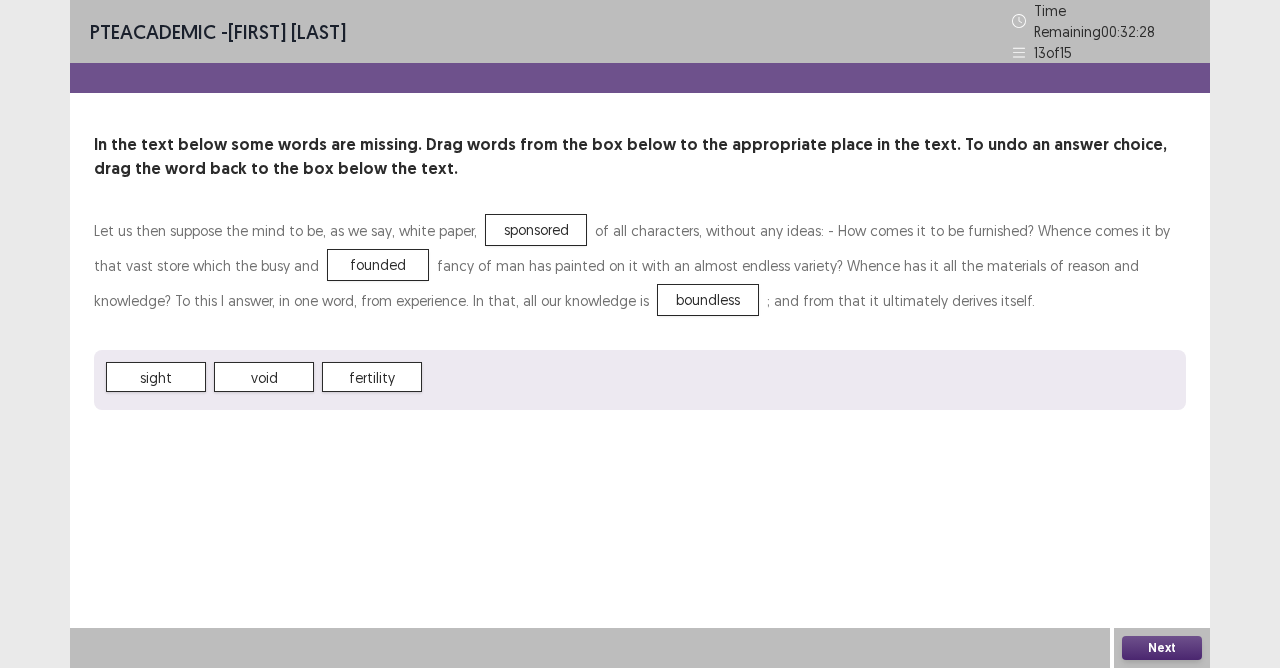 click on "Next" at bounding box center [1162, 648] 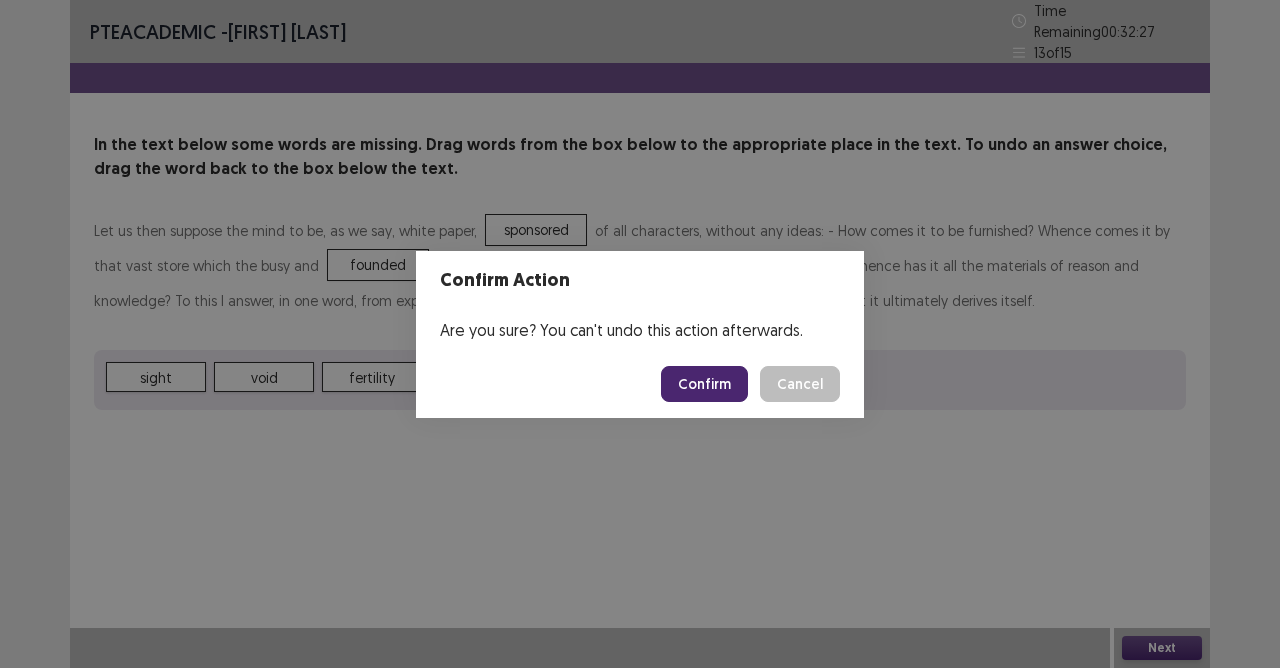 click on "Confirm" at bounding box center (704, 384) 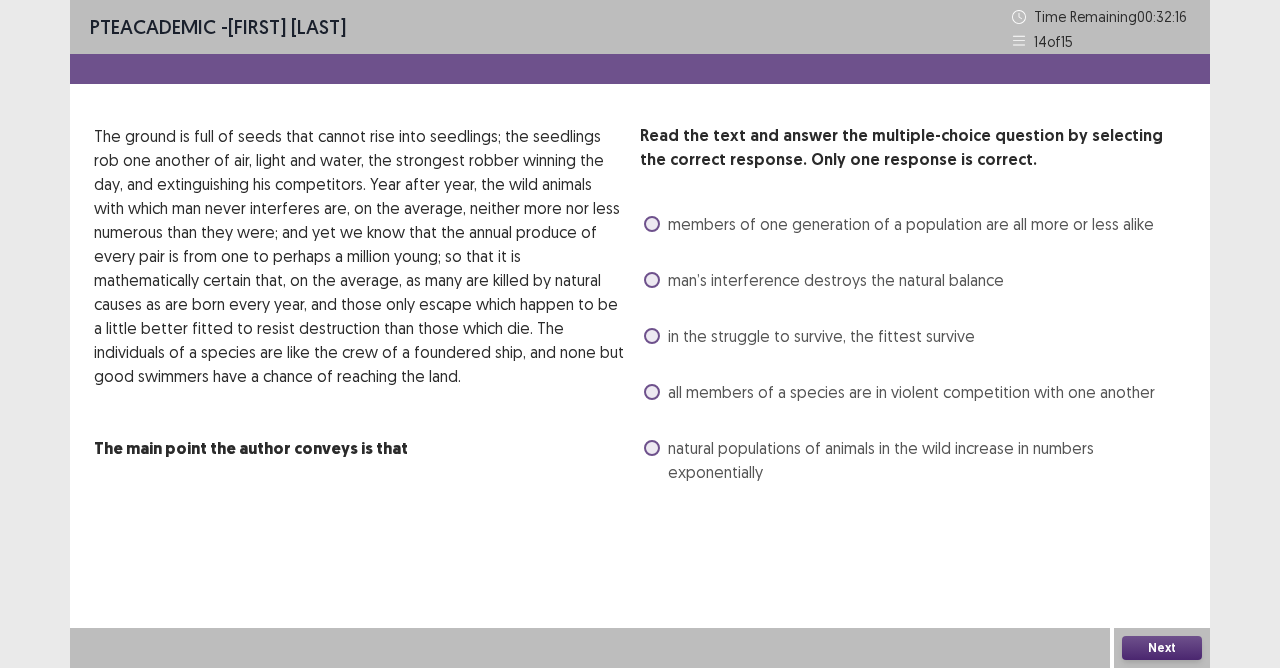 drag, startPoint x: 648, startPoint y: 276, endPoint x: 656, endPoint y: 284, distance: 11.313708 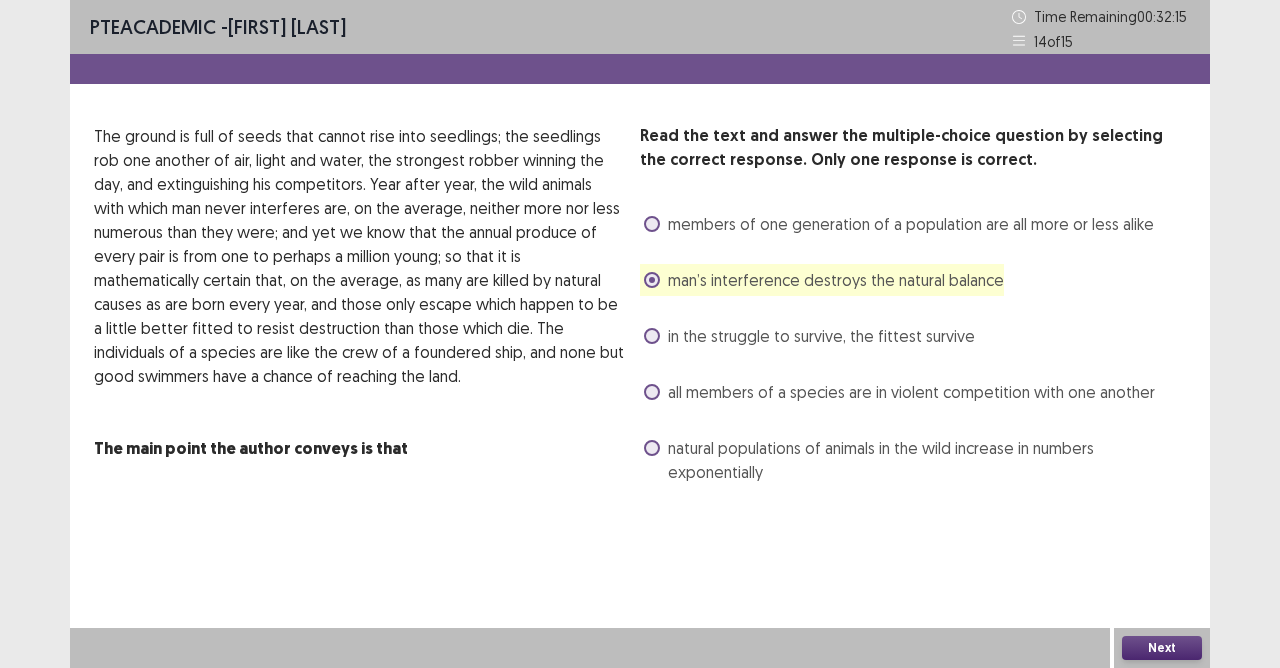 click on "Next" at bounding box center (1162, 648) 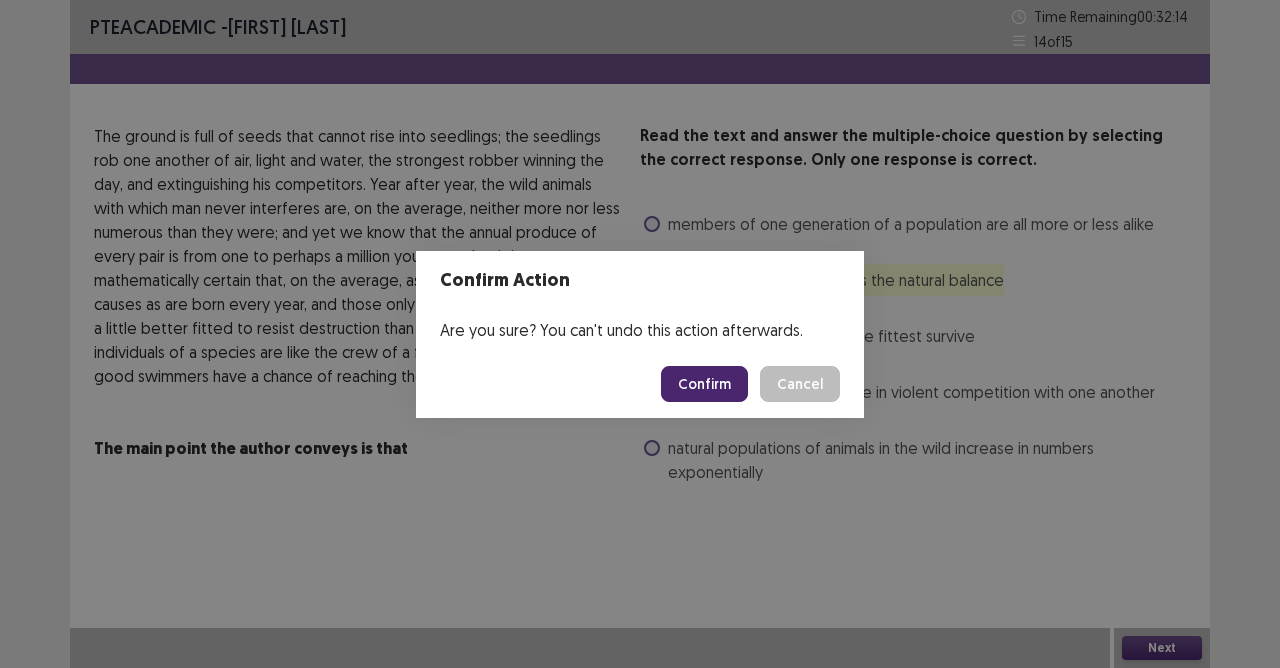 click on "Confirm Cancel" at bounding box center (640, 384) 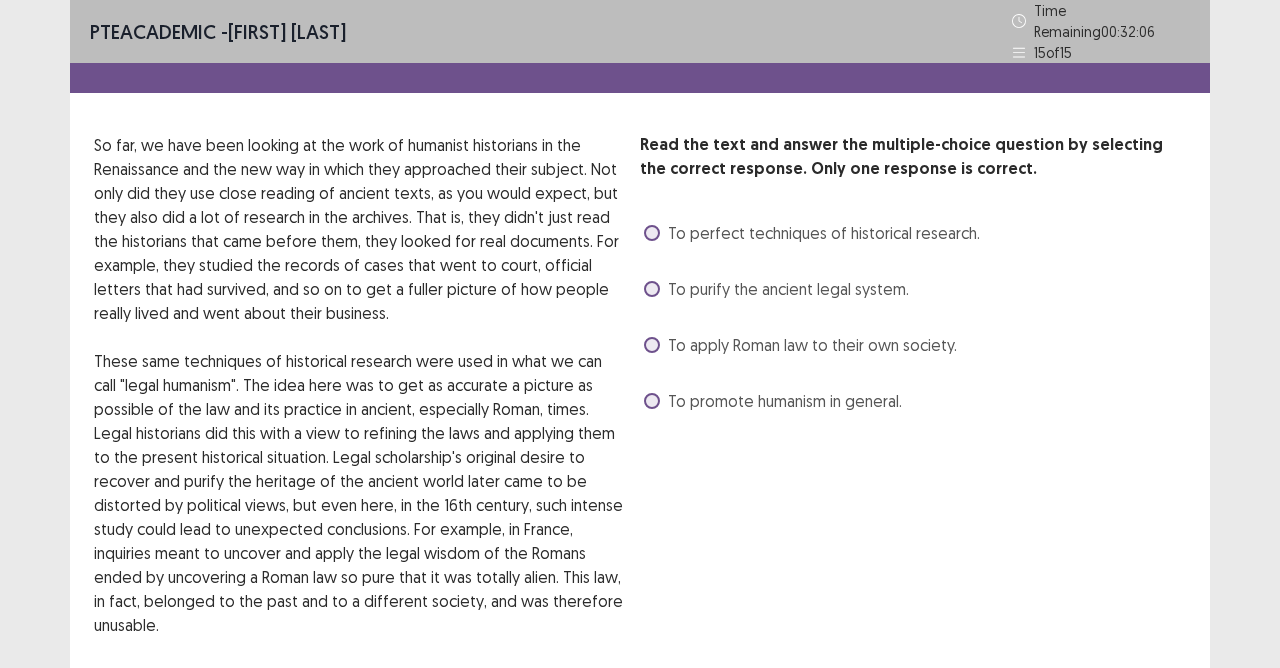 click at bounding box center (652, 401) 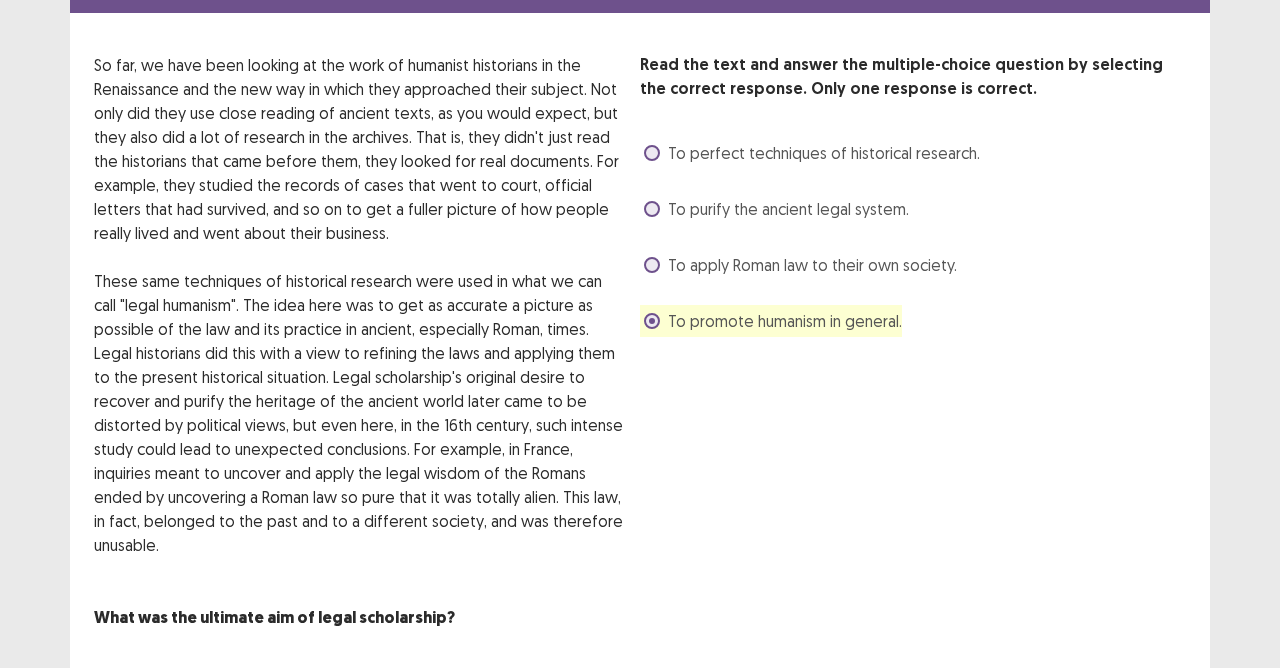 scroll, scrollTop: 144, scrollLeft: 0, axis: vertical 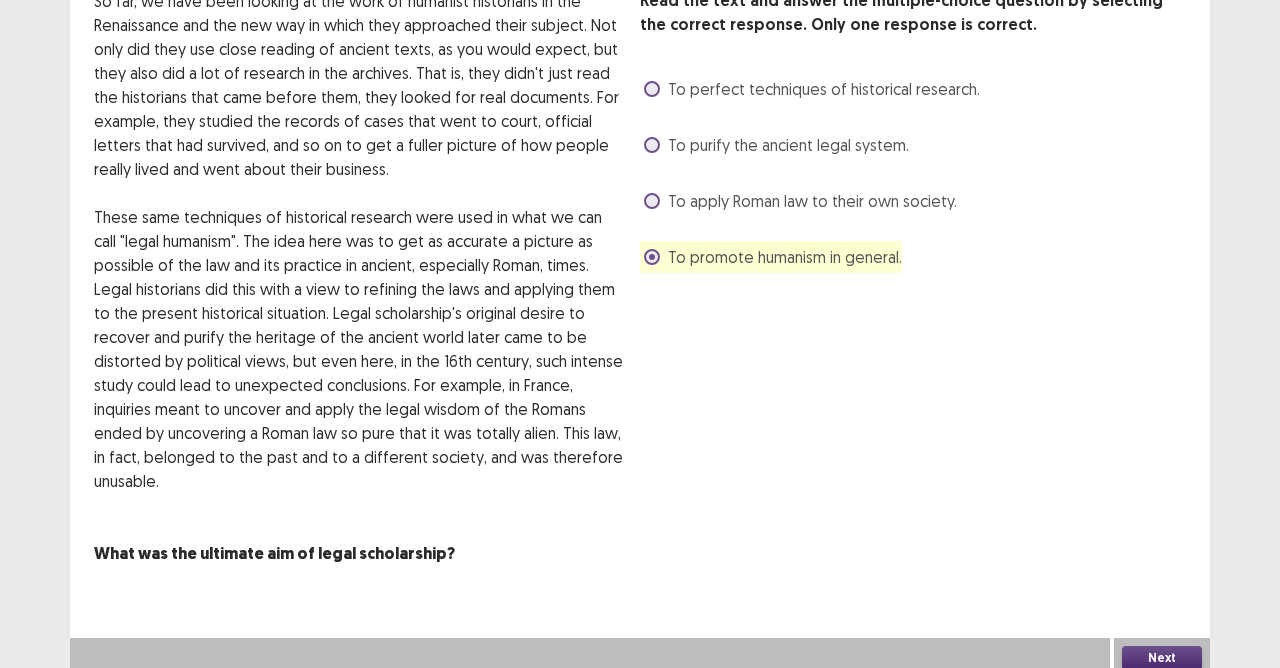 click on "Next" at bounding box center [1162, 658] 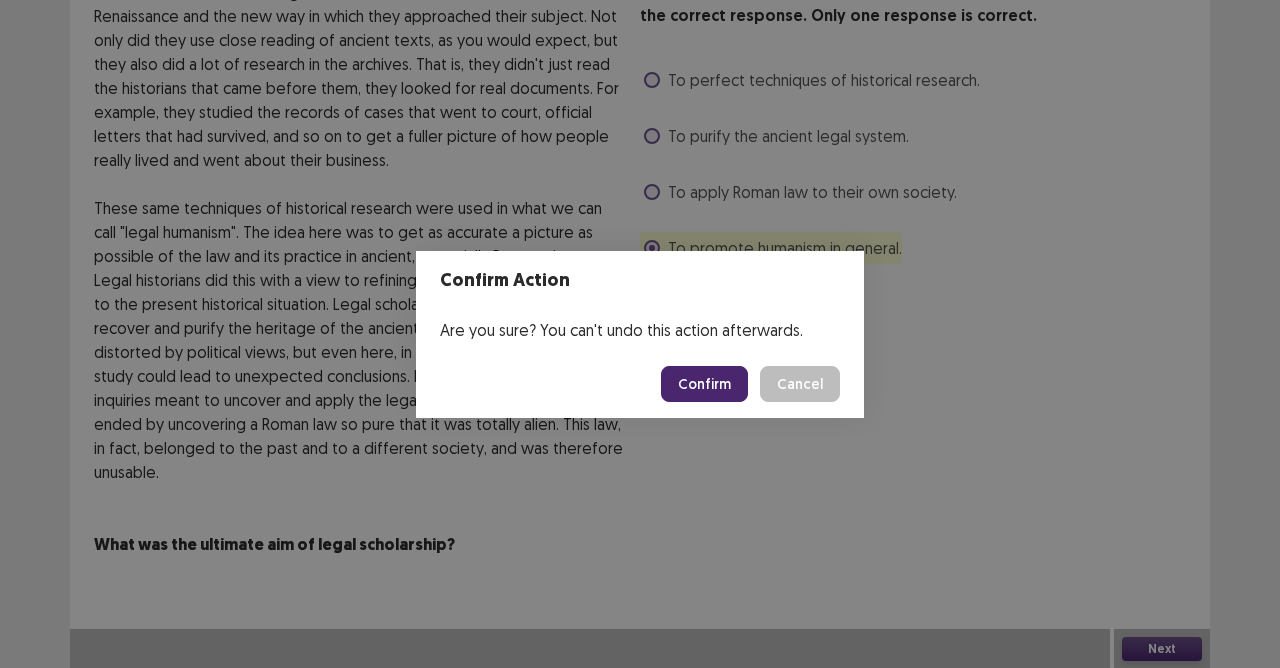 click on "Confirm" at bounding box center [704, 384] 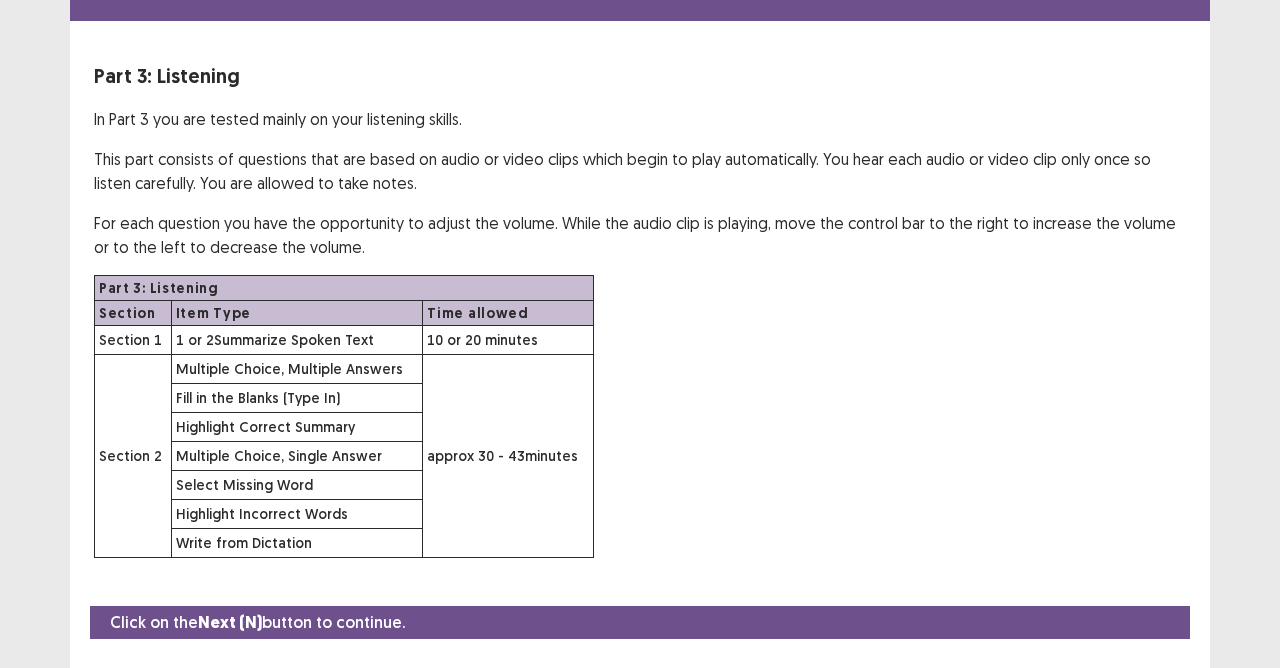 scroll, scrollTop: 110, scrollLeft: 0, axis: vertical 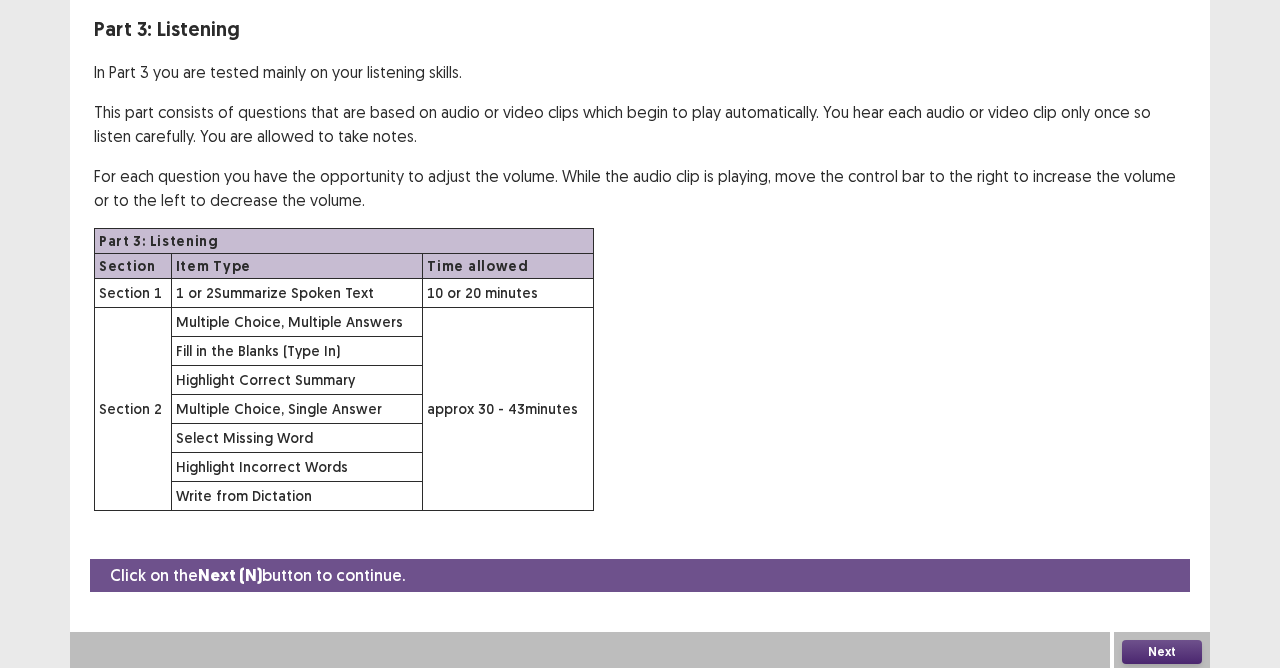 click on "Next" at bounding box center (1162, 652) 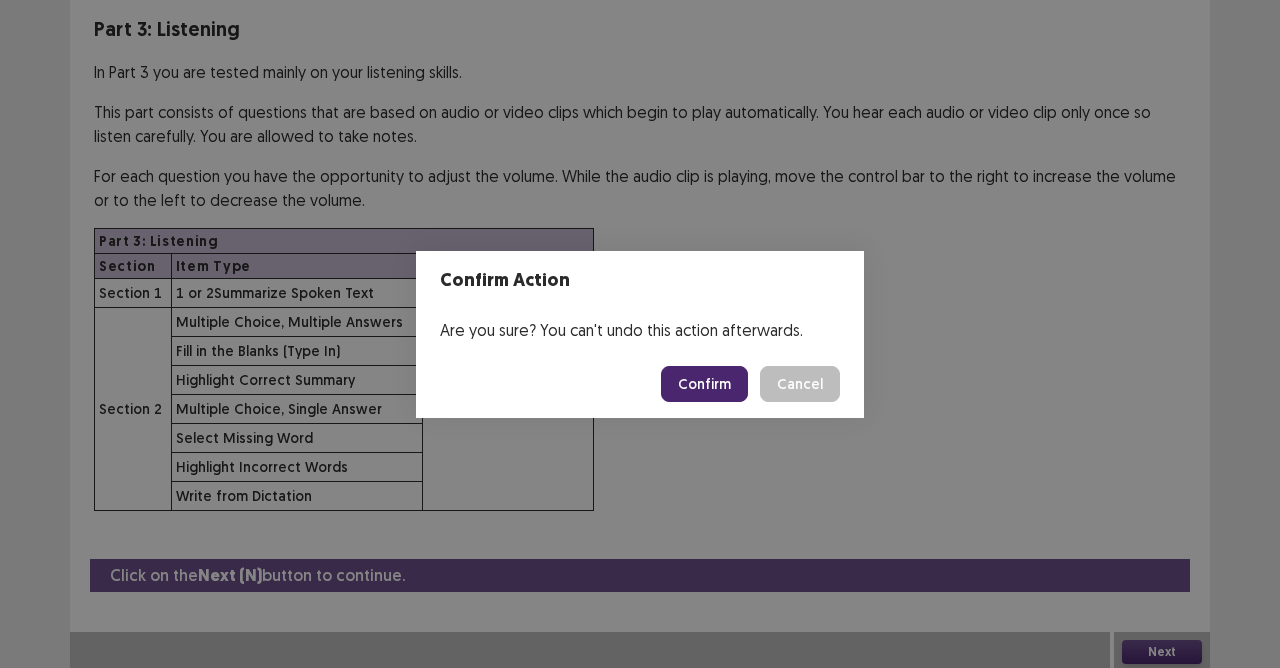 click on "Confirm" at bounding box center (704, 384) 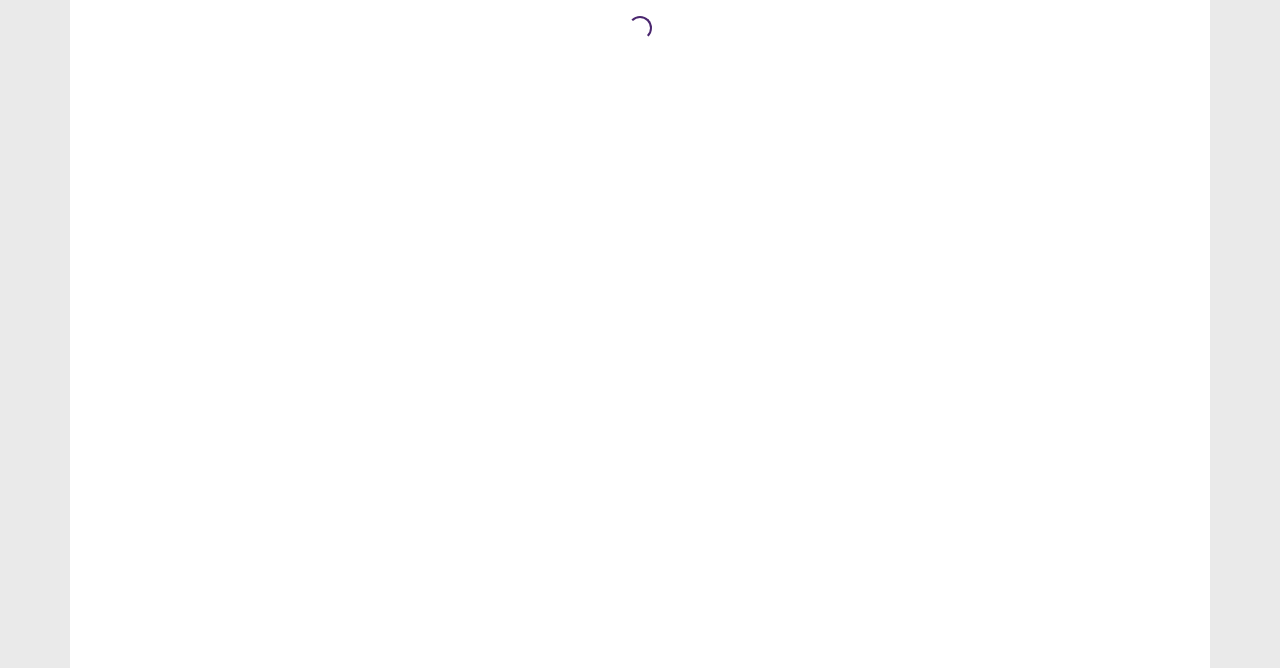 scroll, scrollTop: 0, scrollLeft: 0, axis: both 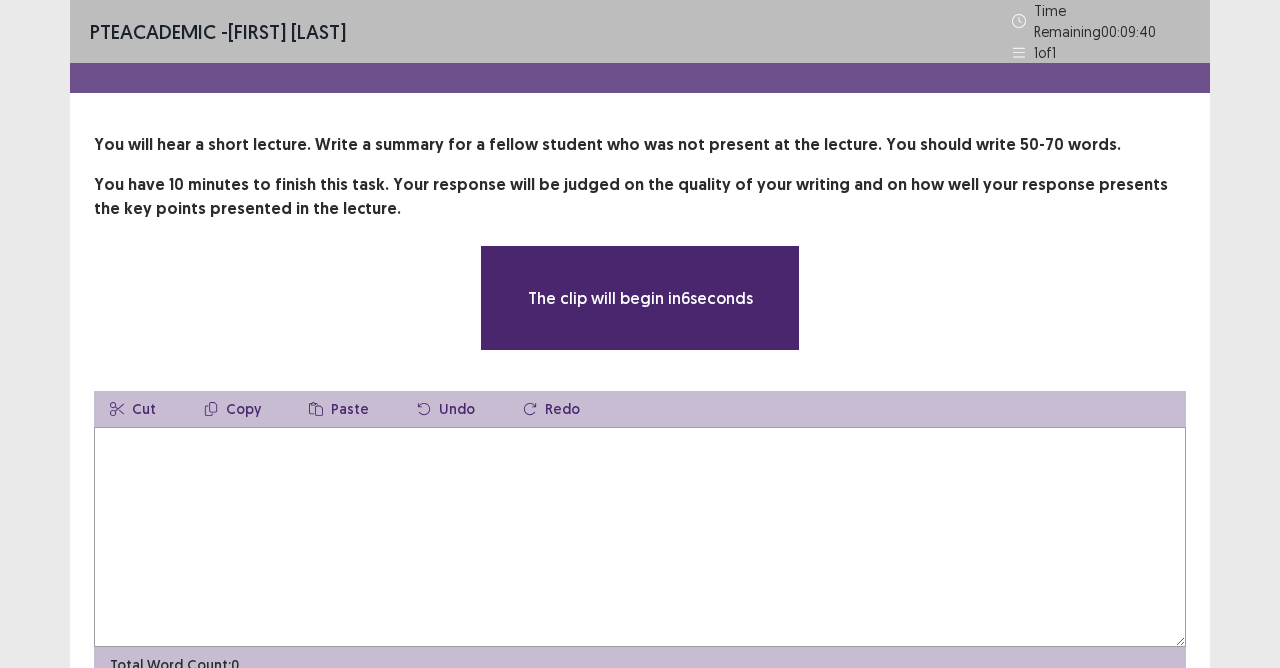 click at bounding box center (640, 537) 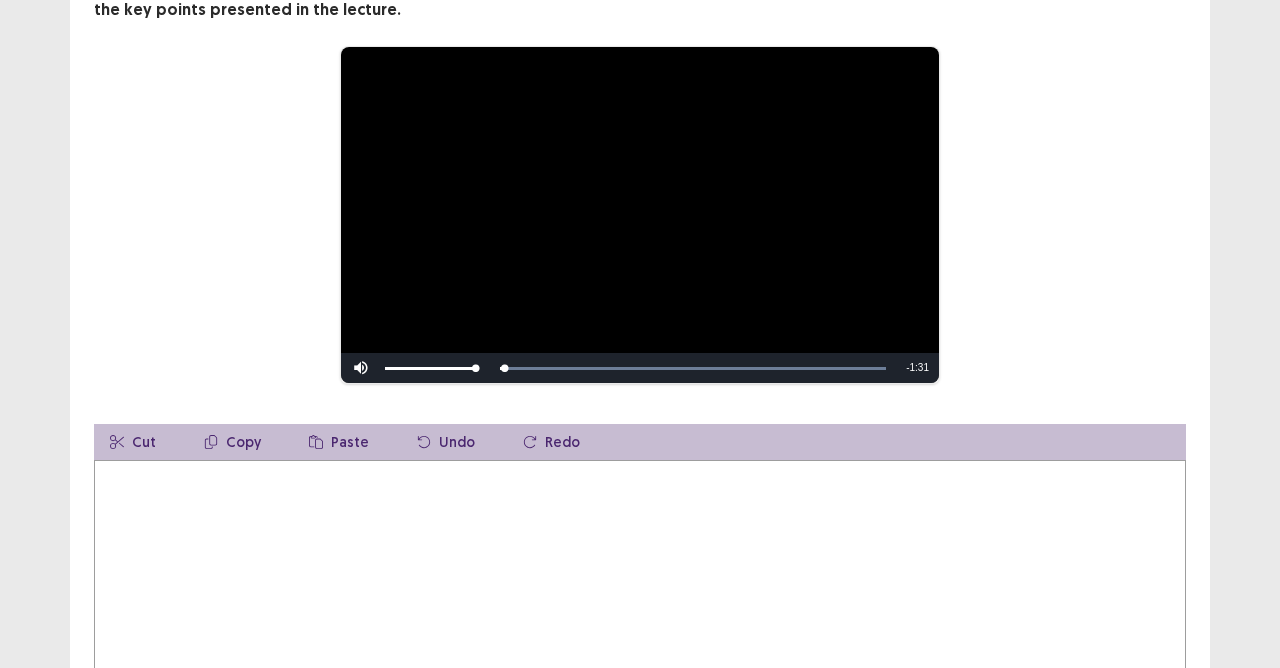 scroll, scrollTop: 200, scrollLeft: 0, axis: vertical 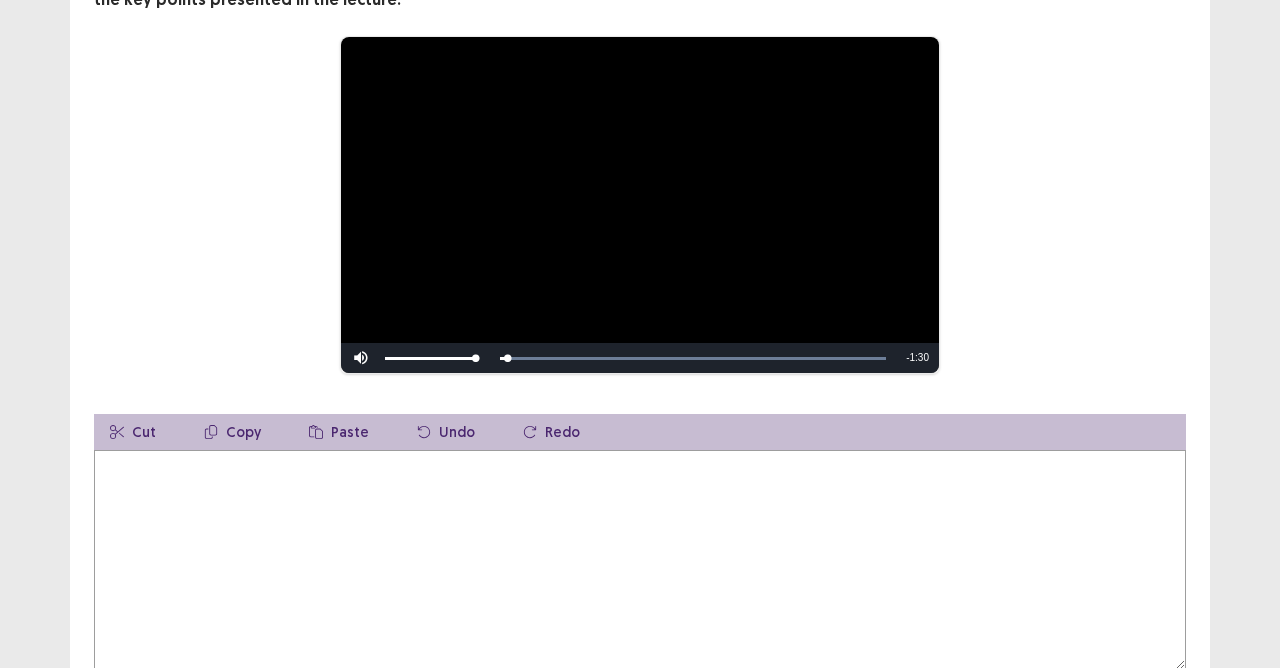 click at bounding box center (640, 560) 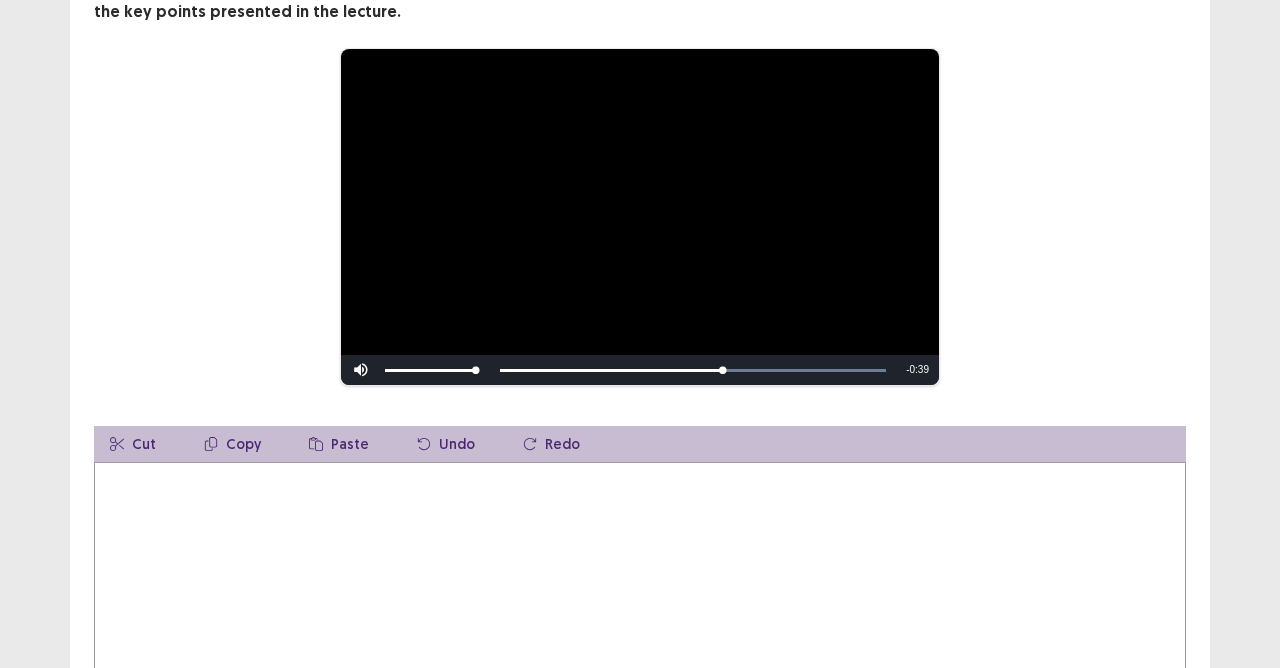 scroll, scrollTop: 200, scrollLeft: 0, axis: vertical 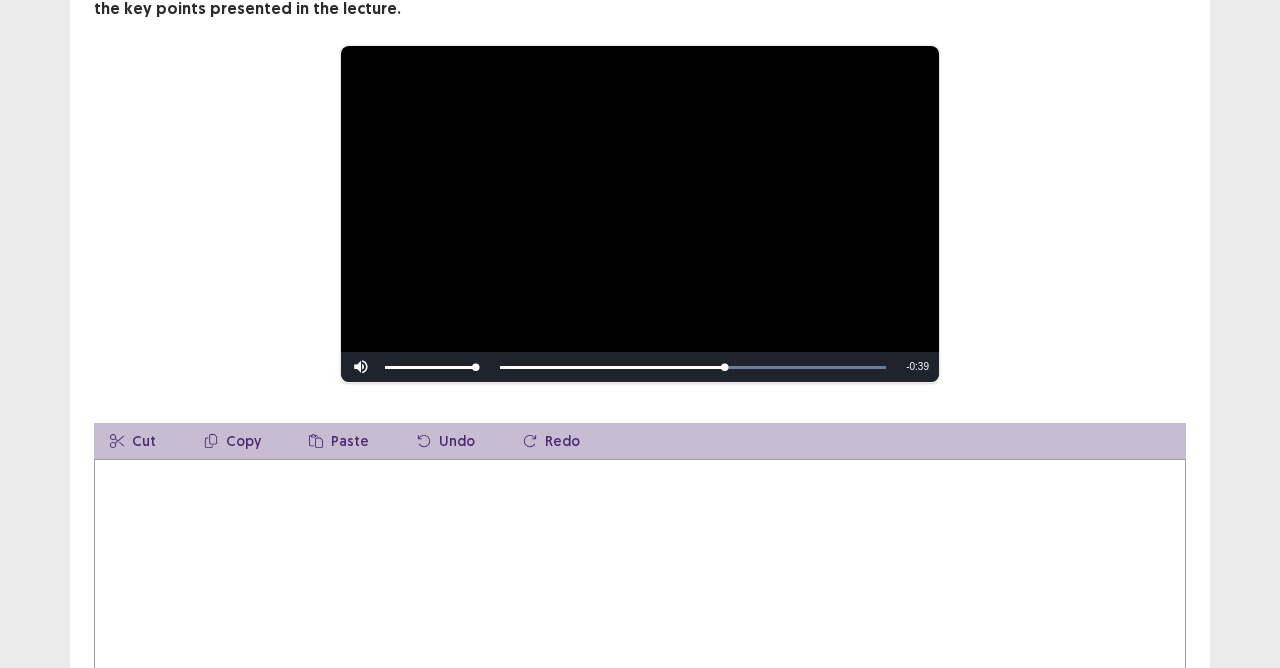click at bounding box center (640, 569) 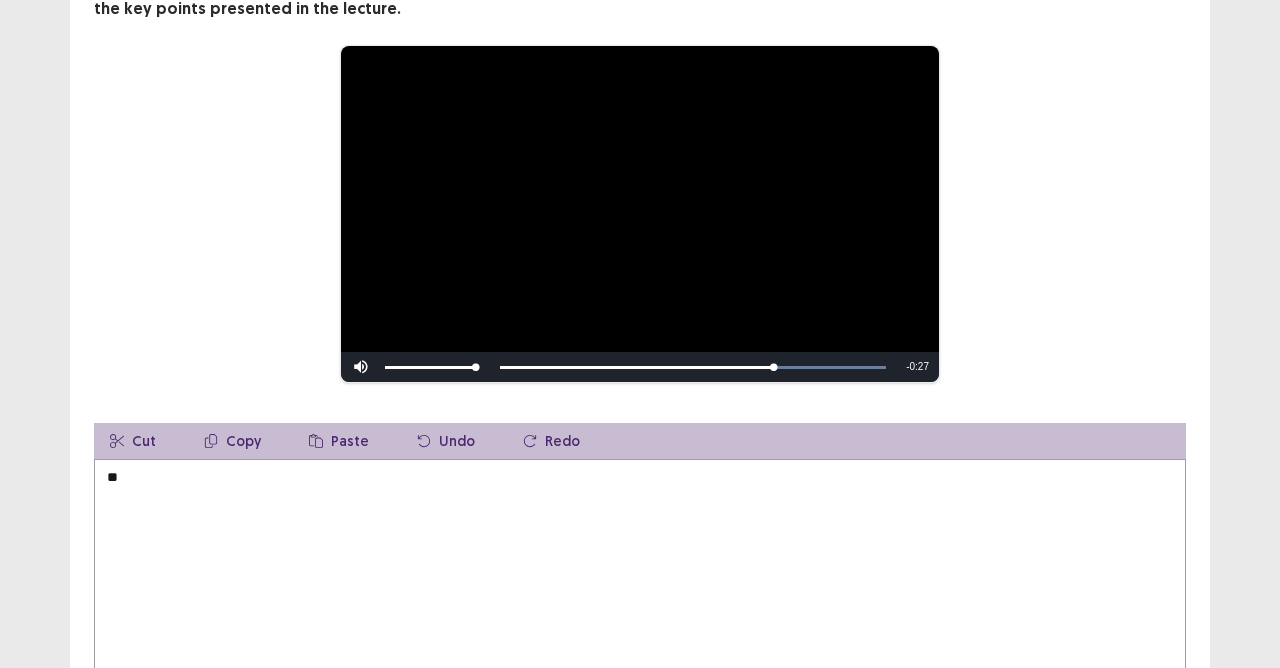 type on "*" 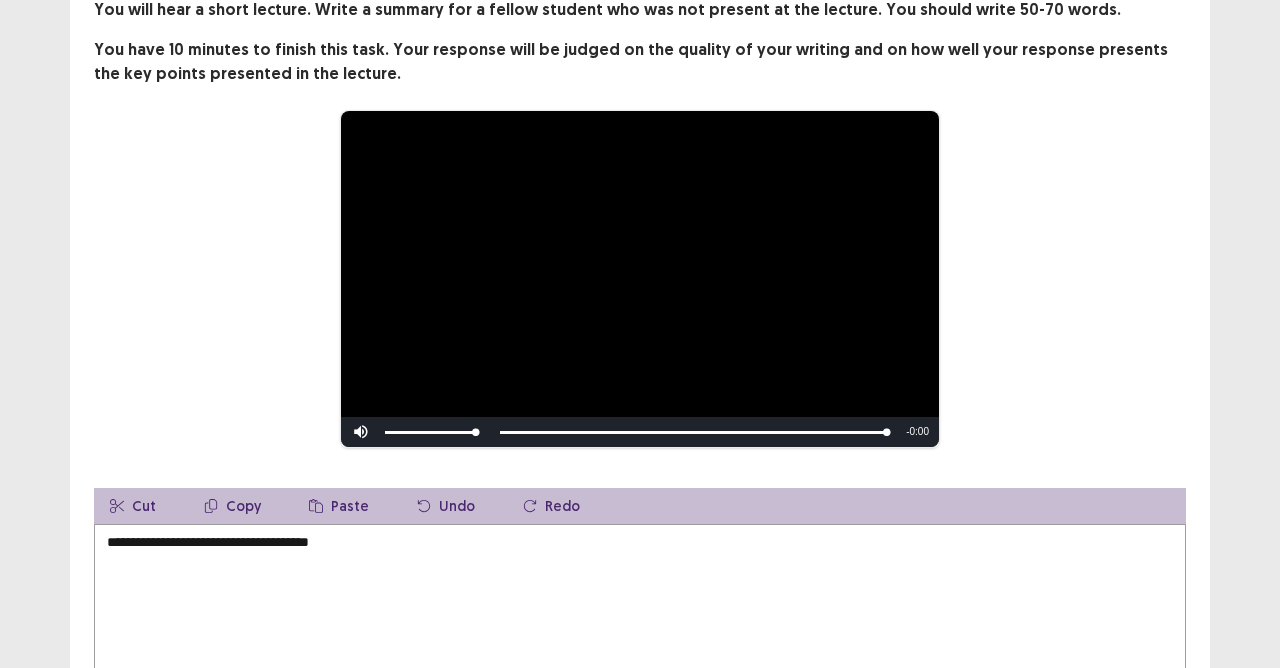 scroll, scrollTop: 226, scrollLeft: 0, axis: vertical 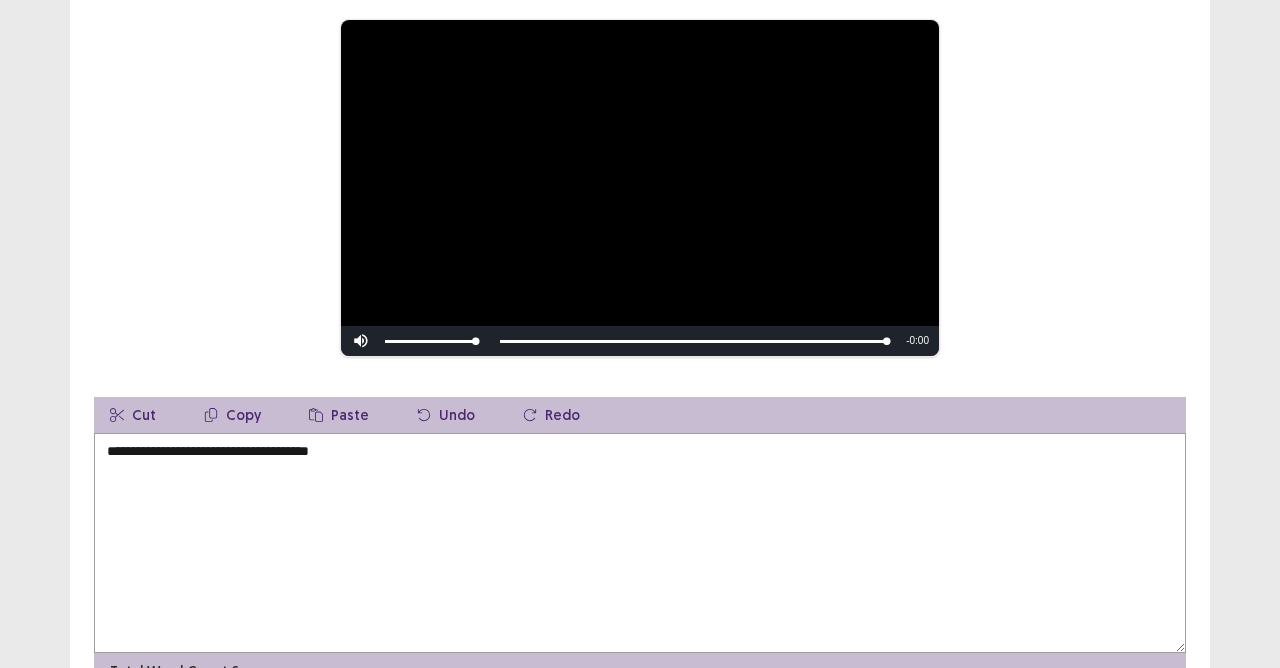 click on "**********" at bounding box center [640, 543] 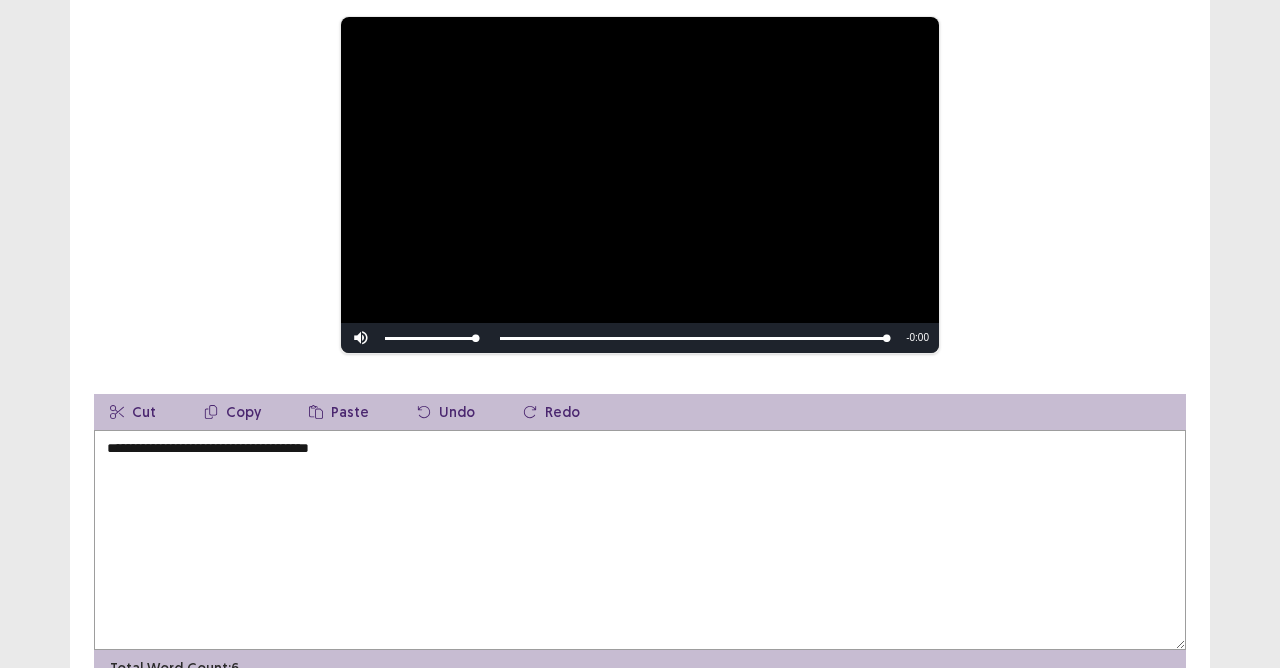 scroll, scrollTop: 326, scrollLeft: 0, axis: vertical 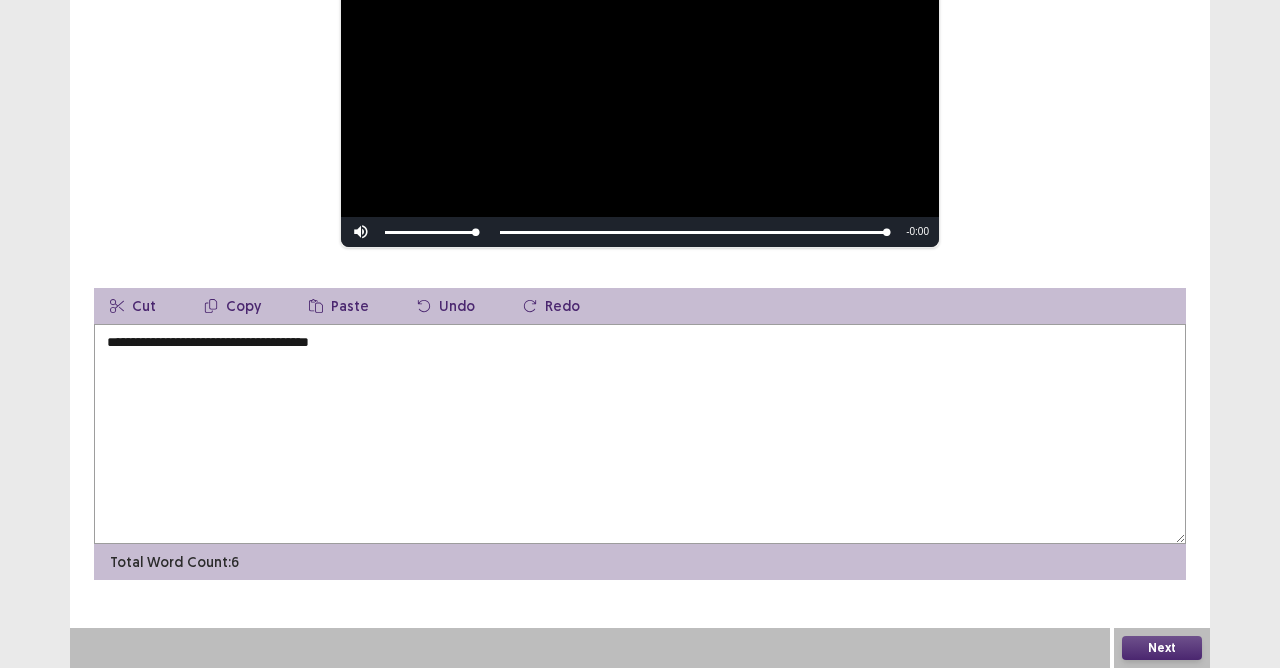 type on "**********" 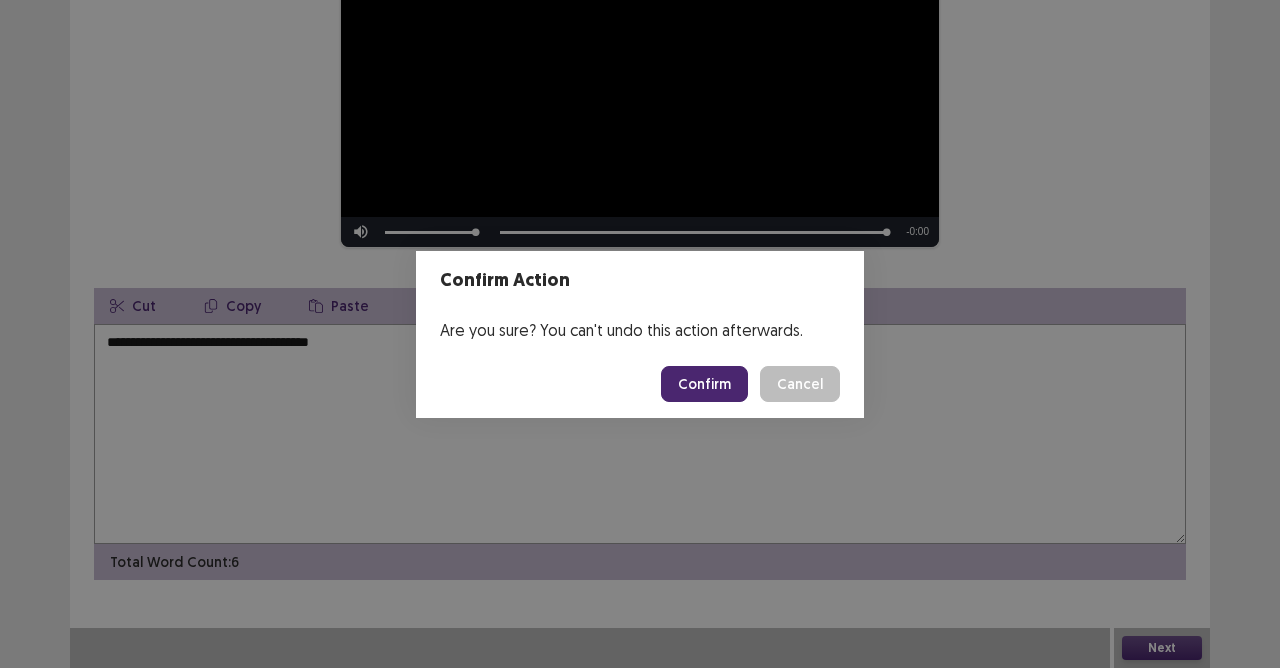 click on "Confirm" at bounding box center [704, 384] 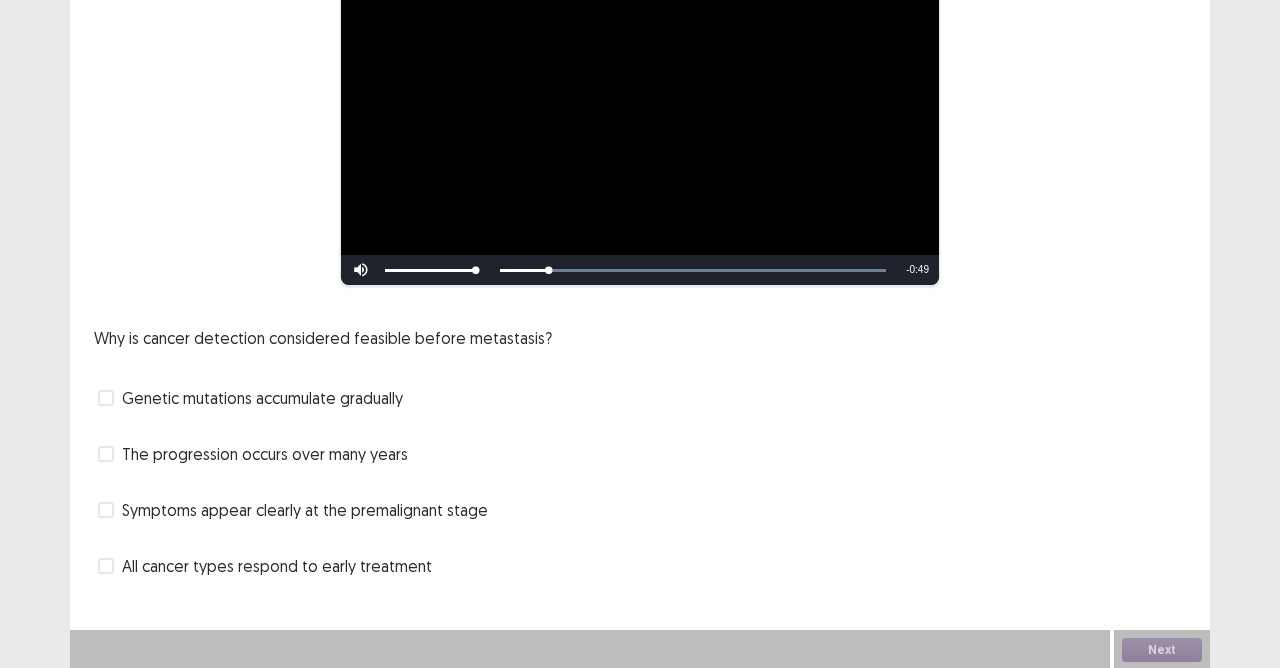 scroll, scrollTop: 234, scrollLeft: 0, axis: vertical 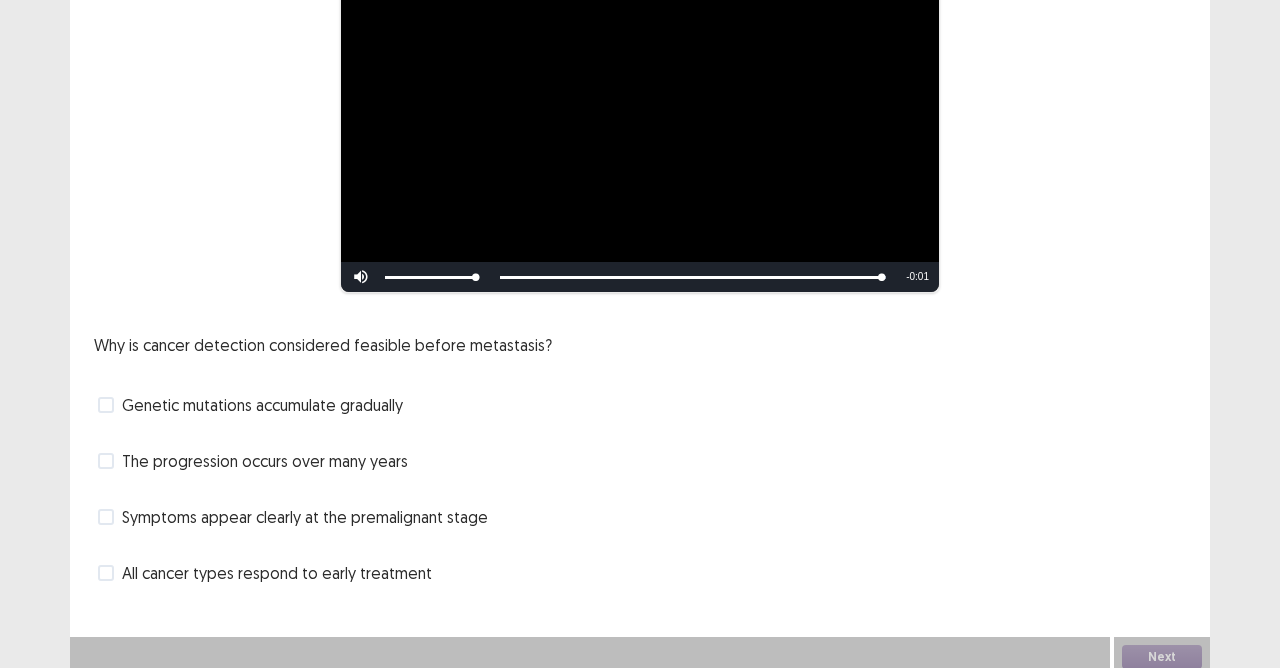 click at bounding box center [106, 405] 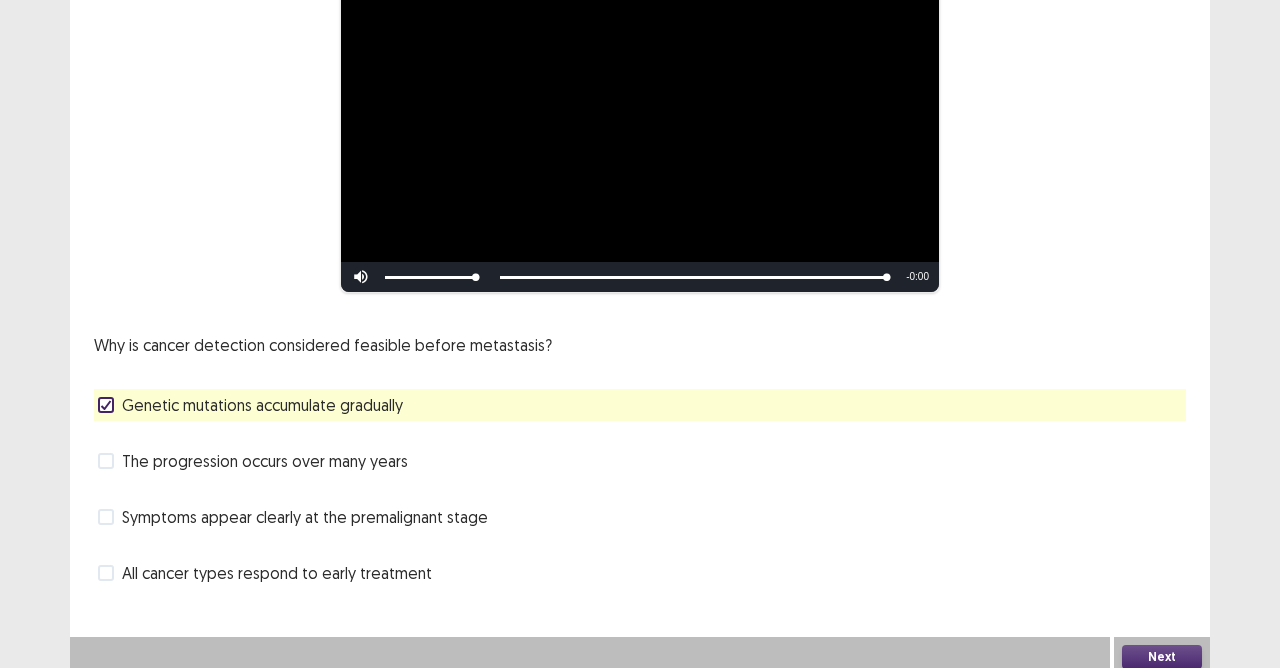 click at bounding box center (106, 461) 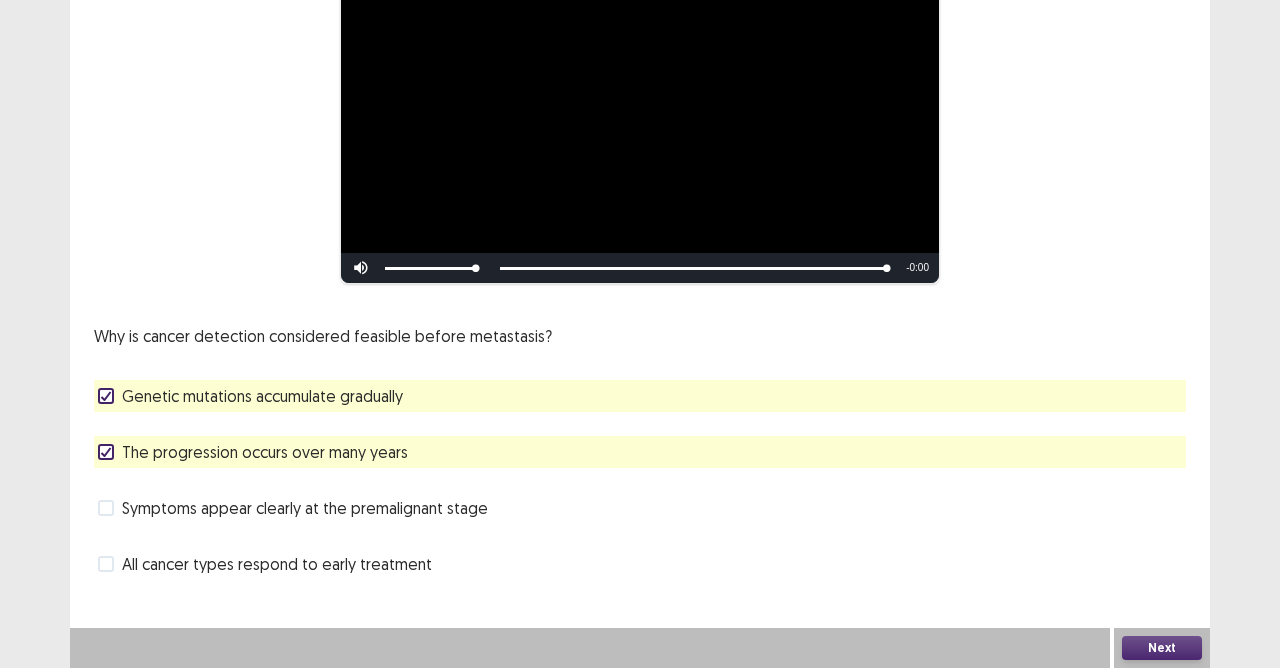 drag, startPoint x: 1195, startPoint y: 664, endPoint x: 1170, endPoint y: 654, distance: 26.925823 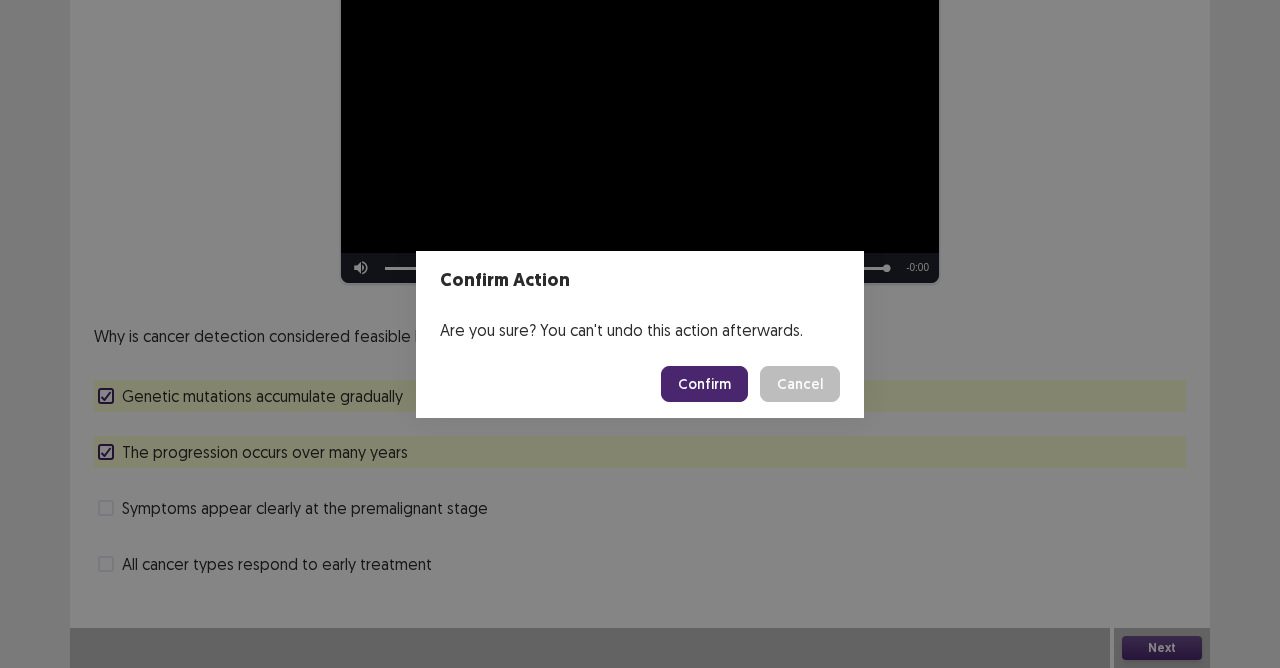 click on "Confirm" at bounding box center (704, 384) 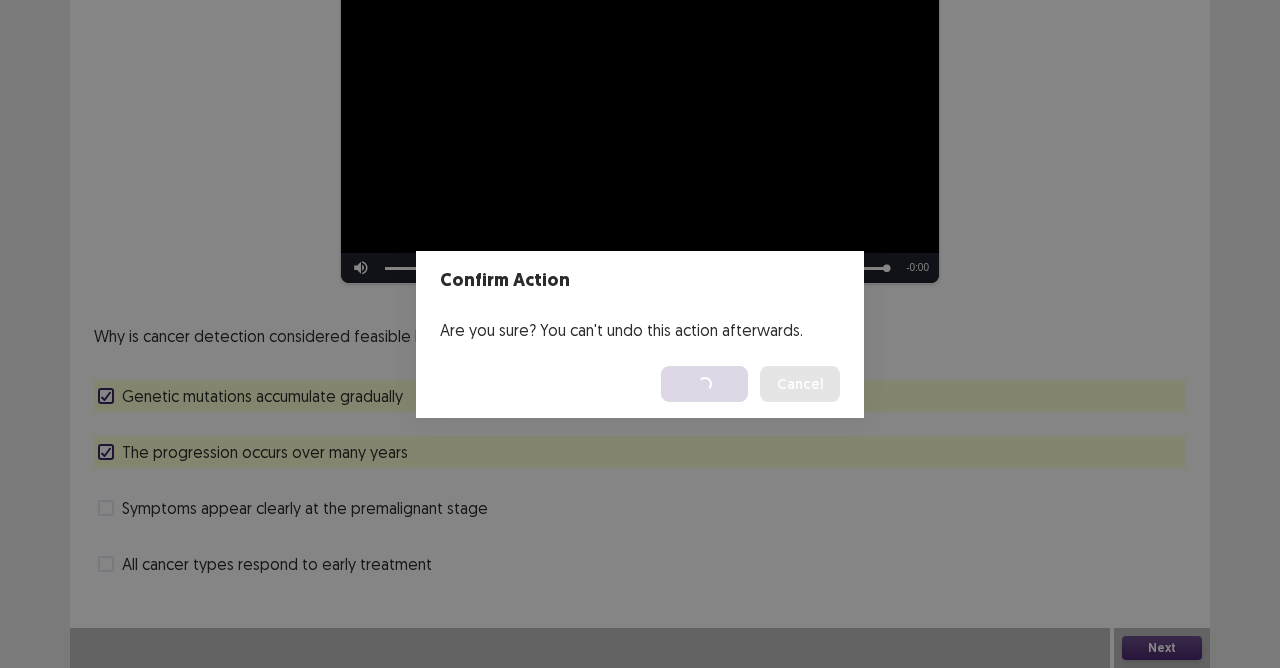 scroll, scrollTop: 0, scrollLeft: 0, axis: both 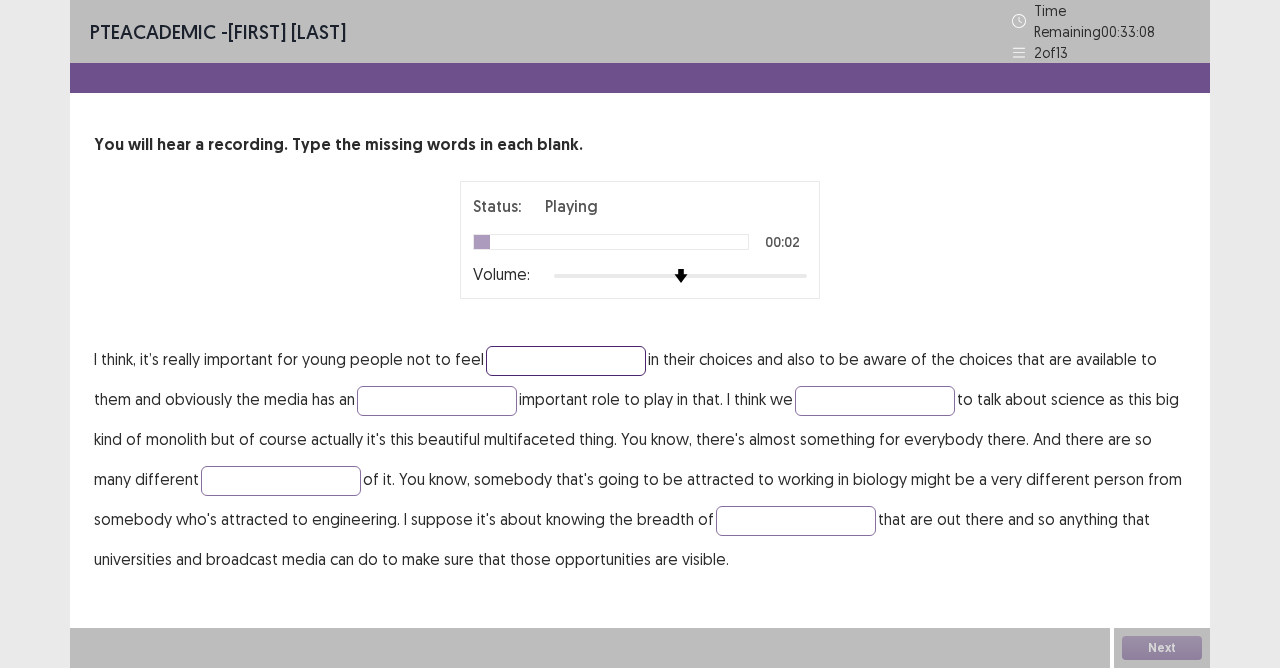click at bounding box center (566, 361) 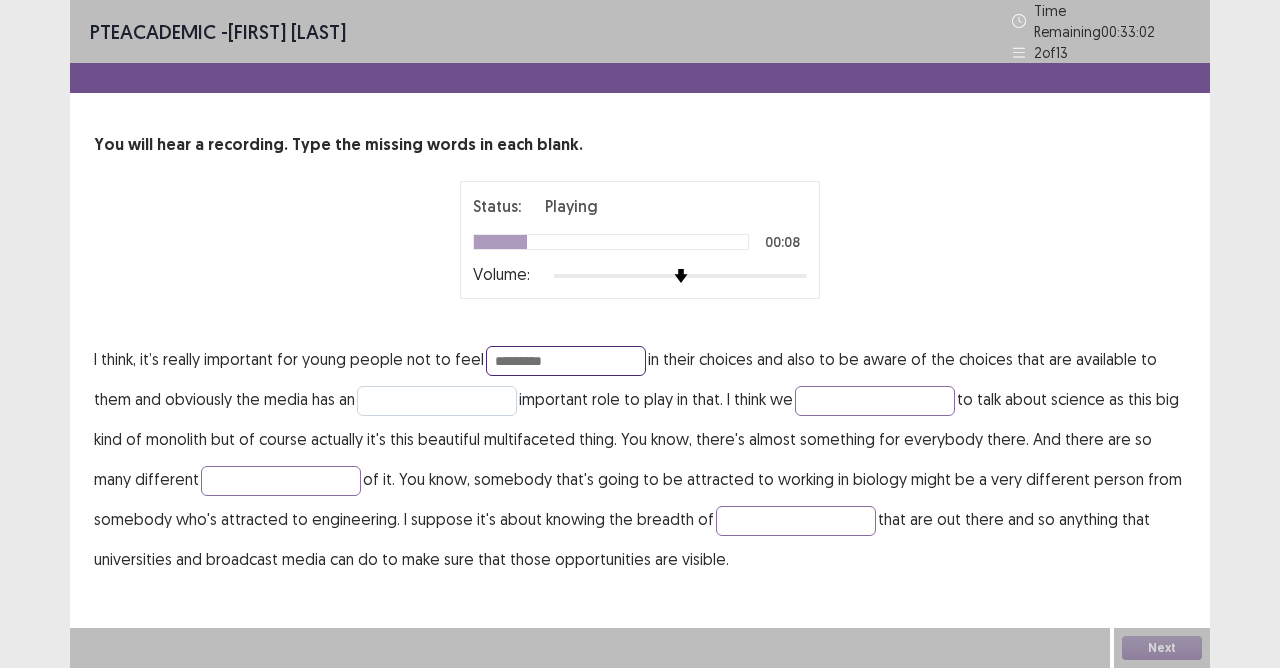 type on "*********" 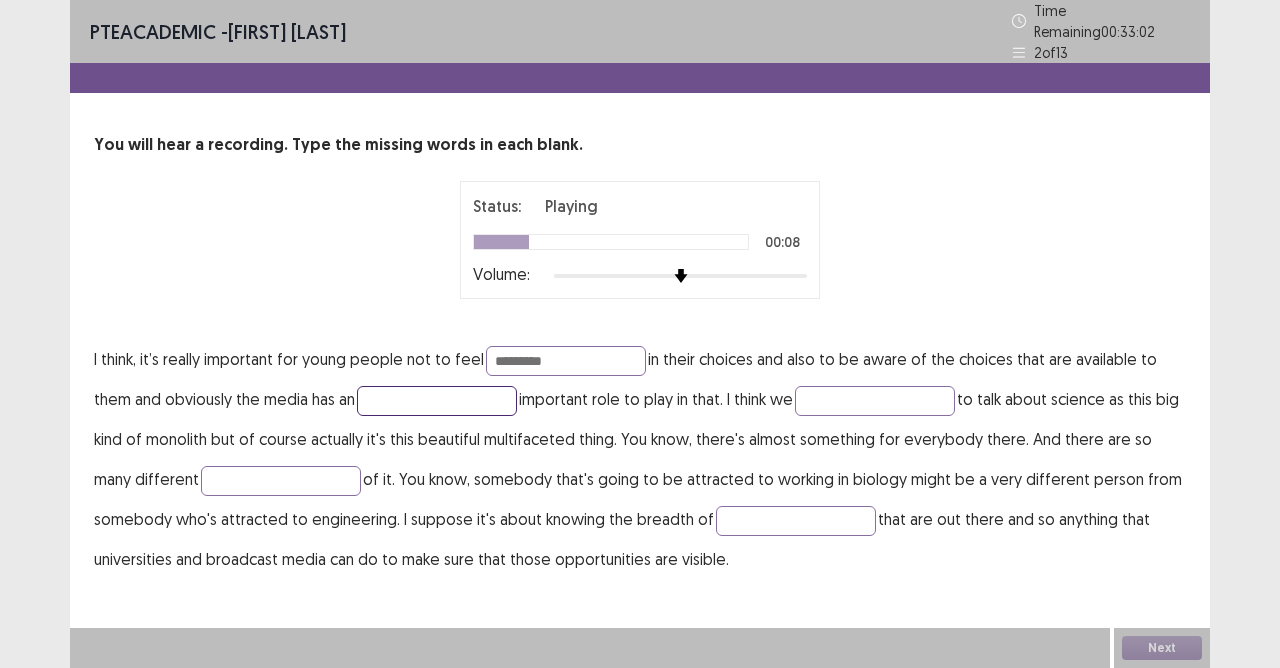 click at bounding box center (437, 401) 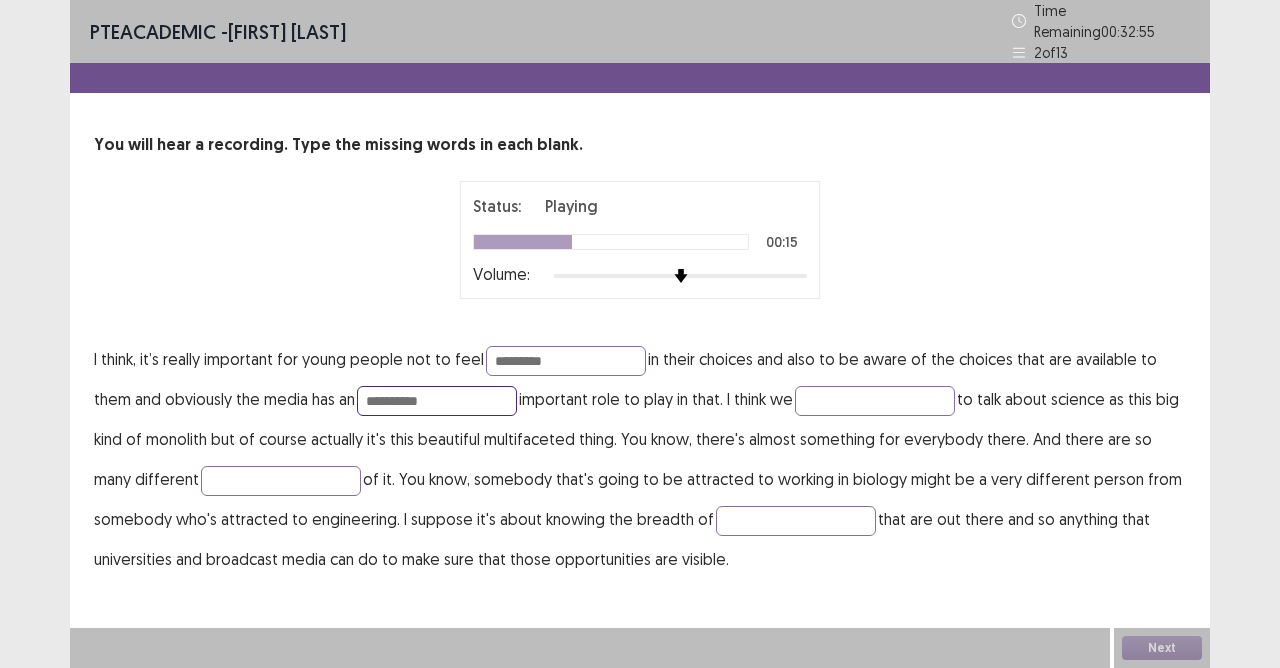 click on "**********" at bounding box center (437, 401) 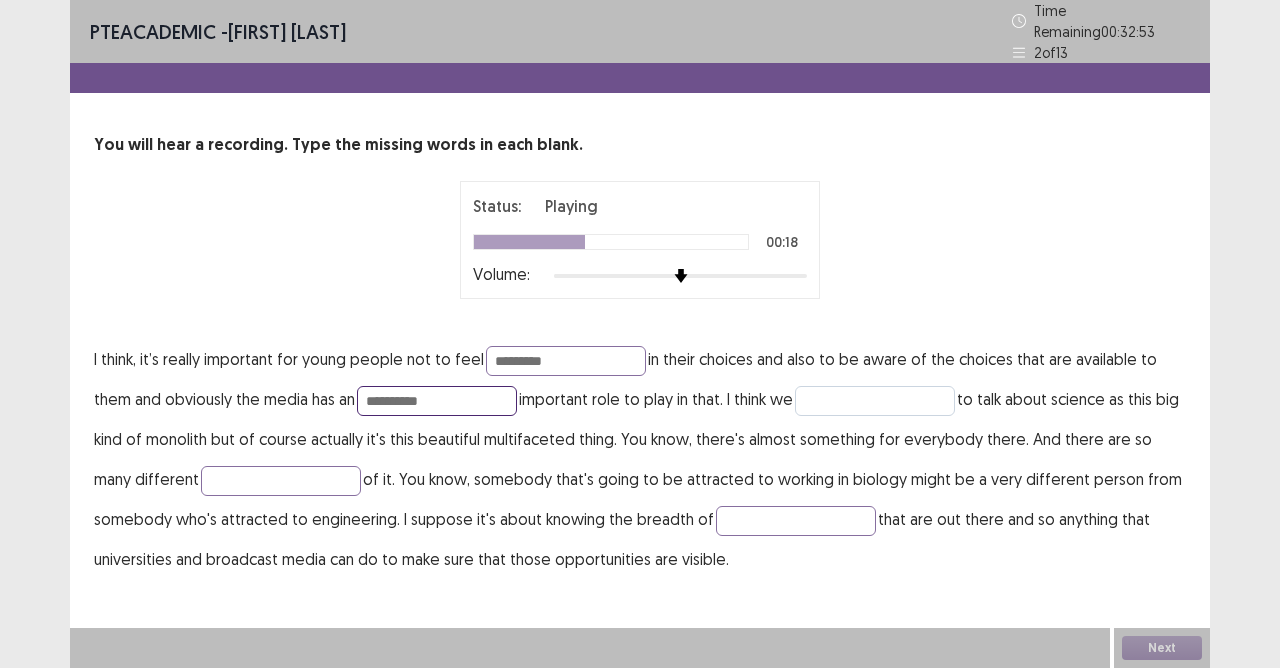 type on "**********" 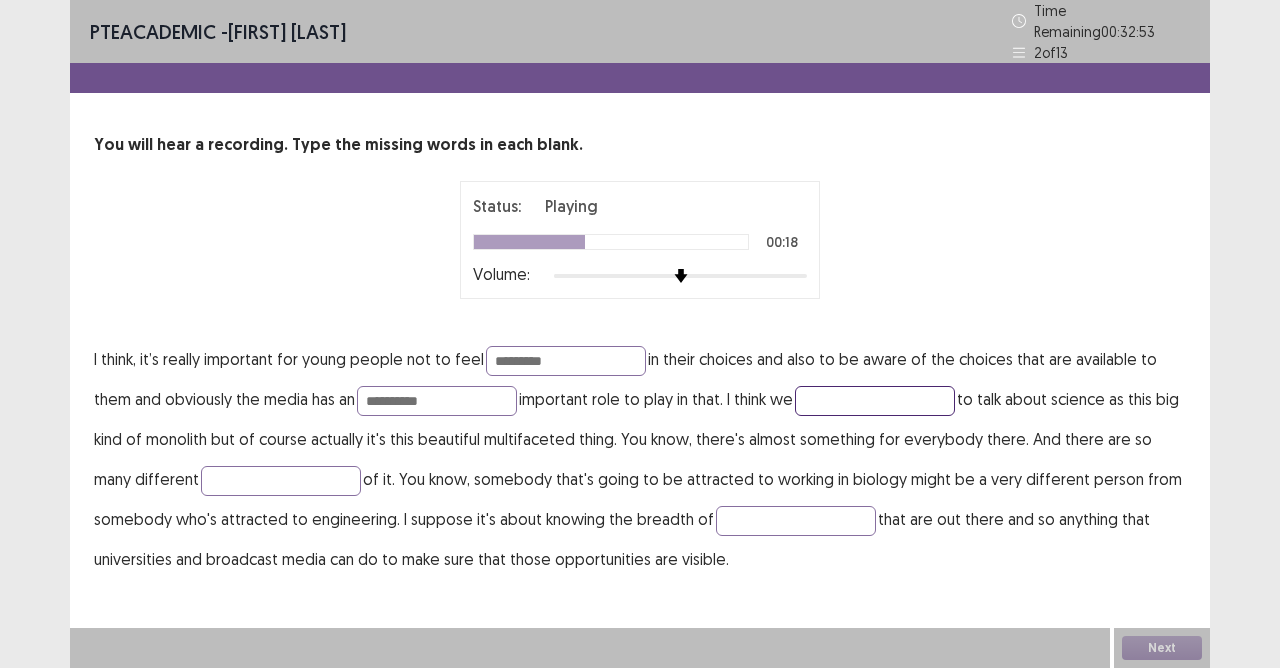 click at bounding box center (875, 401) 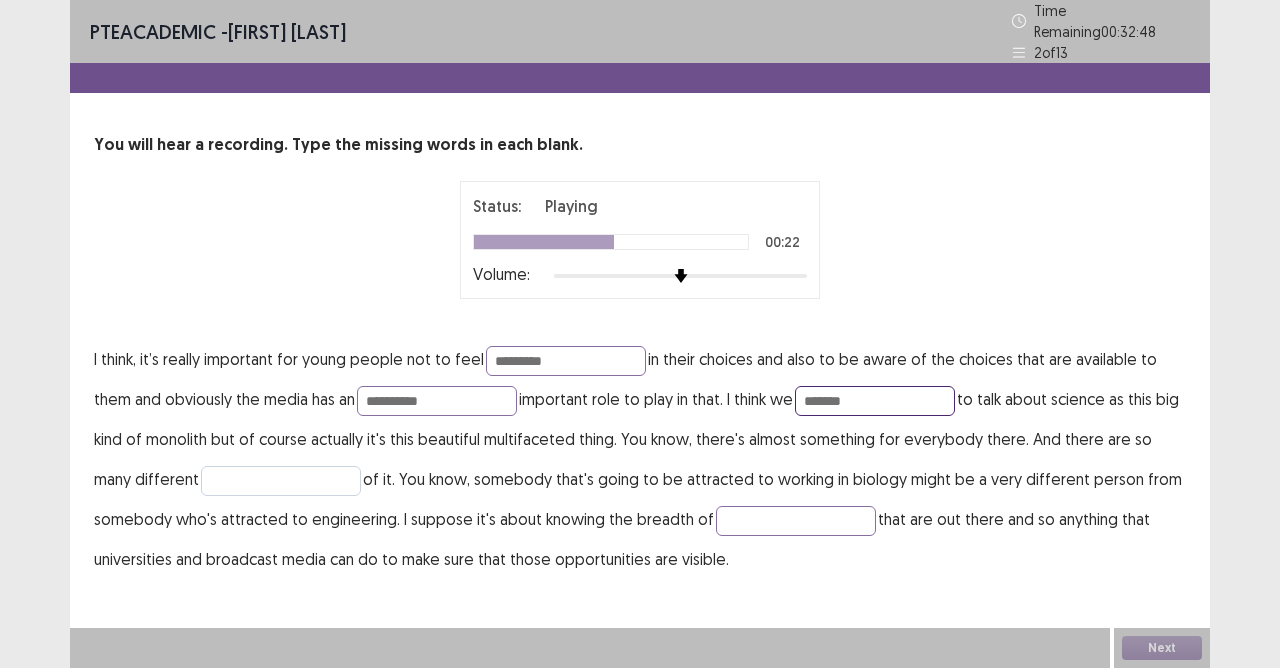 type on "*******" 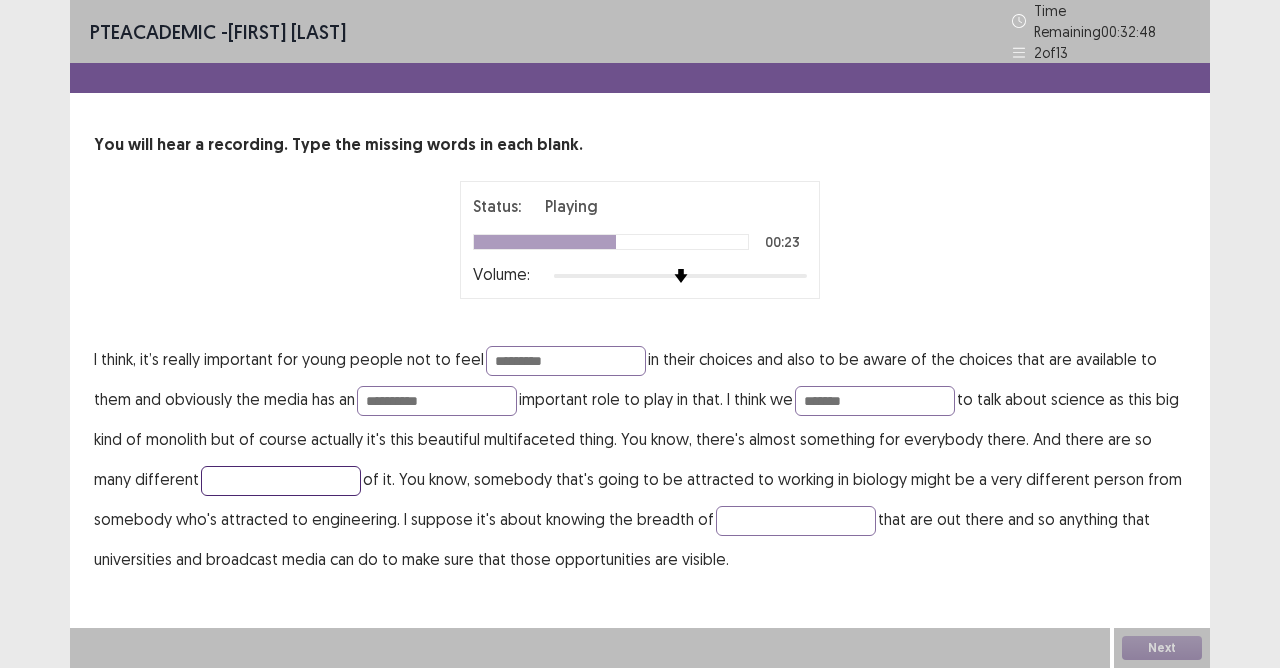 click at bounding box center [281, 481] 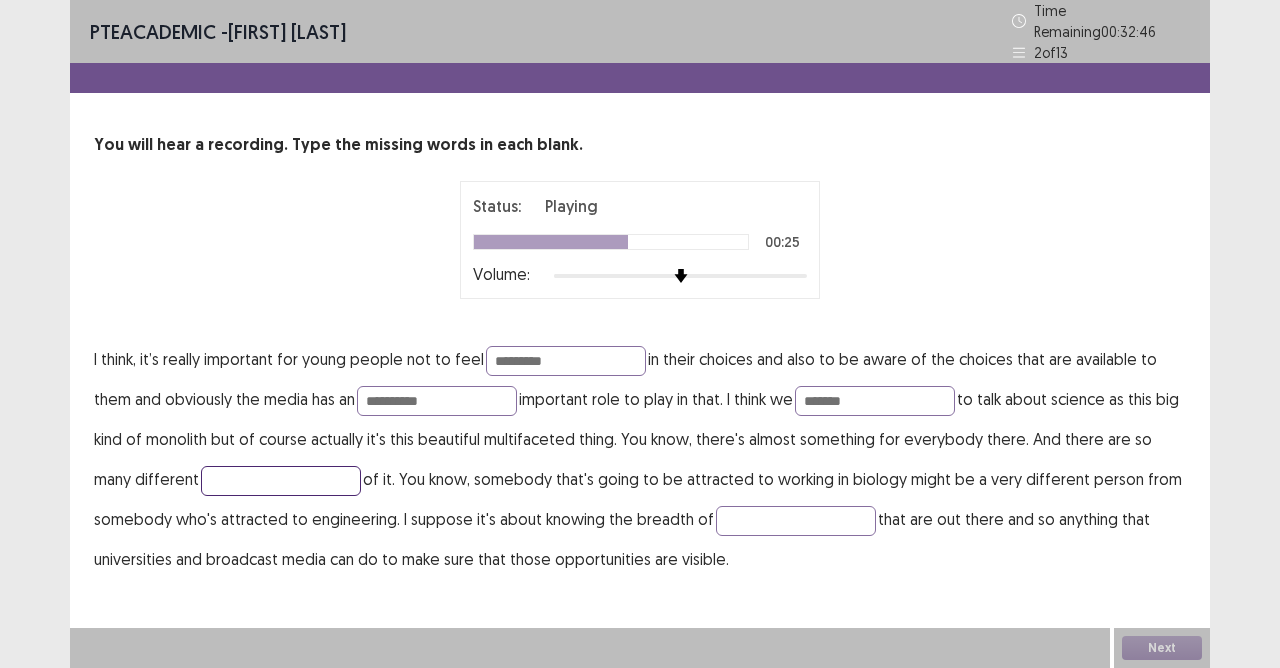click at bounding box center (281, 481) 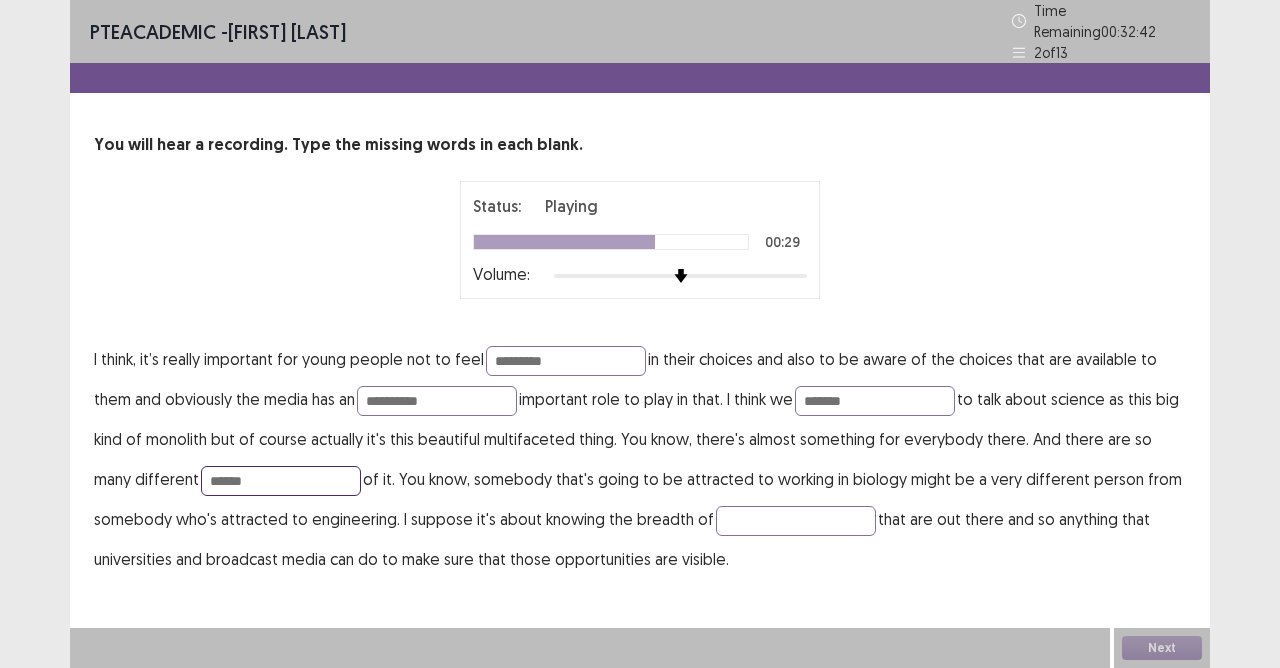 click on "******" at bounding box center (281, 481) 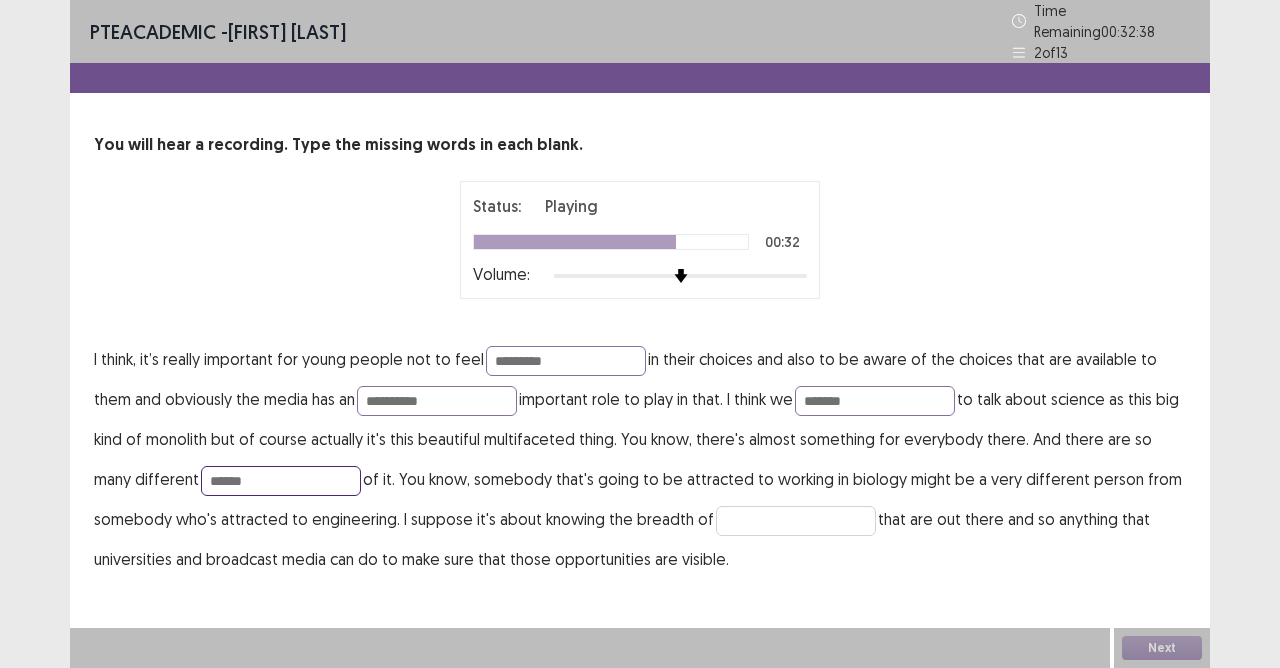 type on "******" 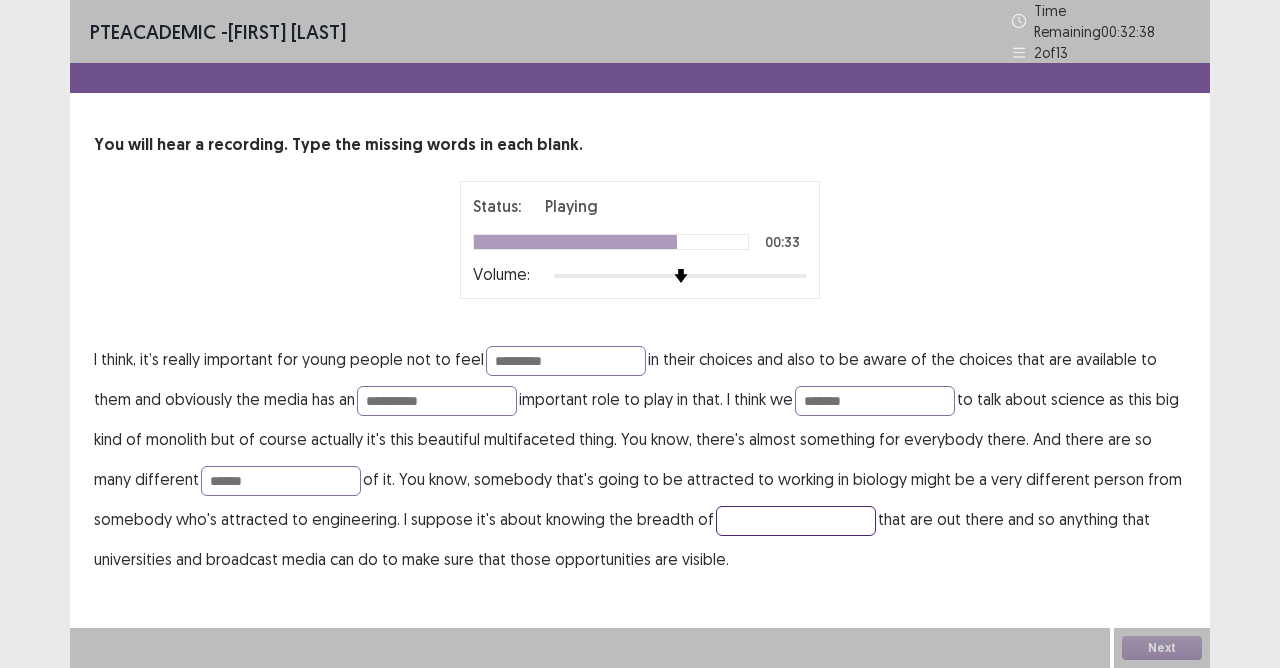 click at bounding box center [796, 521] 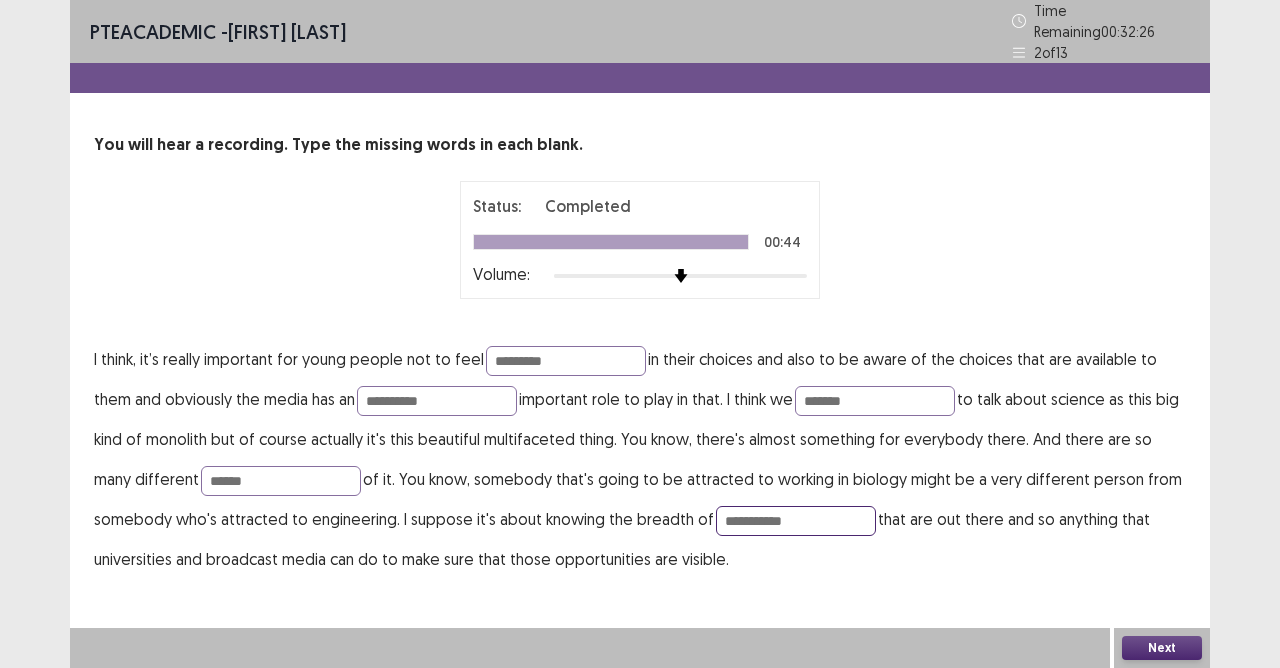type on "**********" 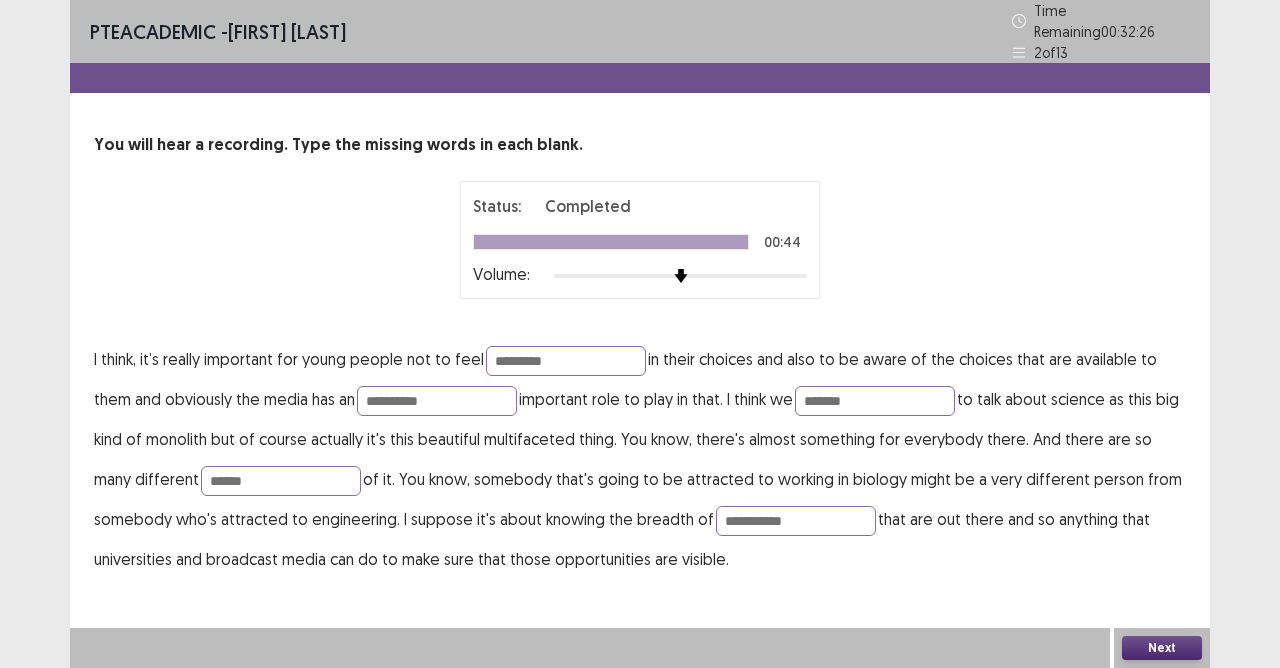 click on "Next" at bounding box center [1162, 648] 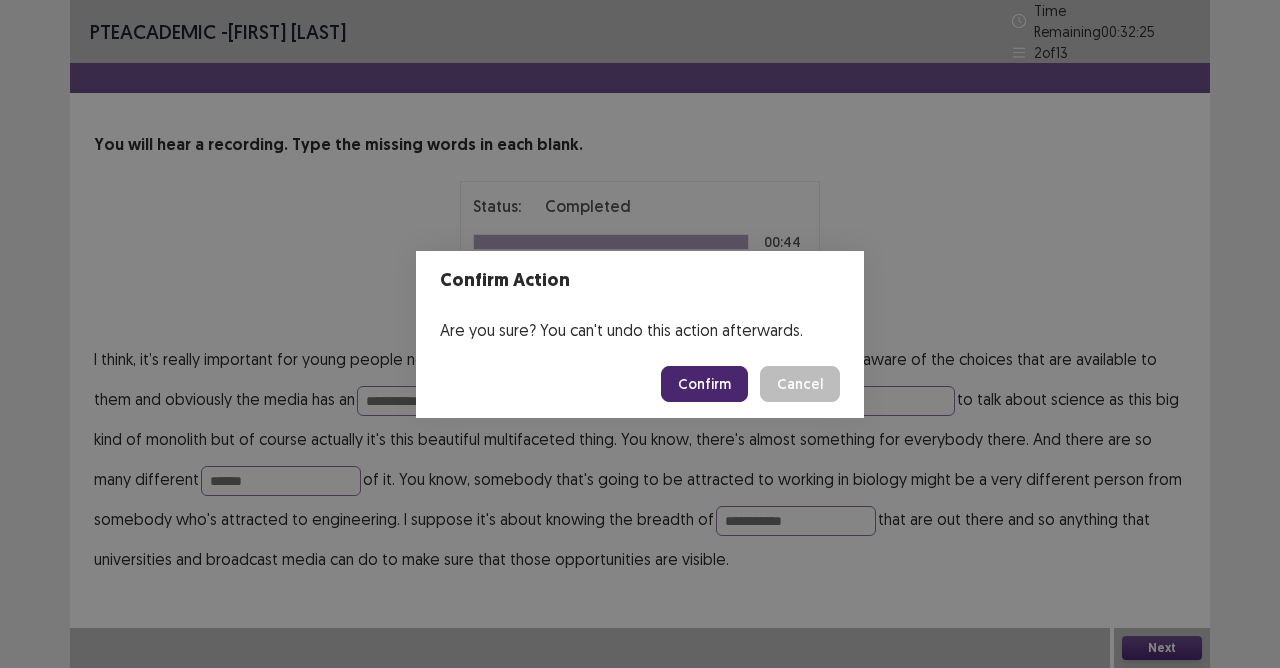 click on "Confirm" at bounding box center (704, 384) 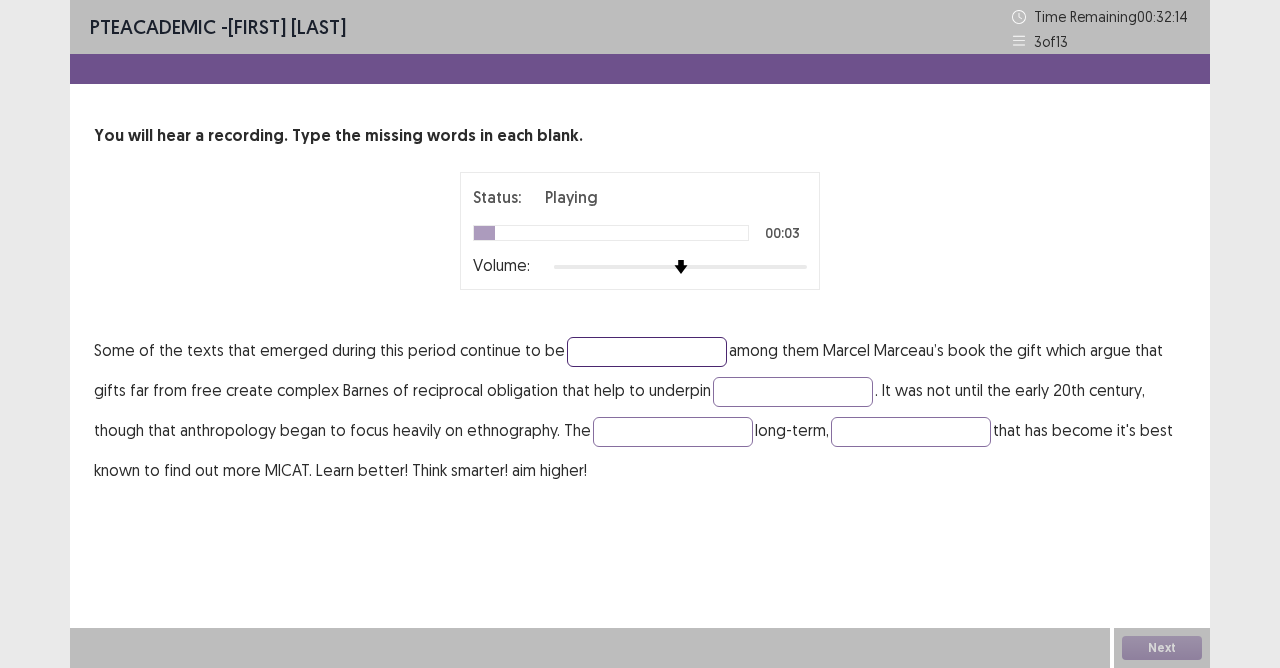 click at bounding box center (647, 352) 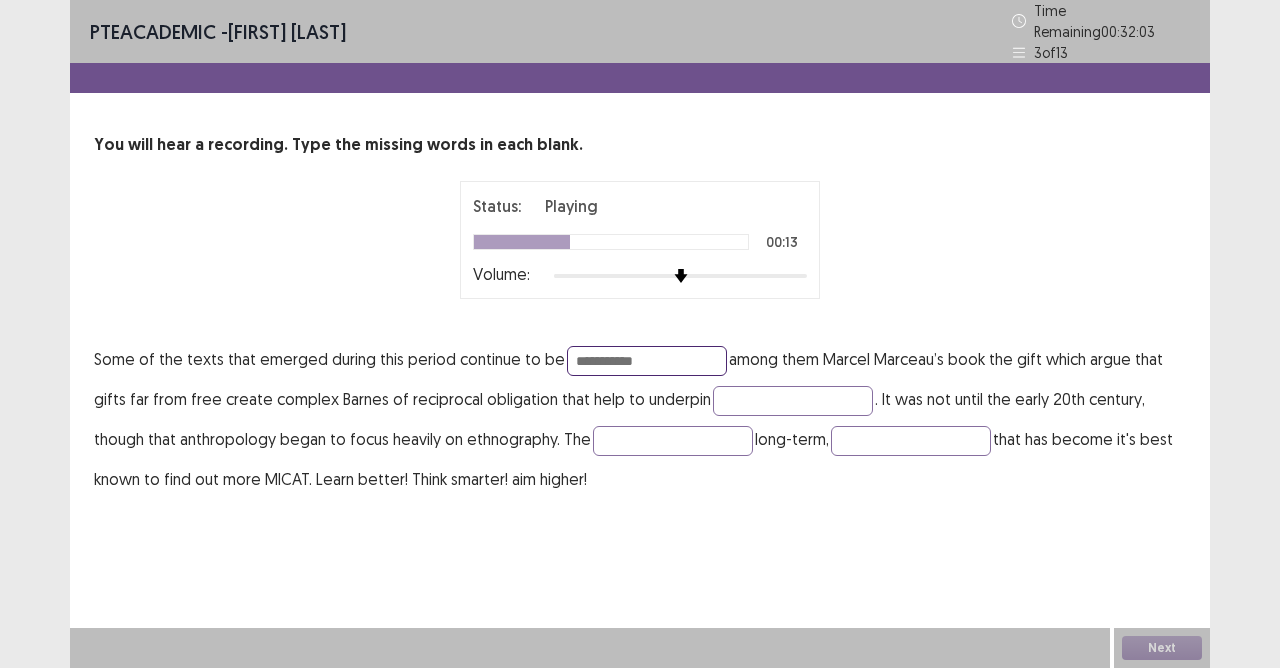 click on "**********" at bounding box center [647, 361] 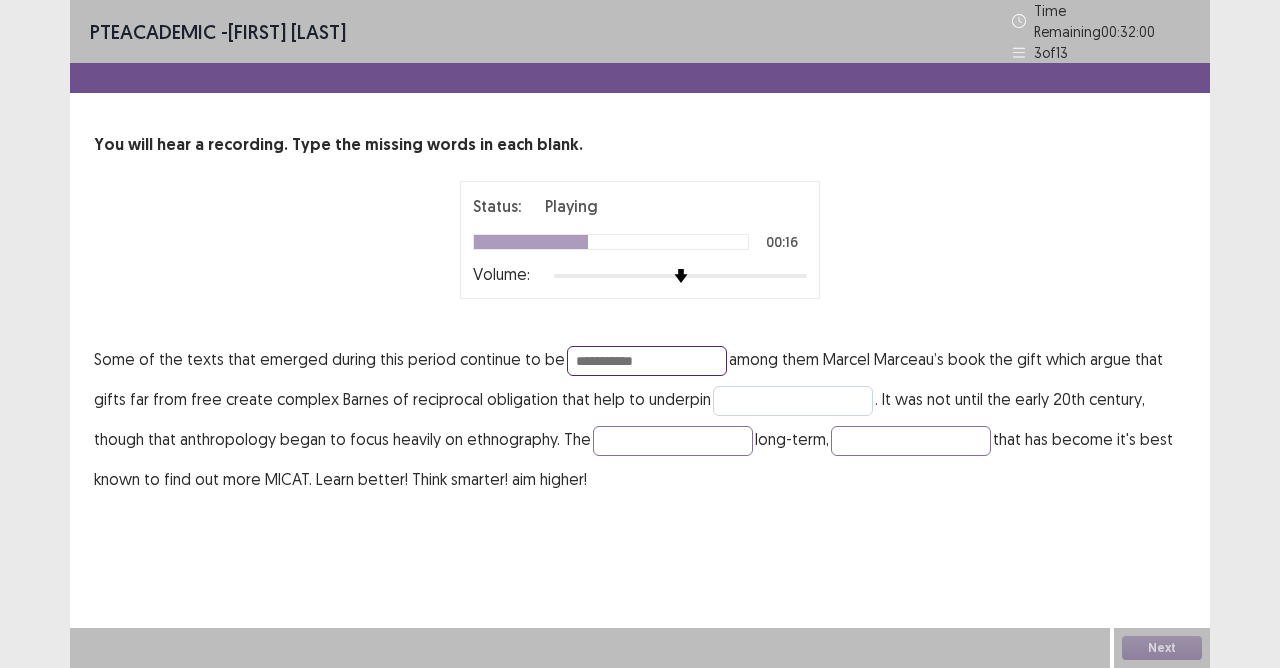type on "**********" 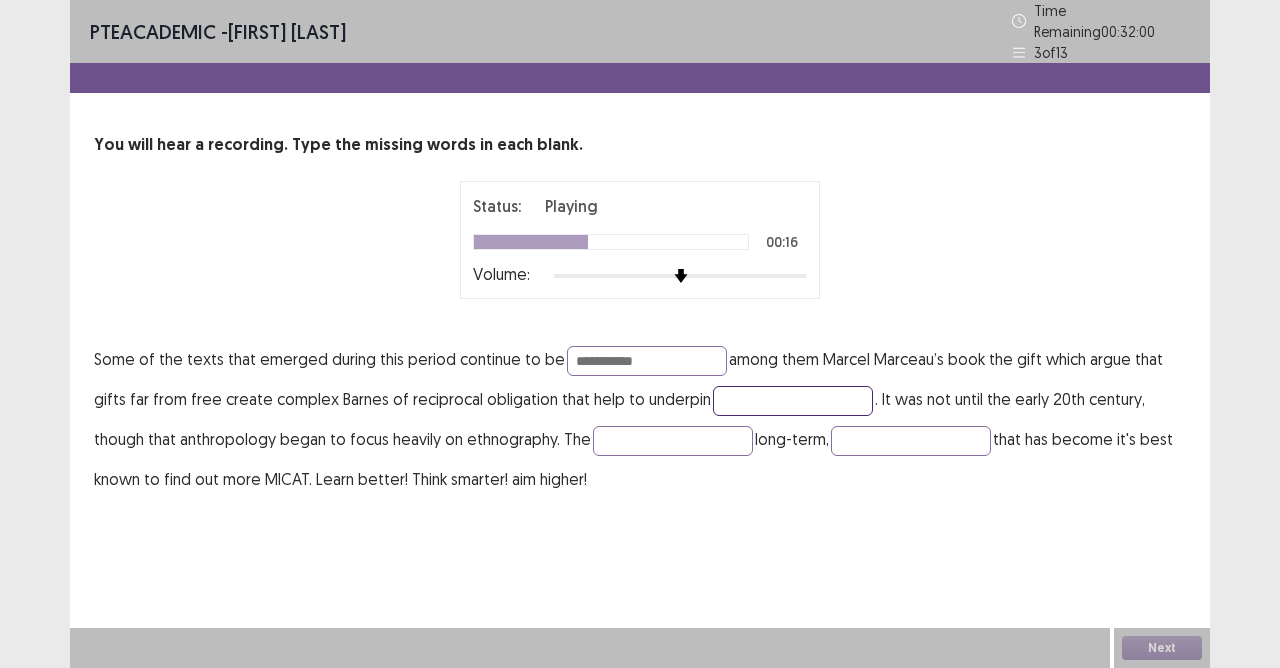 click at bounding box center [793, 401] 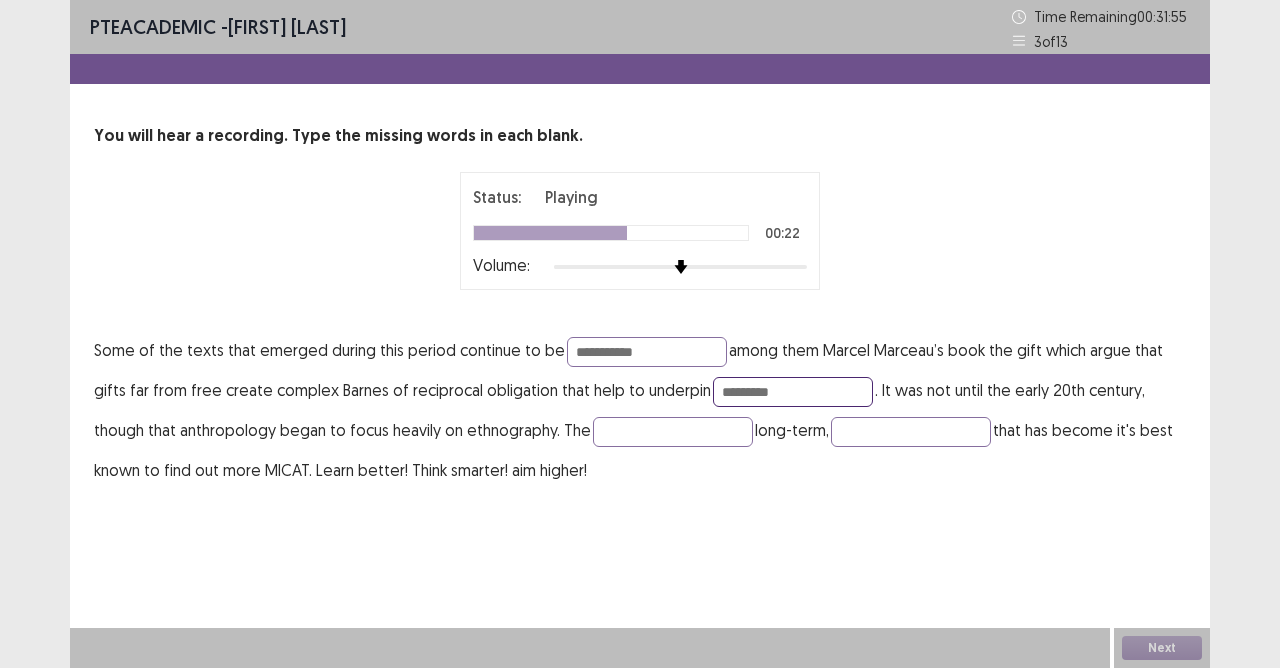 drag, startPoint x: 718, startPoint y: 392, endPoint x: 728, endPoint y: 408, distance: 18.867962 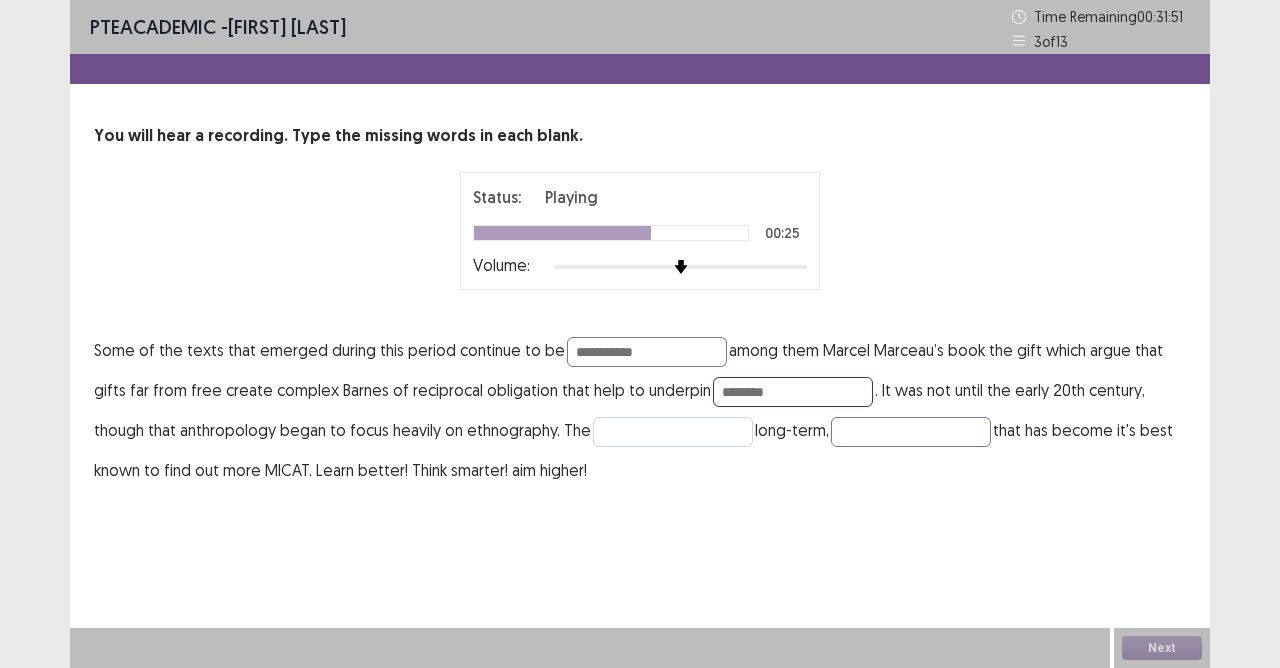 type on "********" 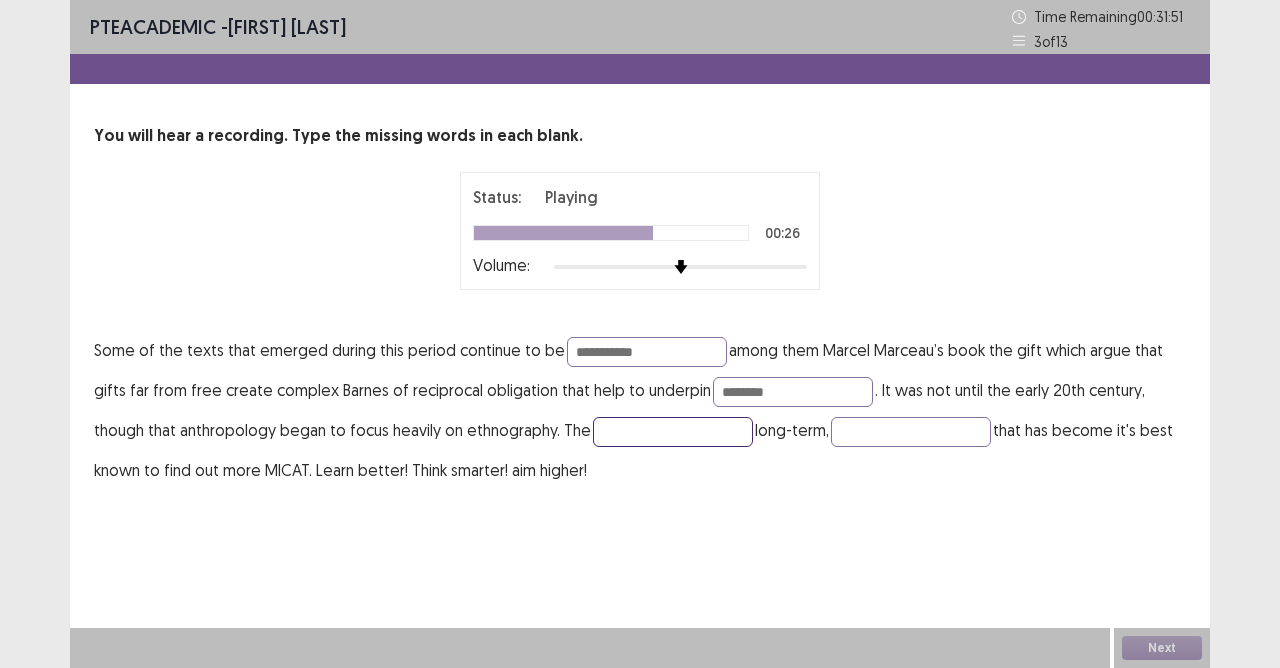 click at bounding box center [673, 432] 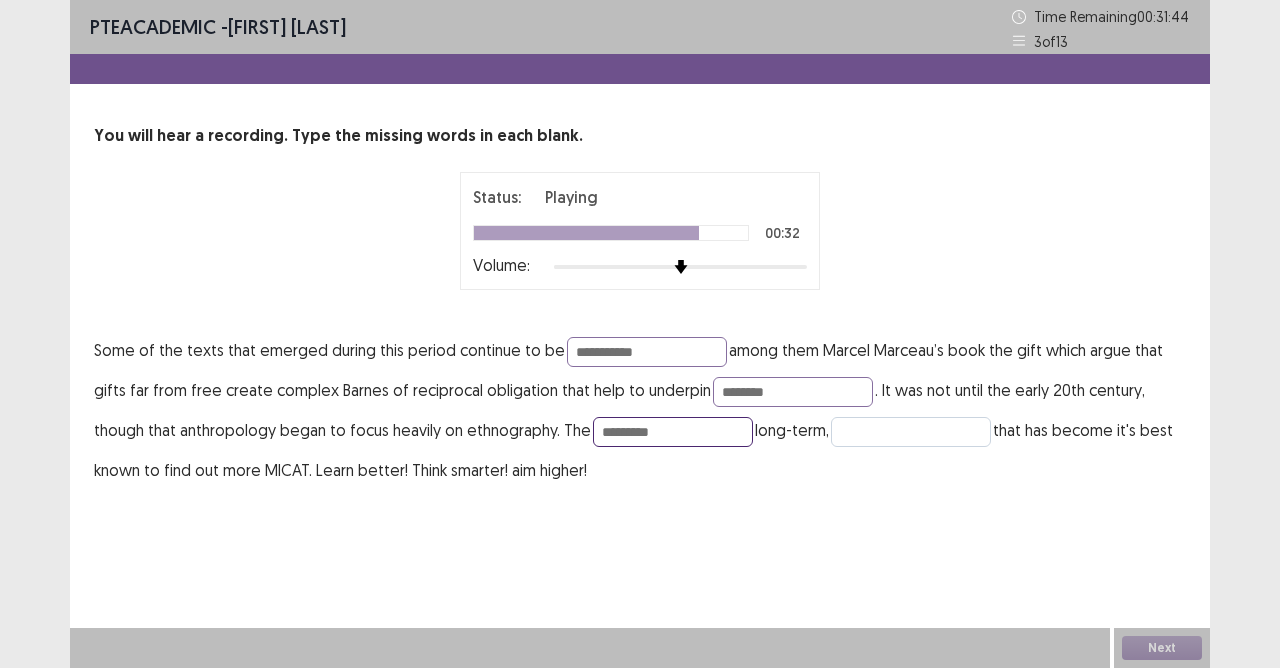 type on "*********" 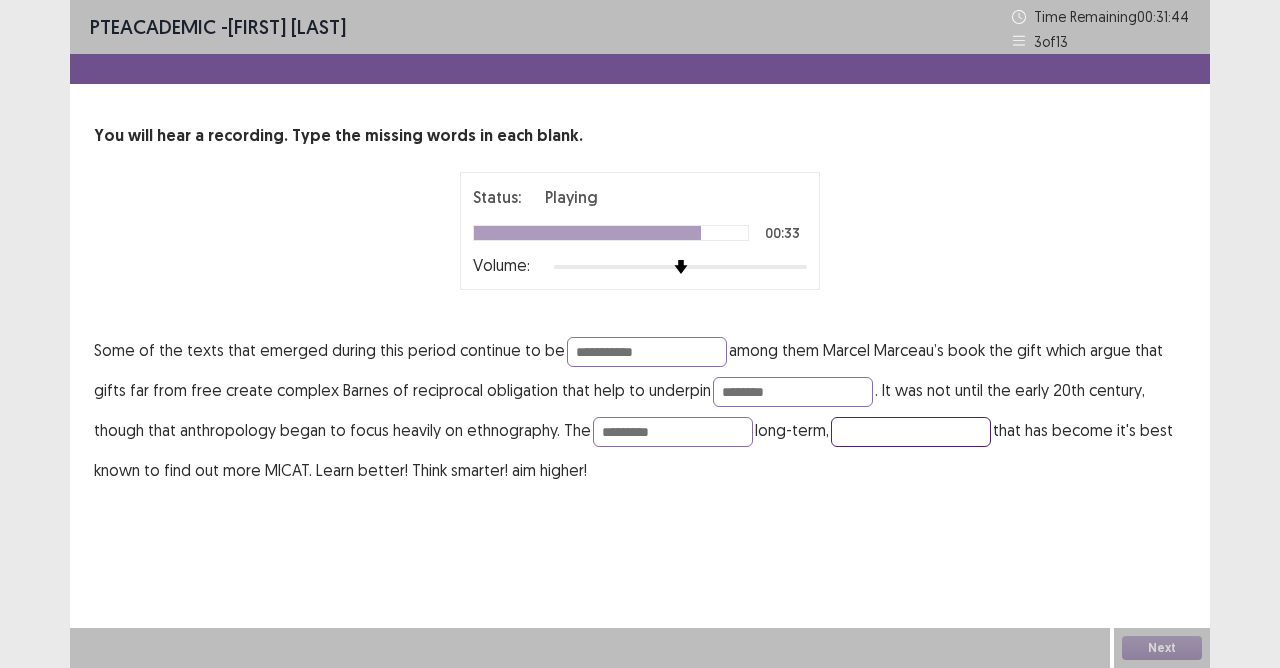 click at bounding box center [911, 432] 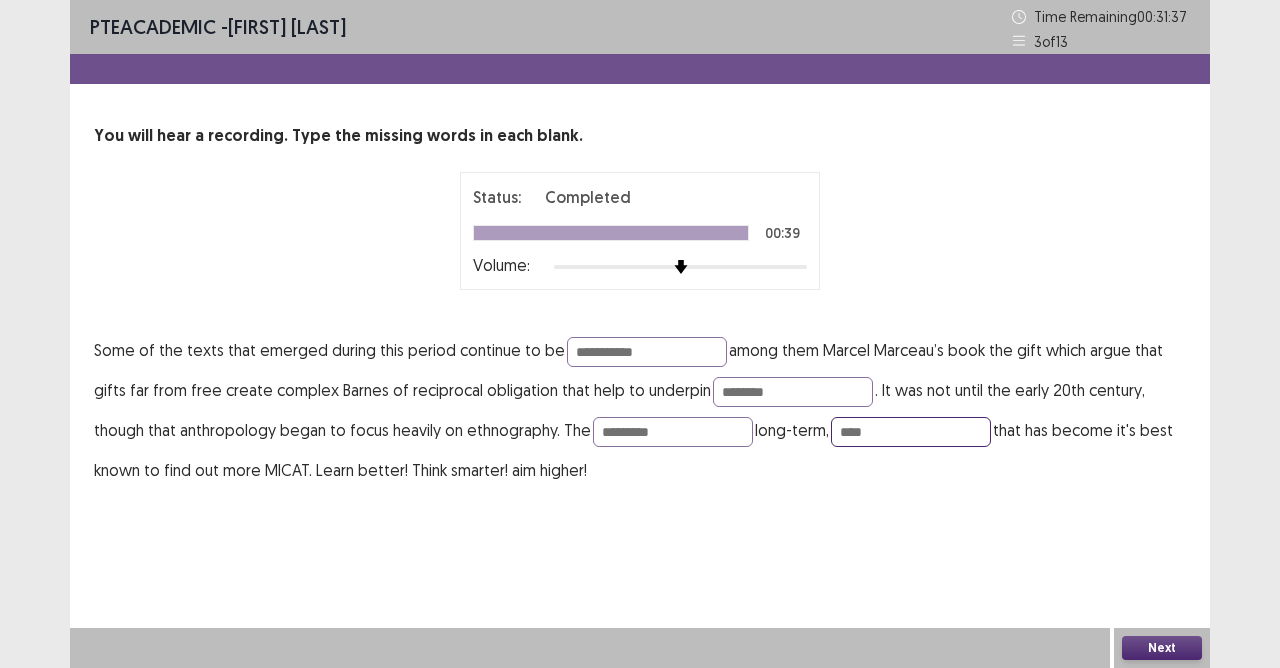 type on "****" 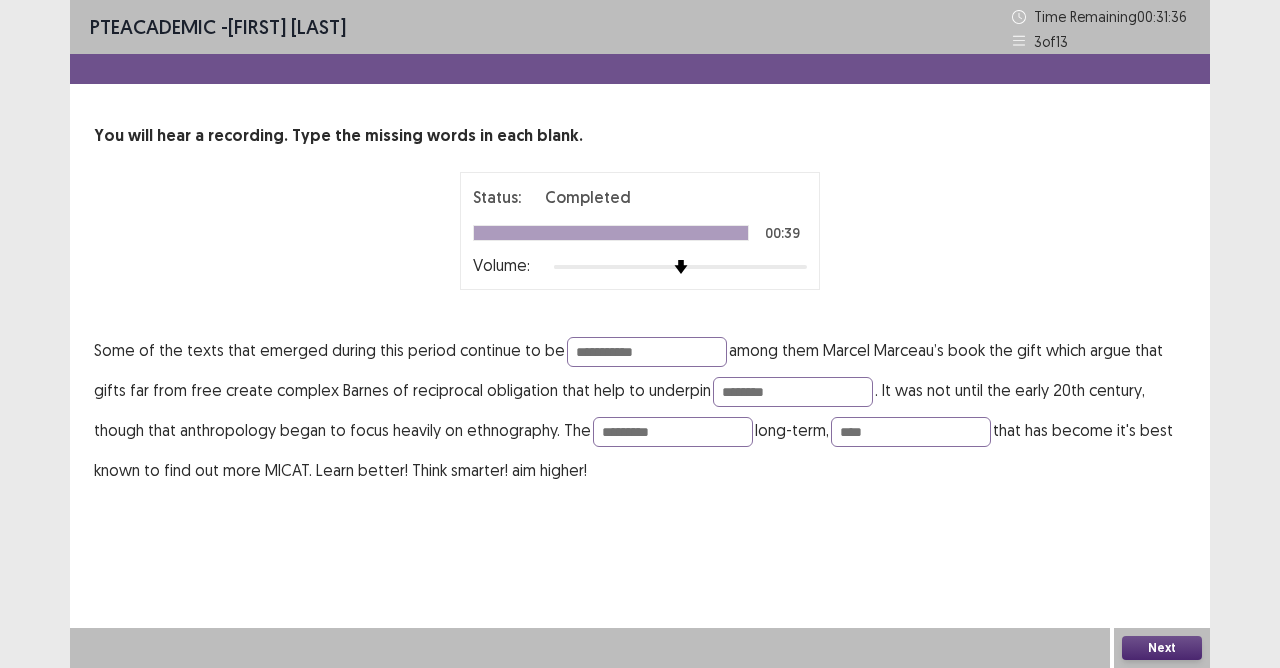 click on "Next" at bounding box center (1162, 648) 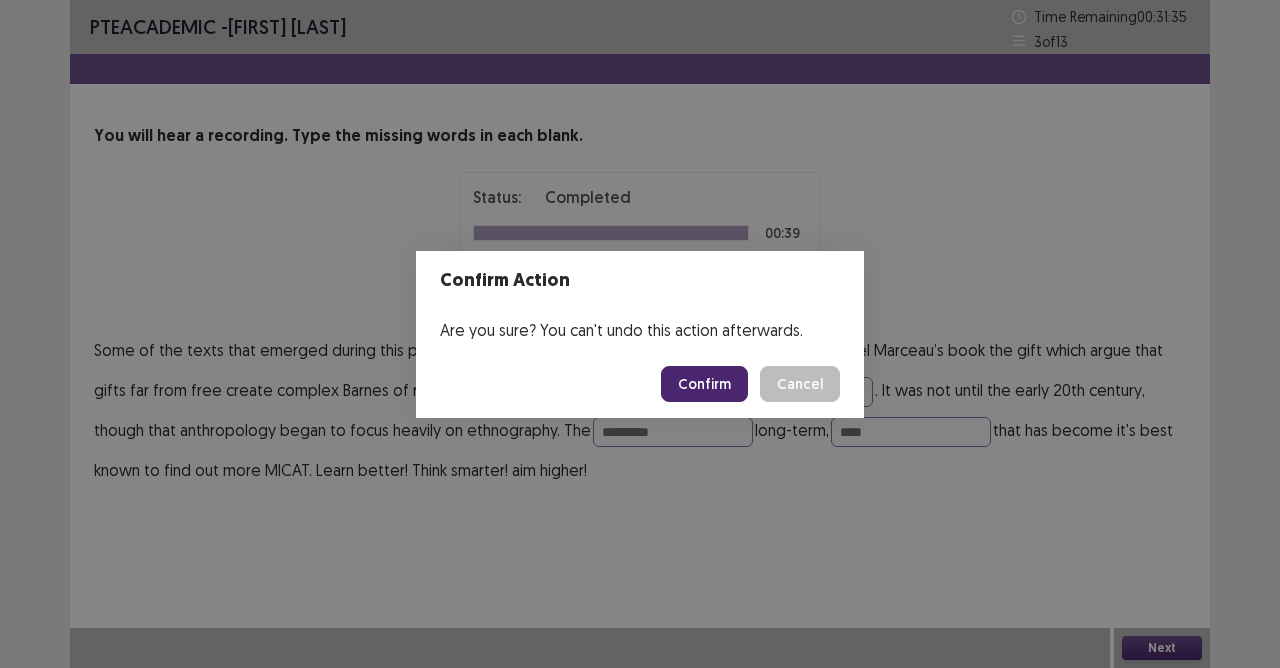 click on "Confirm" at bounding box center (704, 384) 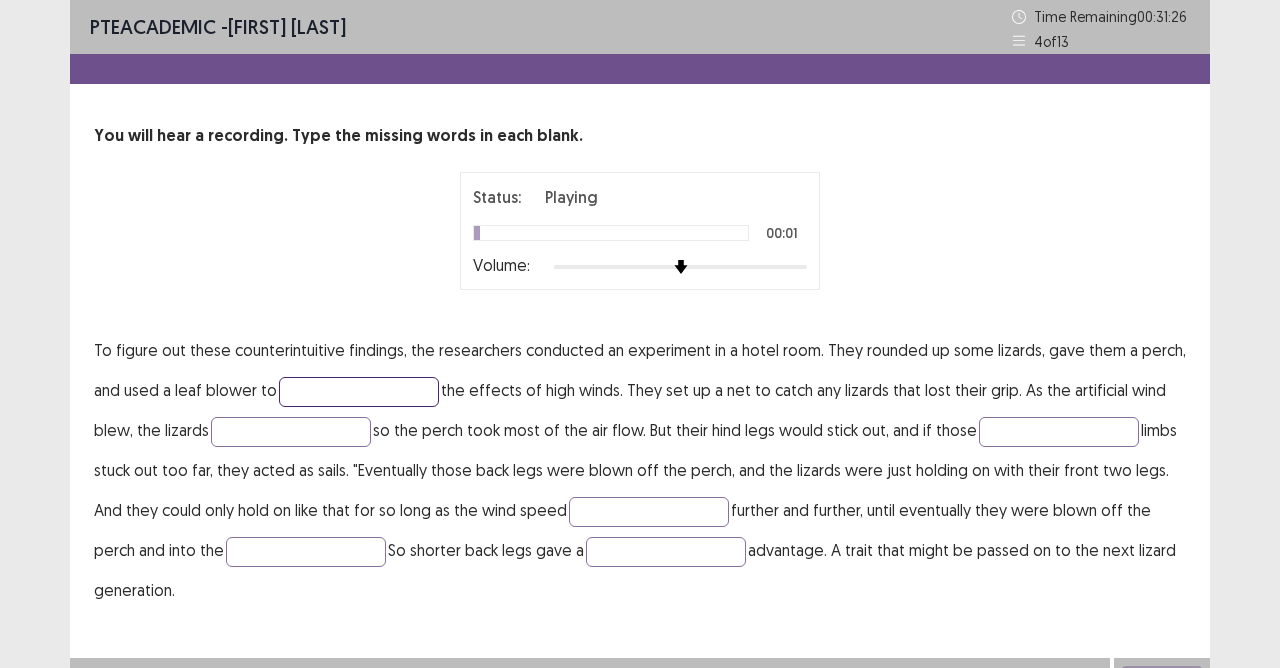 click at bounding box center [359, 392] 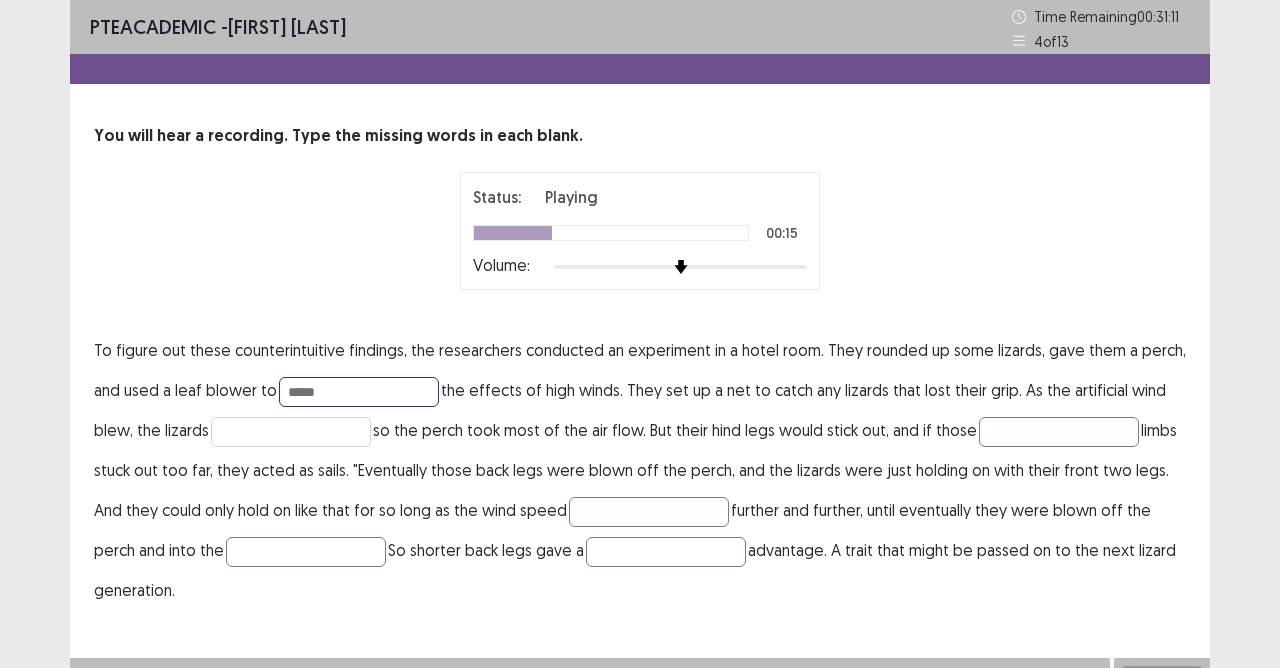 type on "*****" 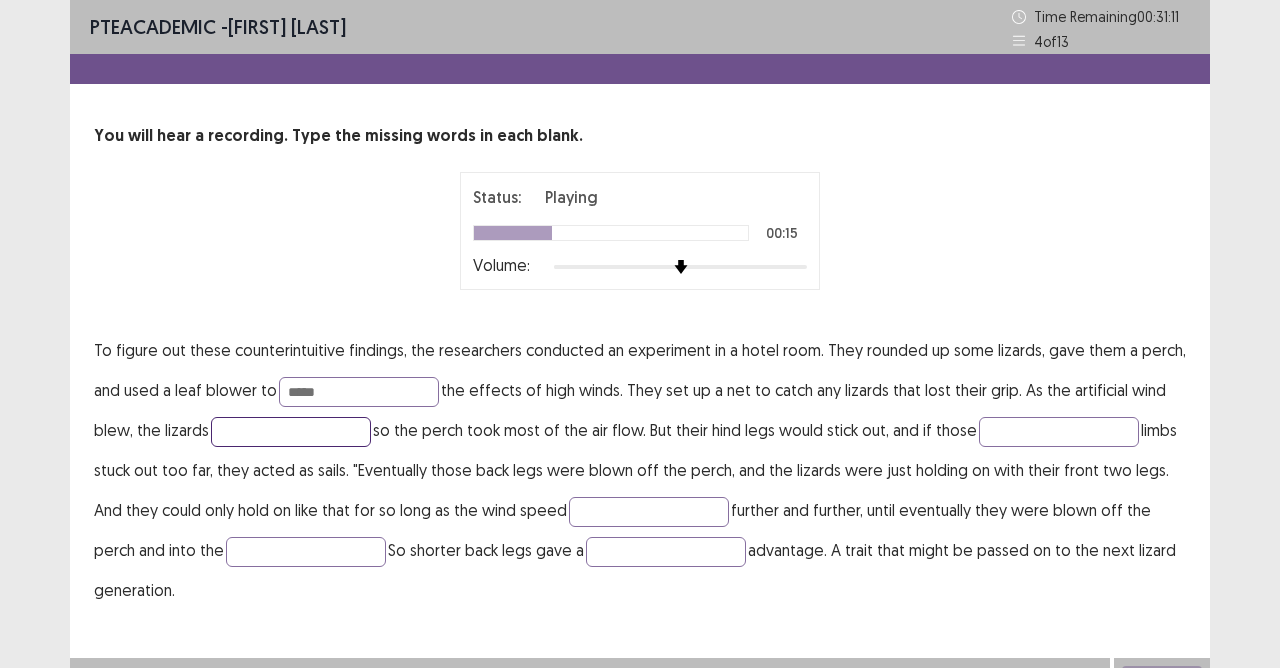 drag, startPoint x: 306, startPoint y: 424, endPoint x: 328, endPoint y: 445, distance: 30.413813 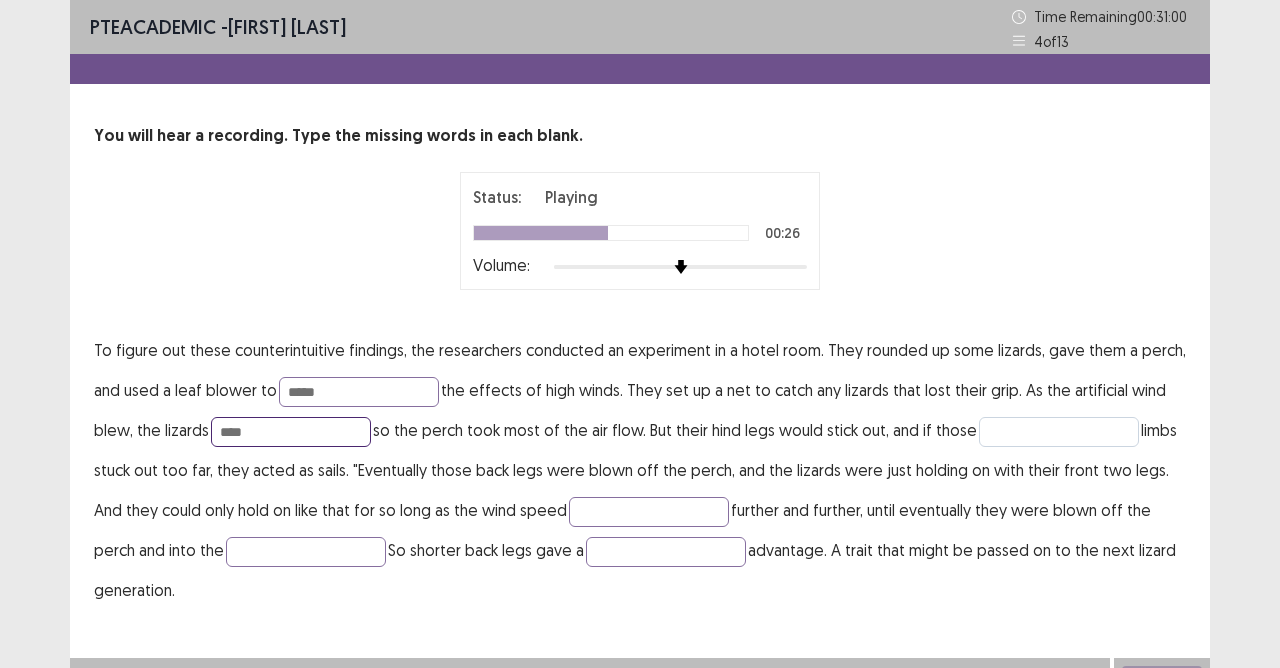 type on "****" 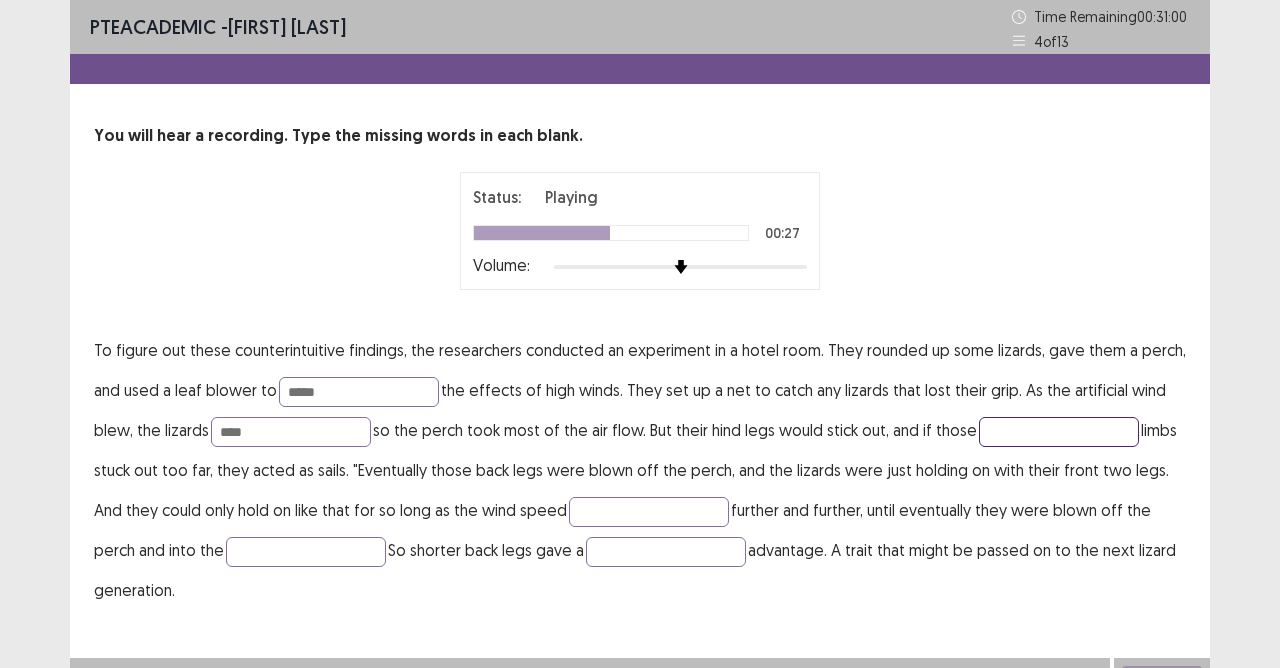 click at bounding box center [1059, 432] 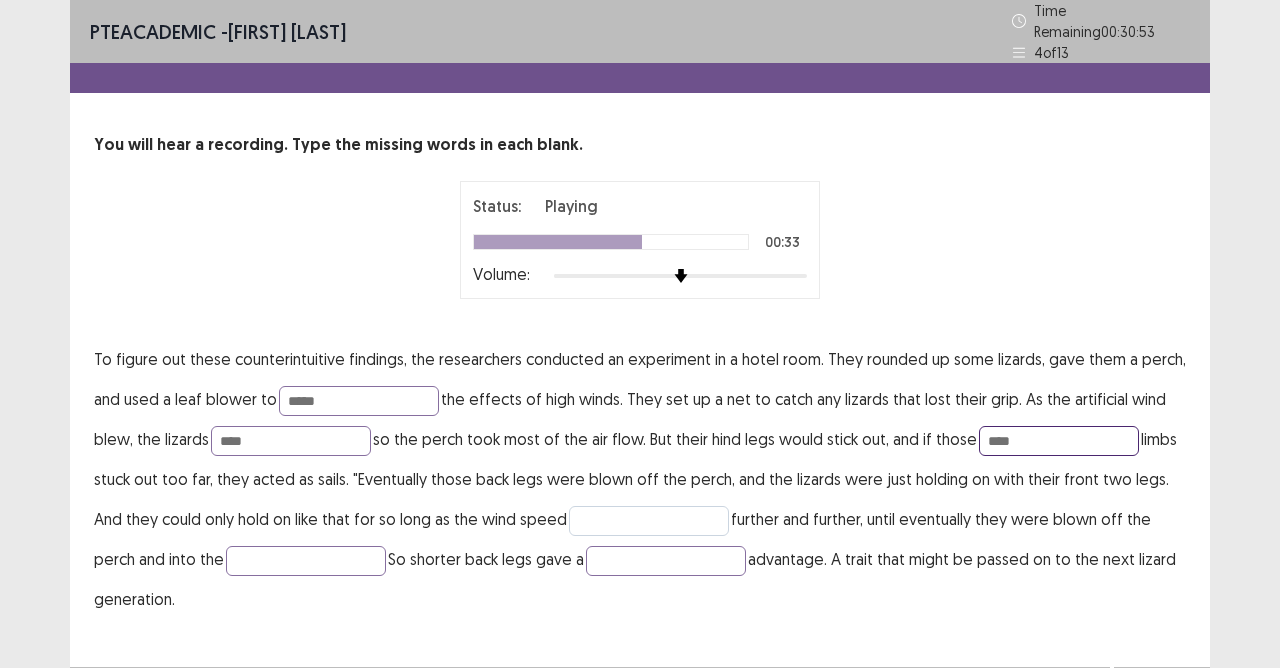type on "****" 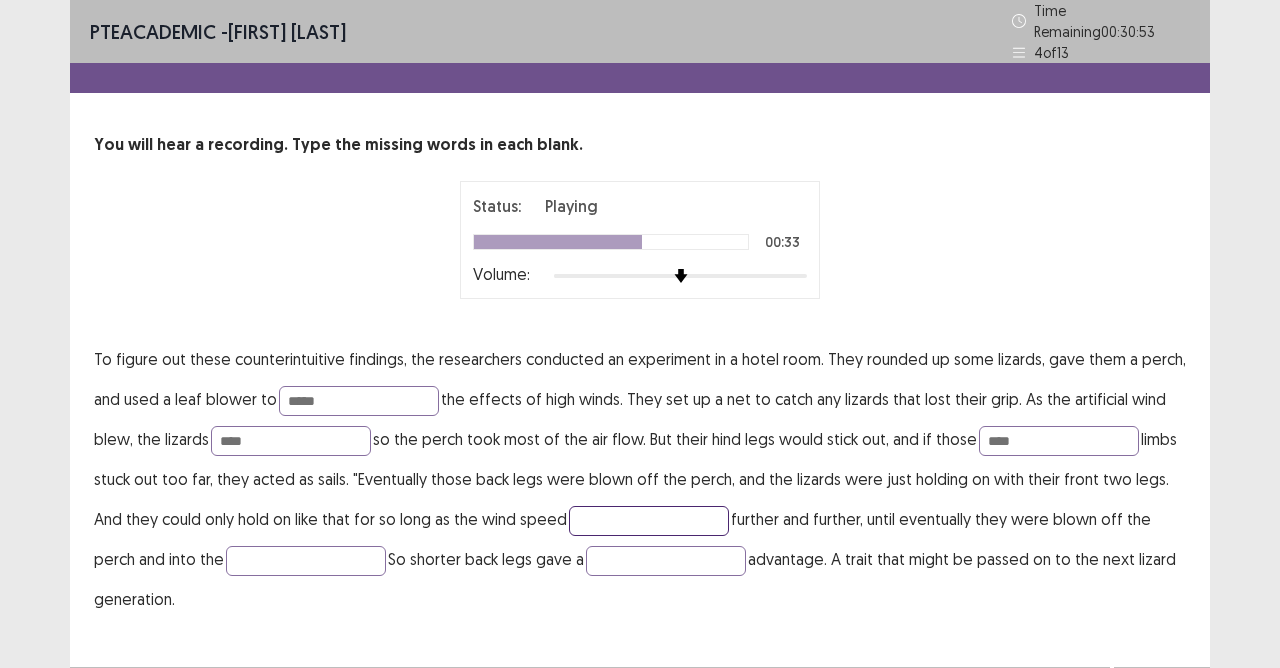 click at bounding box center (649, 521) 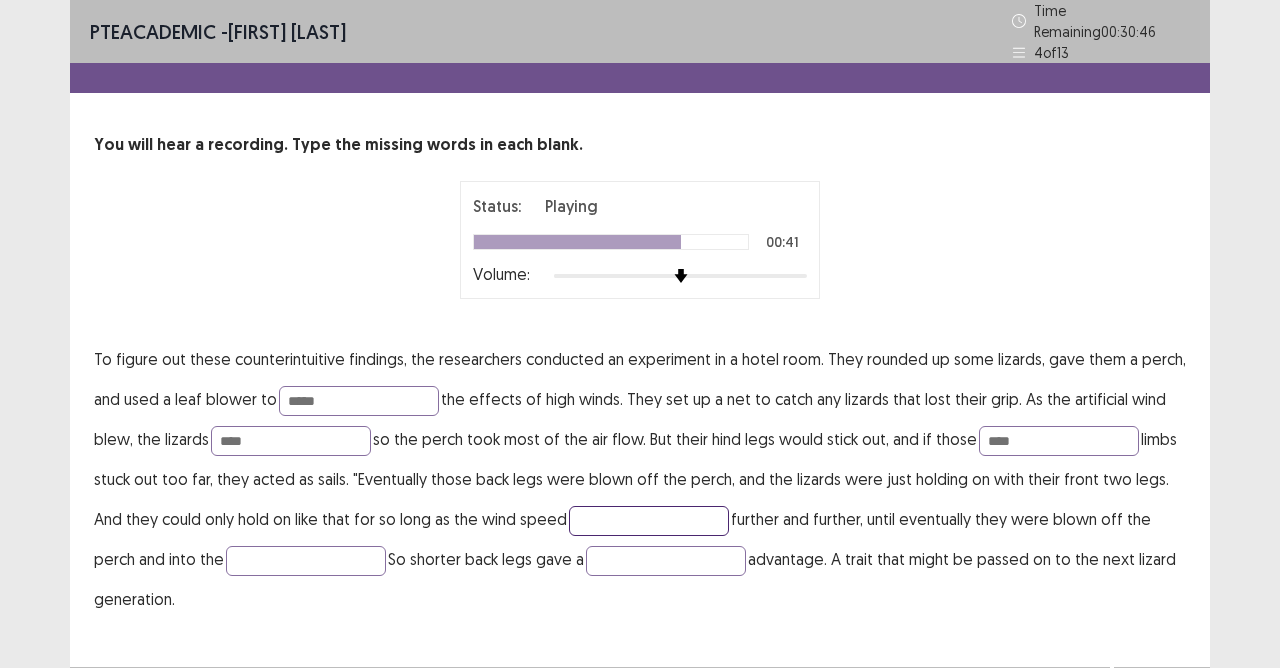 click at bounding box center [649, 521] 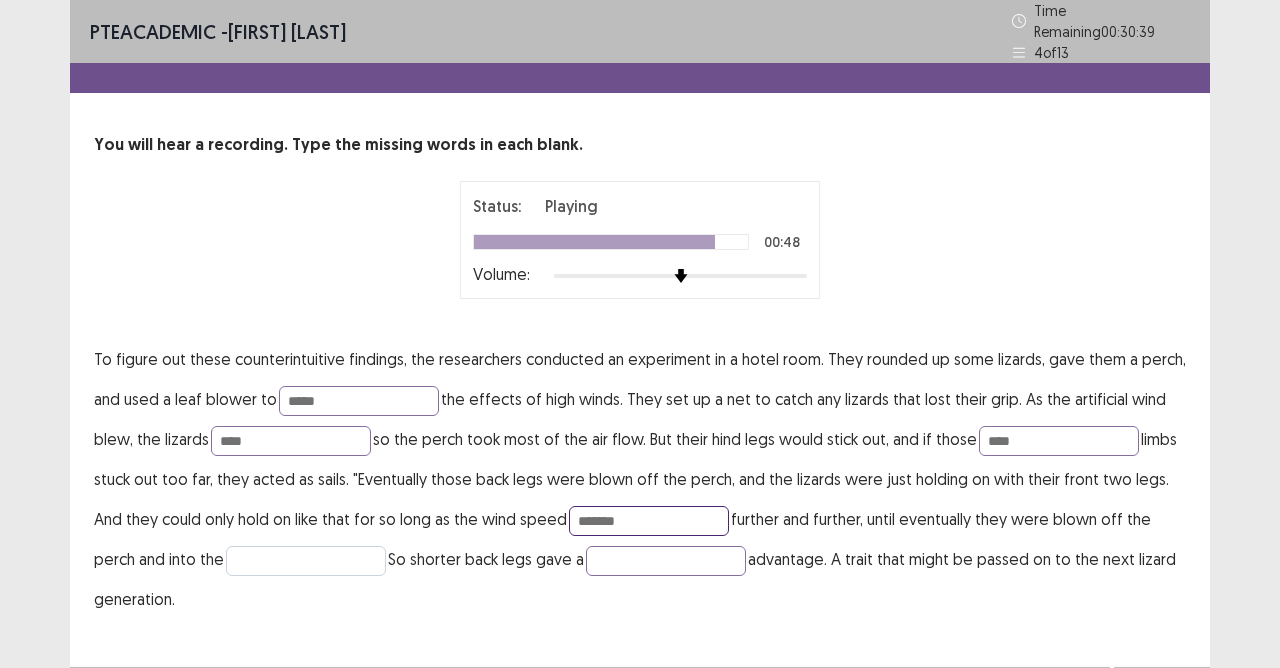 type on "*******" 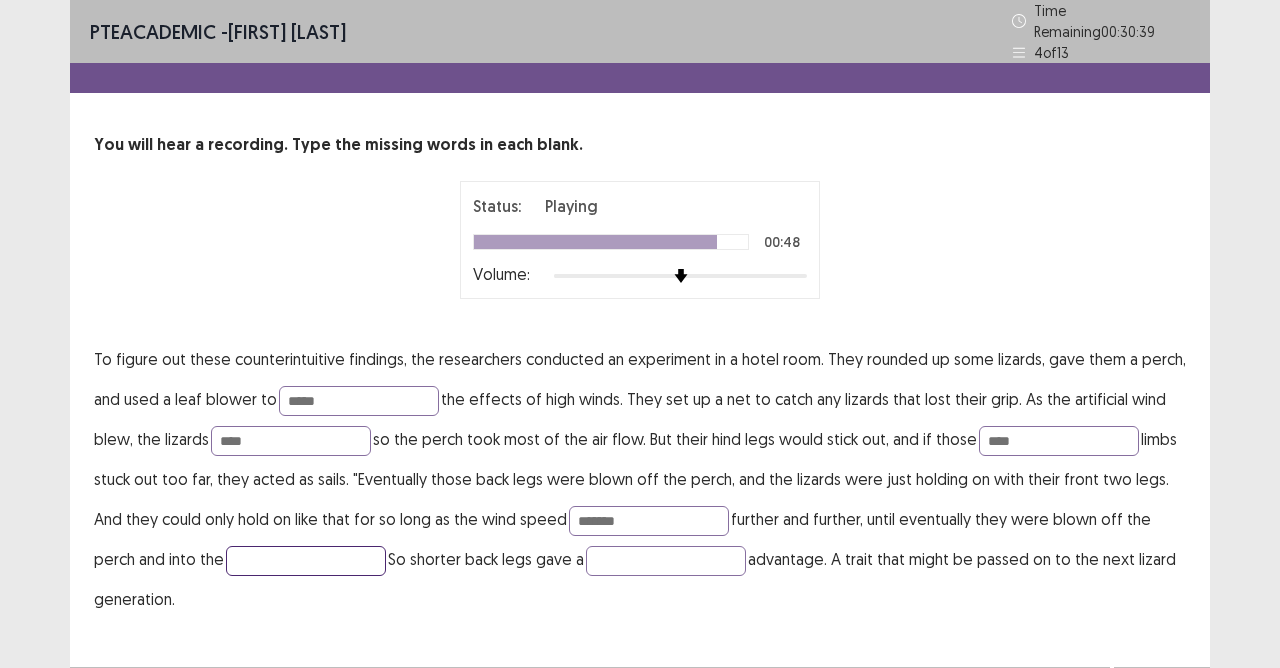 click at bounding box center [306, 561] 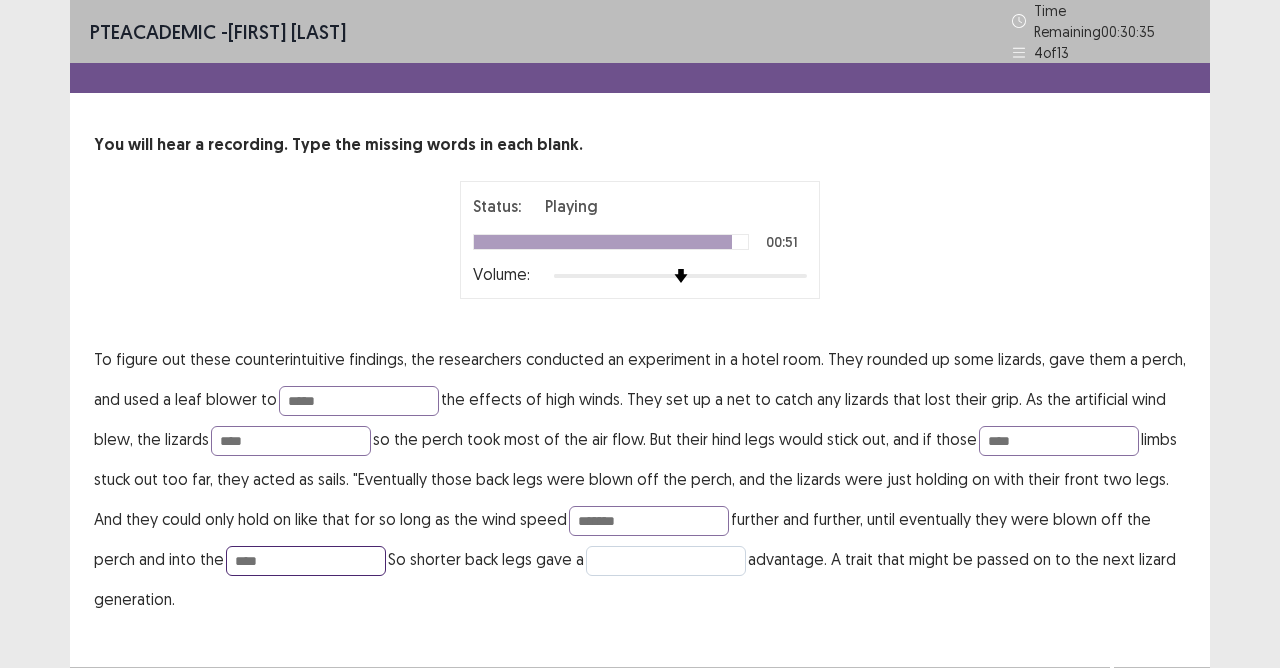 type on "****" 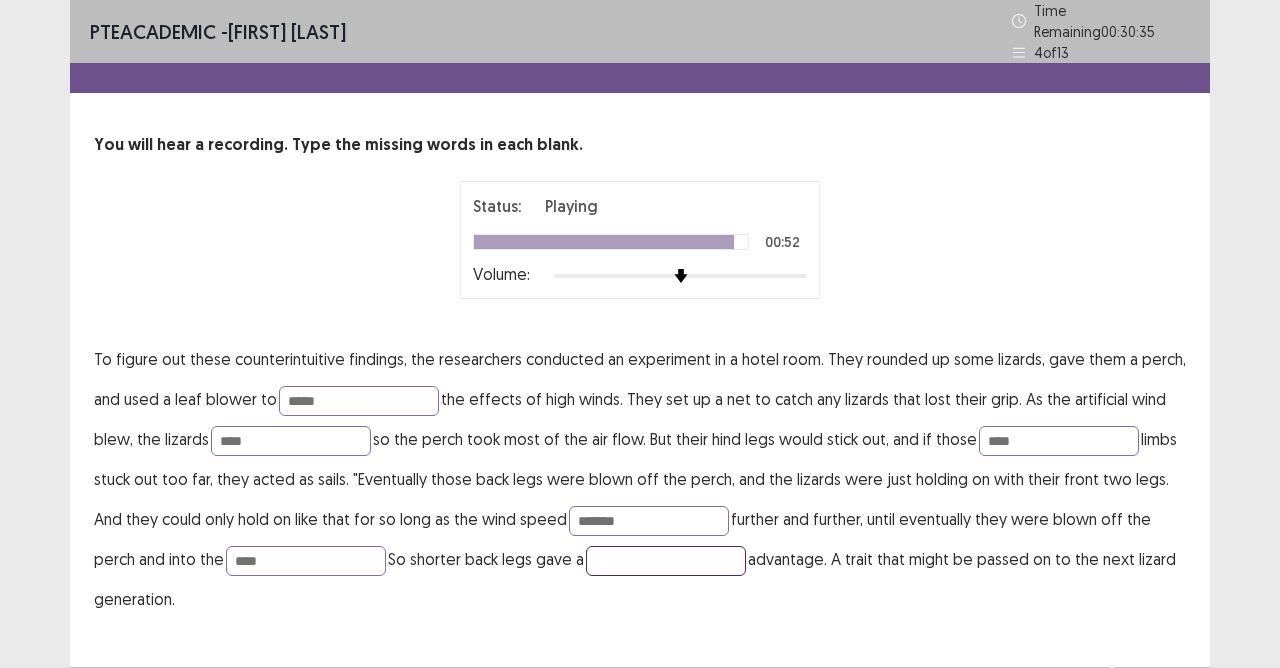 click at bounding box center (666, 561) 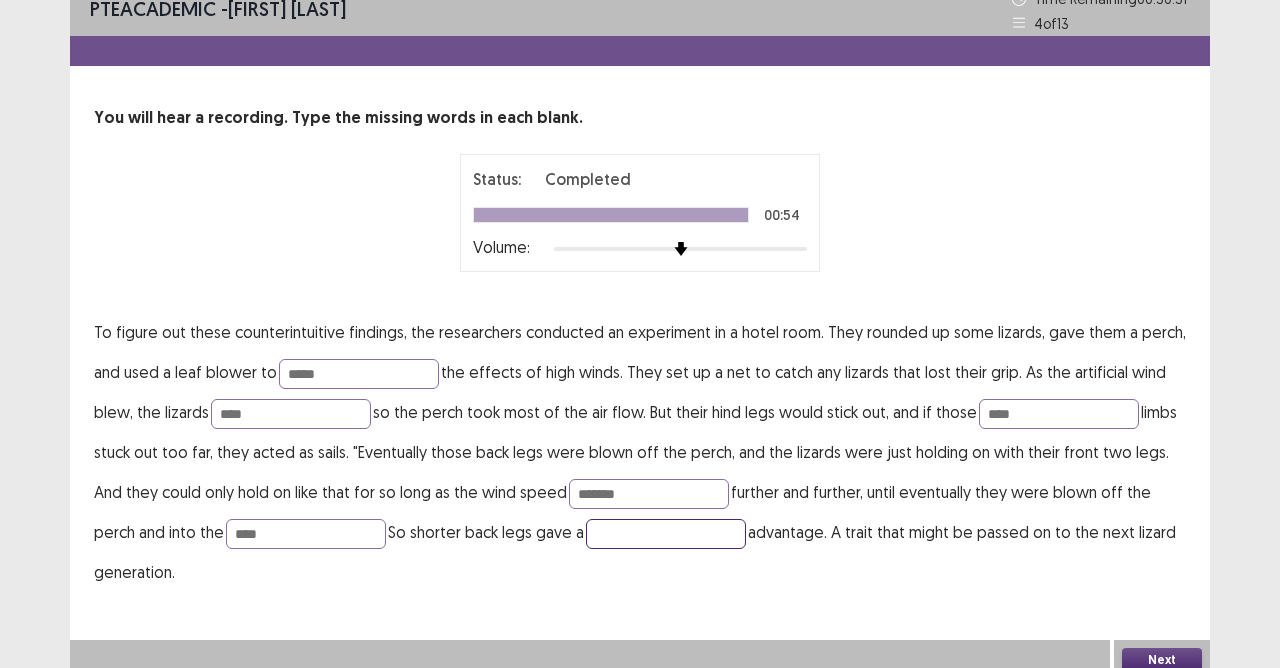 scroll, scrollTop: 29, scrollLeft: 0, axis: vertical 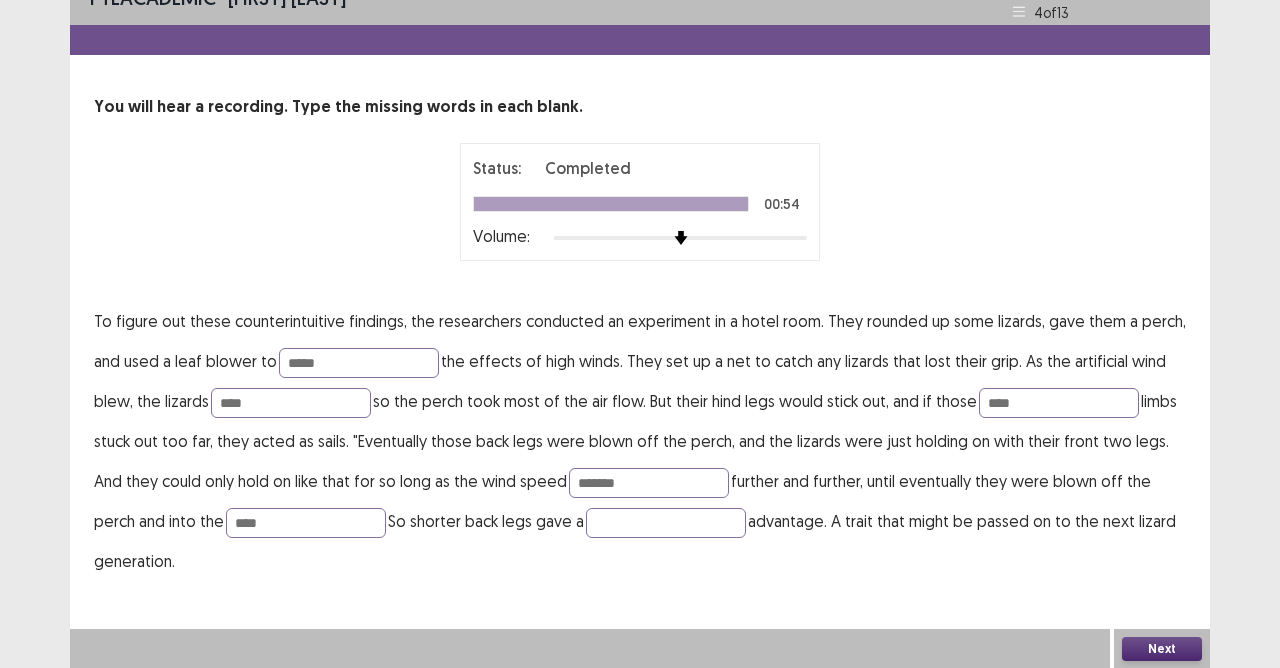 click on "Next" at bounding box center (1162, 649) 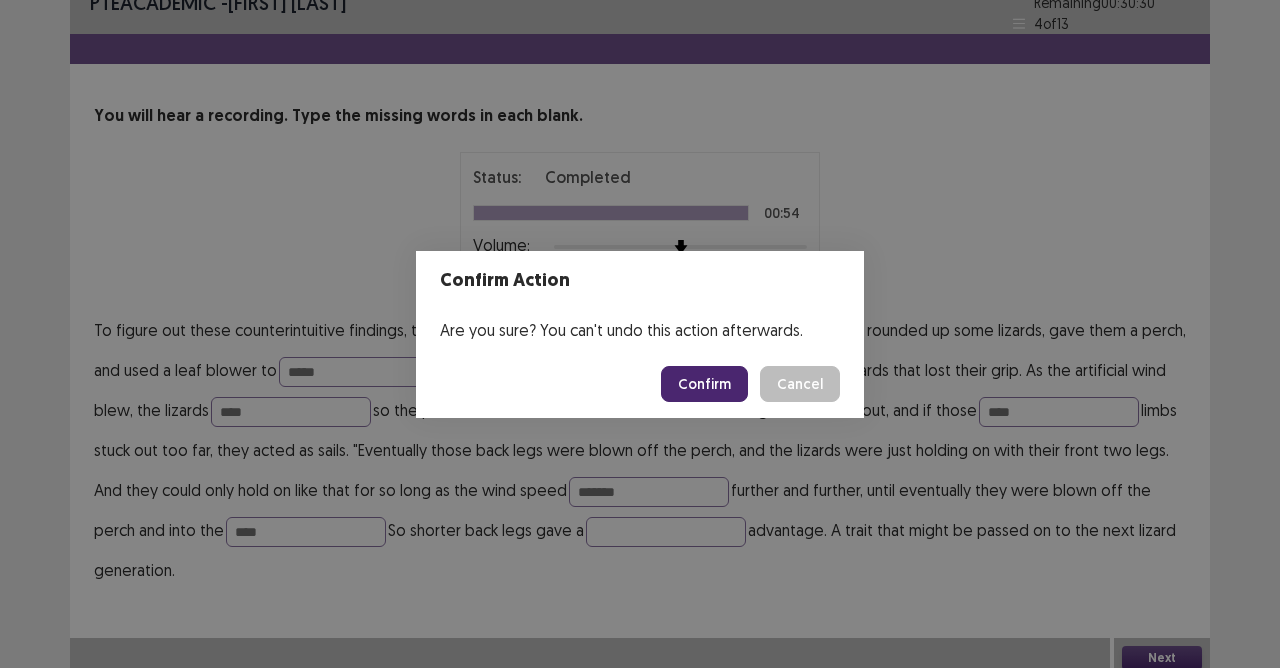 click on "Confirm" at bounding box center (704, 384) 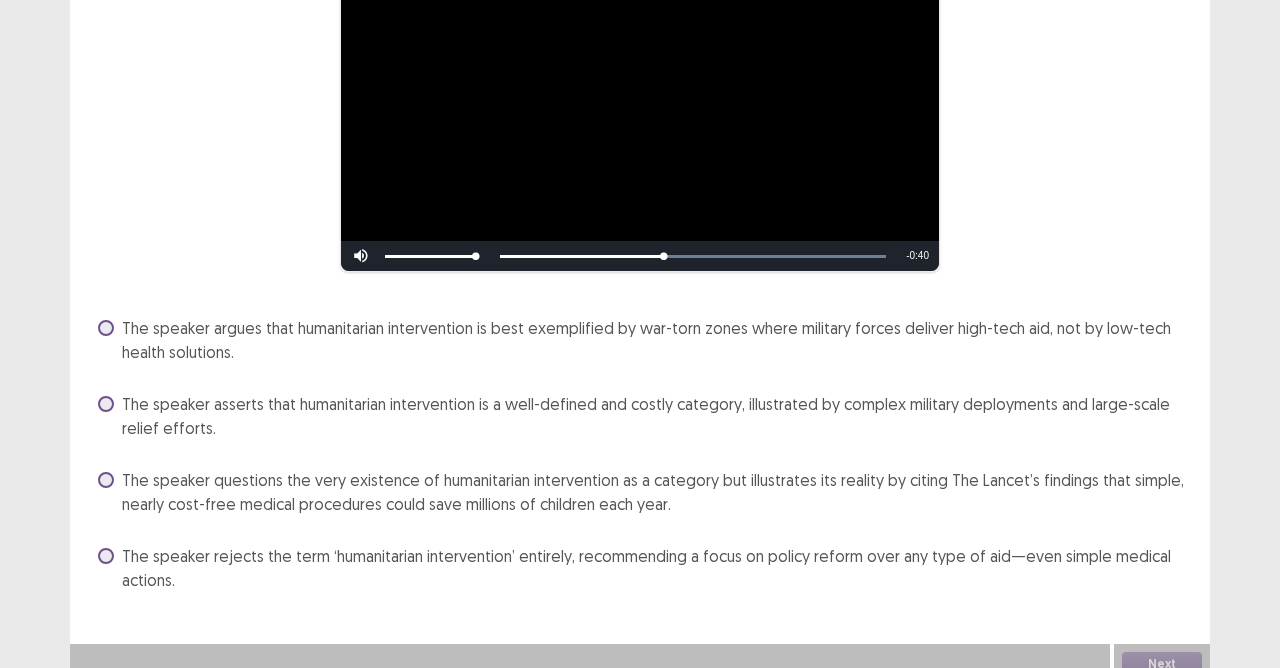 scroll, scrollTop: 262, scrollLeft: 0, axis: vertical 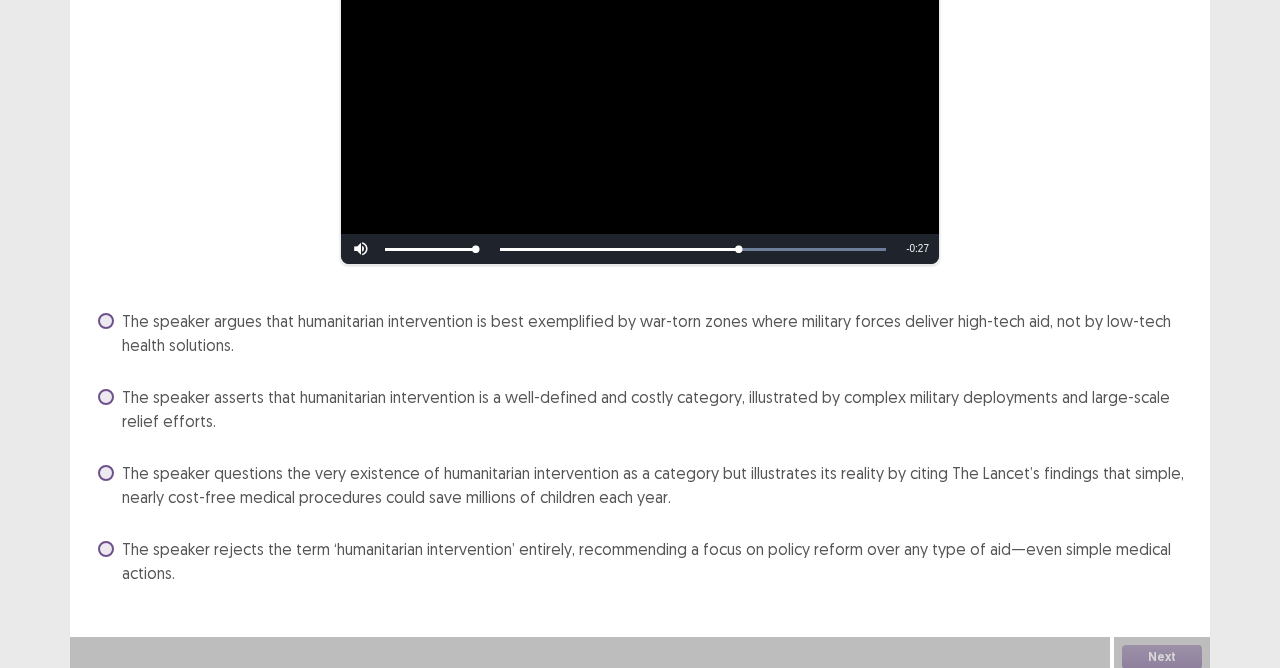 drag, startPoint x: 115, startPoint y: 388, endPoint x: 158, endPoint y: 400, distance: 44.64303 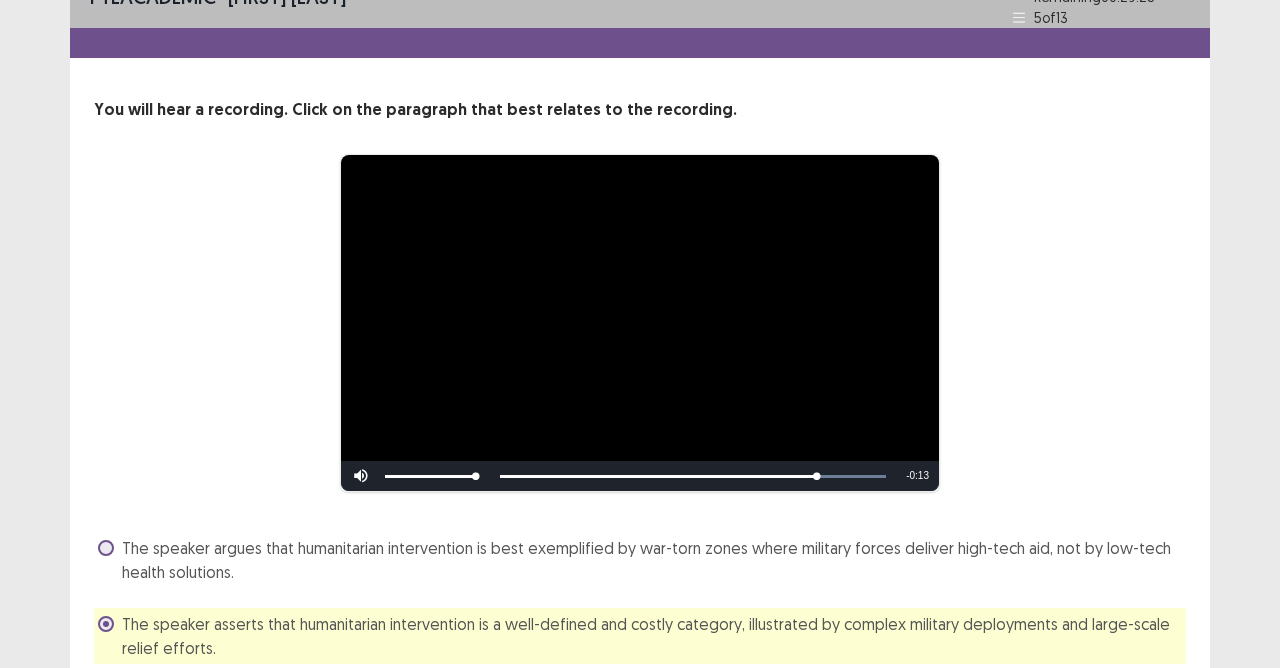 scroll, scrollTop: 262, scrollLeft: 0, axis: vertical 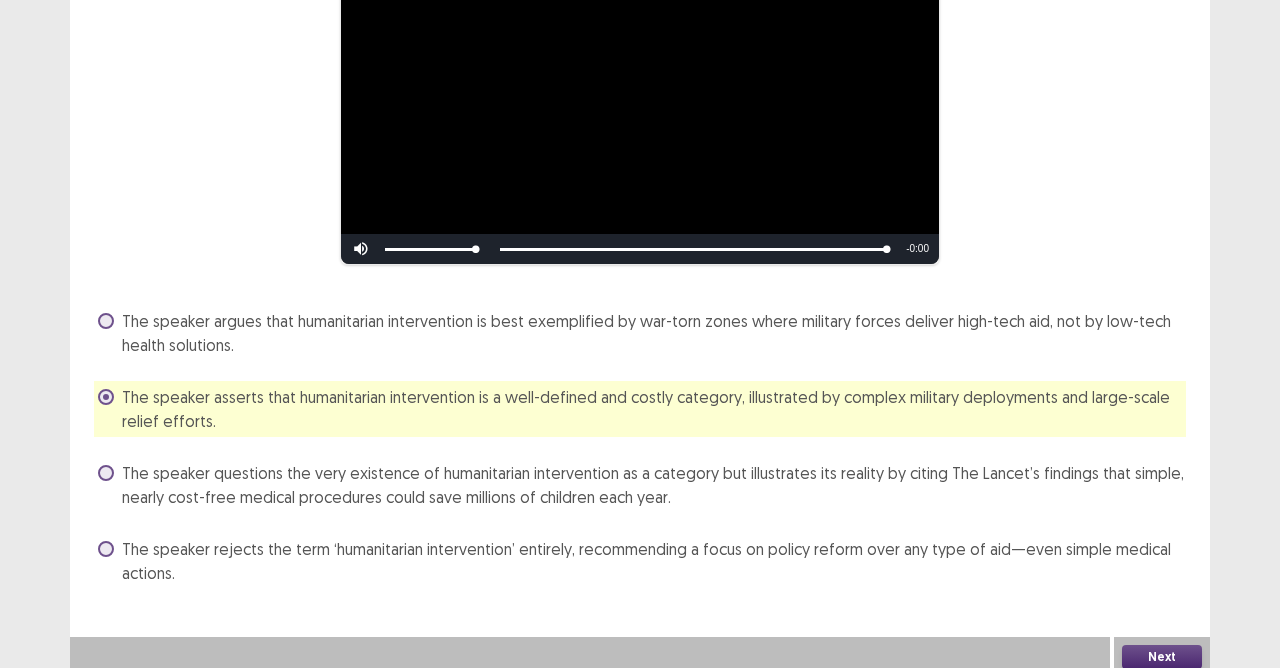 click on "Next" at bounding box center [1162, 657] 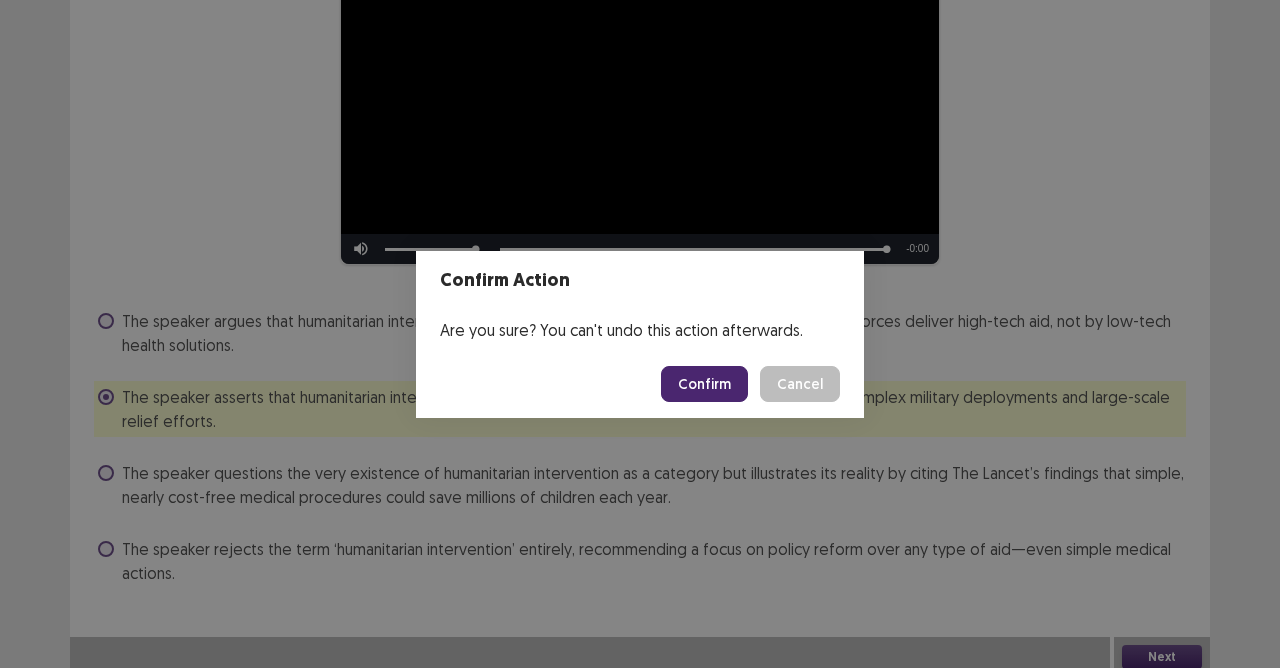 click on "Confirm" at bounding box center (704, 384) 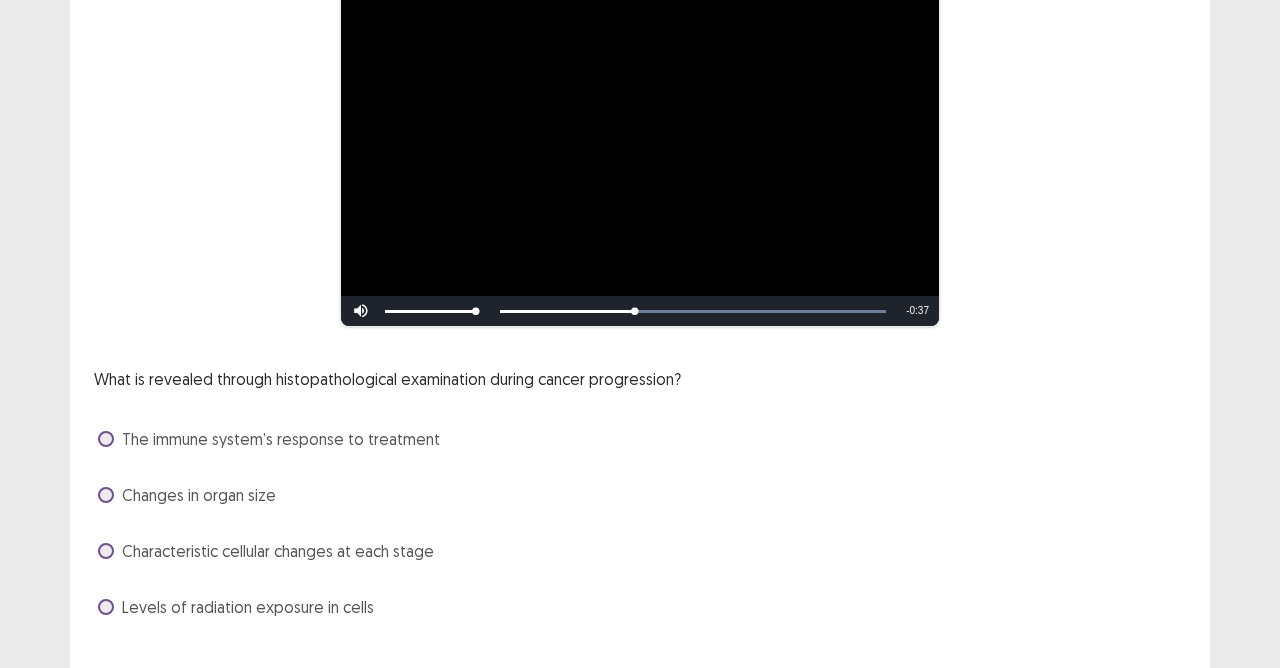scroll, scrollTop: 234, scrollLeft: 0, axis: vertical 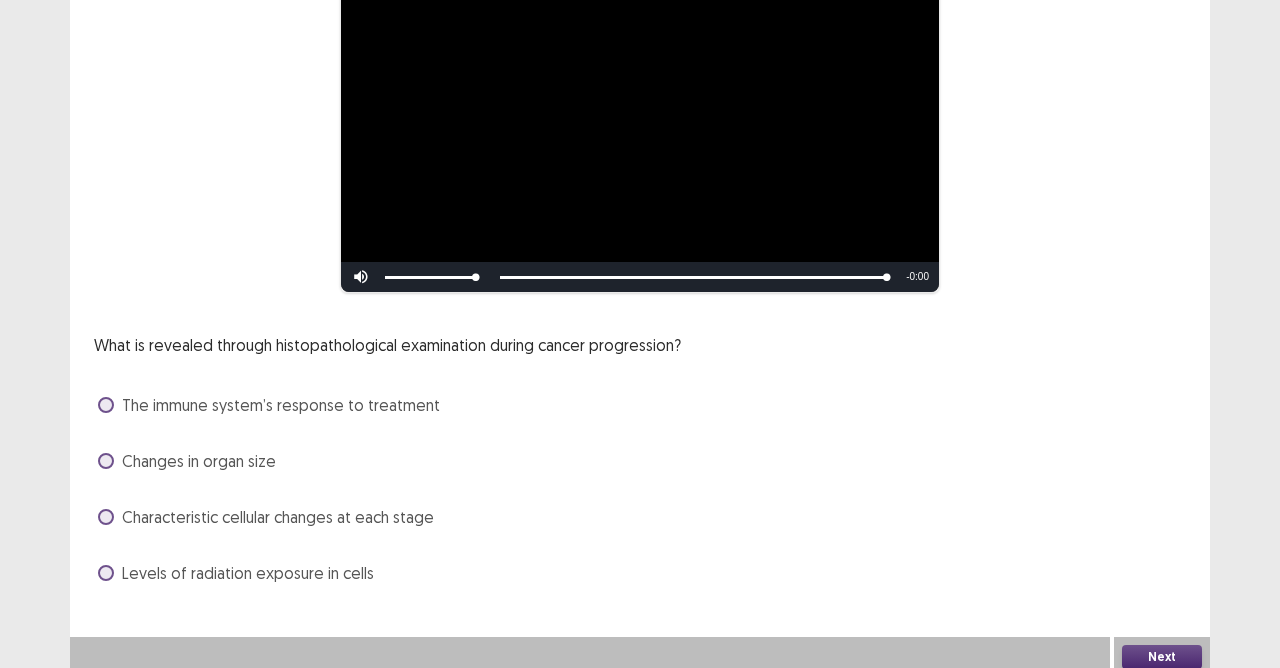 click at bounding box center [106, 573] 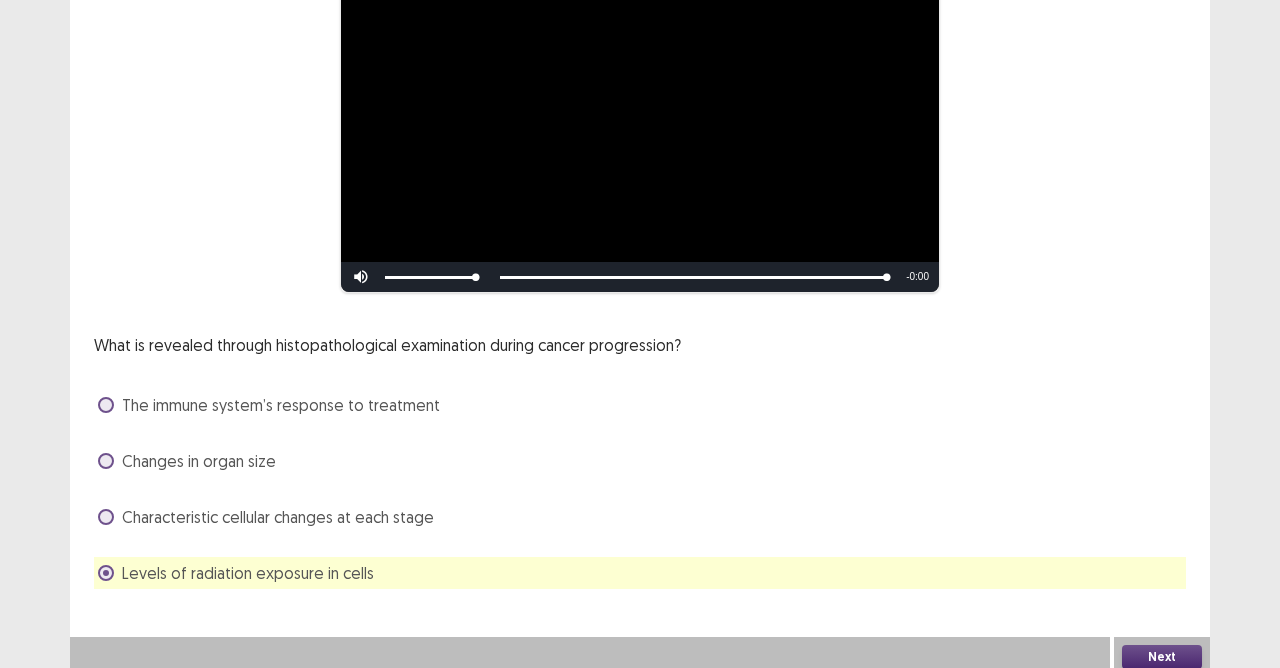click on "Next" at bounding box center [1162, 657] 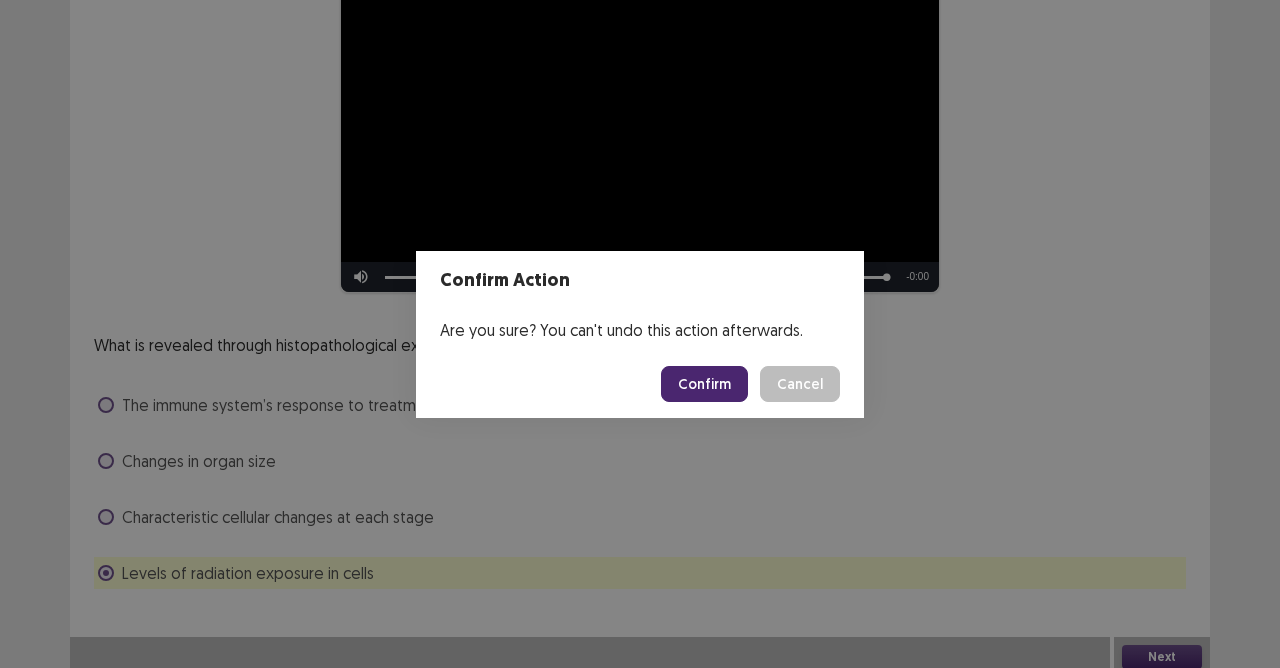 click on "Confirm" at bounding box center [704, 384] 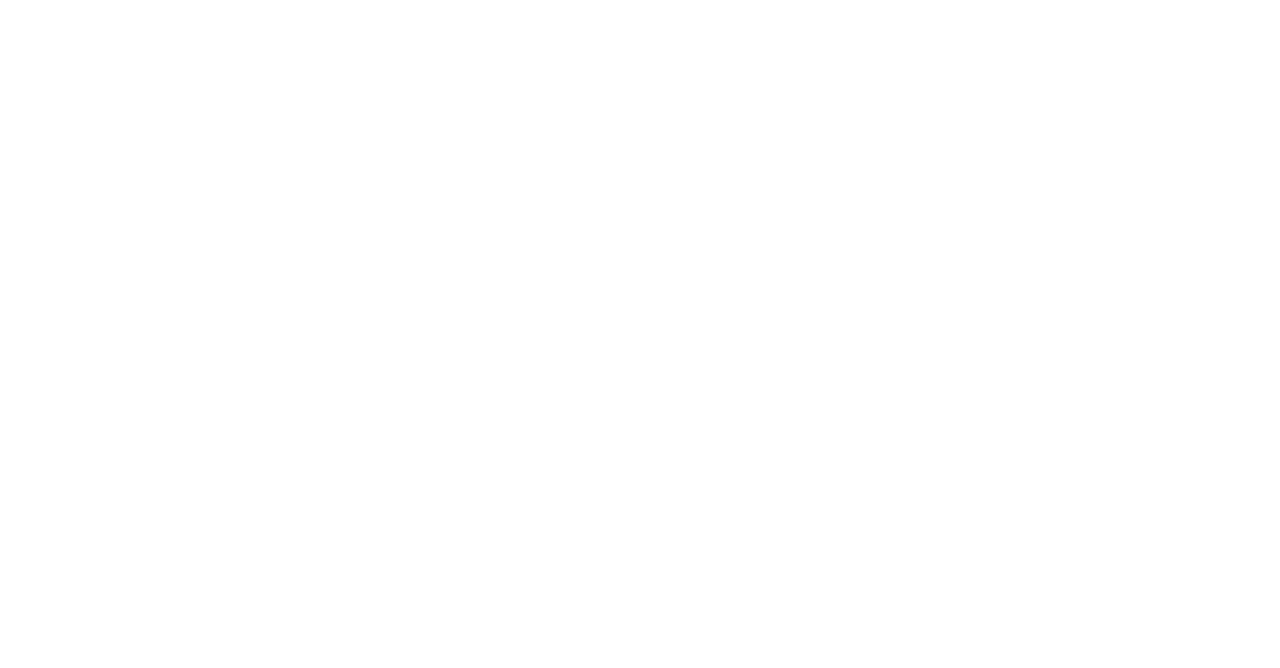 scroll, scrollTop: 0, scrollLeft: 0, axis: both 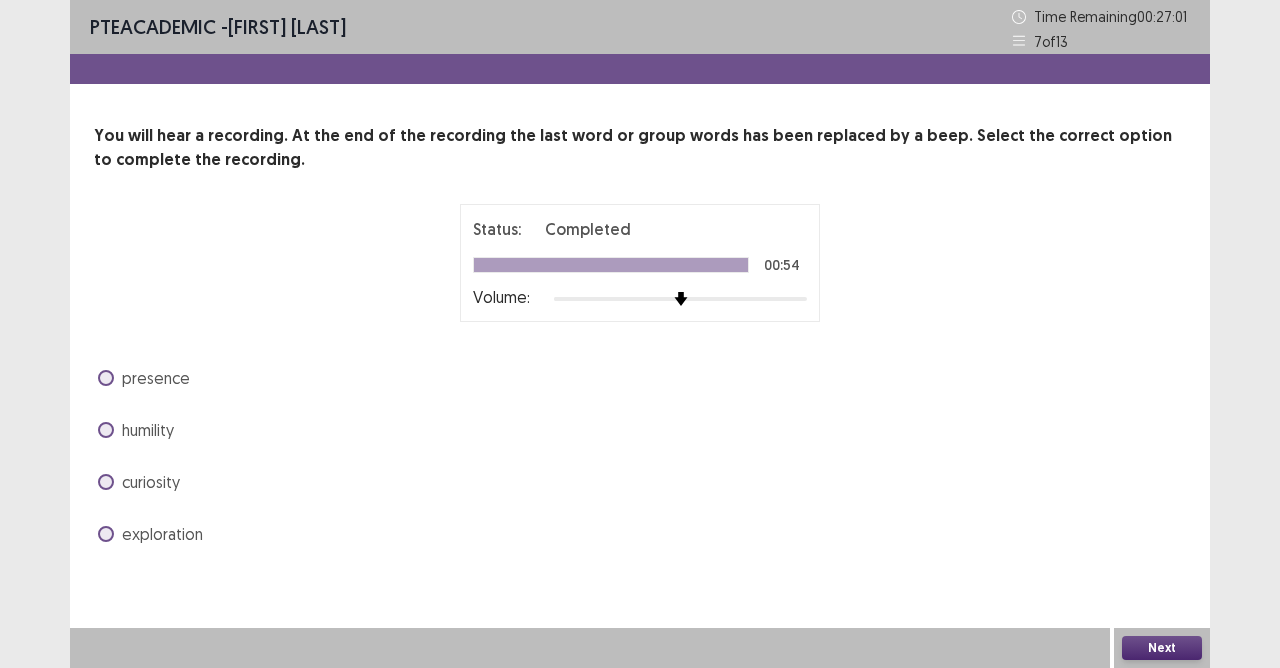 click on "humility" at bounding box center (136, 430) 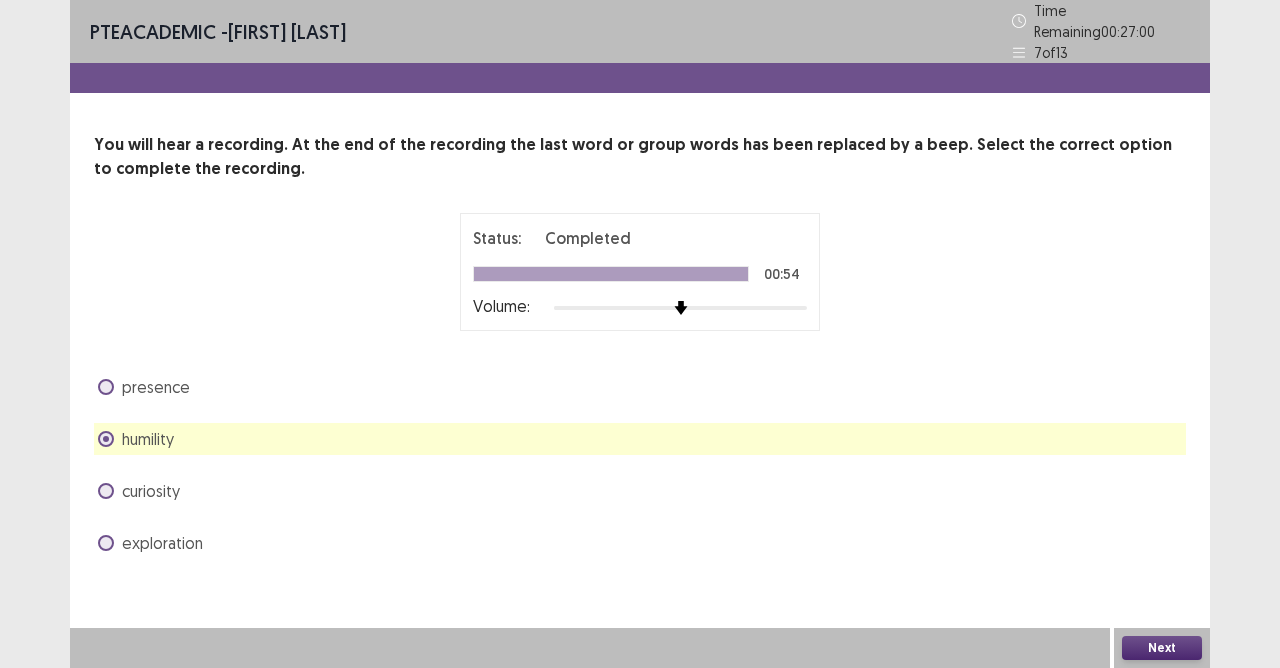 click on "Next" at bounding box center (1162, 648) 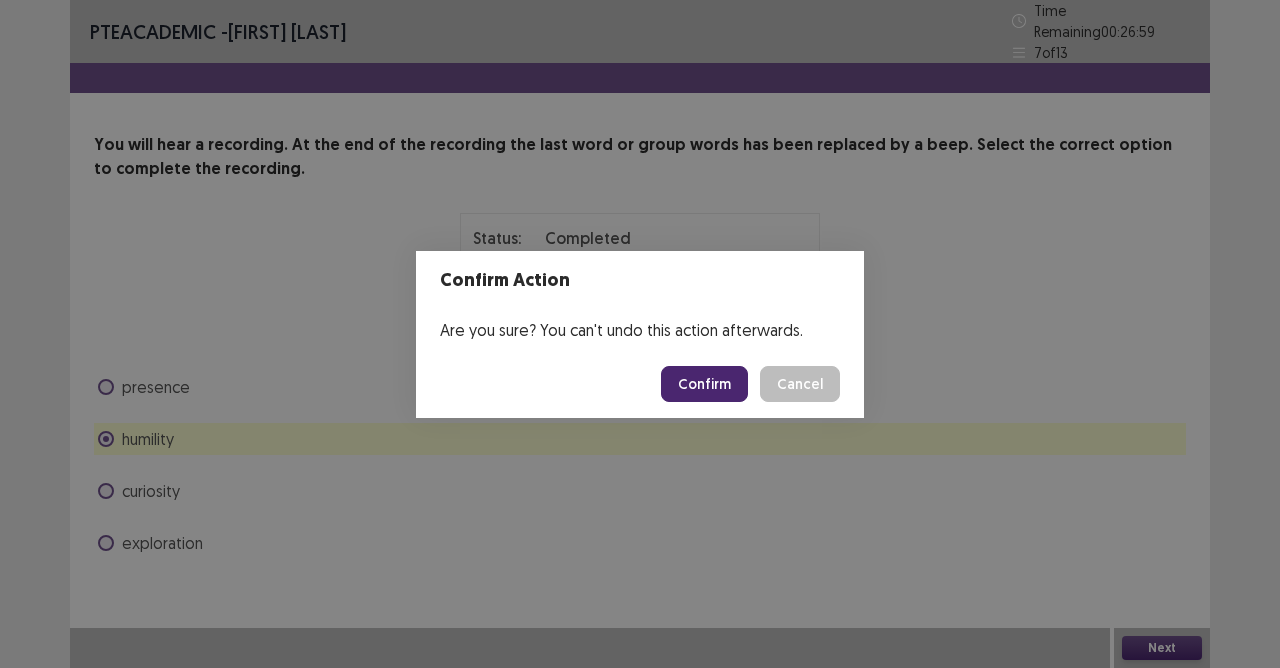 click on "Confirm Cancel" at bounding box center (640, 384) 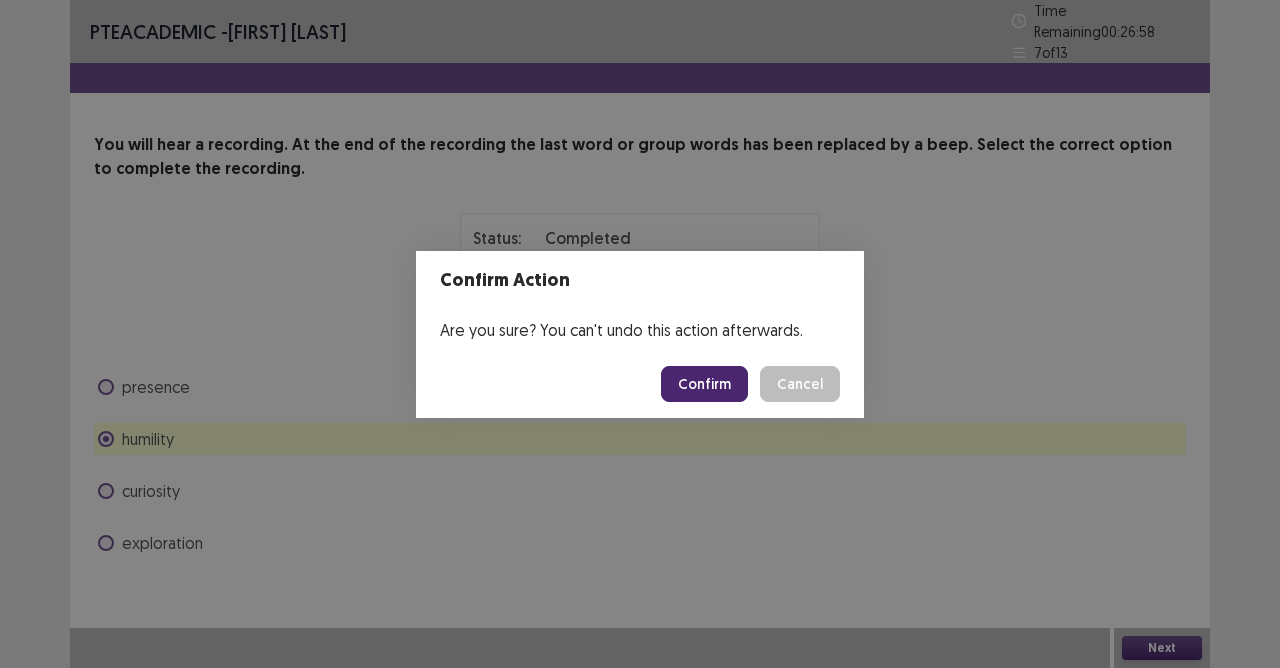 click on "Confirm" at bounding box center (704, 384) 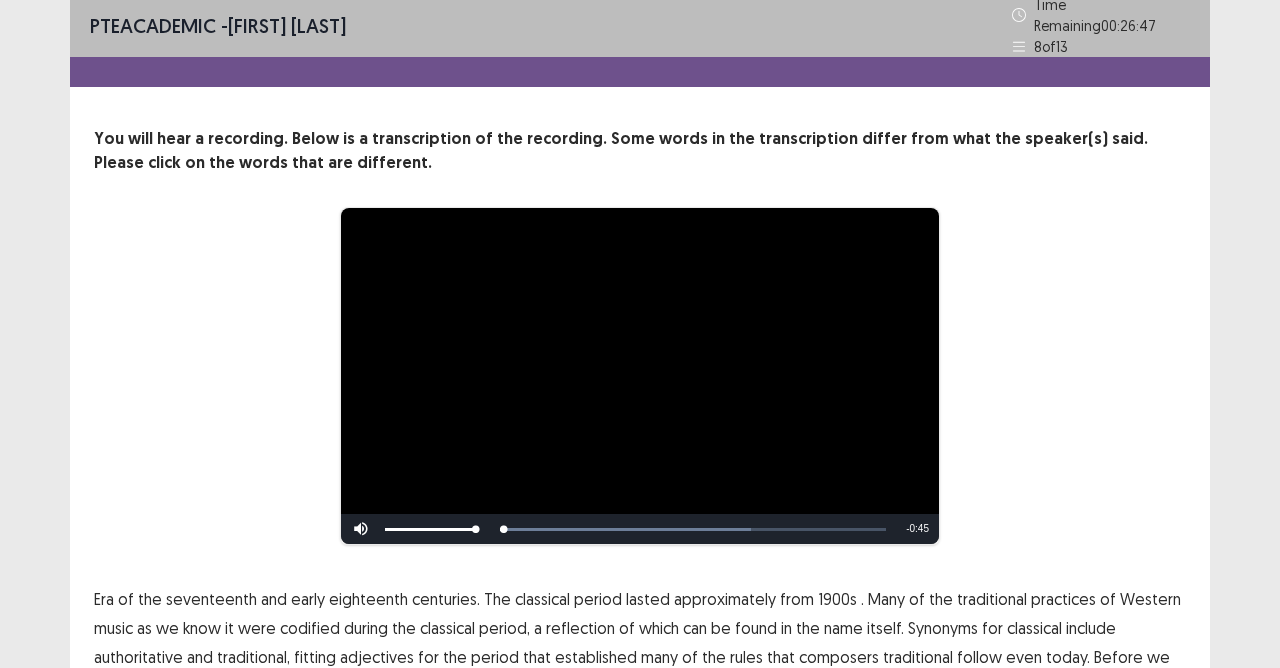 scroll, scrollTop: 100, scrollLeft: 0, axis: vertical 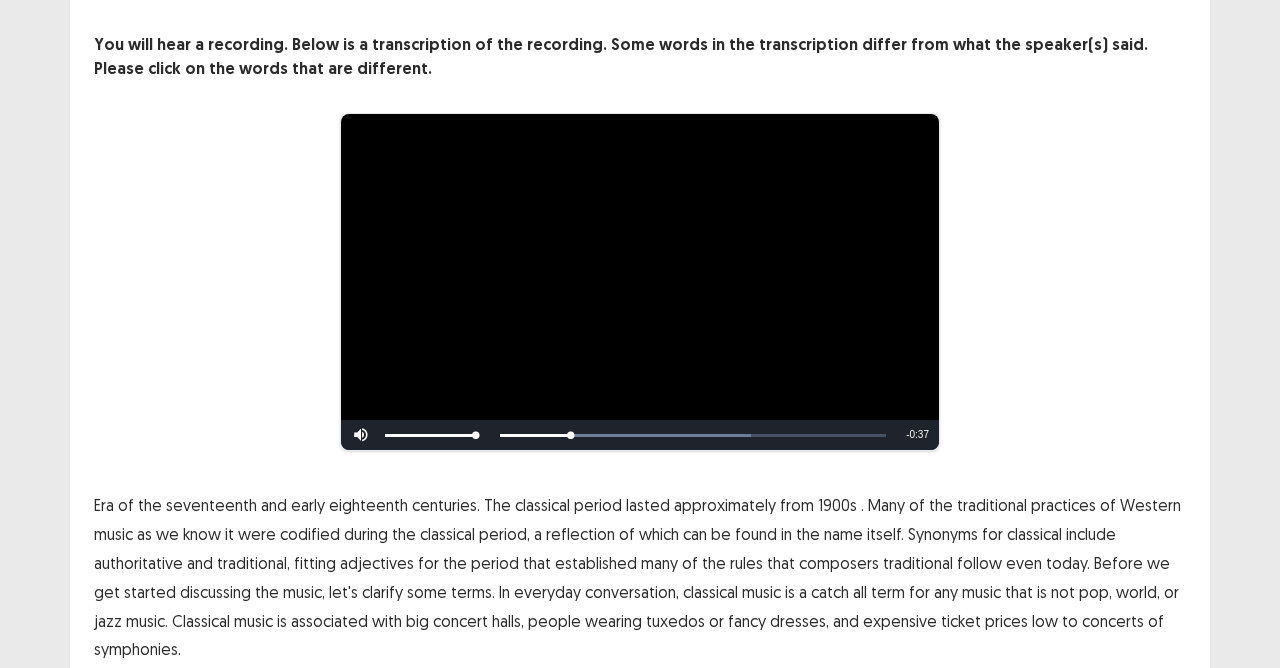 drag, startPoint x: 804, startPoint y: 492, endPoint x: 847, endPoint y: 496, distance: 43.185646 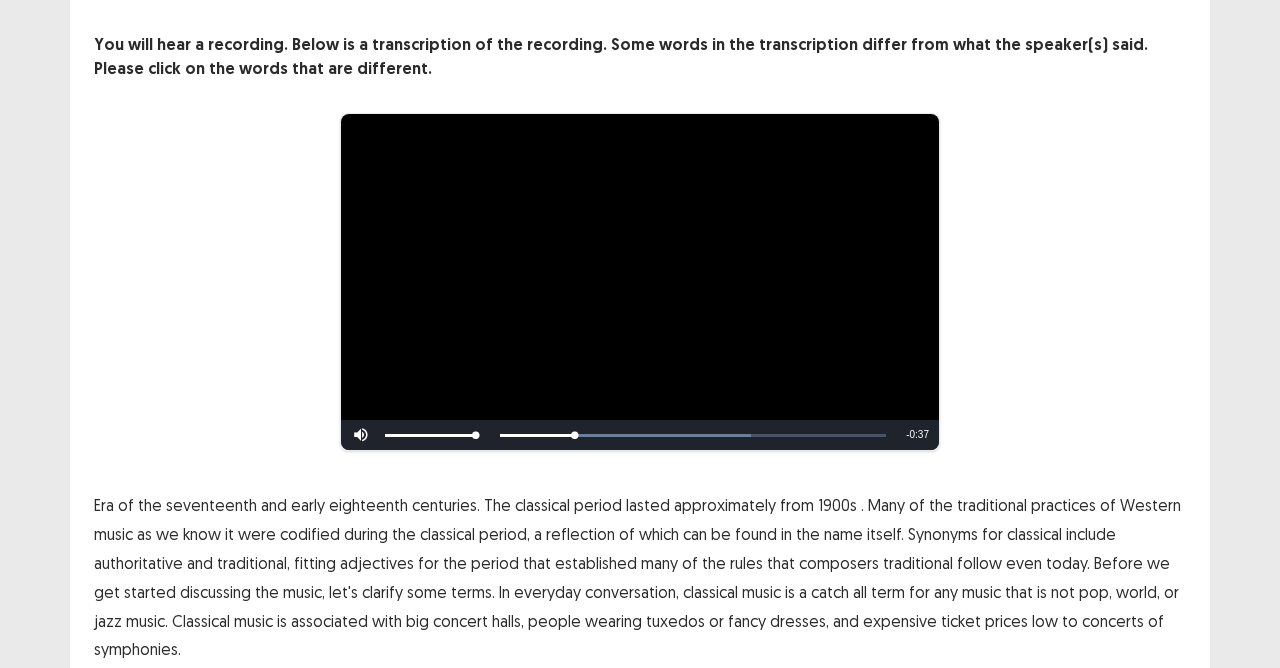click on "1900s" at bounding box center (837, 505) 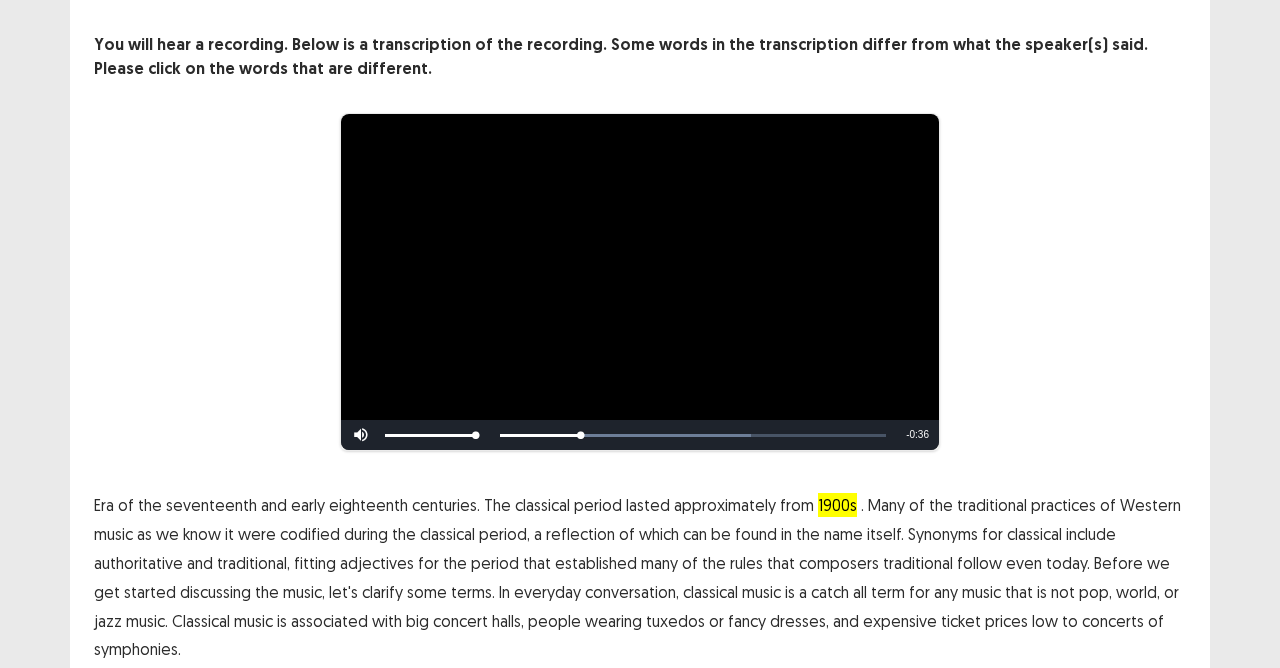 scroll, scrollTop: 174, scrollLeft: 0, axis: vertical 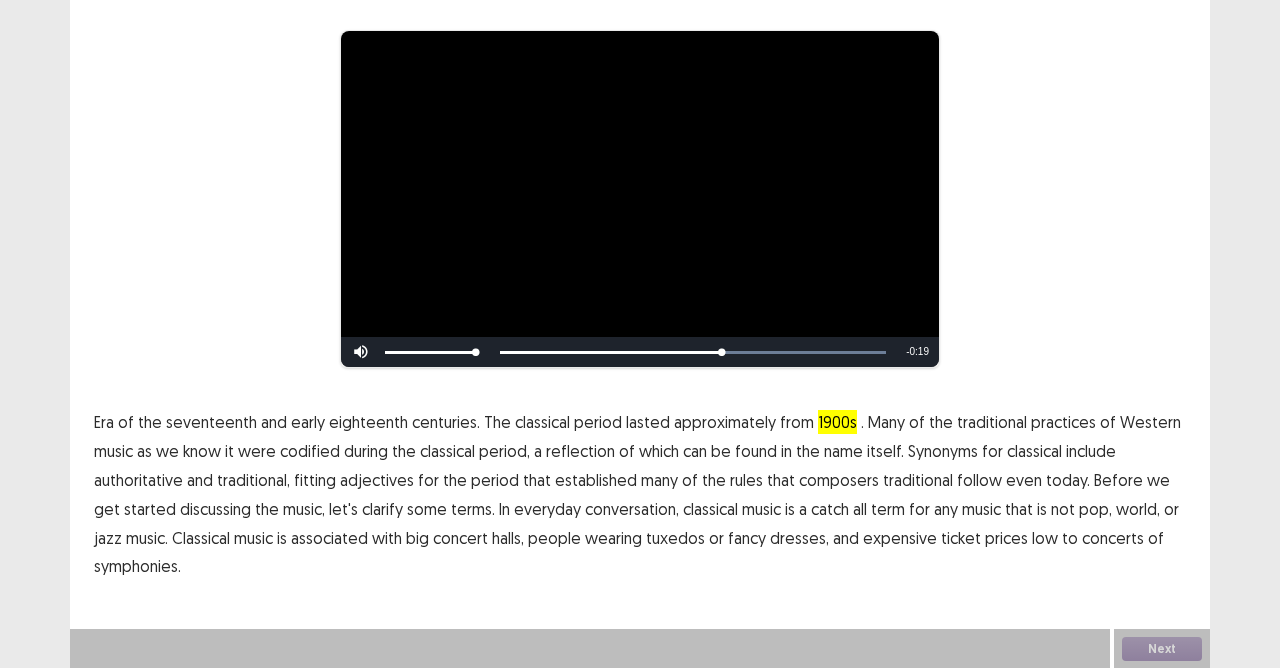 drag, startPoint x: 873, startPoint y: 478, endPoint x: 936, endPoint y: 484, distance: 63.28507 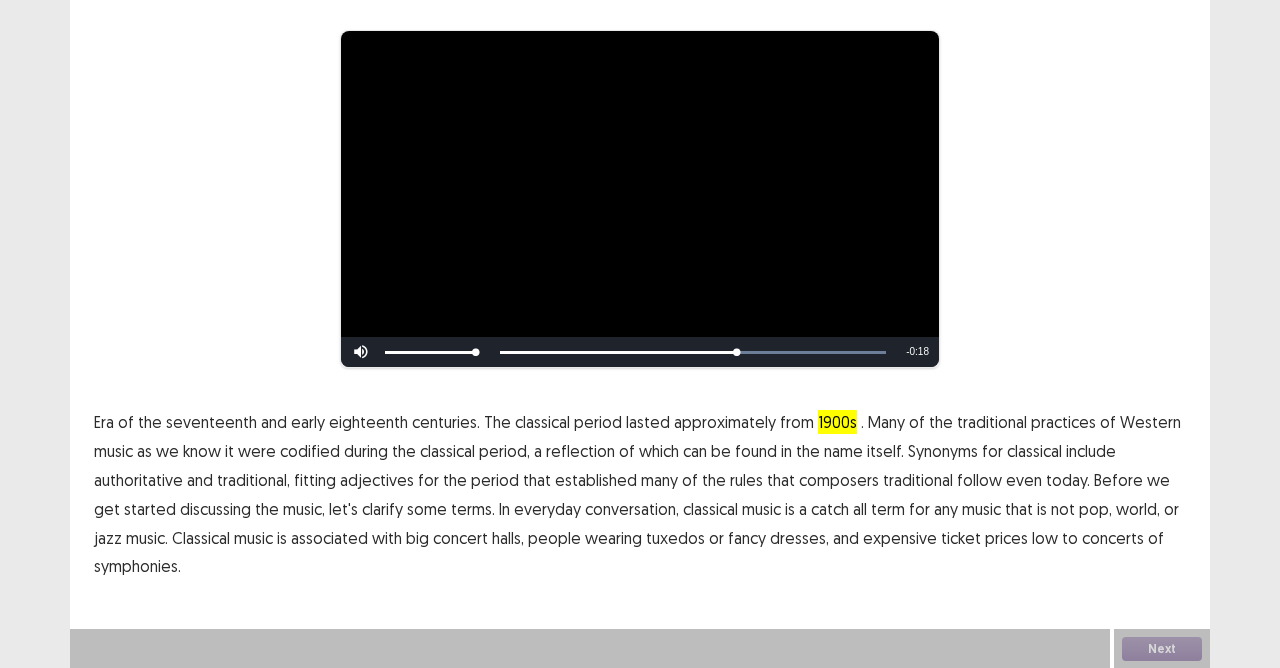 drag, startPoint x: 868, startPoint y: 476, endPoint x: 920, endPoint y: 476, distance: 52 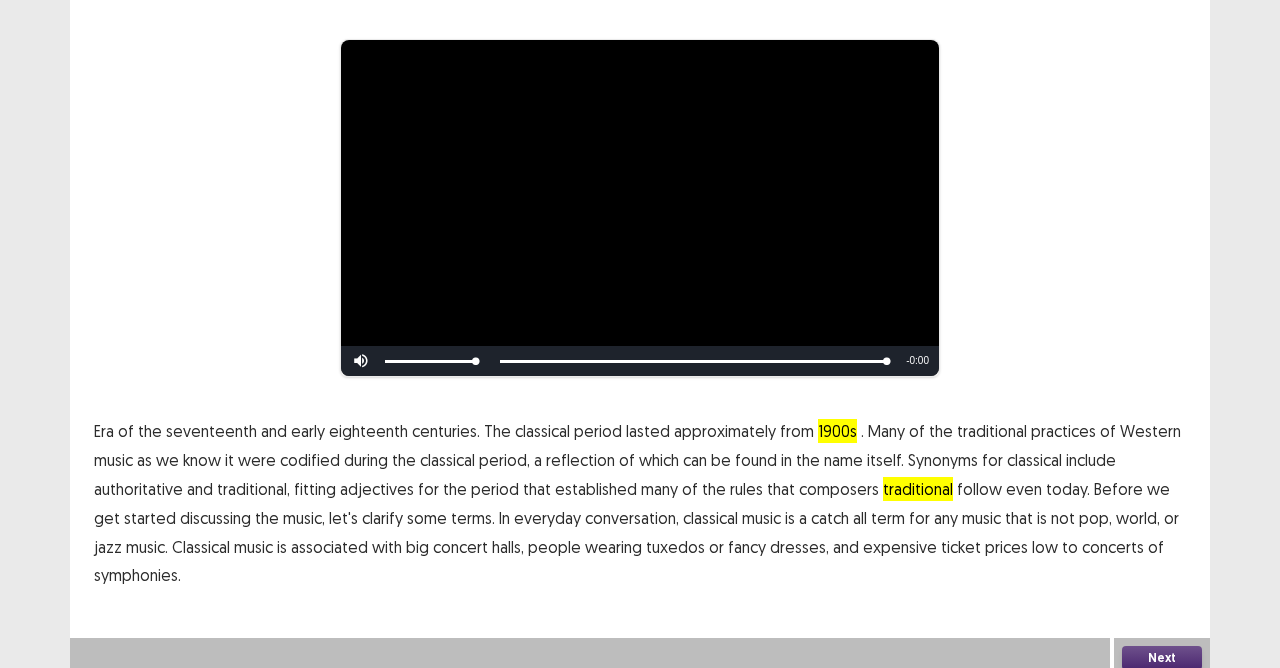 click on "symphonies." at bounding box center (137, 575) 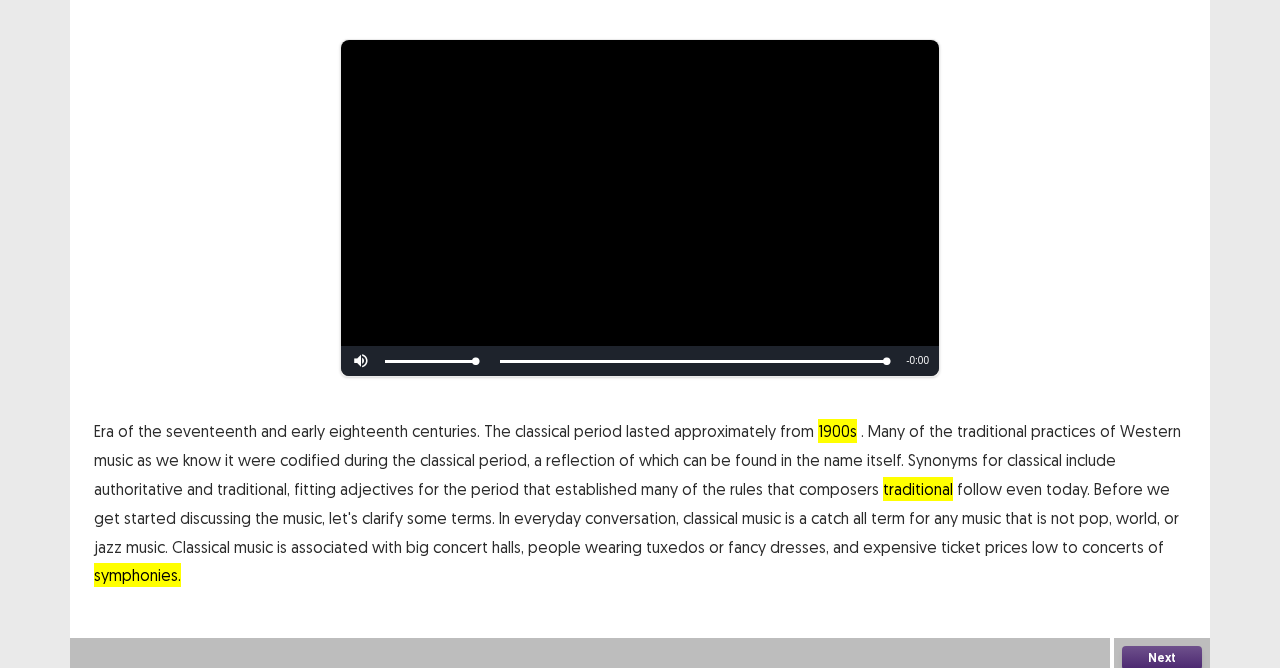 click on "Next" at bounding box center (1162, 658) 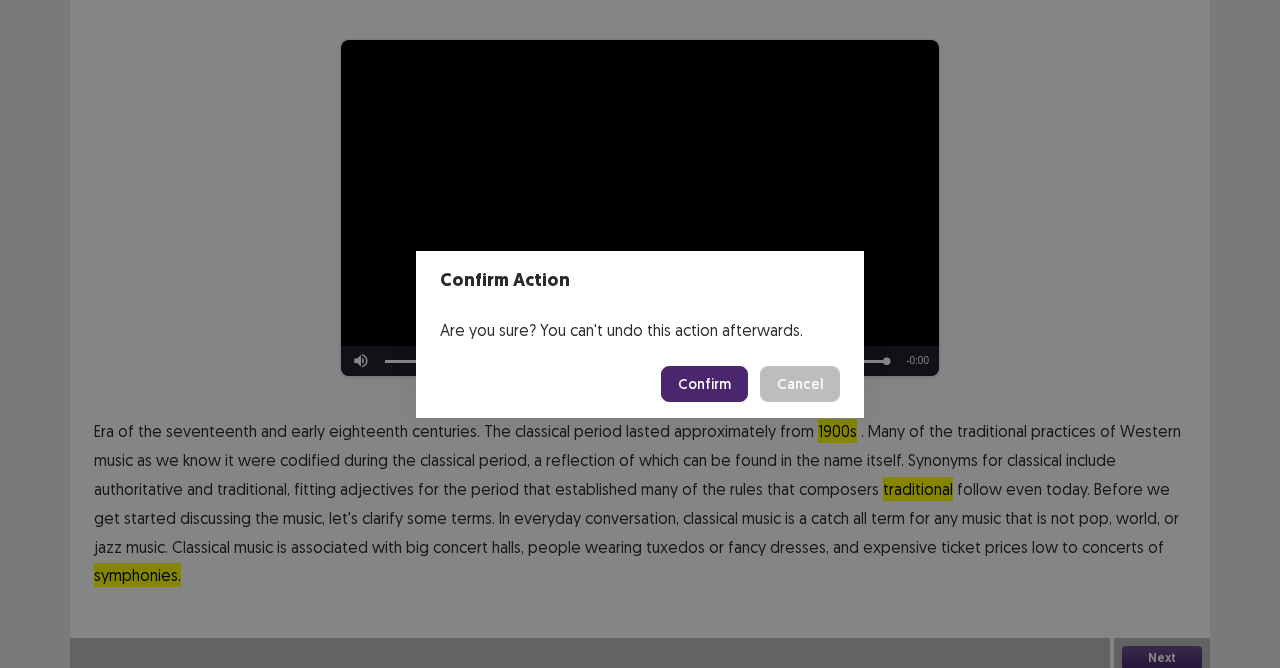 click on "Confirm" at bounding box center (704, 384) 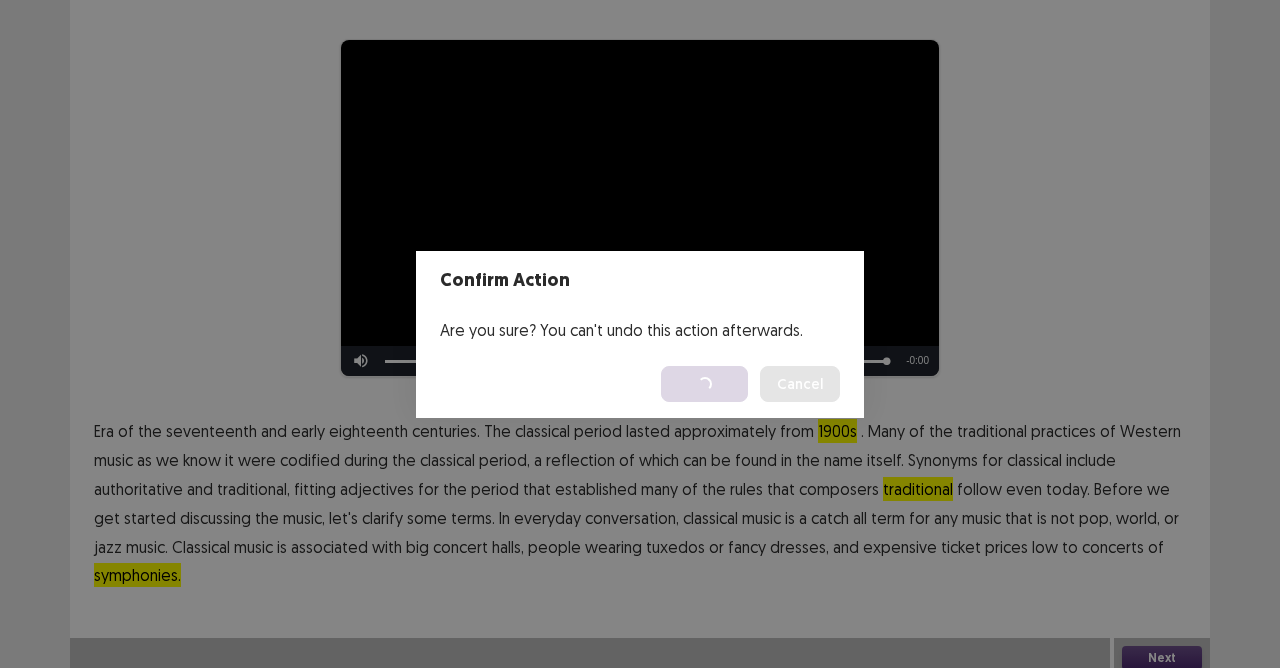 scroll, scrollTop: 0, scrollLeft: 0, axis: both 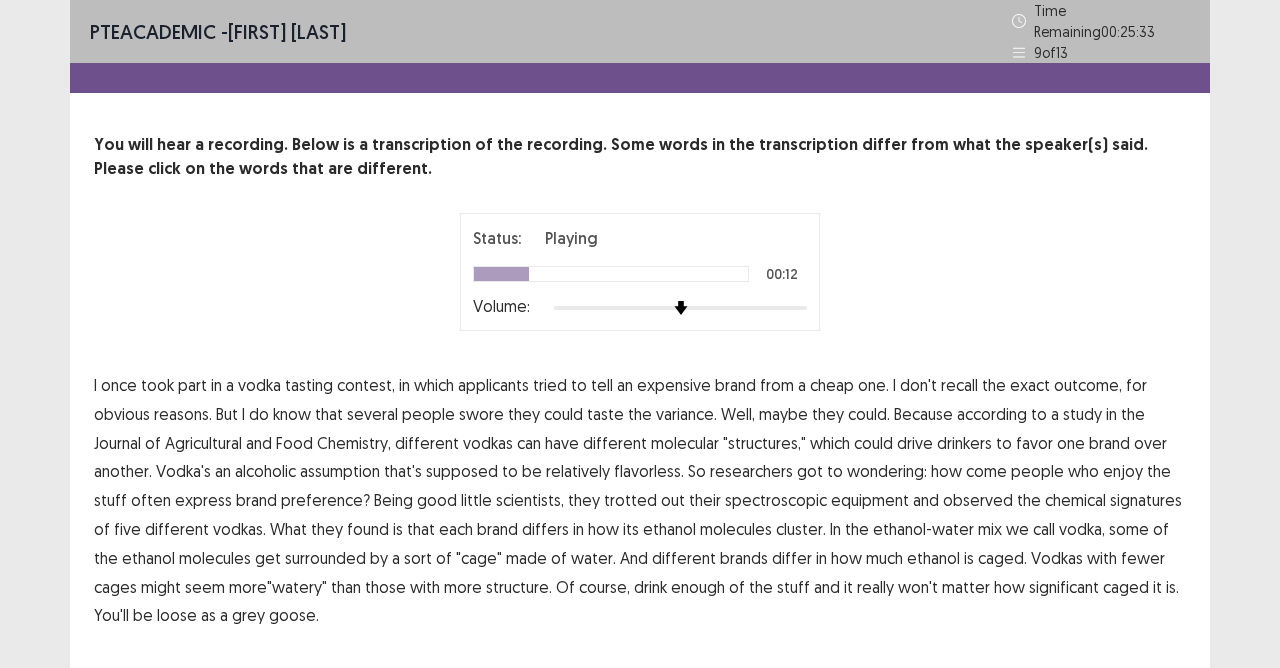 click on "variance." at bounding box center [686, 414] 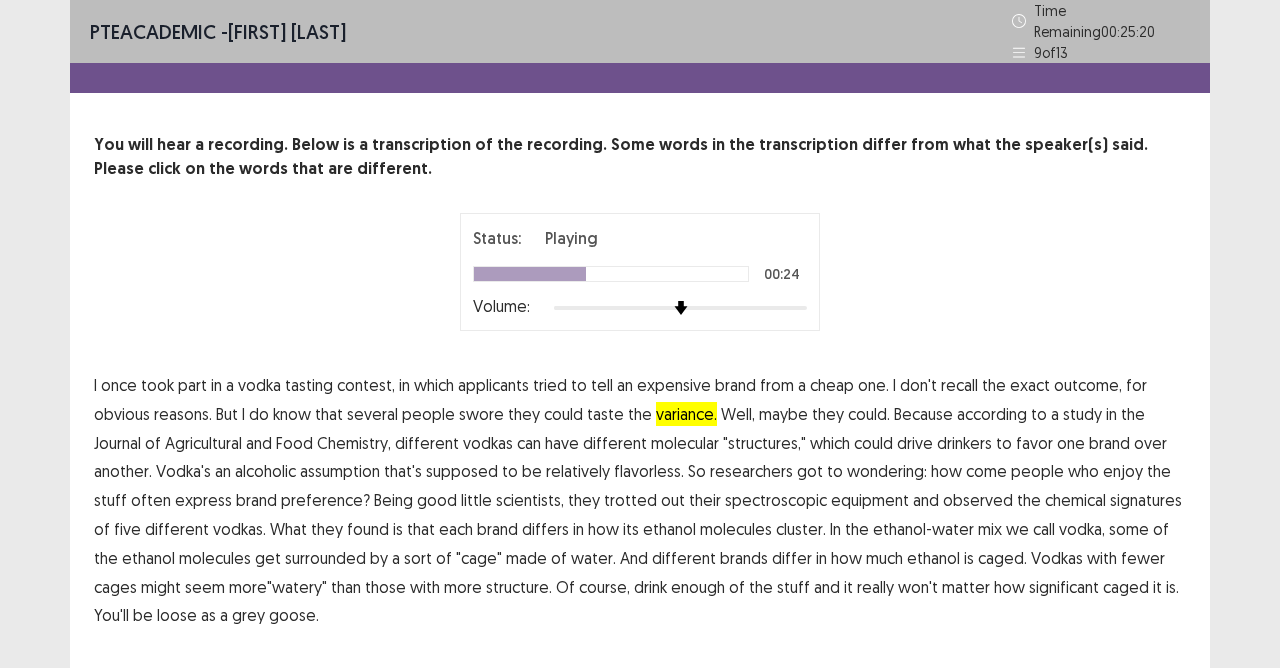 click on "assumption" at bounding box center (340, 471) 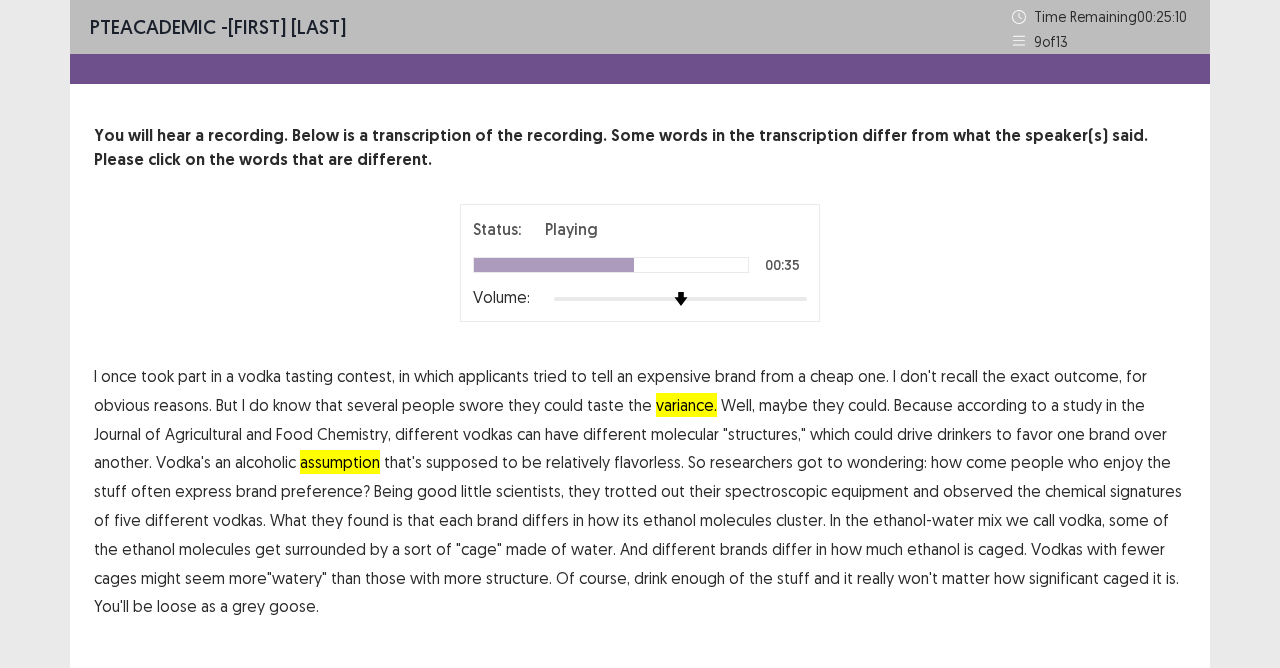 click on "observed" at bounding box center (978, 491) 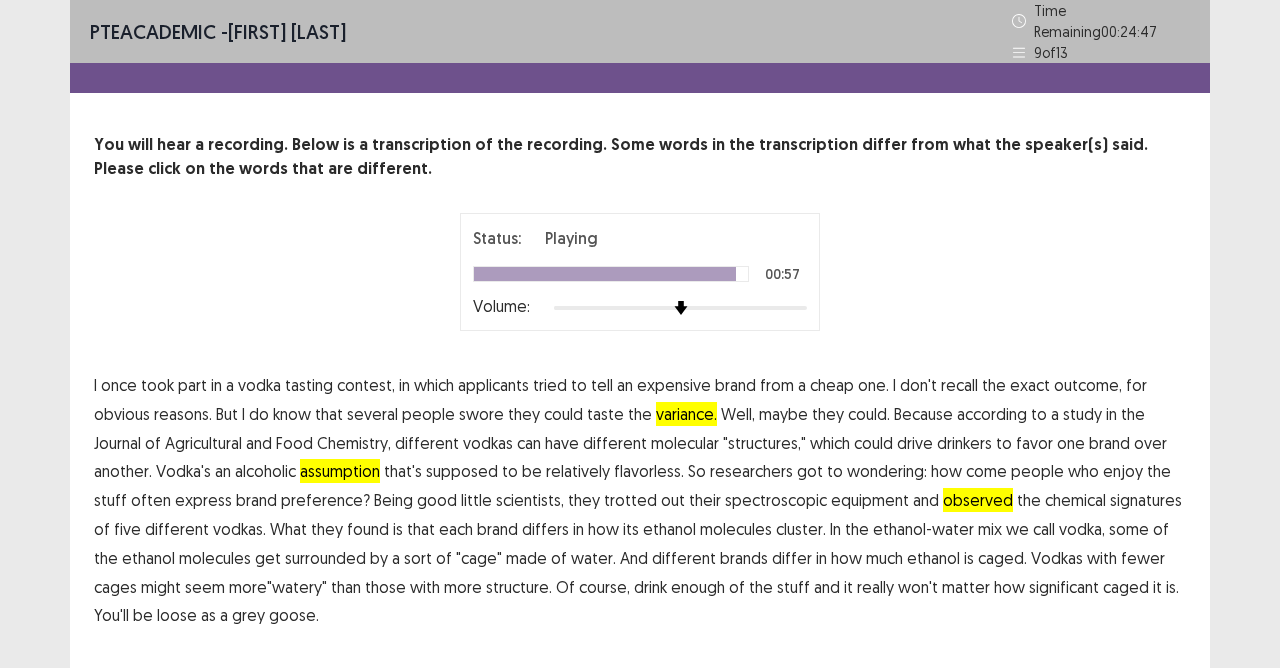 click on "significant" at bounding box center [1064, 587] 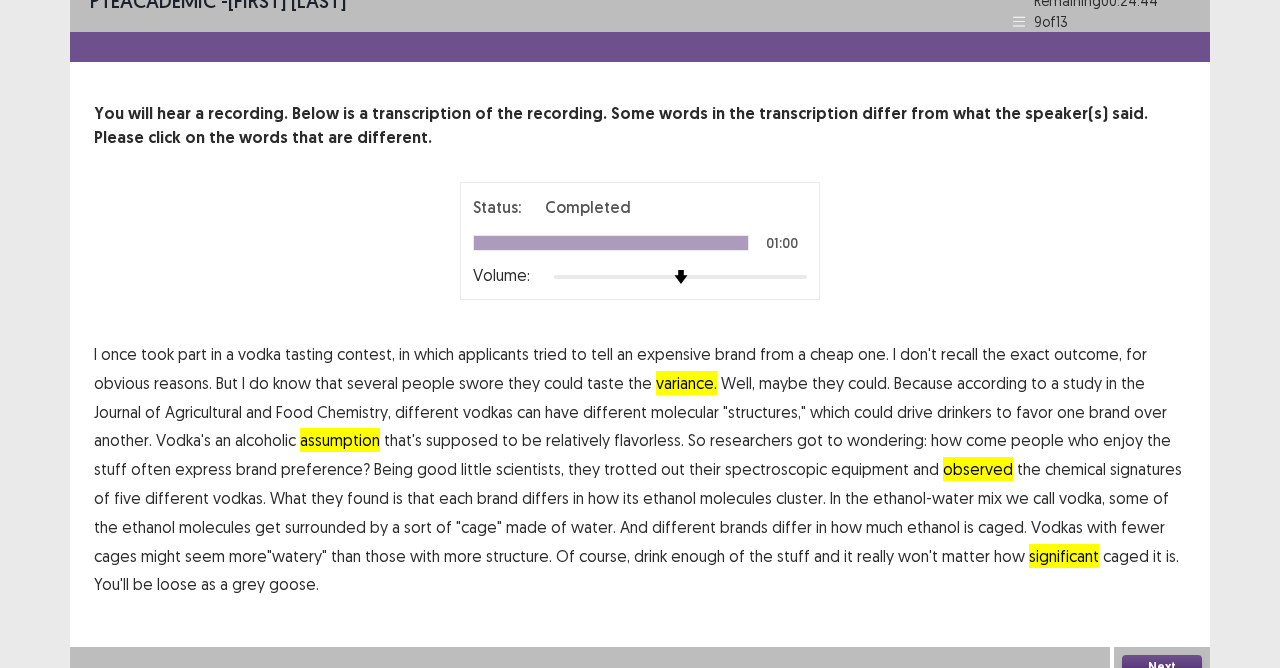 scroll, scrollTop: 40, scrollLeft: 0, axis: vertical 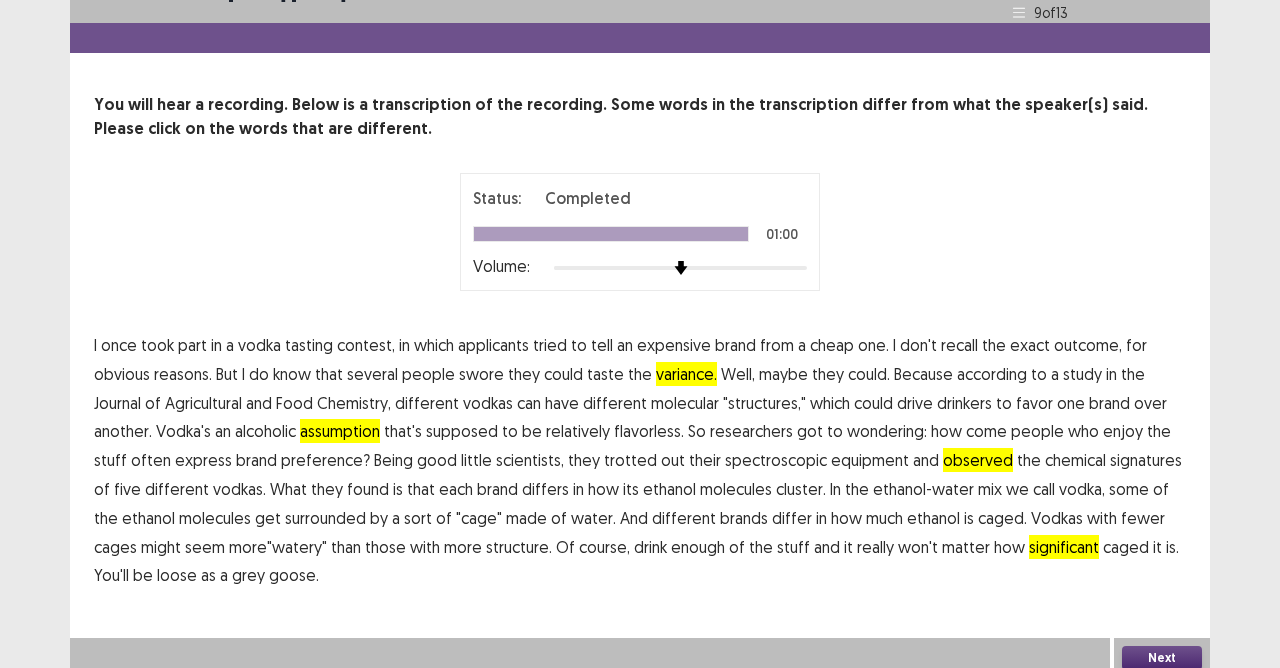 click on "Next" at bounding box center (1162, 658) 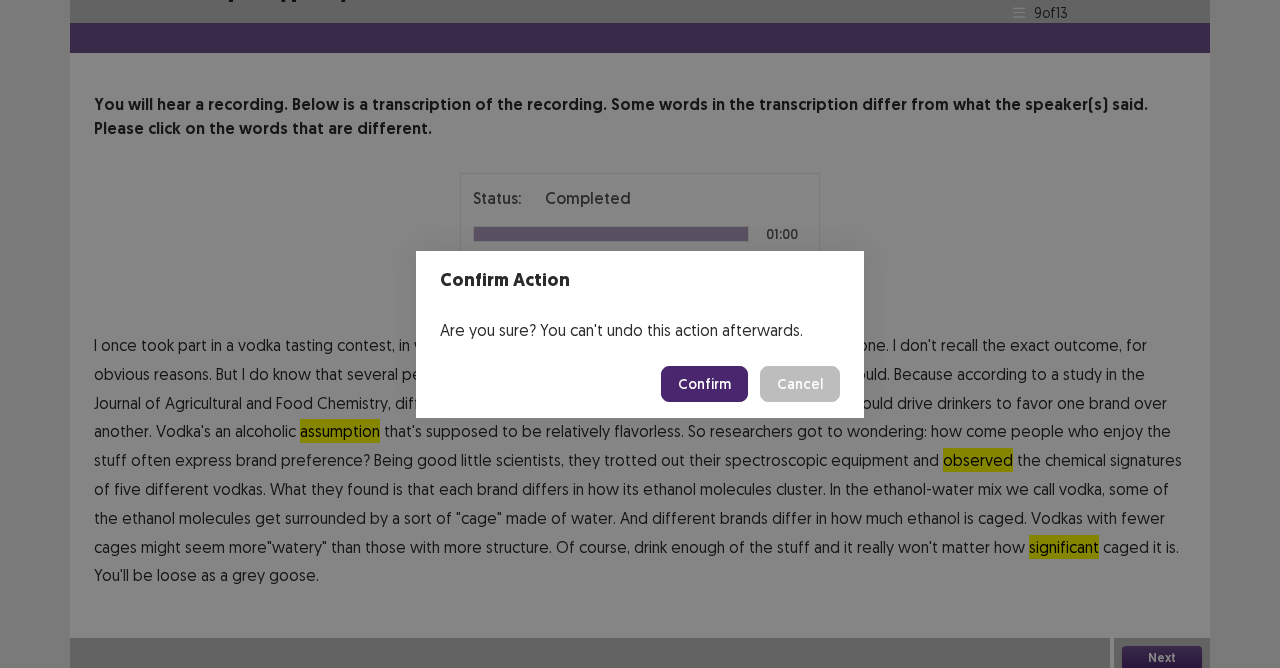 click on "Confirm" at bounding box center (704, 384) 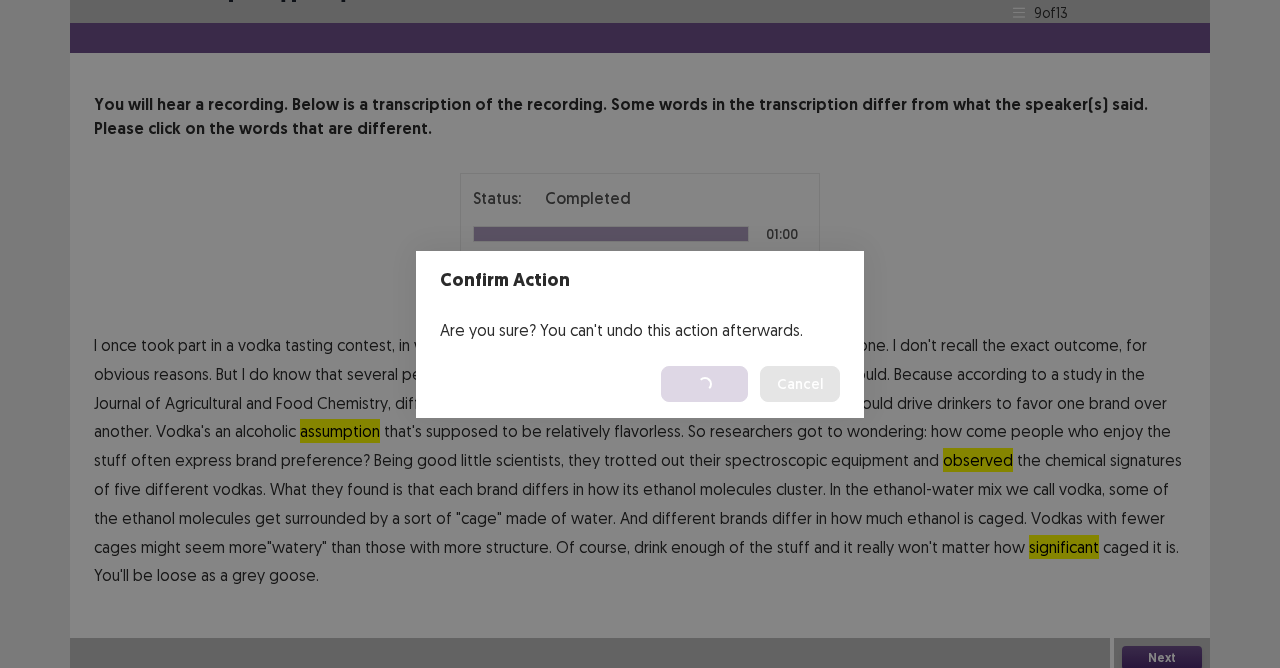 scroll, scrollTop: 0, scrollLeft: 0, axis: both 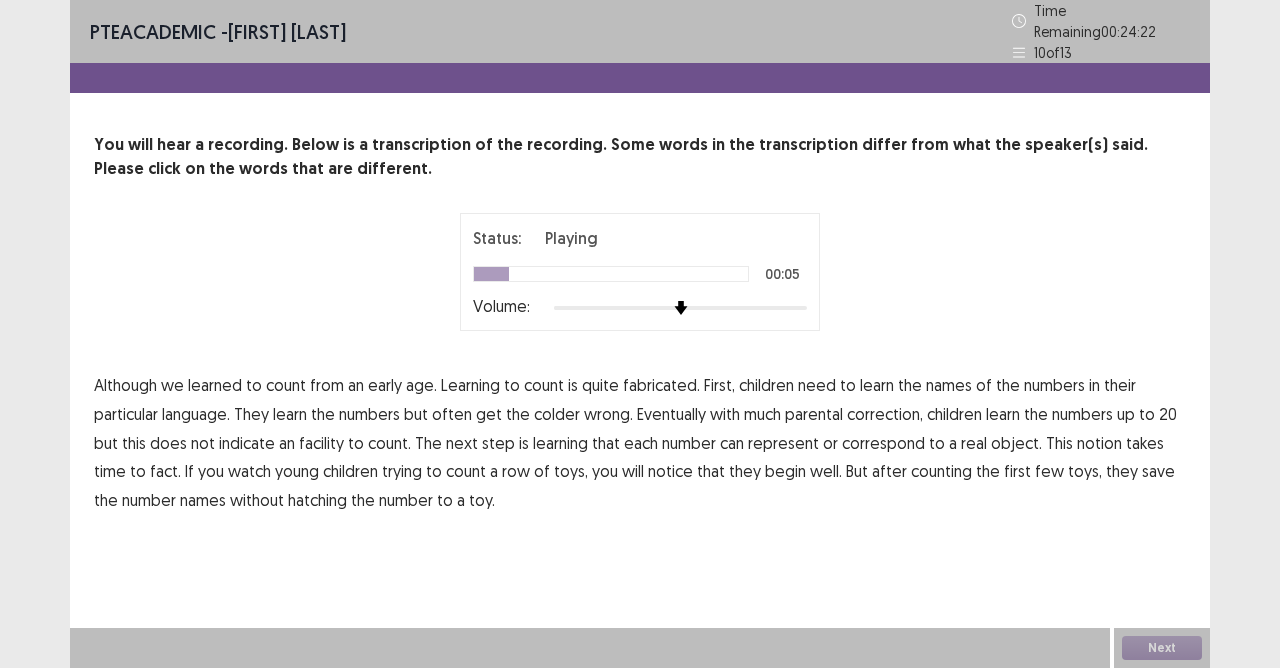 click on "fabricated." at bounding box center [661, 385] 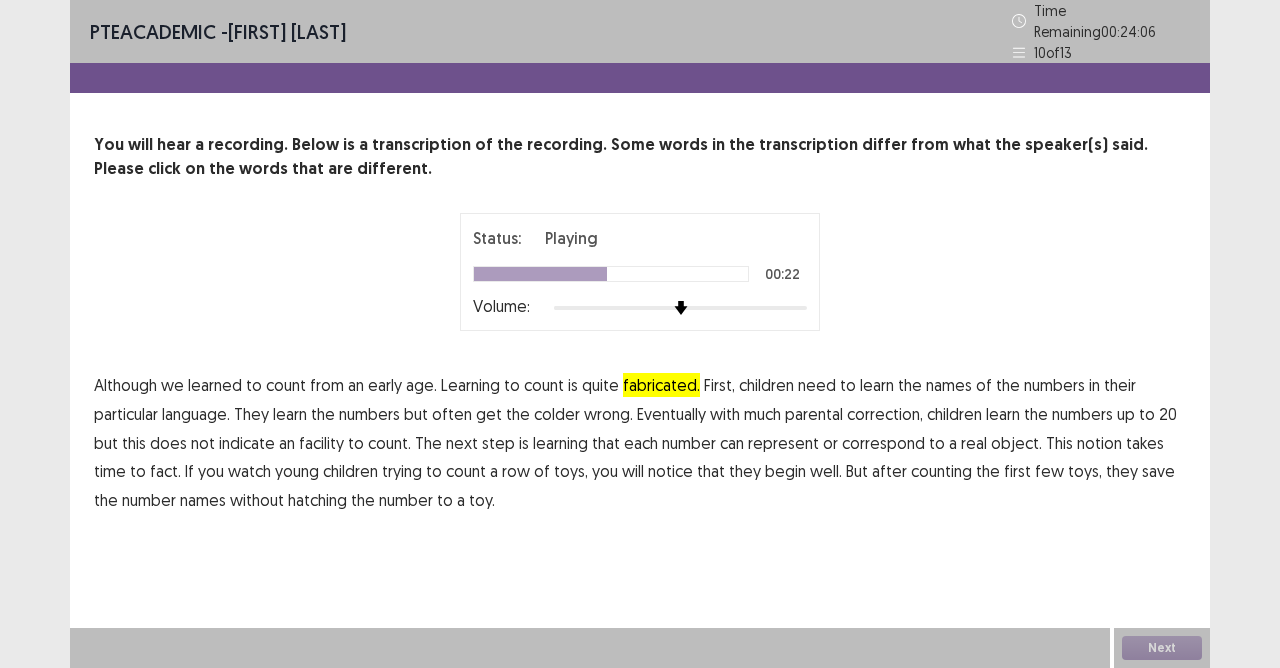 click on "facility" at bounding box center [321, 443] 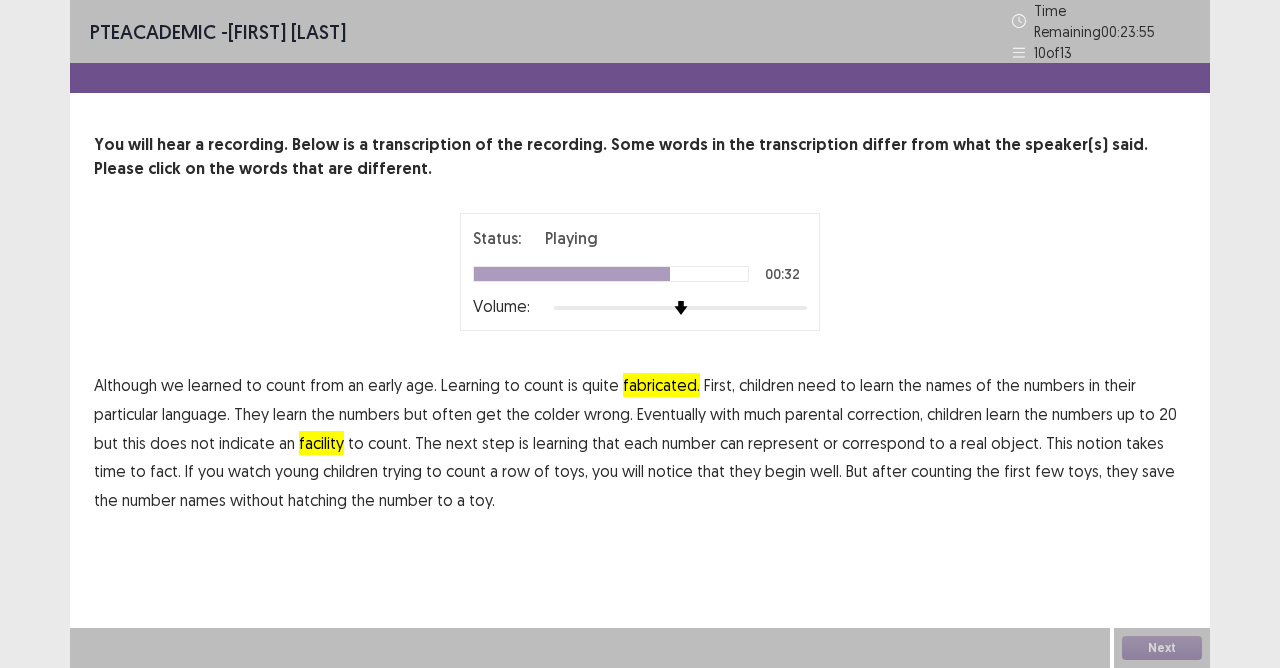 drag, startPoint x: 124, startPoint y: 465, endPoint x: 155, endPoint y: 468, distance: 31.144823 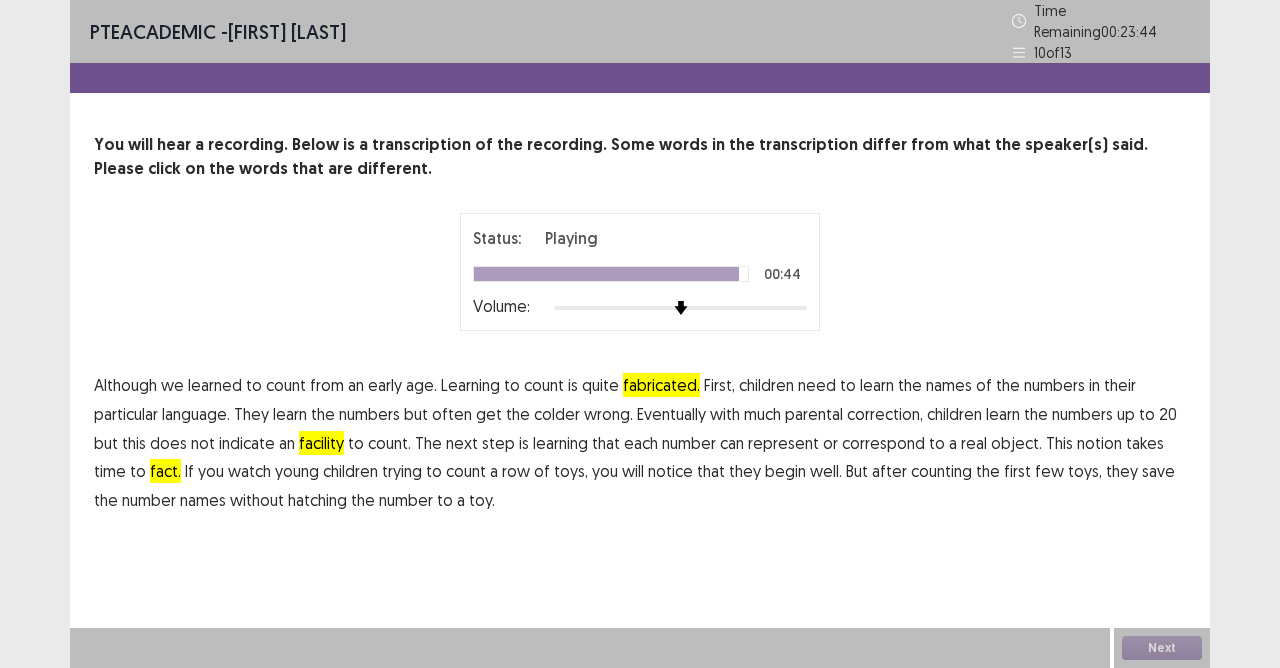 click on "hatching" at bounding box center (317, 500) 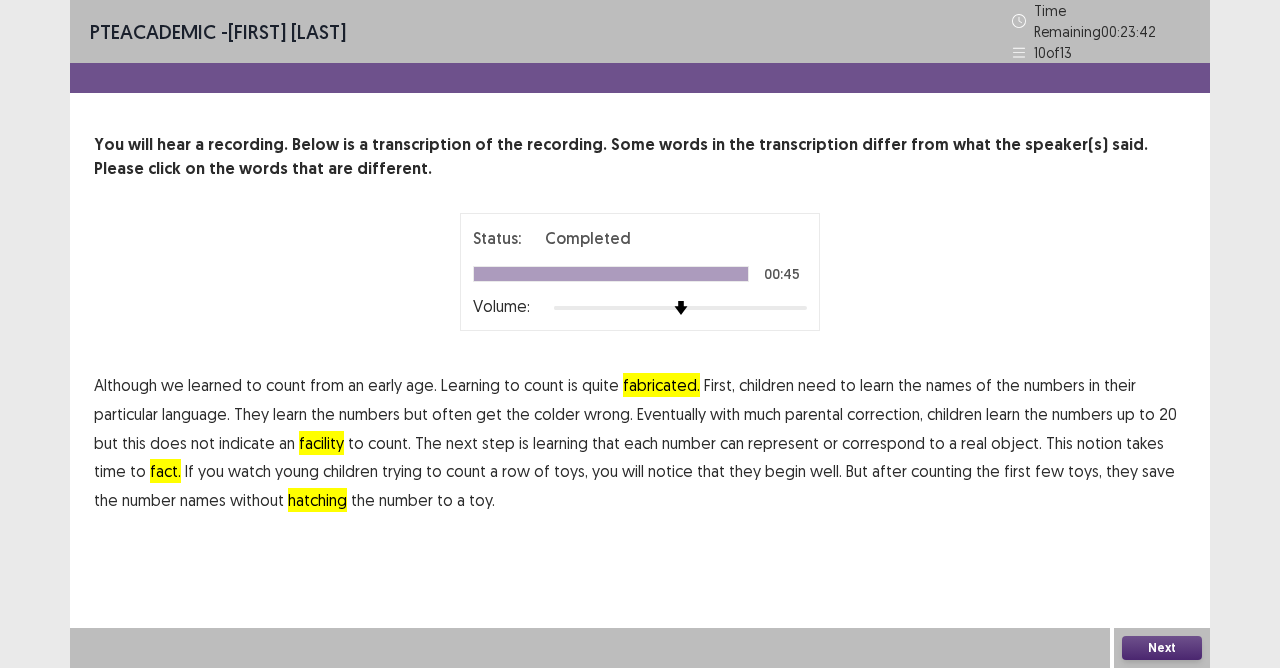 click on "Next" at bounding box center (1162, 648) 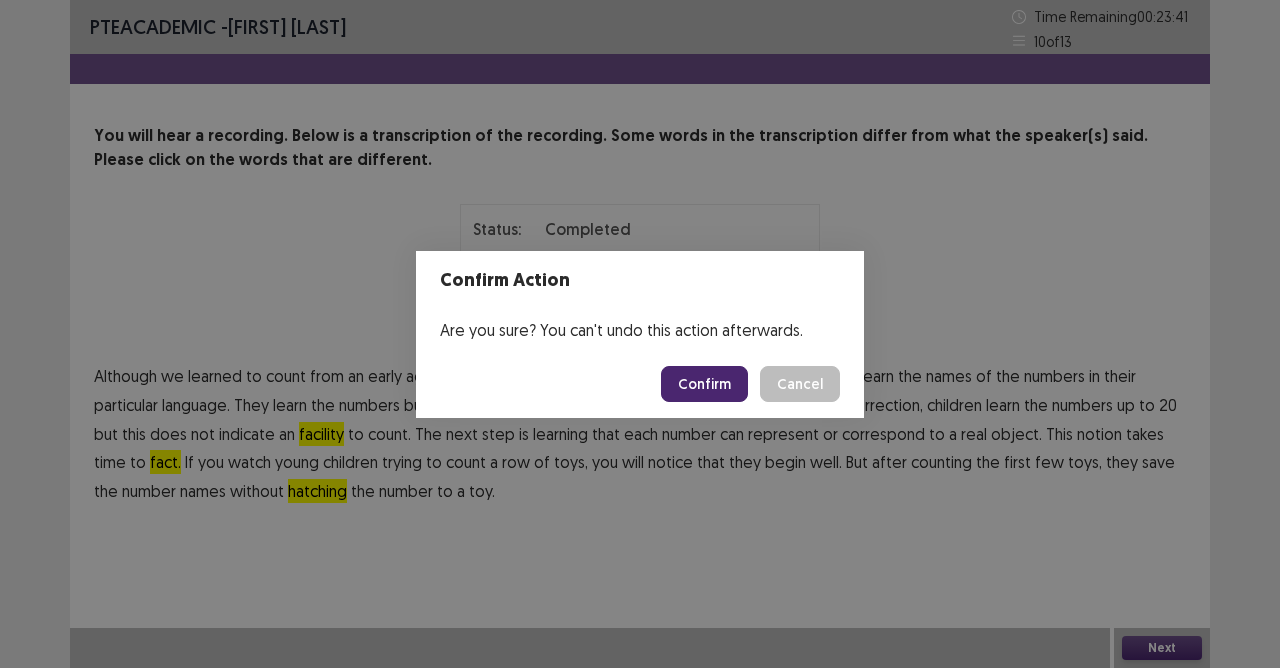 click on "Confirm" at bounding box center (704, 384) 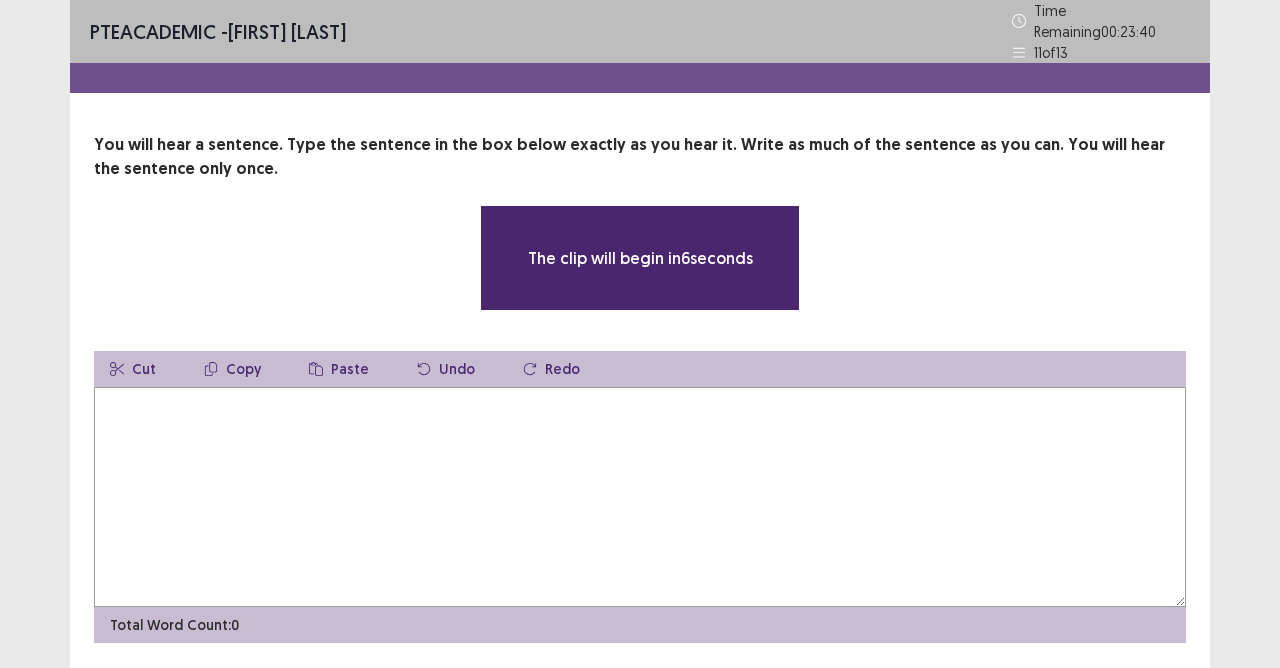 click at bounding box center [640, 497] 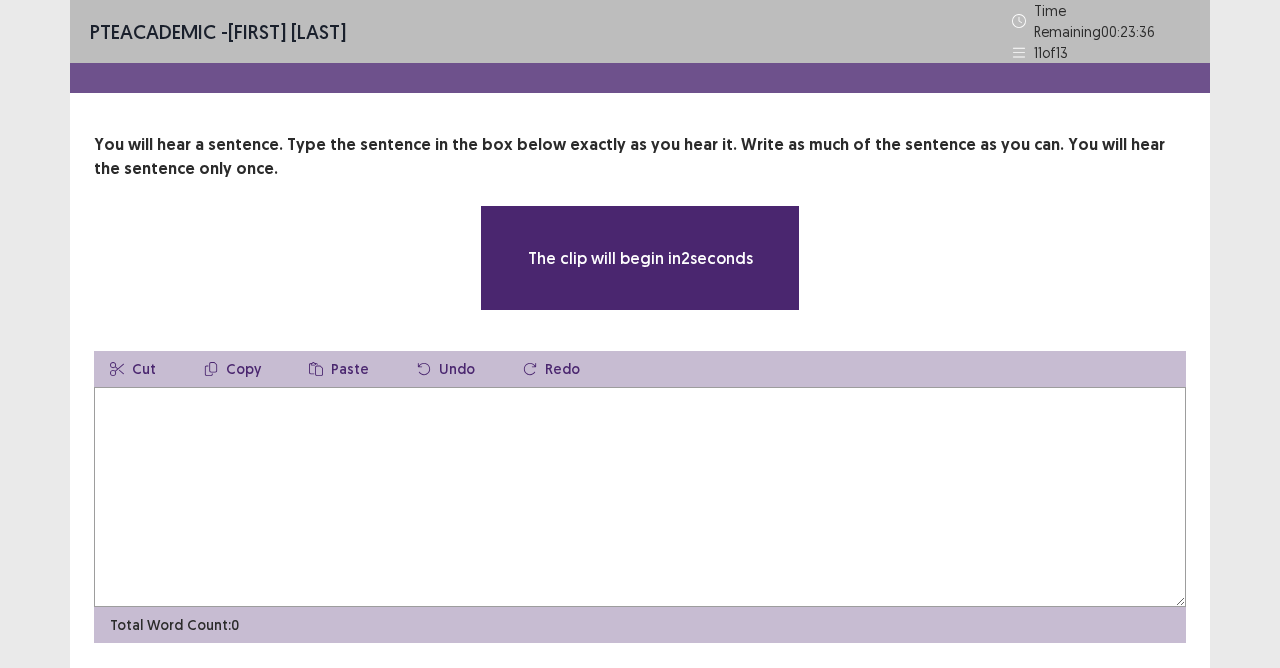 click at bounding box center (640, 497) 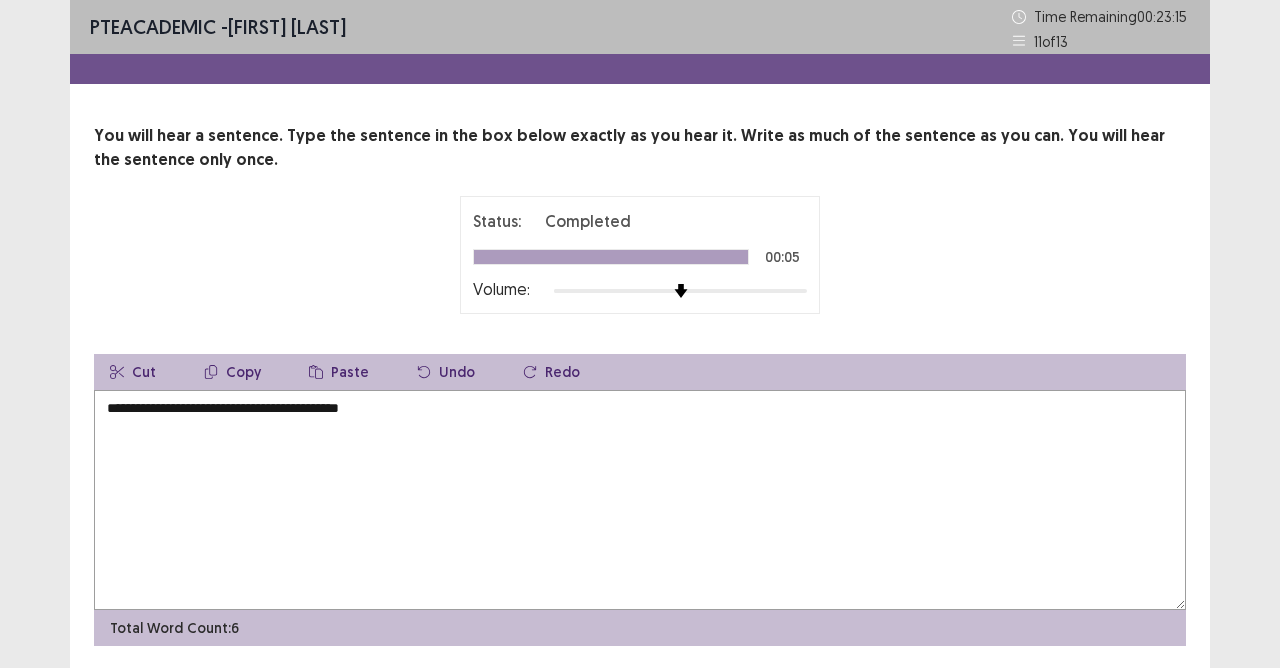 scroll, scrollTop: 65, scrollLeft: 0, axis: vertical 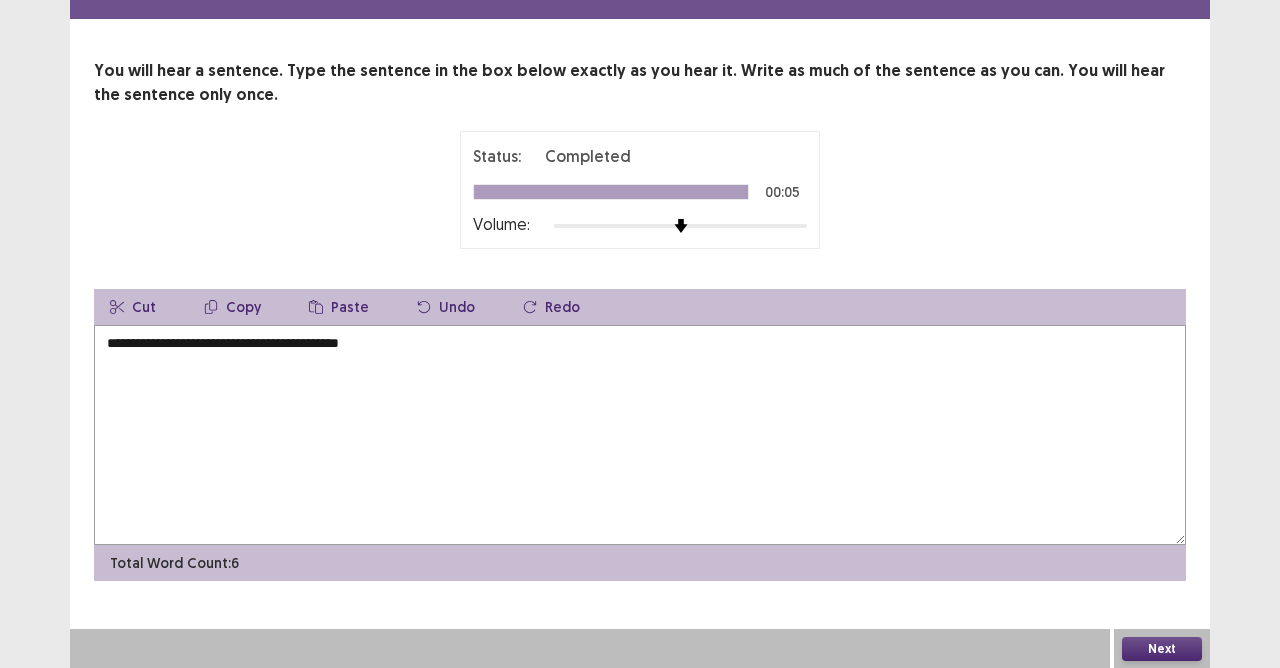 click on "**********" at bounding box center [640, 435] 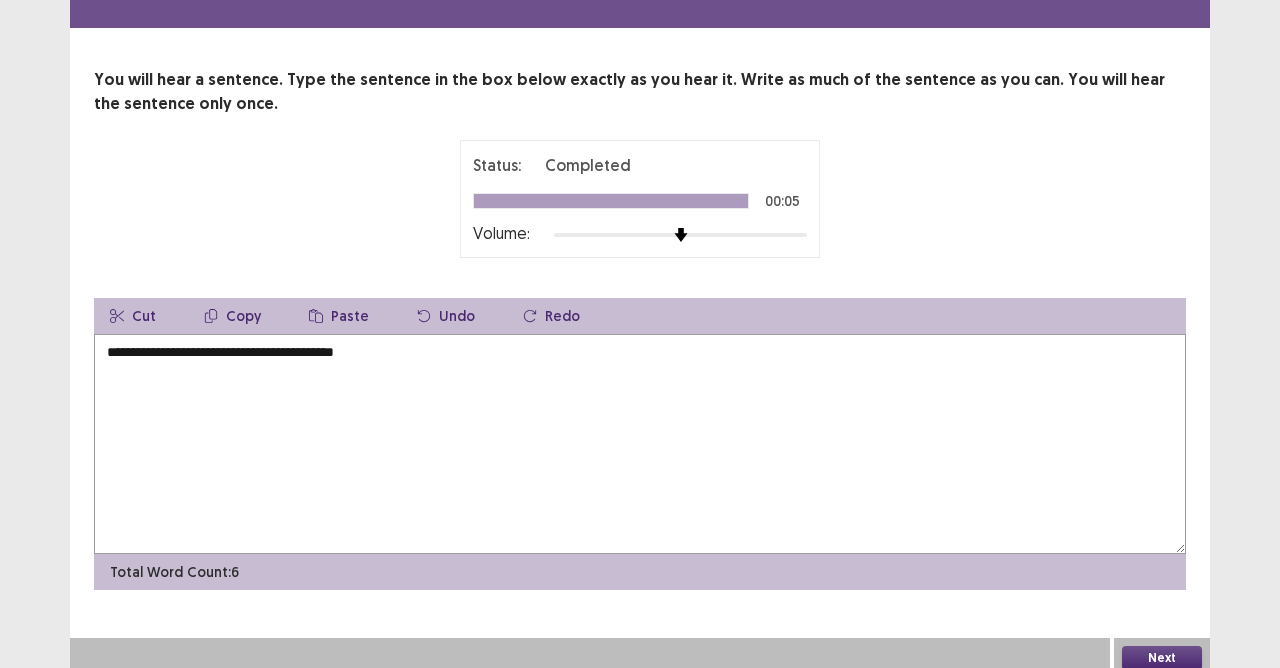 click on "**********" at bounding box center [640, 444] 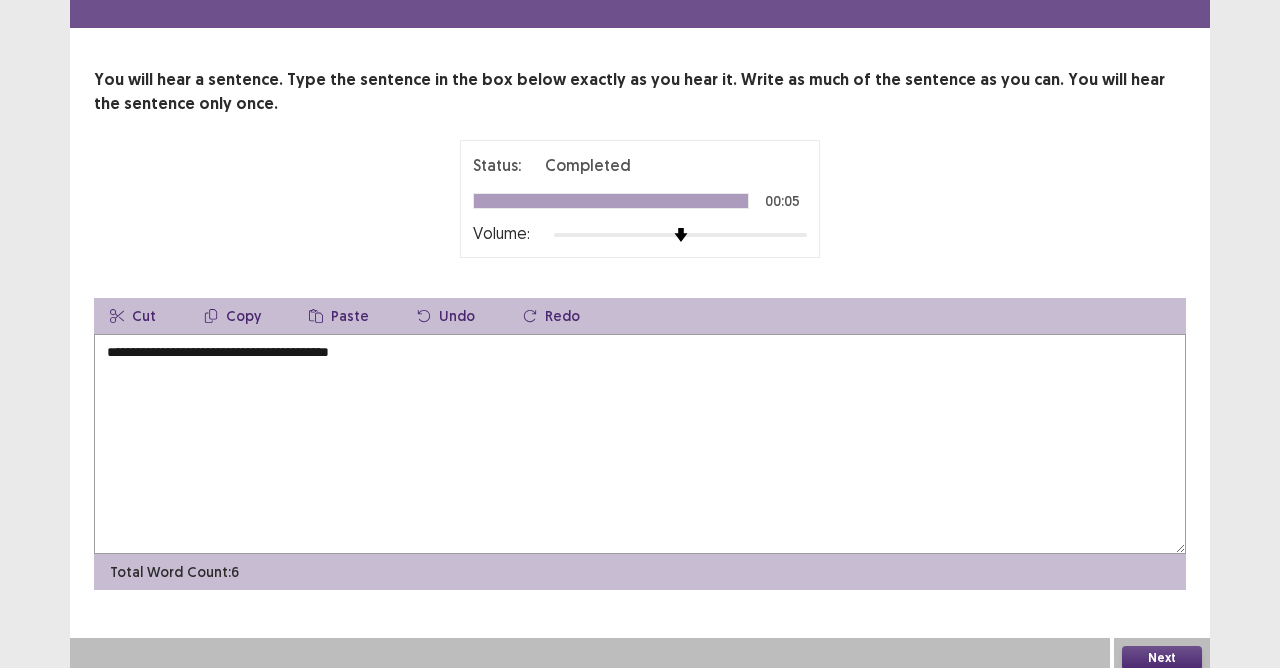 drag, startPoint x: 115, startPoint y: 343, endPoint x: 149, endPoint y: 360, distance: 38.013157 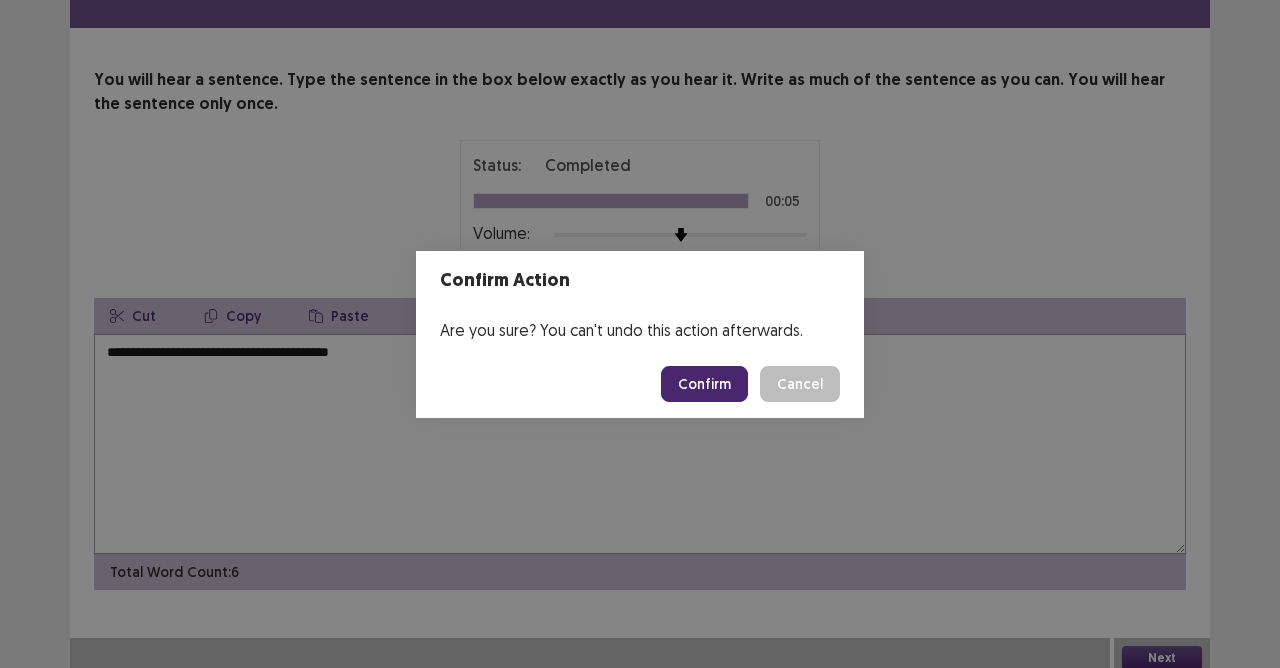 click on "Confirm" at bounding box center (704, 384) 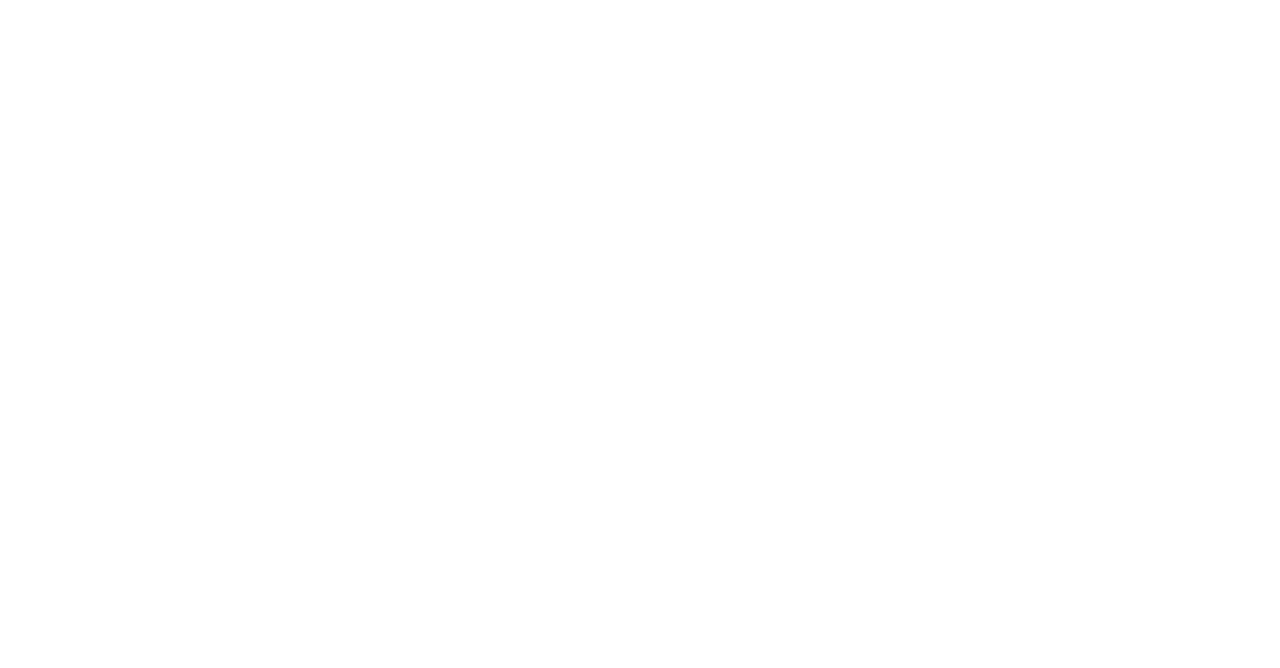scroll, scrollTop: 0, scrollLeft: 0, axis: both 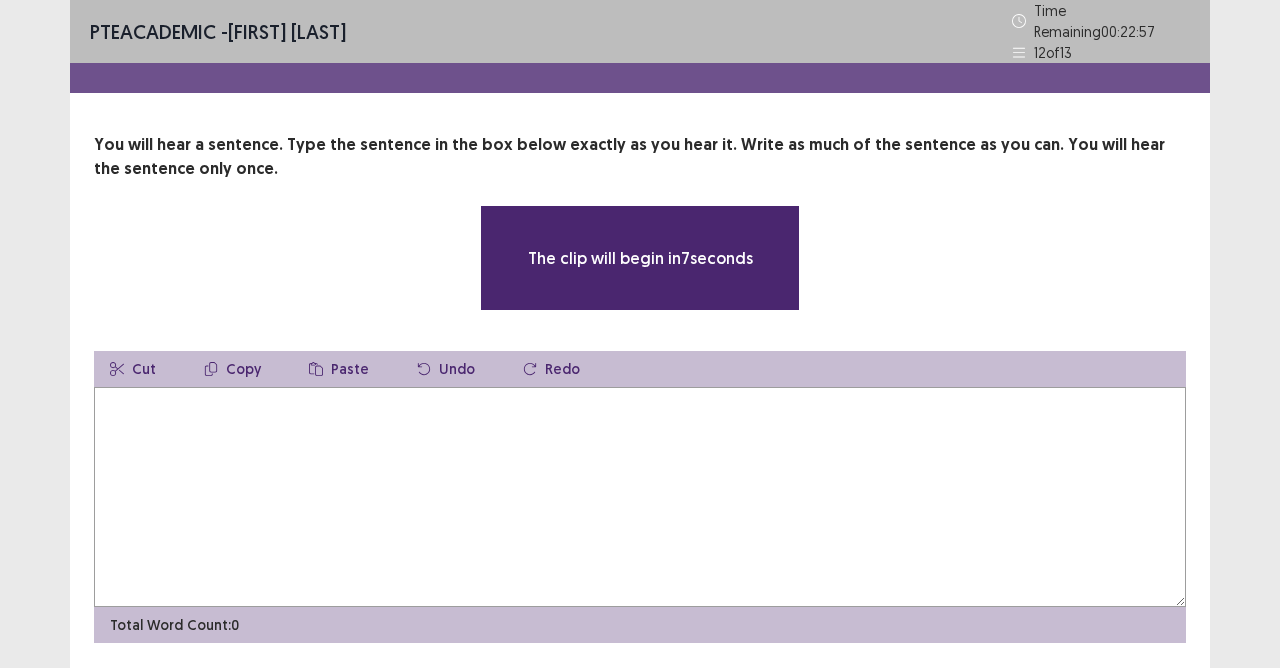 click at bounding box center (640, 497) 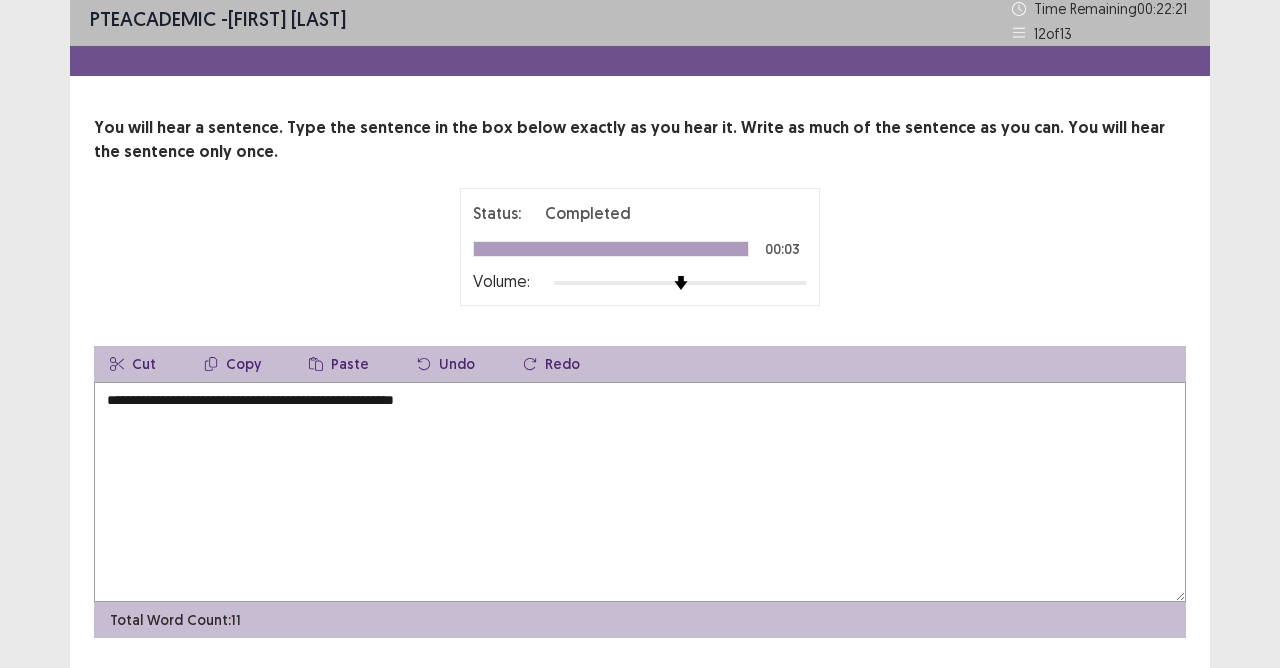 scroll, scrollTop: 65, scrollLeft: 0, axis: vertical 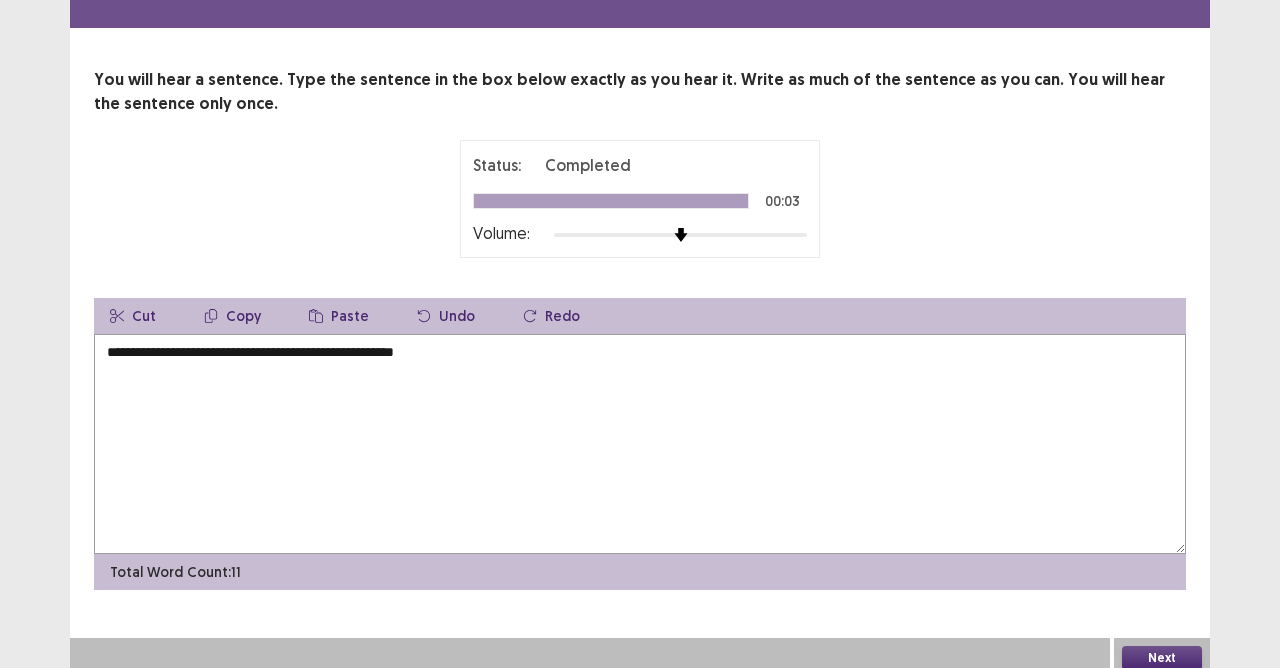 type on "**********" 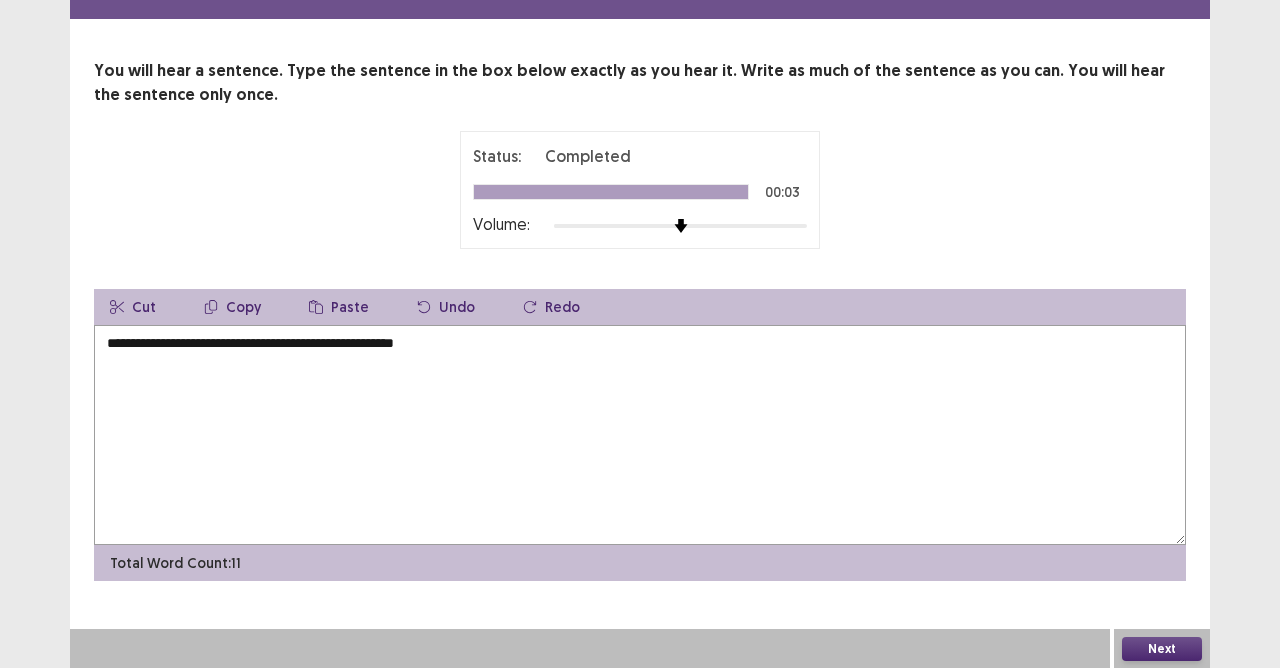 click on "Next" at bounding box center [1162, 649] 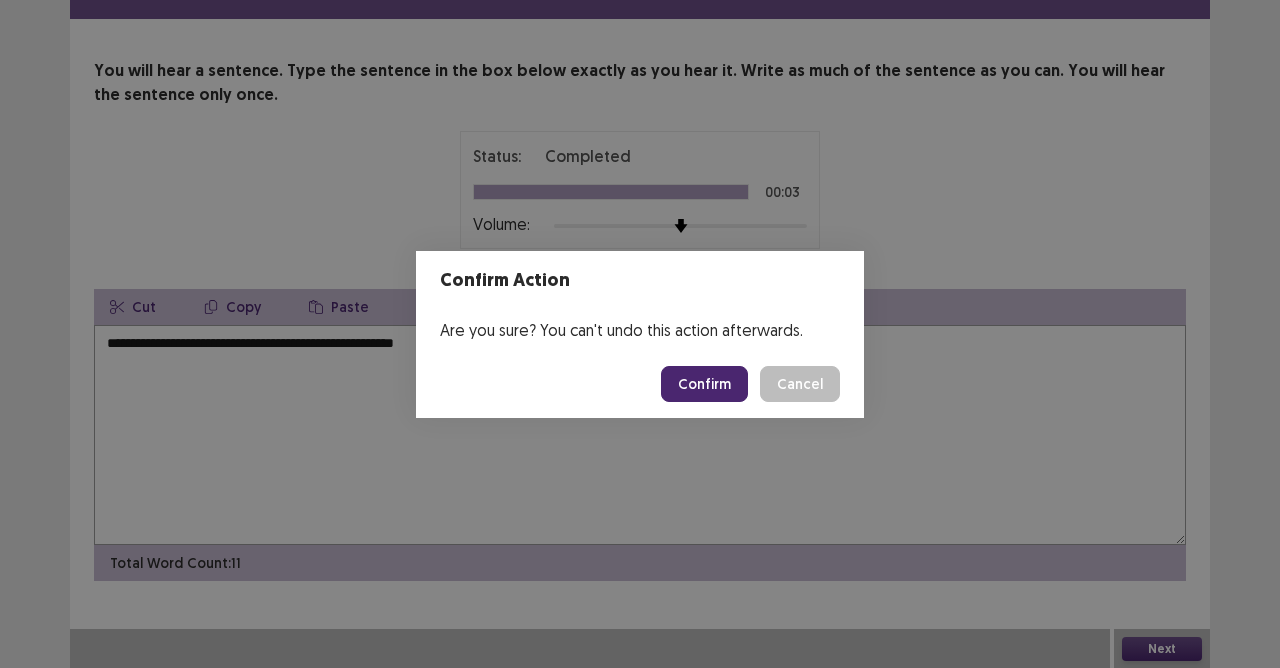 click on "Confirm" at bounding box center (704, 384) 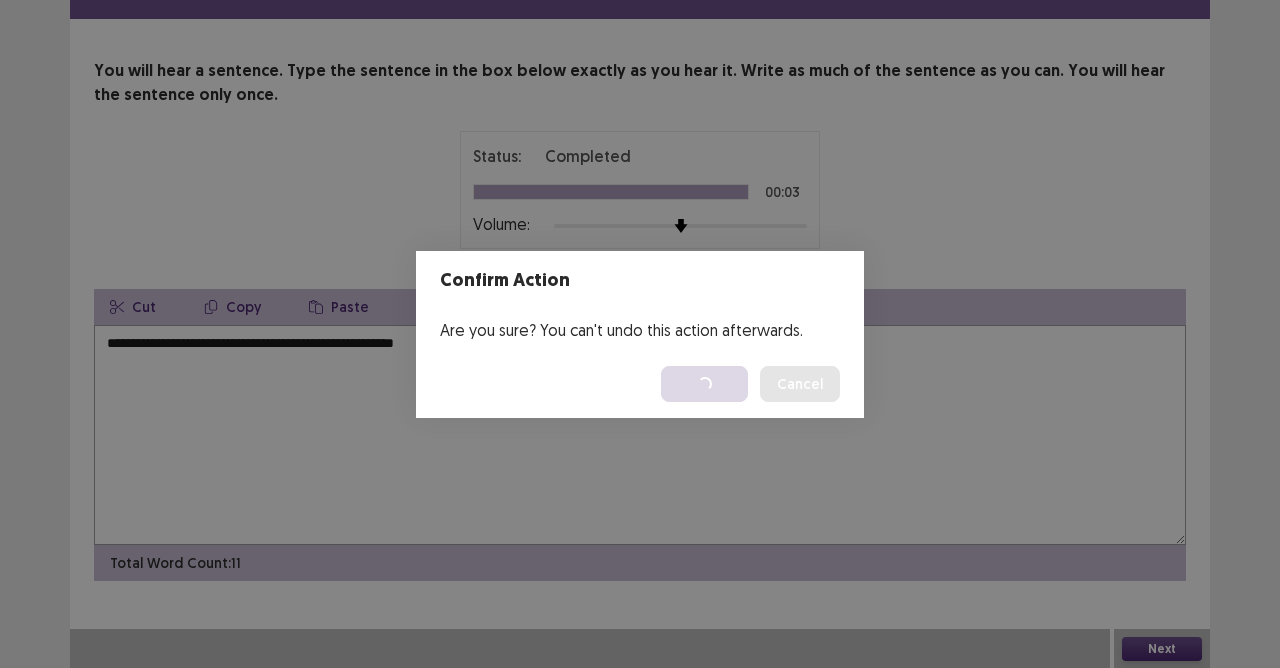 scroll, scrollTop: 0, scrollLeft: 0, axis: both 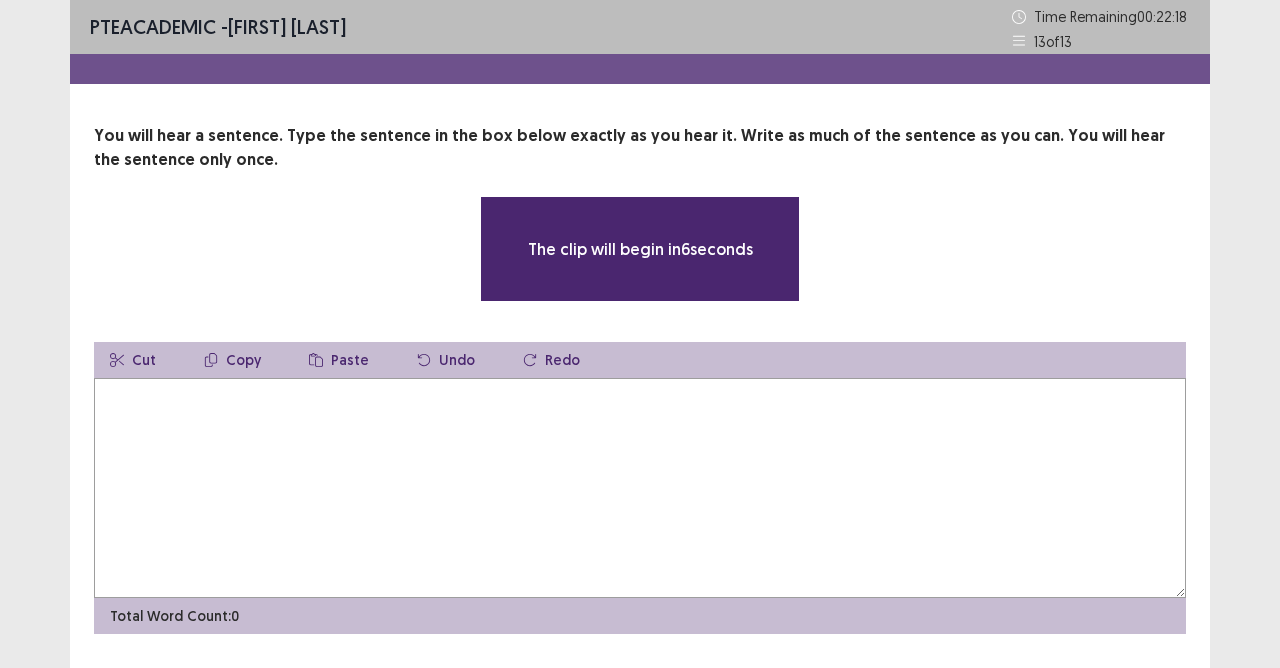 click at bounding box center (640, 488) 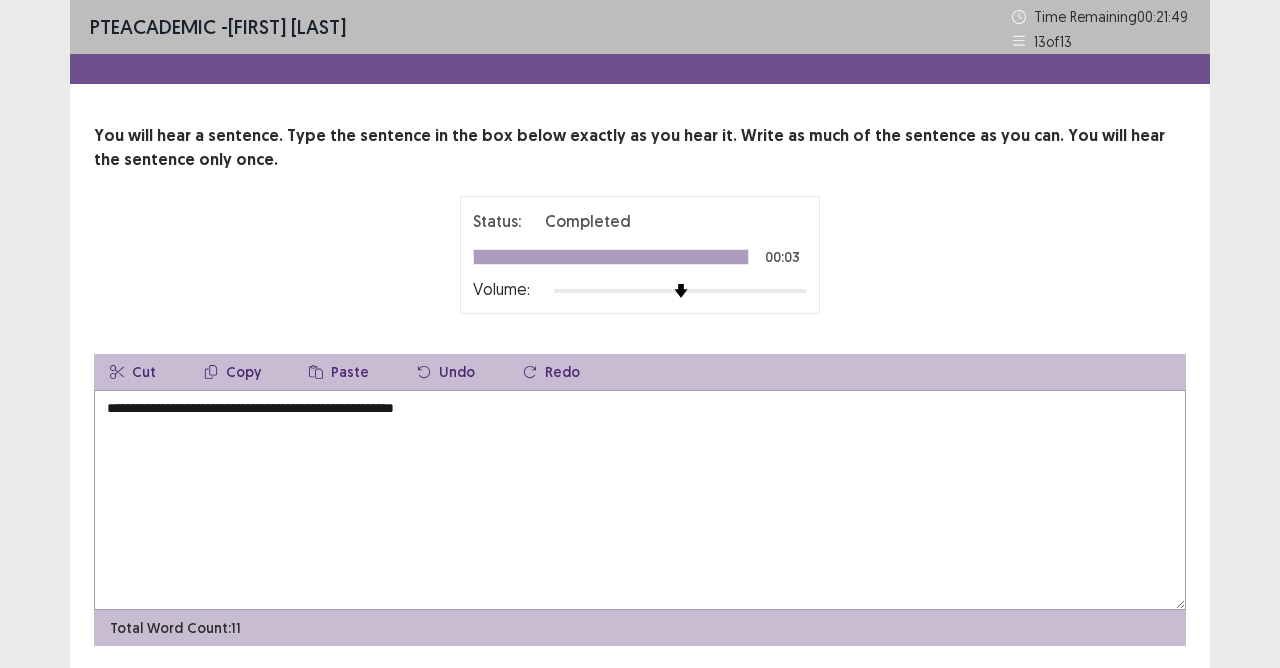 click on "**********" at bounding box center (640, 500) 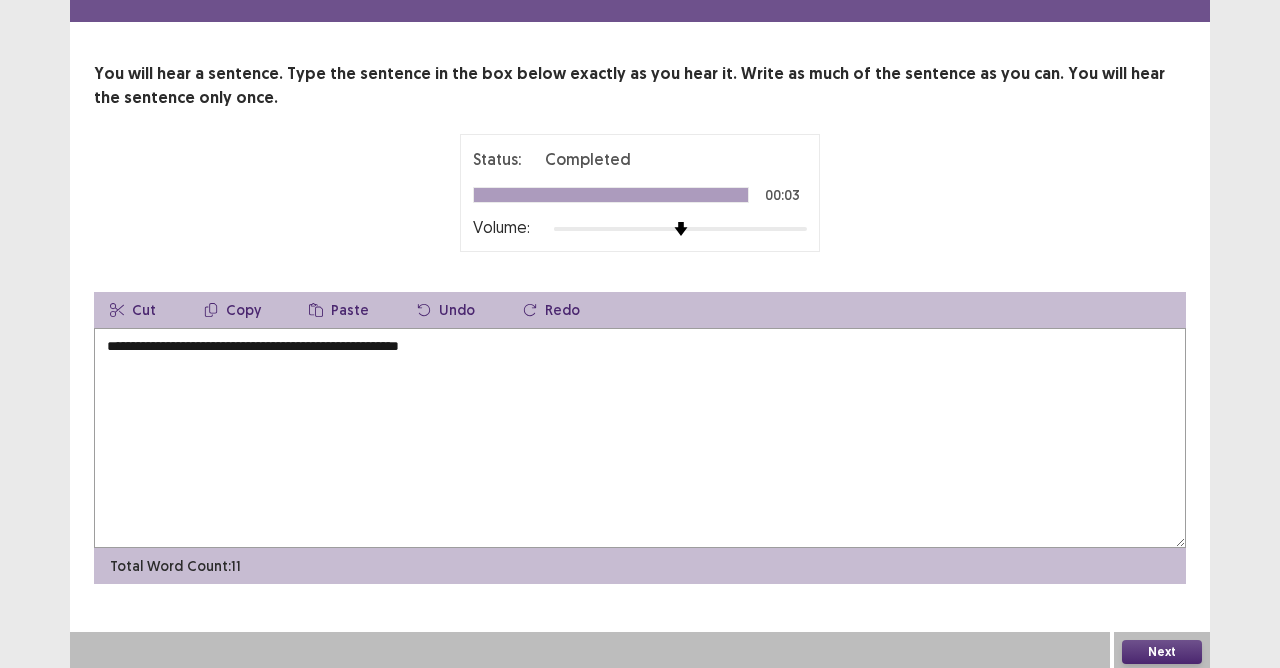 scroll, scrollTop: 65, scrollLeft: 0, axis: vertical 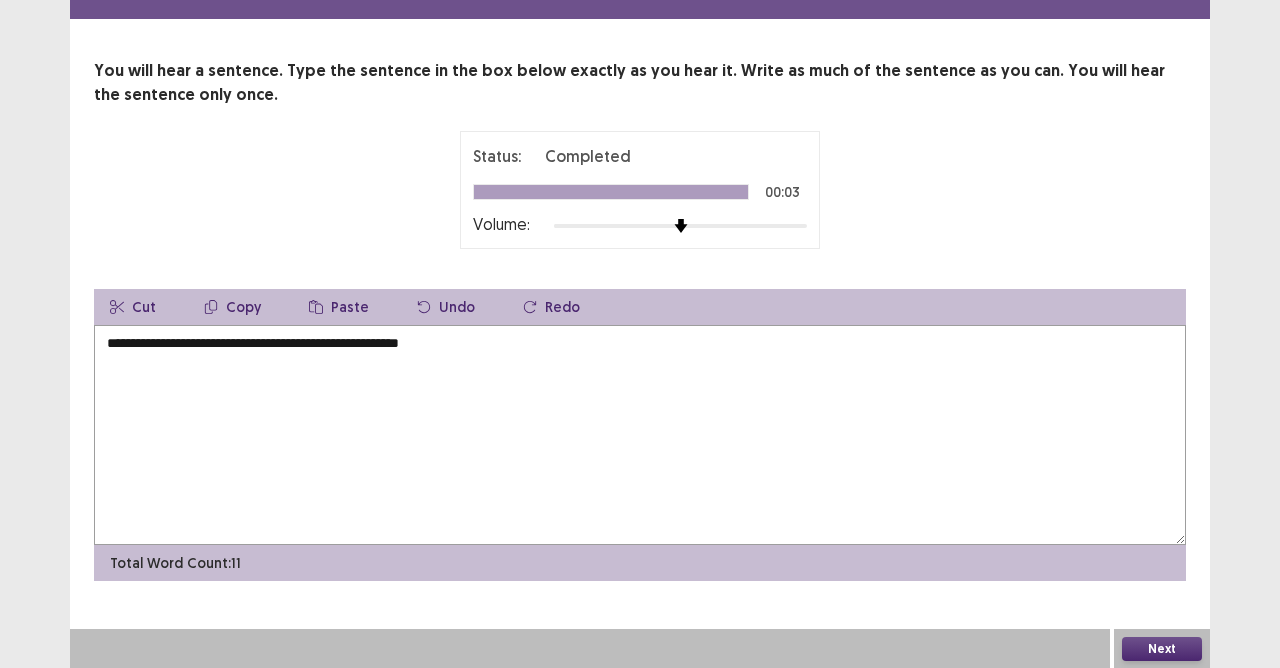 type on "**********" 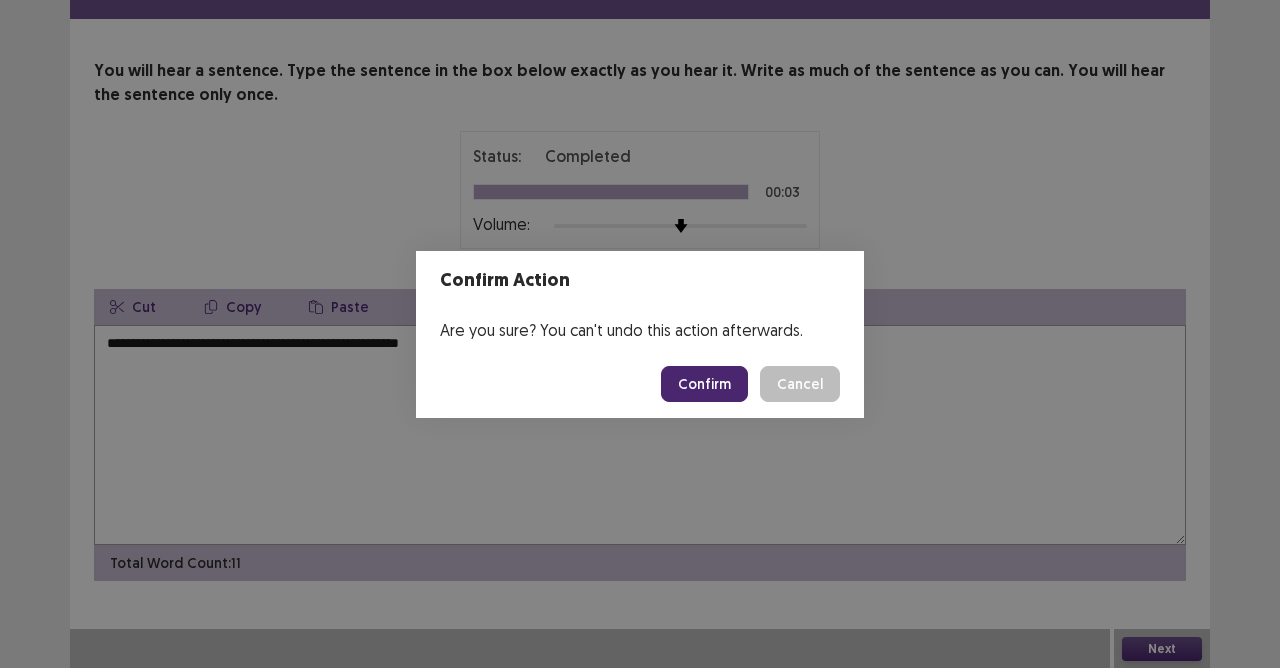 click on "Confirm" at bounding box center (704, 384) 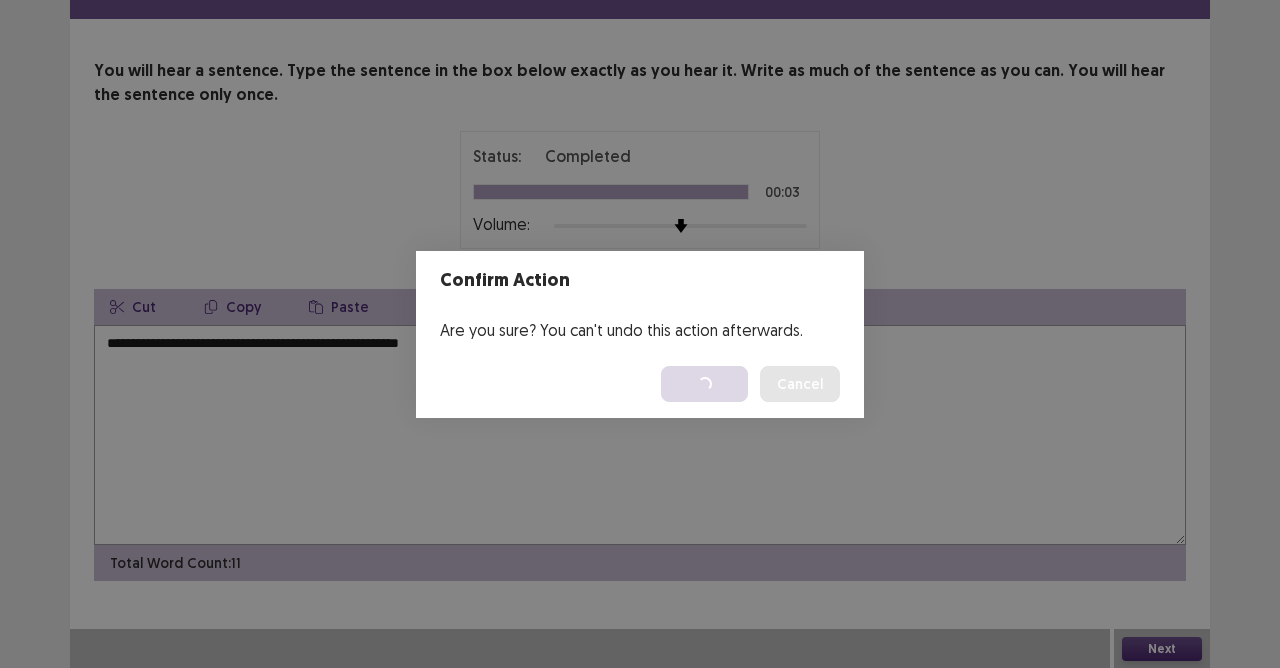 scroll, scrollTop: 0, scrollLeft: 0, axis: both 